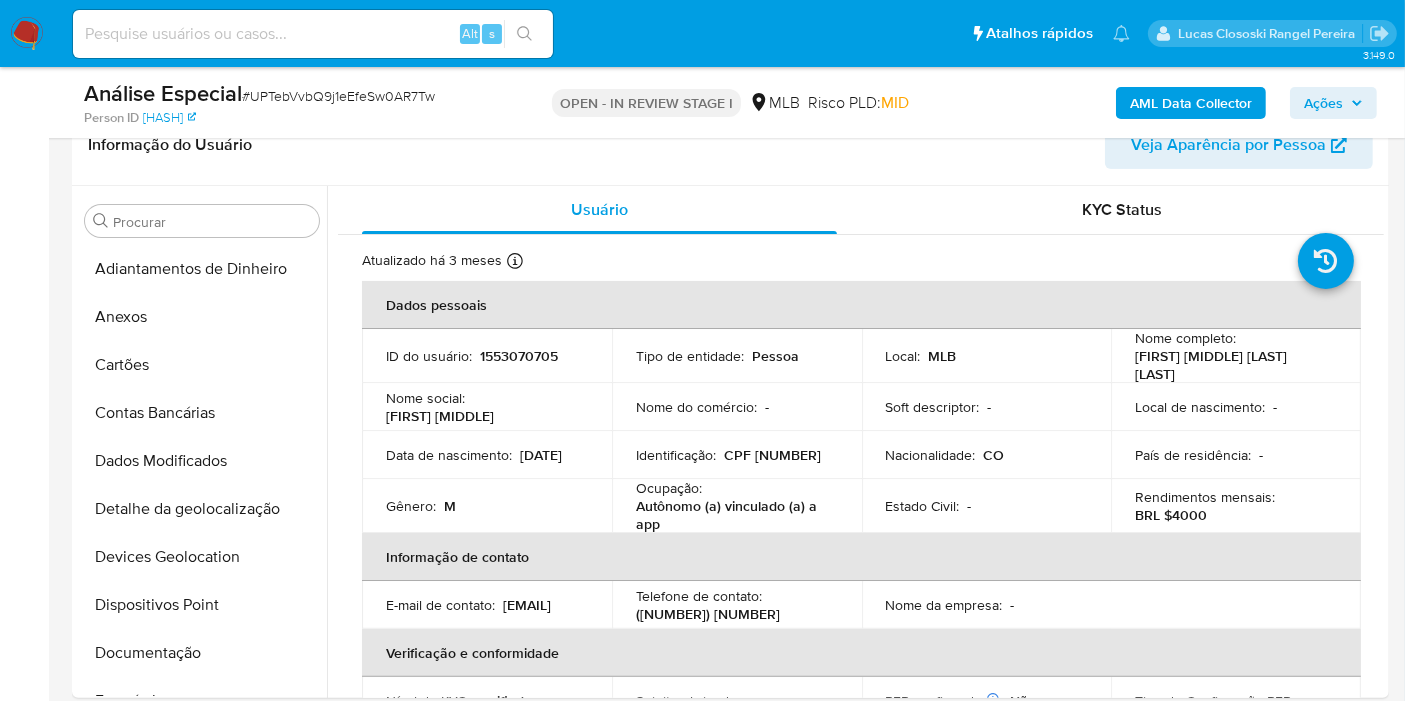 scroll, scrollTop: 333, scrollLeft: 0, axis: vertical 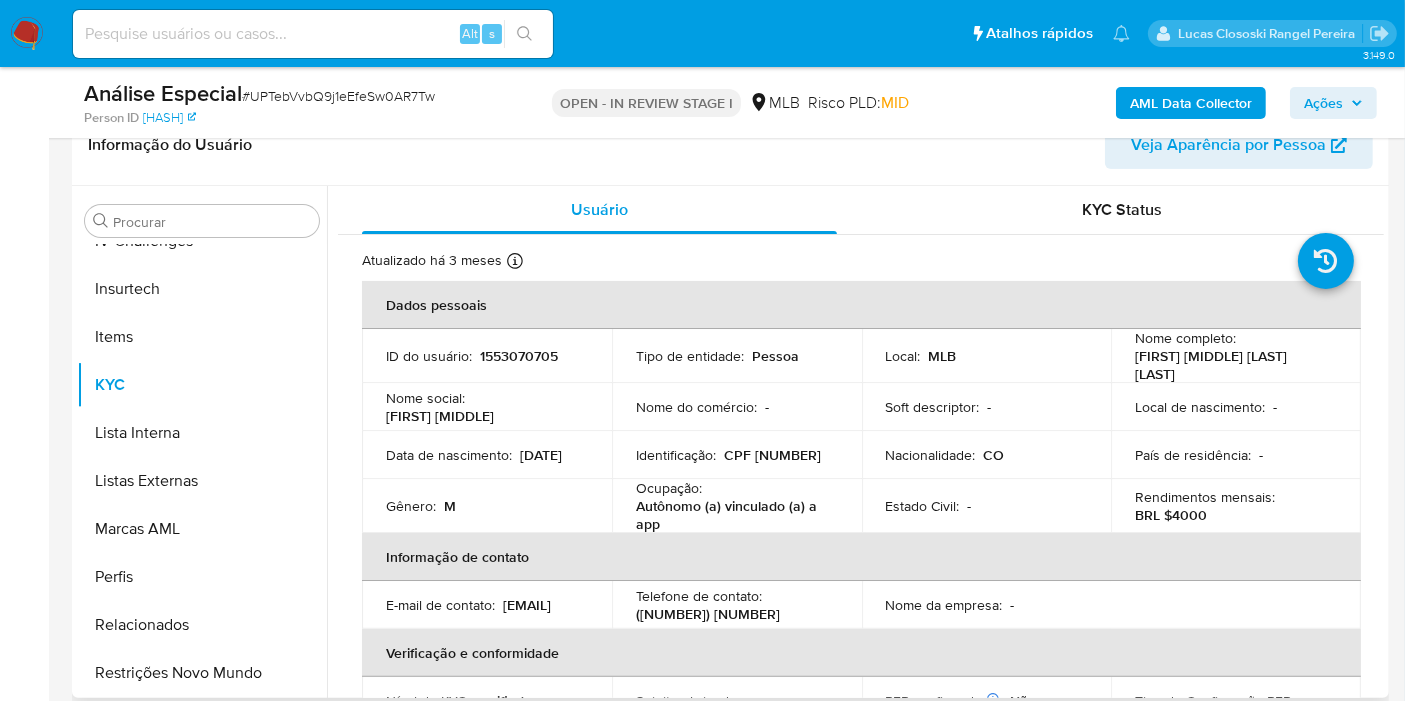 click on "Atualizado há 3 meses   Criado: [DATE] [TIME]:[TIME] Atualizado: [DATE] [TIME]:[TIME] Dados pessoais   ID do usuário :  [NUMBER]   Tipo de entidade :  Pessoa   Local :  MLB   Nome completo :  [FIRST] [MIDDLE] [LAST] [LAST]   Nome social :  [FIRST] [MIDDLE]   Nome do comércio :  -   Soft descriptor :  -   Local de nascimento :  -   Data de nascimento :  [DATE]   Identificação :  CPF [NUMBER]   Nacionalidade :  CO   País de residência :  -   Gênero :  M   Ocupação :  Autônomo (a) vinculado (a) a app   Estado Civil :  -   Rendimentos mensais :  BRL $[NUMBER] Informação de contato   E-mail de contato :  [EMAIL]   Telefone de contato :  ([NUMBER]) [NUMBER]   Nome da empresa :  - Verificação e conformidade   Nível de KYC :  verified   Sujeito obrigado :  -   PEP confirmado   Obtido de listas internas :  Não   Tipo de Confirmação PEP :  - Dados transacionais   Fundos recorrentes :  -   :  -   :  -" at bounding box center (861, 946) 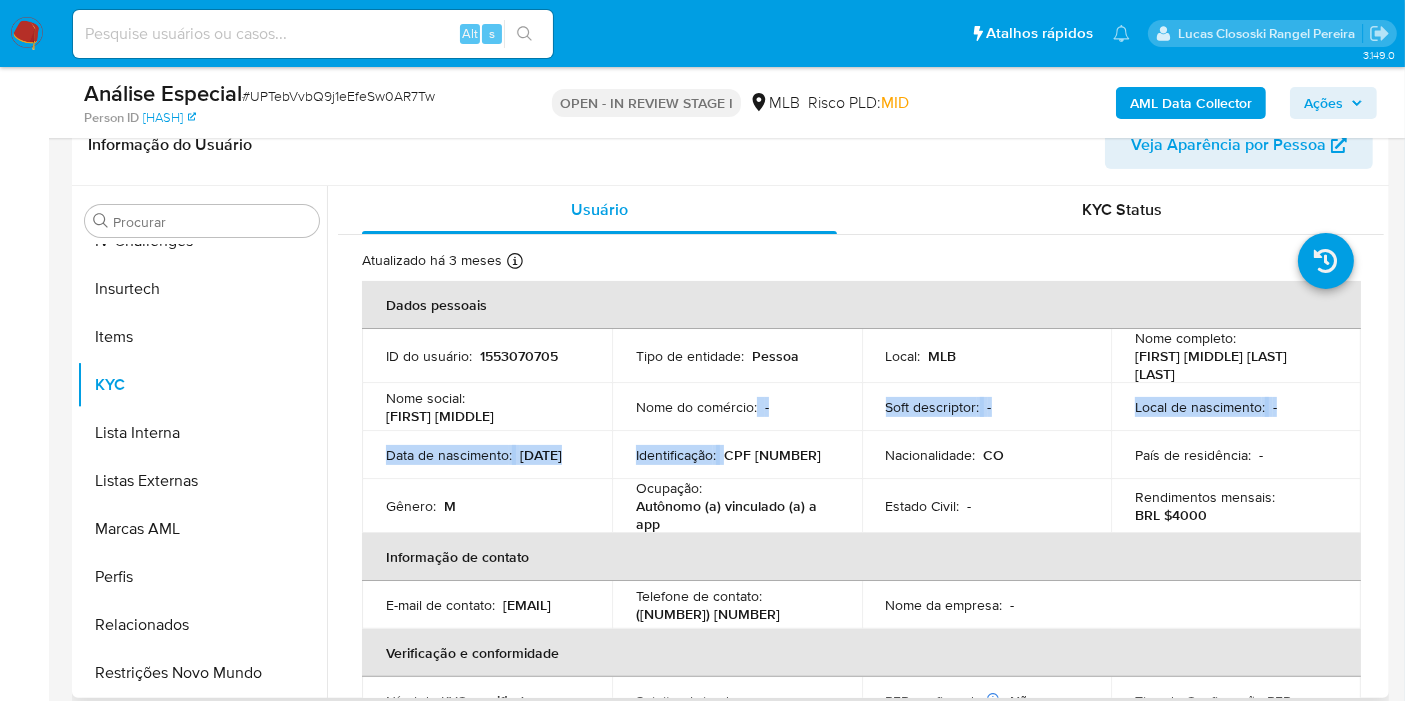 drag, startPoint x: 751, startPoint y: 424, endPoint x: 781, endPoint y: 442, distance: 34.98571 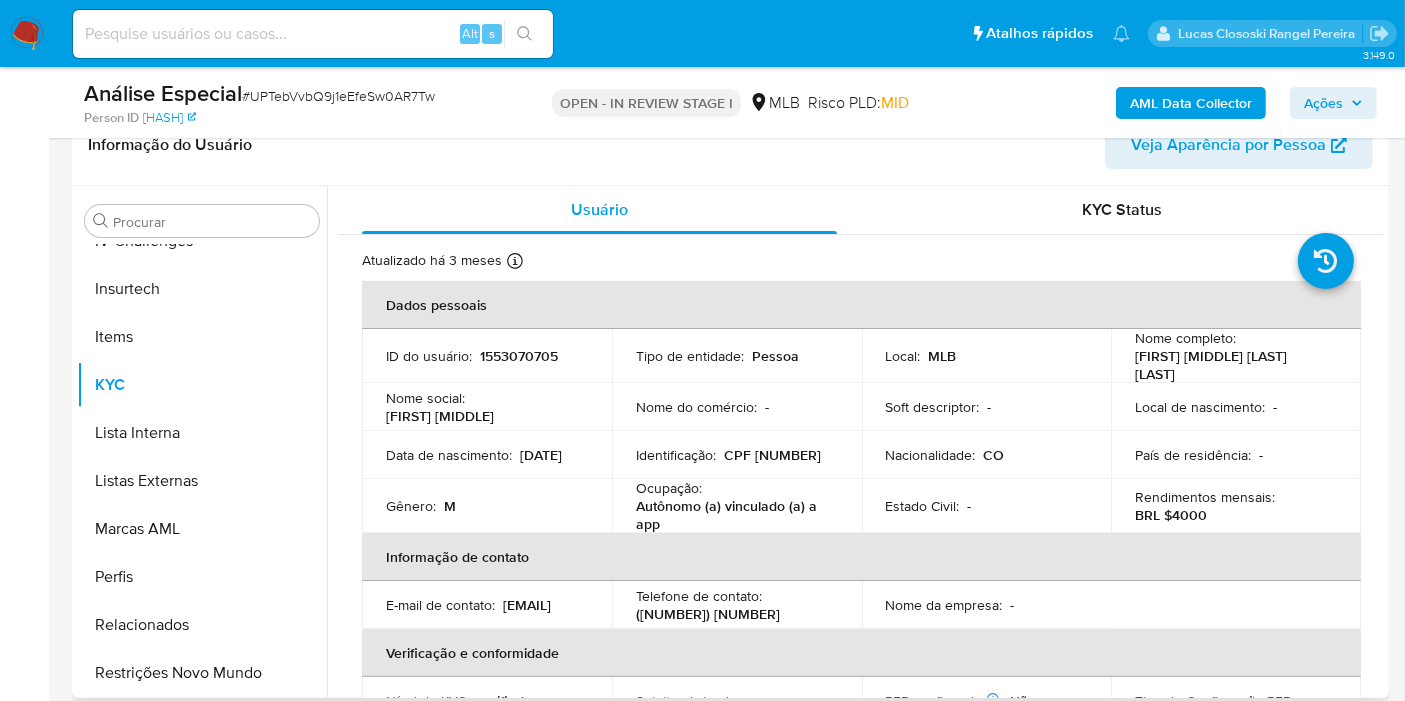 click on "Identificação :    CPF 71320031277" at bounding box center [737, 455] 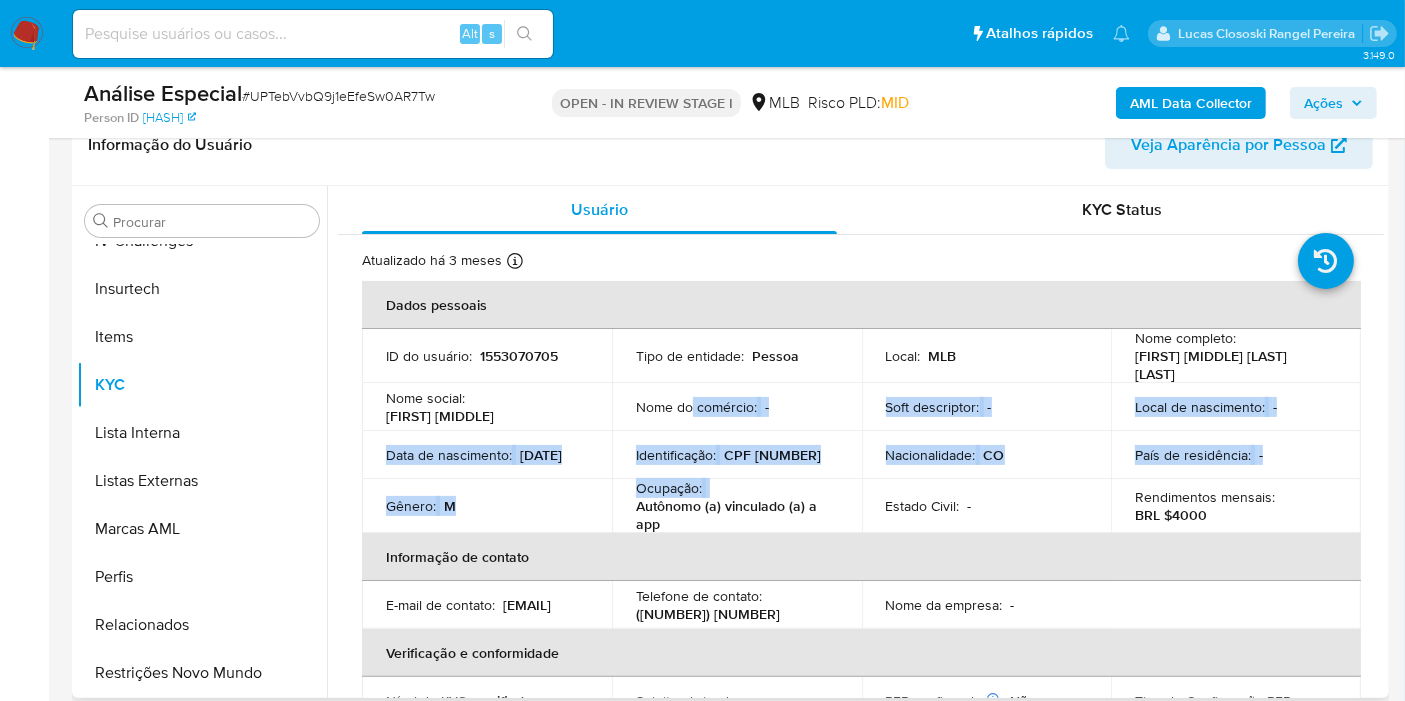 click on "Ocupação :    Autônomo (a) vinculado (a) a app" at bounding box center (737, 506) 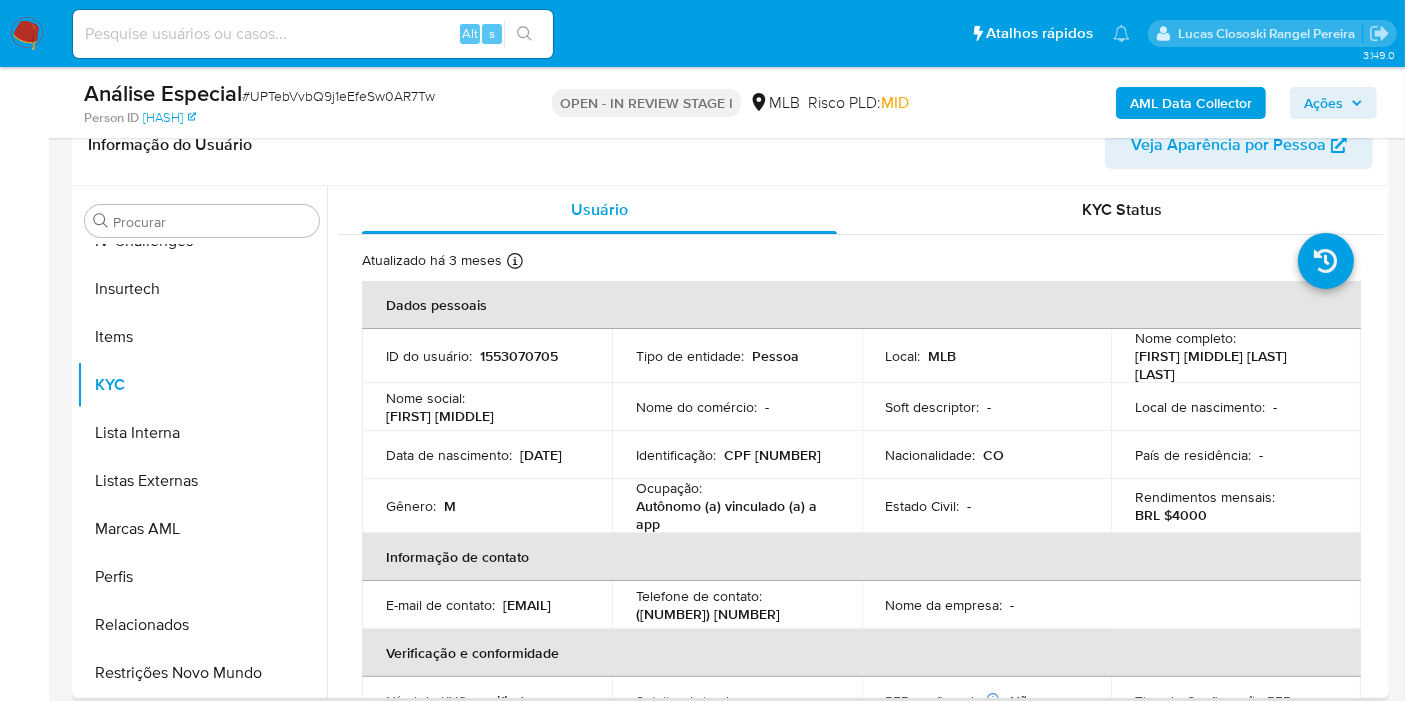 drag, startPoint x: 822, startPoint y: 498, endPoint x: 726, endPoint y: 464, distance: 101.84302 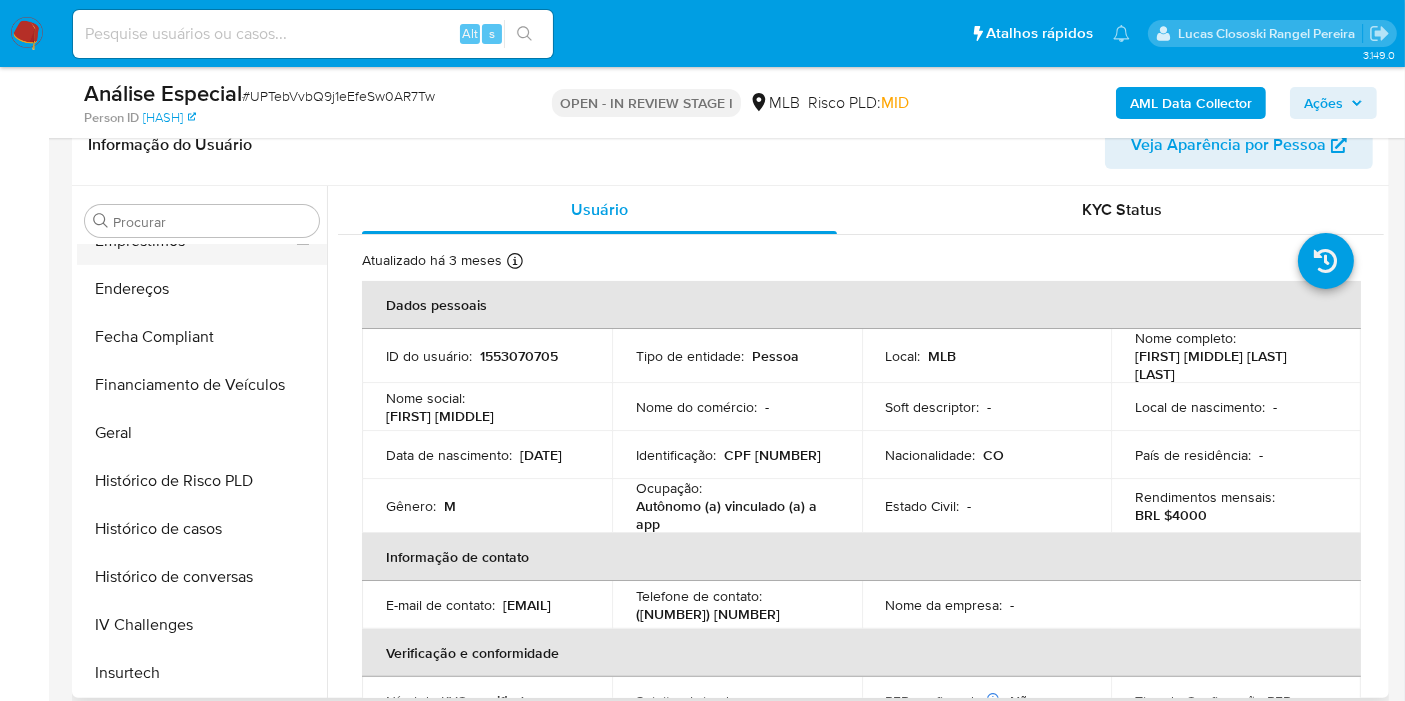 scroll, scrollTop: 288, scrollLeft: 0, axis: vertical 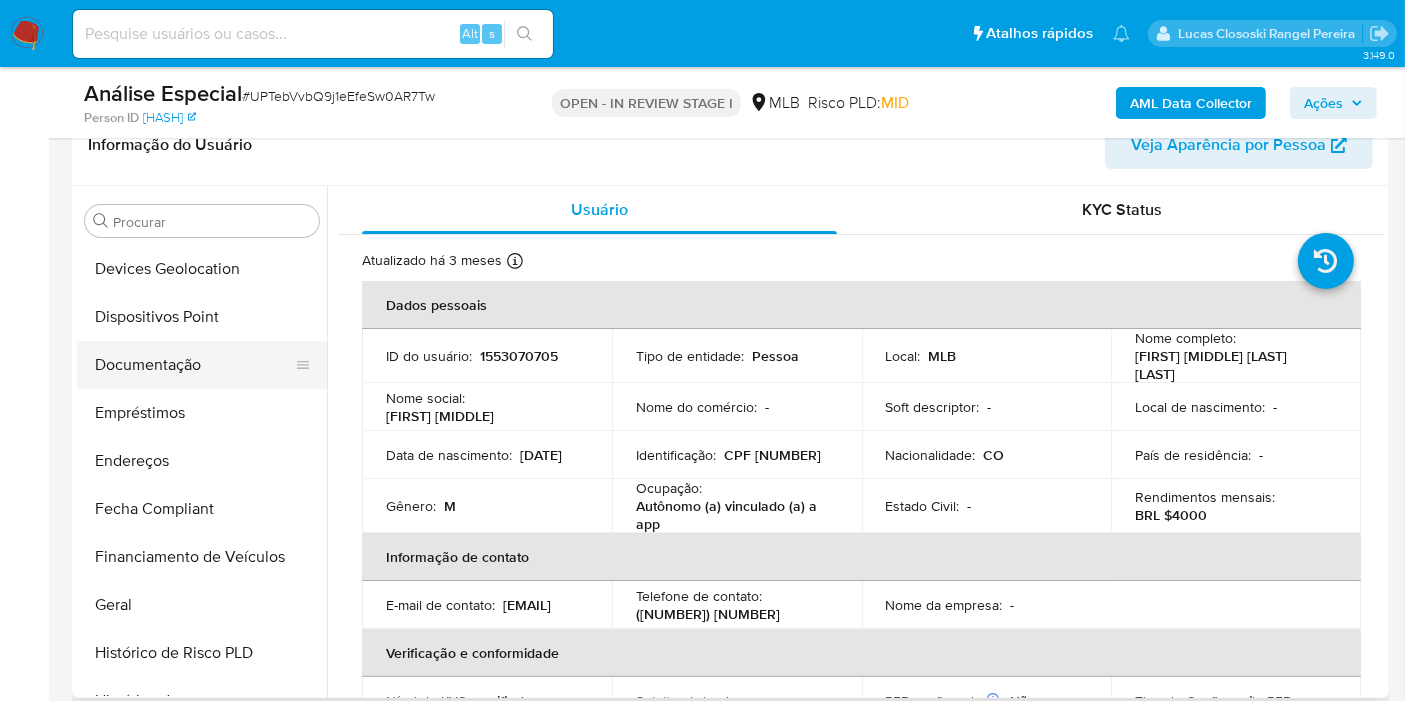 click on "Documentação" at bounding box center [194, 365] 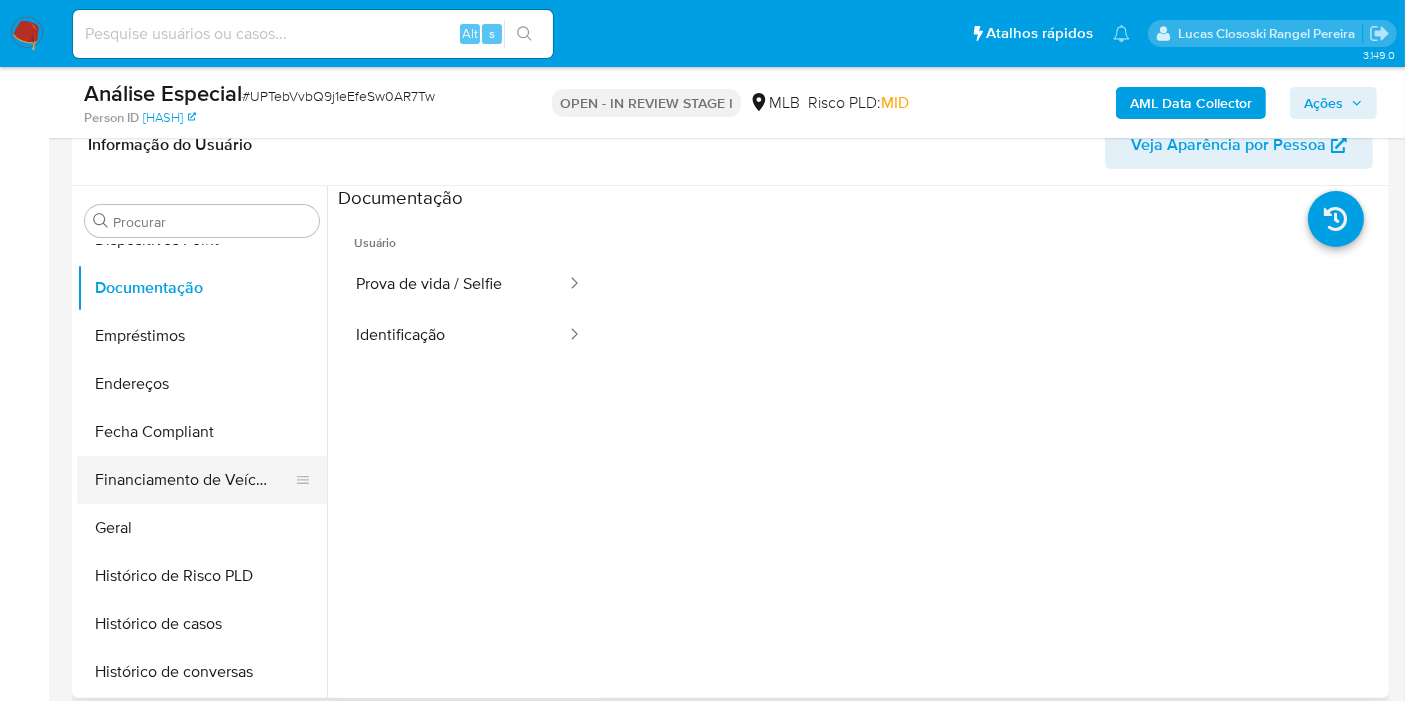 scroll, scrollTop: 400, scrollLeft: 0, axis: vertical 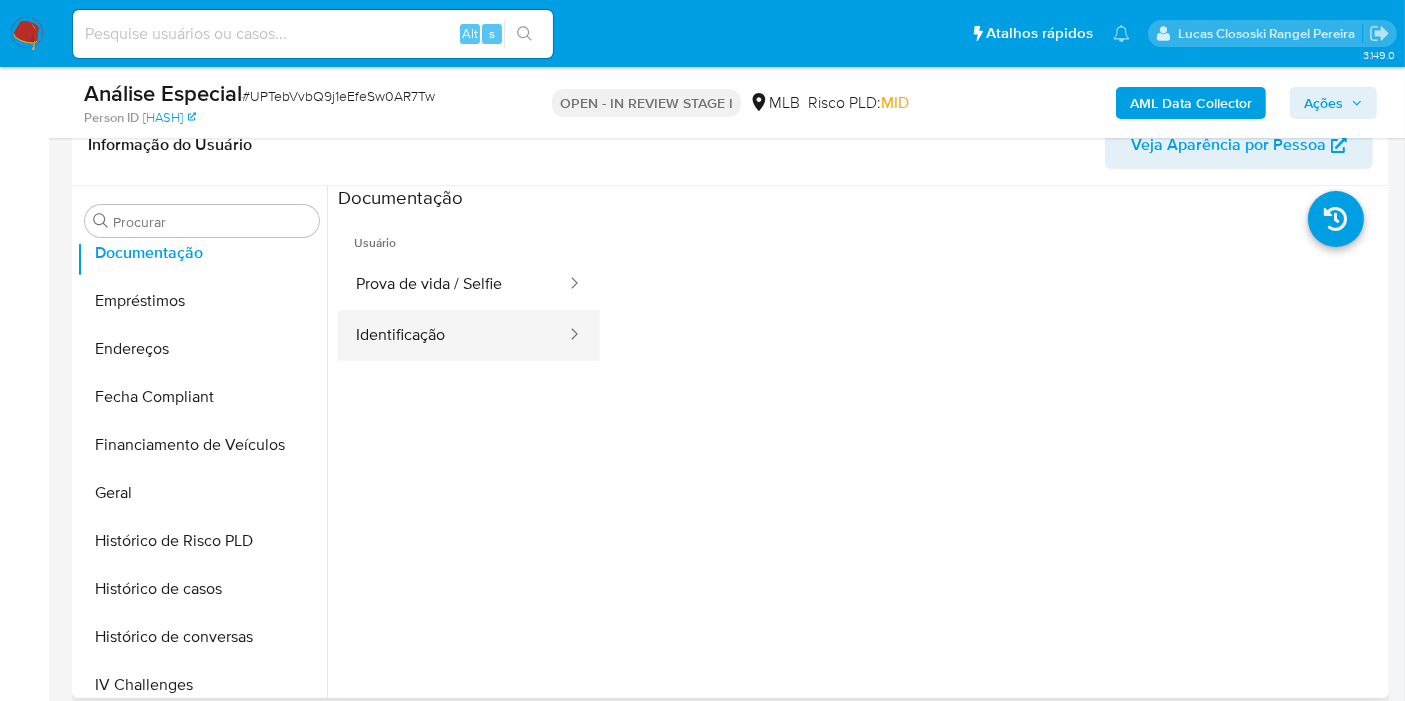click on "Identificação" at bounding box center [453, 335] 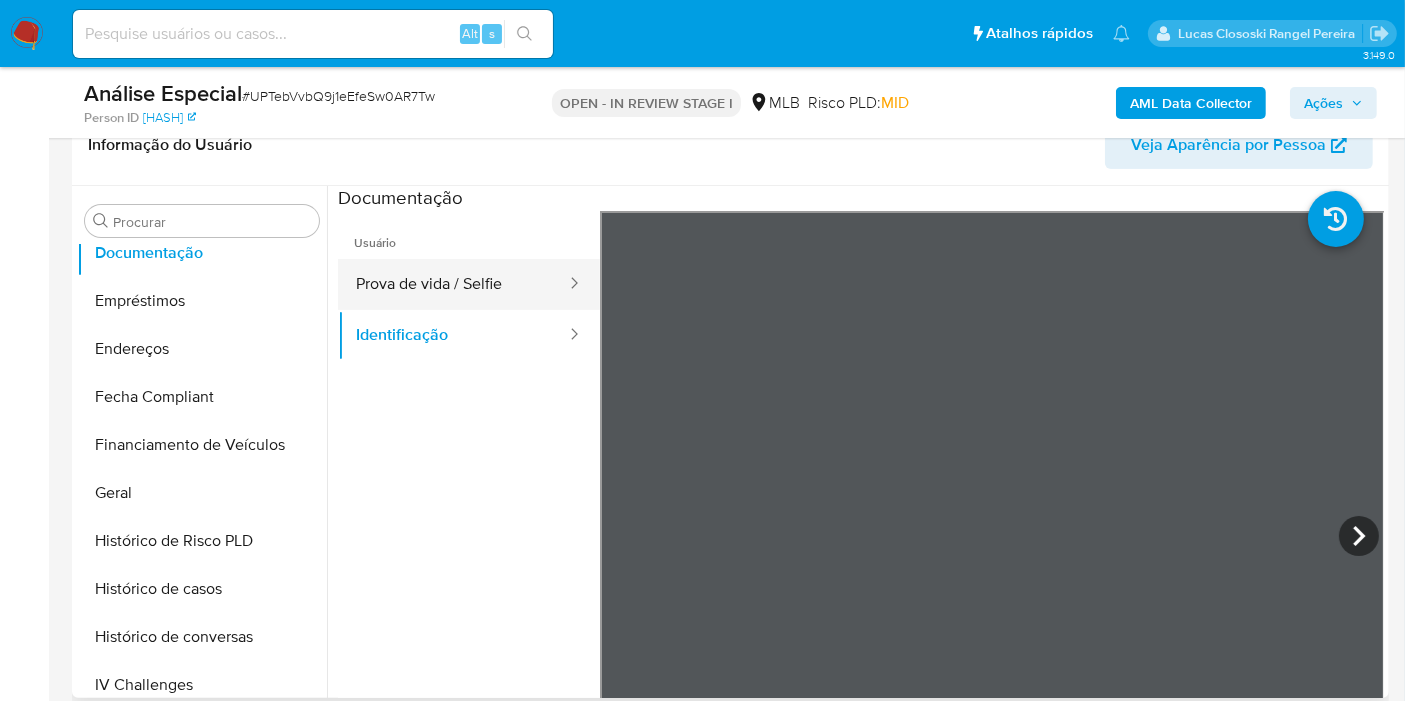 click on "Prova de vida / Selfie" at bounding box center (453, 284) 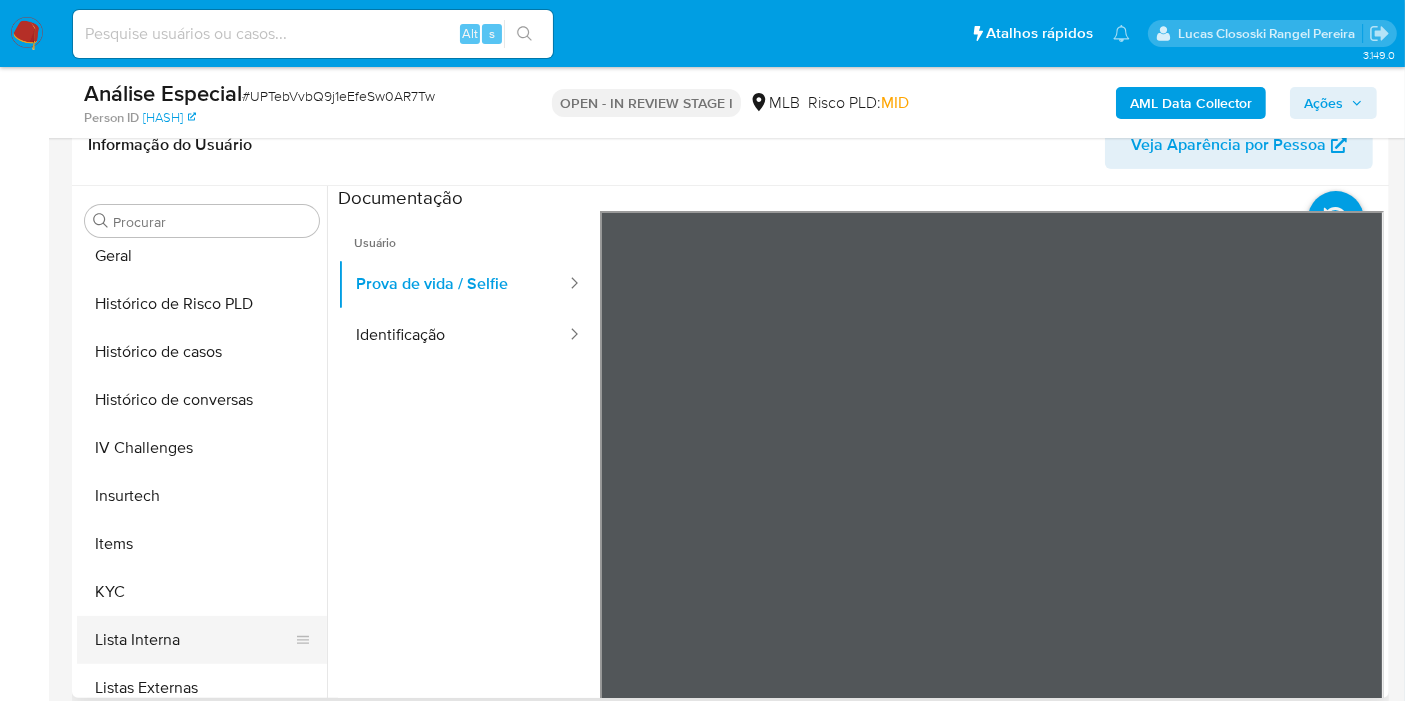 scroll, scrollTop: 733, scrollLeft: 0, axis: vertical 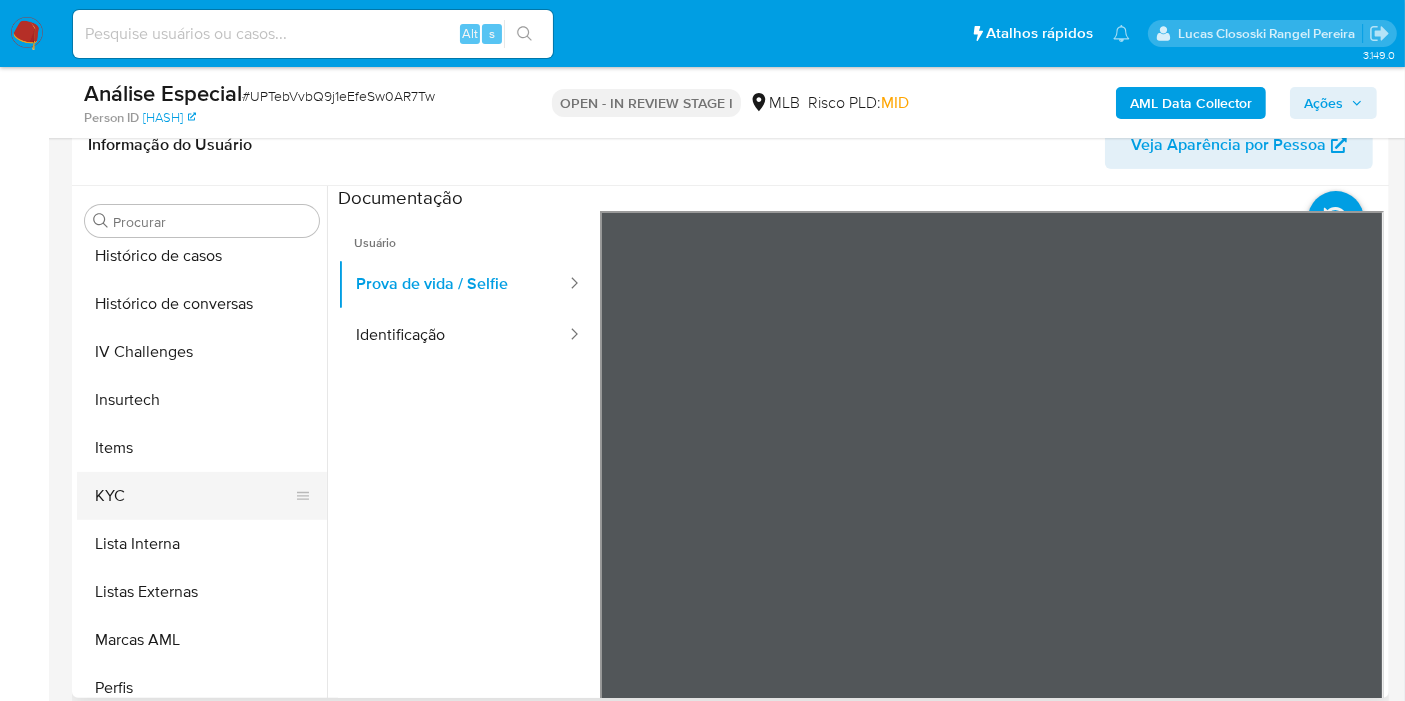 click on "KYC" at bounding box center [194, 496] 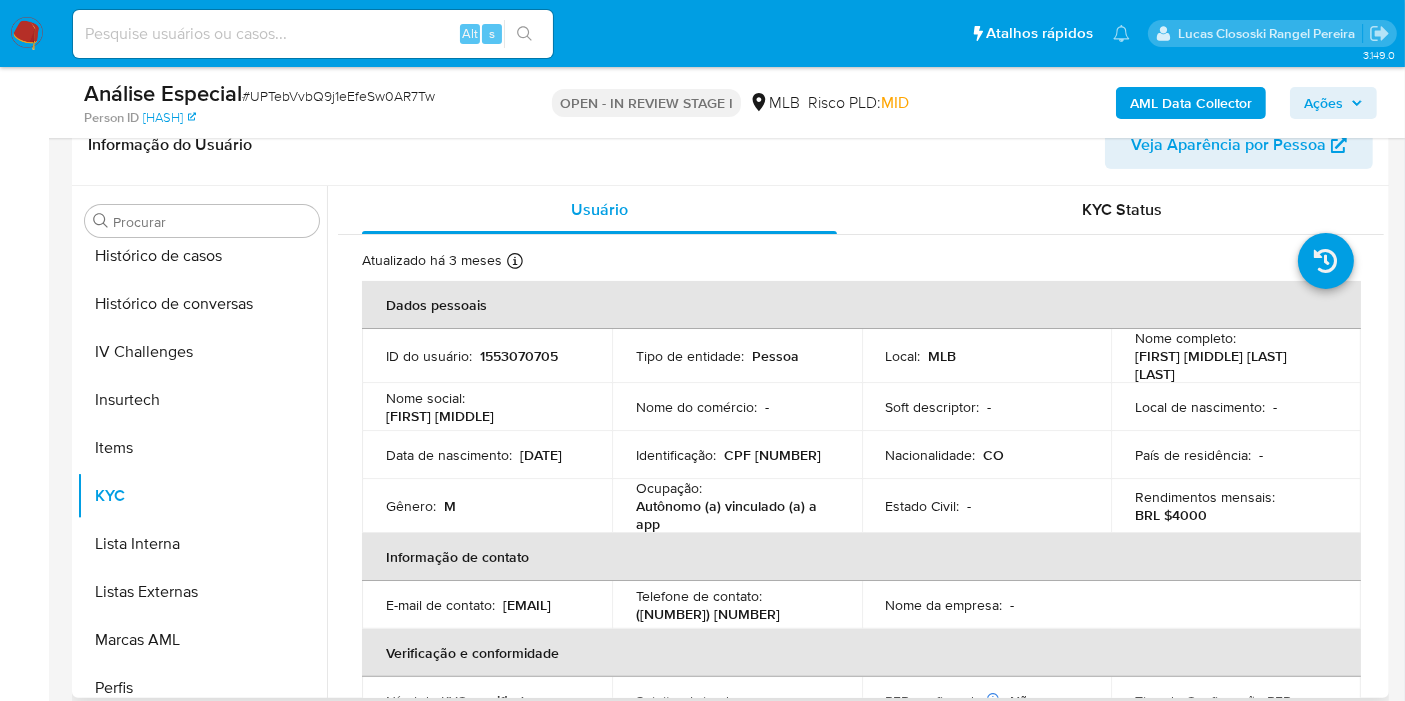 click on "CPF 71320031277" at bounding box center [772, 455] 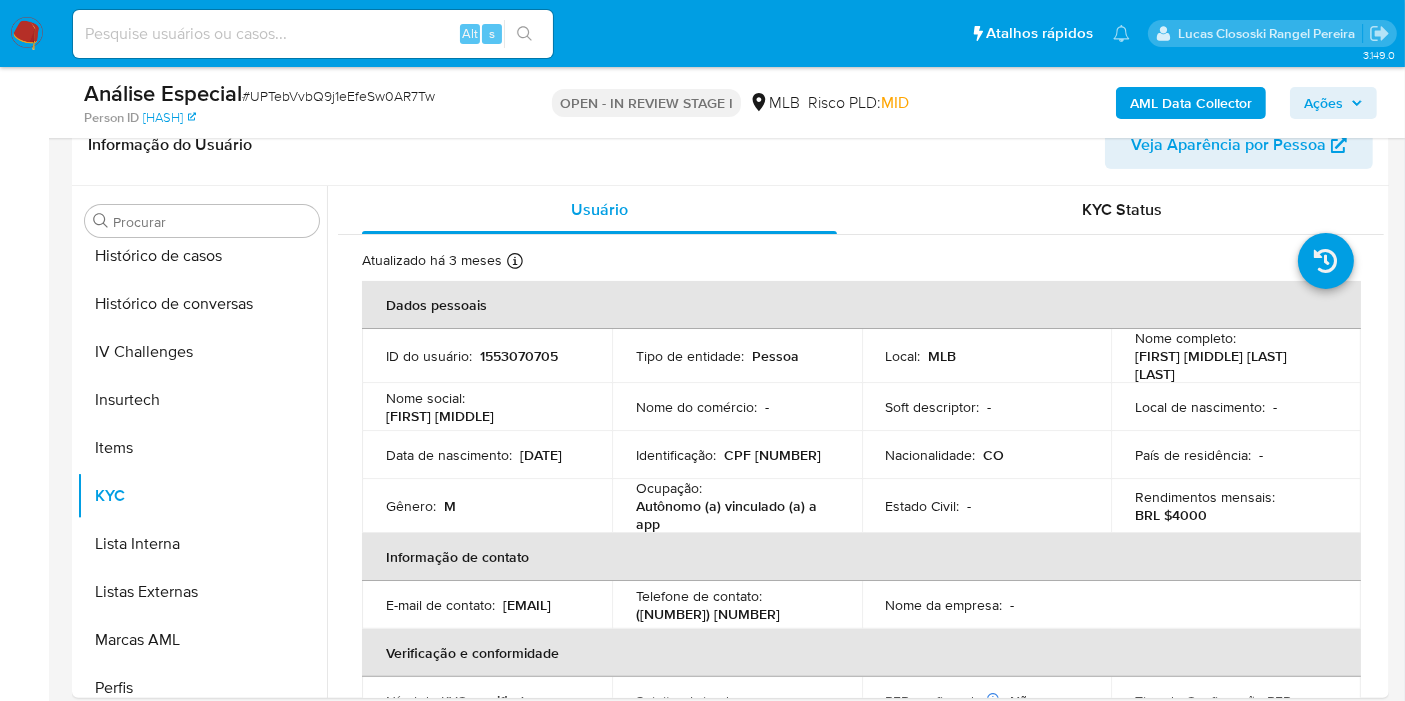 copy on "71320031277" 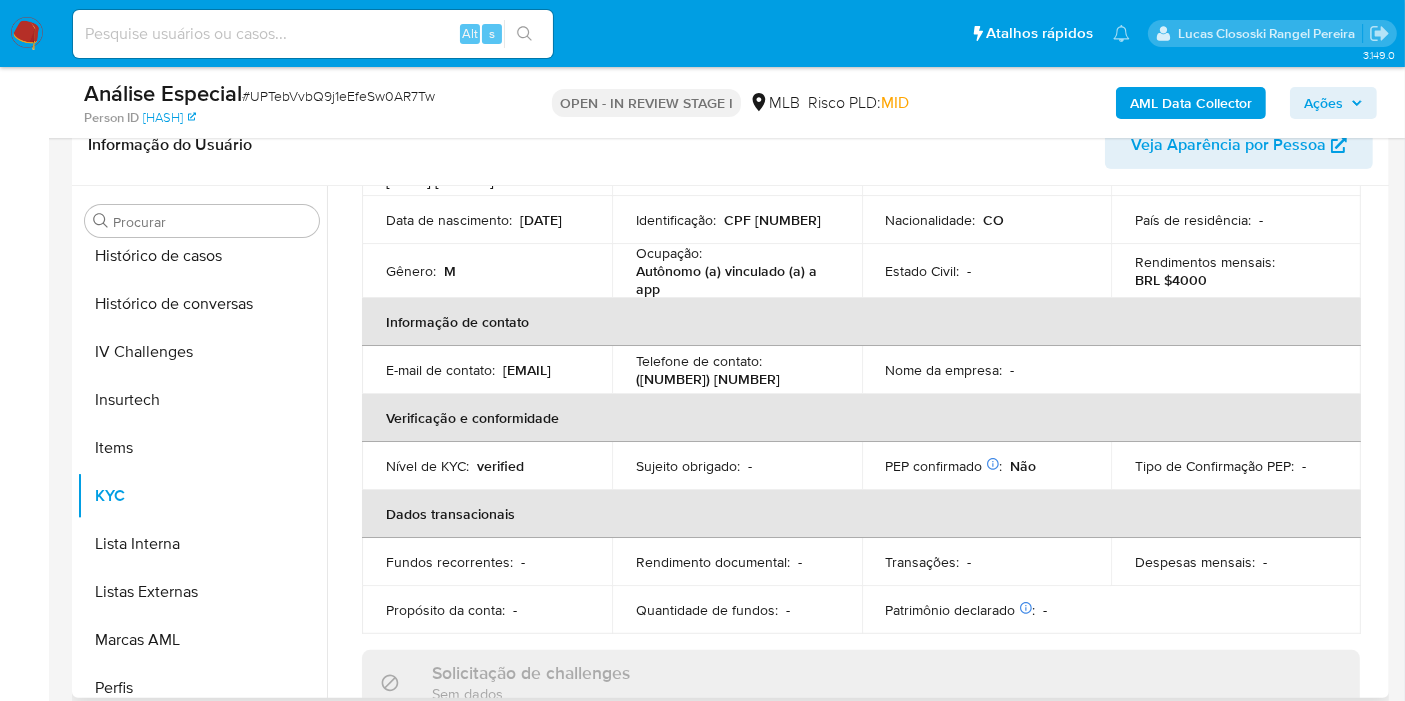 scroll, scrollTop: 70, scrollLeft: 0, axis: vertical 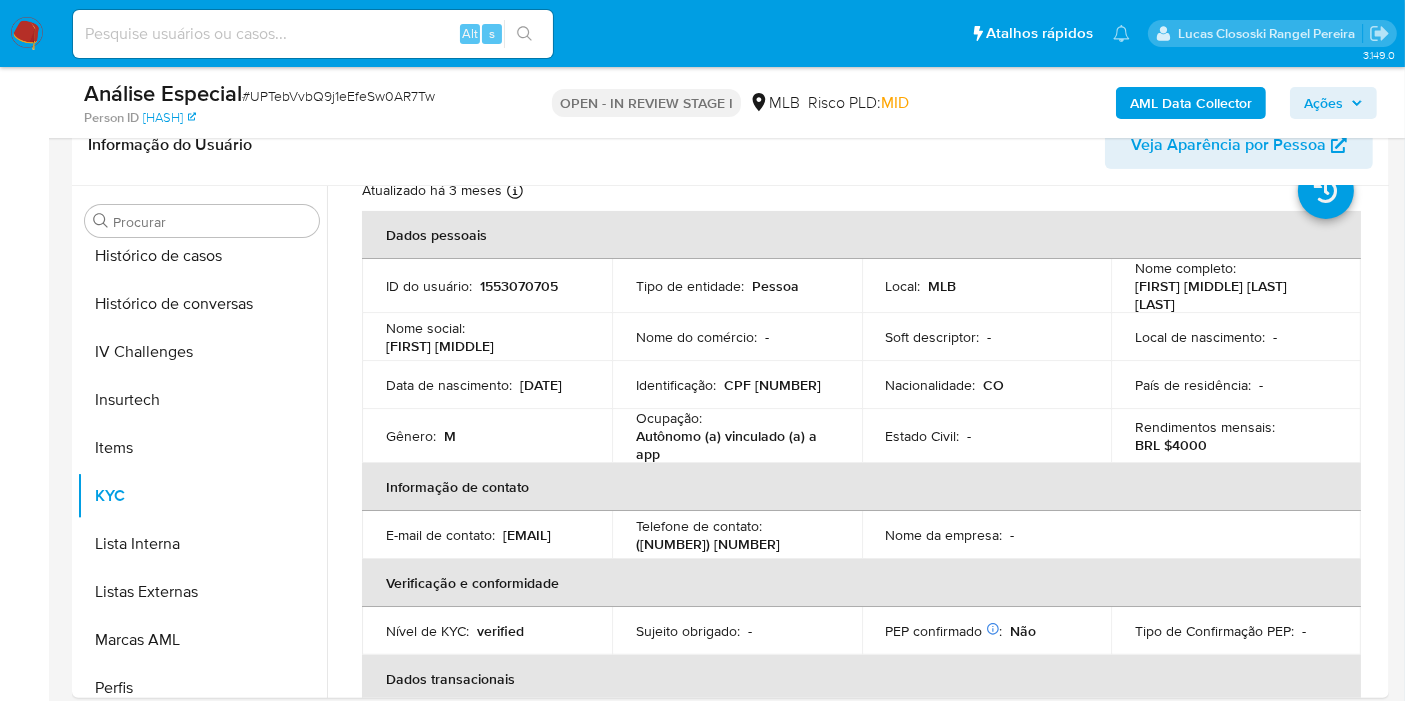 copy on "71320031277" 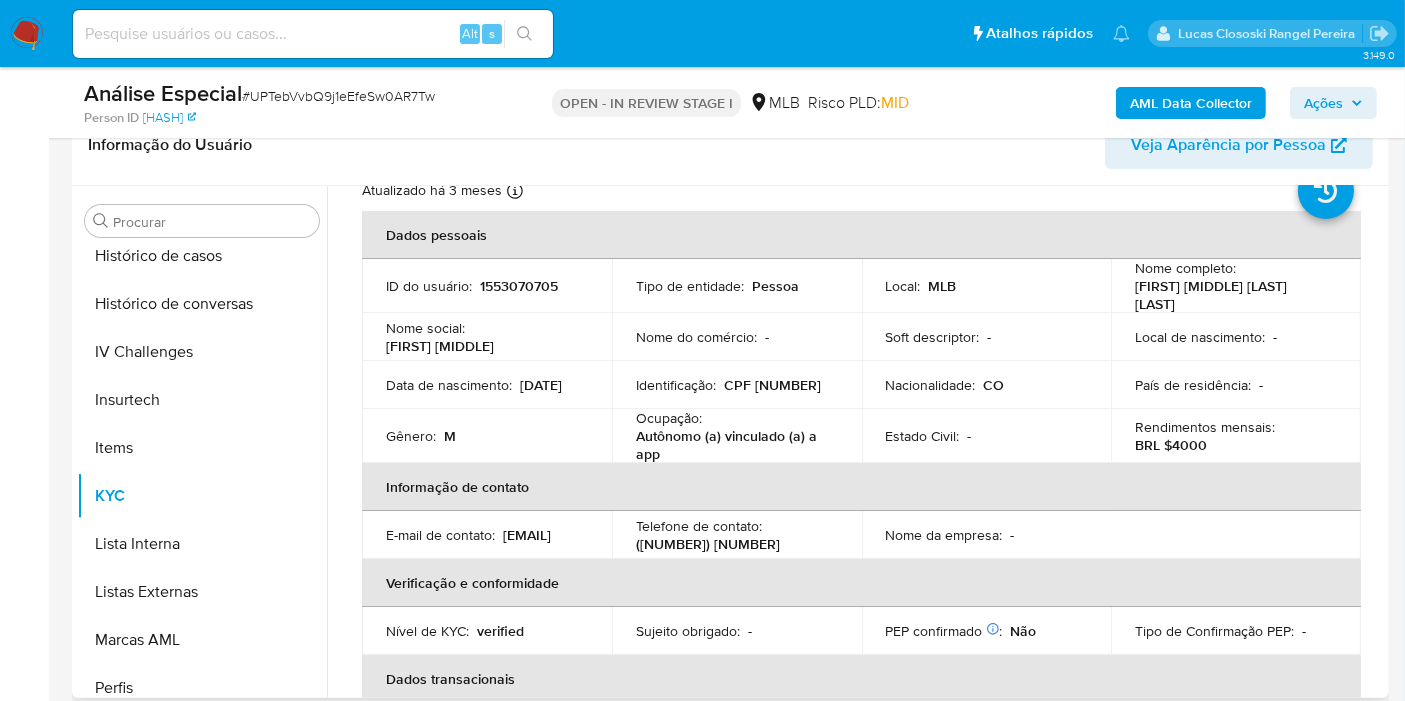 scroll, scrollTop: 737, scrollLeft: 0, axis: vertical 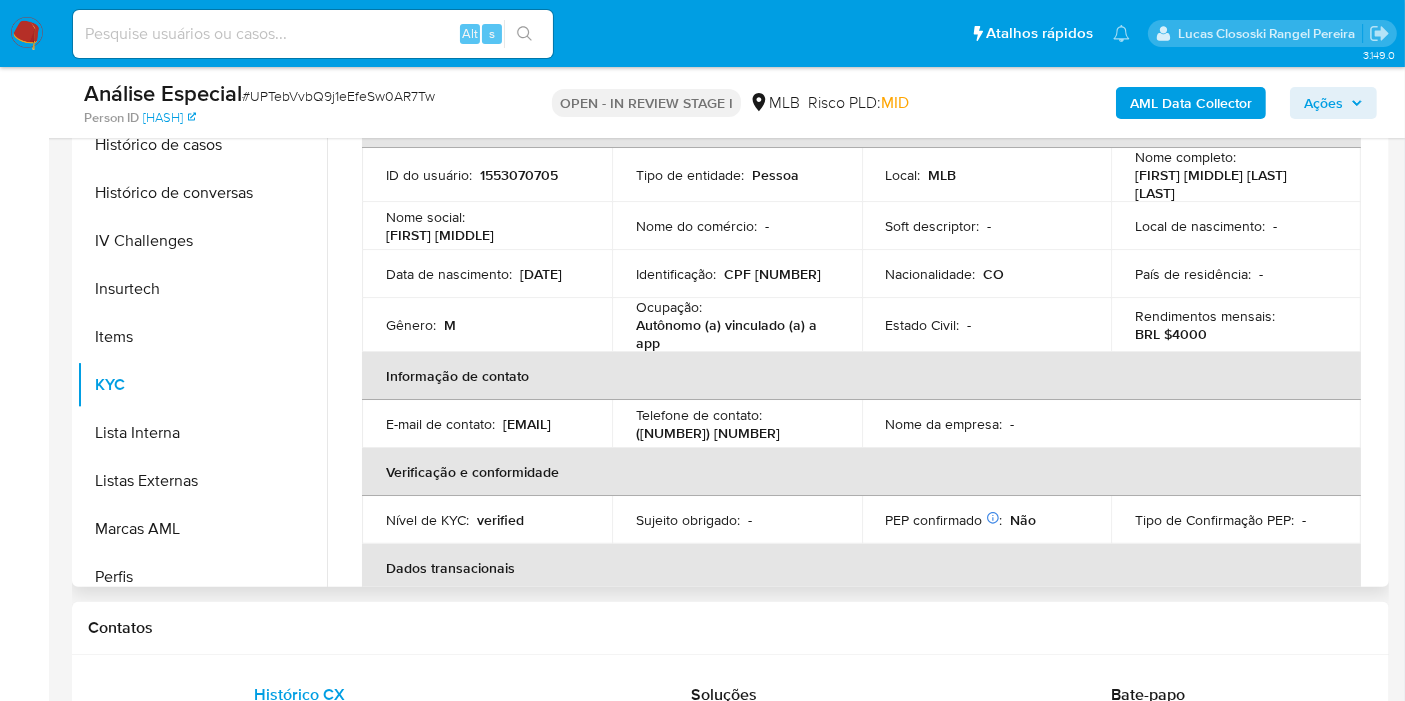 click on "CPF 71320031277" at bounding box center (772, 274) 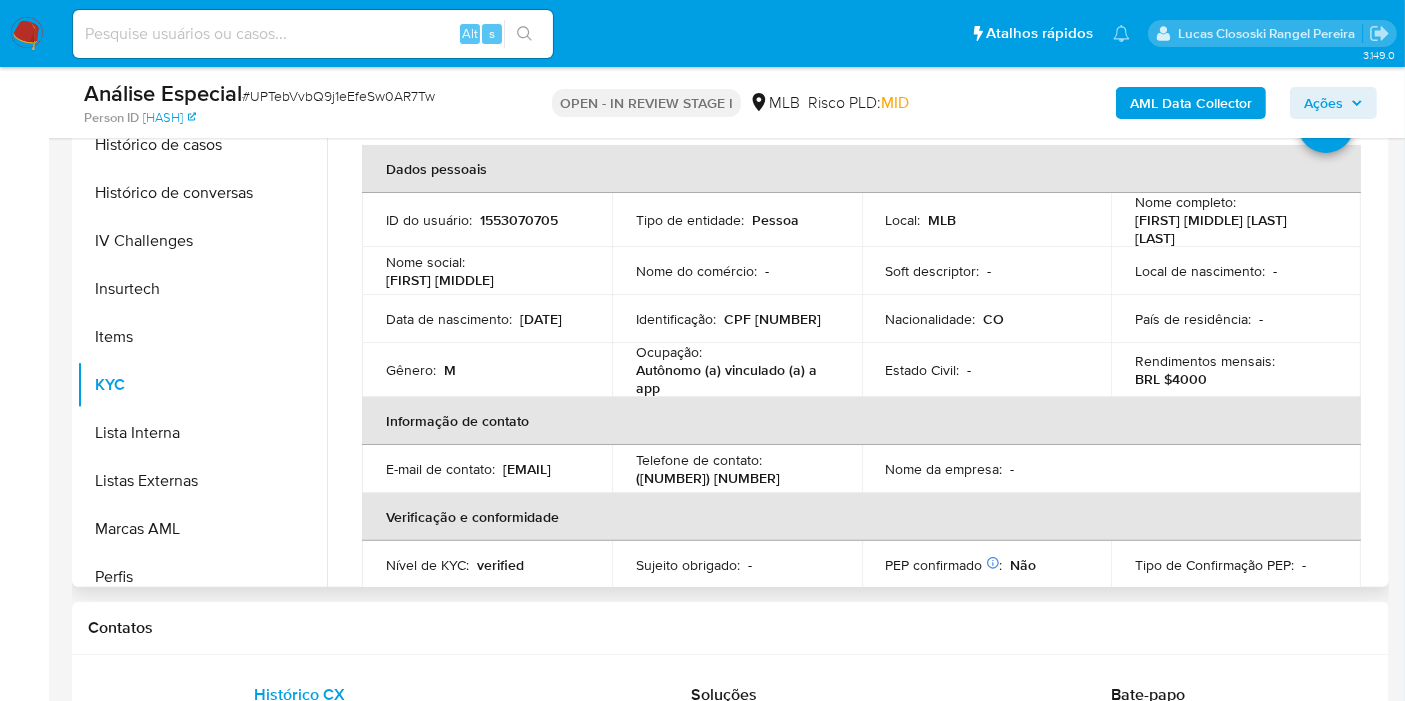 scroll, scrollTop: 0, scrollLeft: 0, axis: both 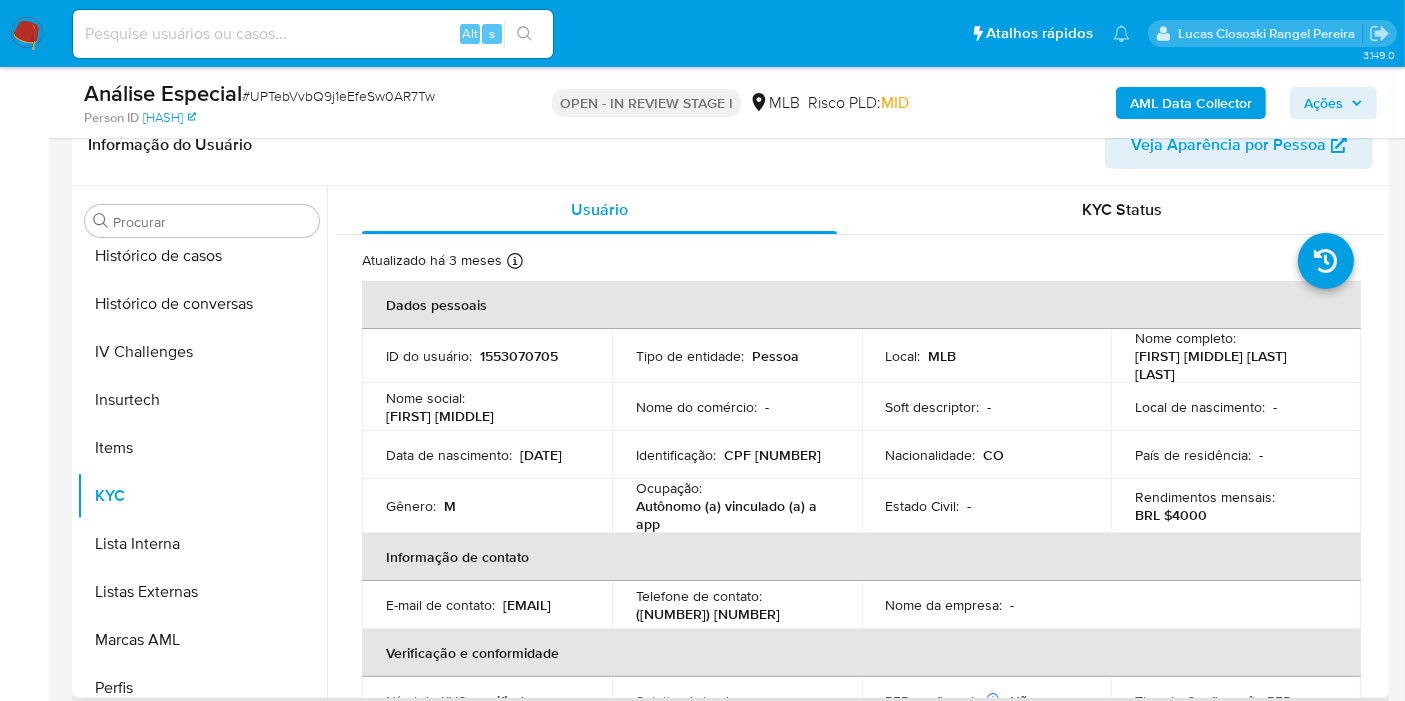 click on "Tipo de entidade :    Pessoa" at bounding box center [737, 356] 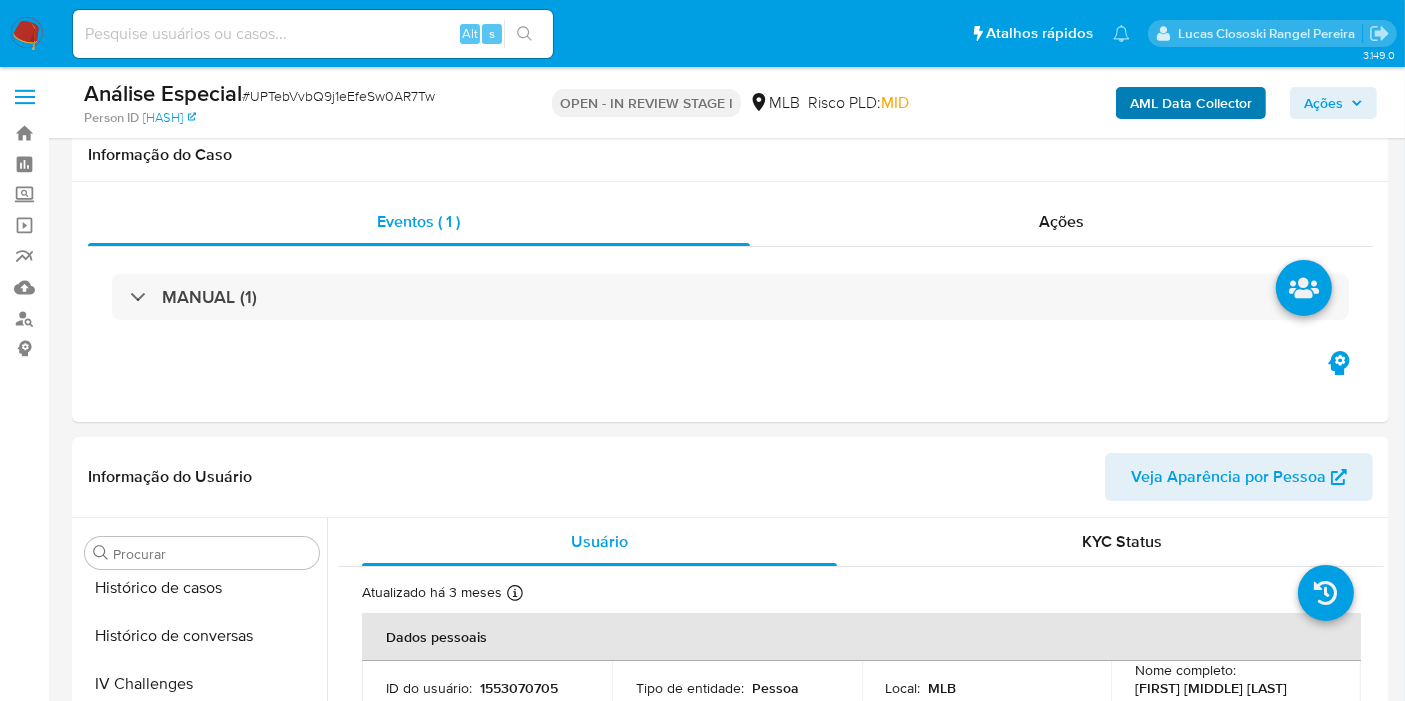 scroll, scrollTop: 0, scrollLeft: 0, axis: both 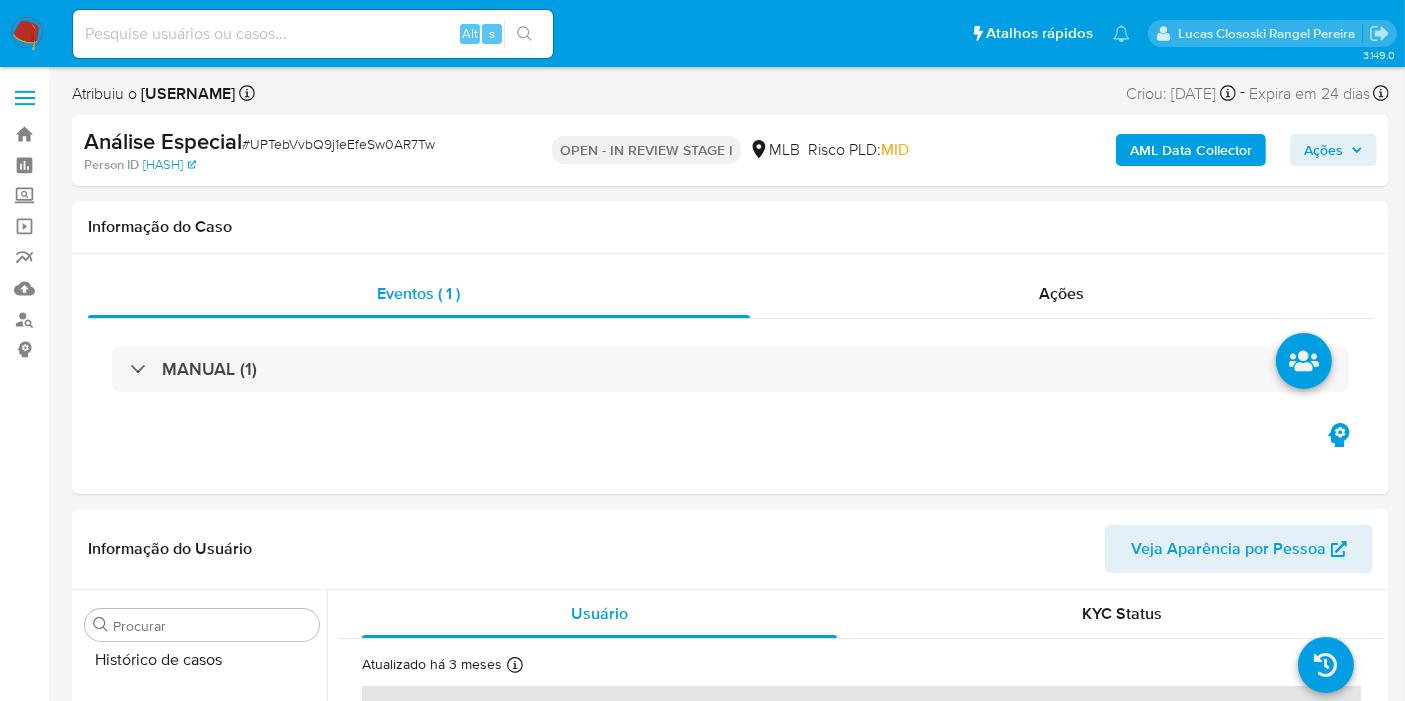 click on "Análise Especial # UPTebVvbQ9j1eEfeSw0AR7Tw Person ID 260347435bab20190e0399f3bd7566df OPEN - IN REVIEW STAGE I  MLB Risco PLD:  MID AML Data Collector Ações" at bounding box center [730, 150] 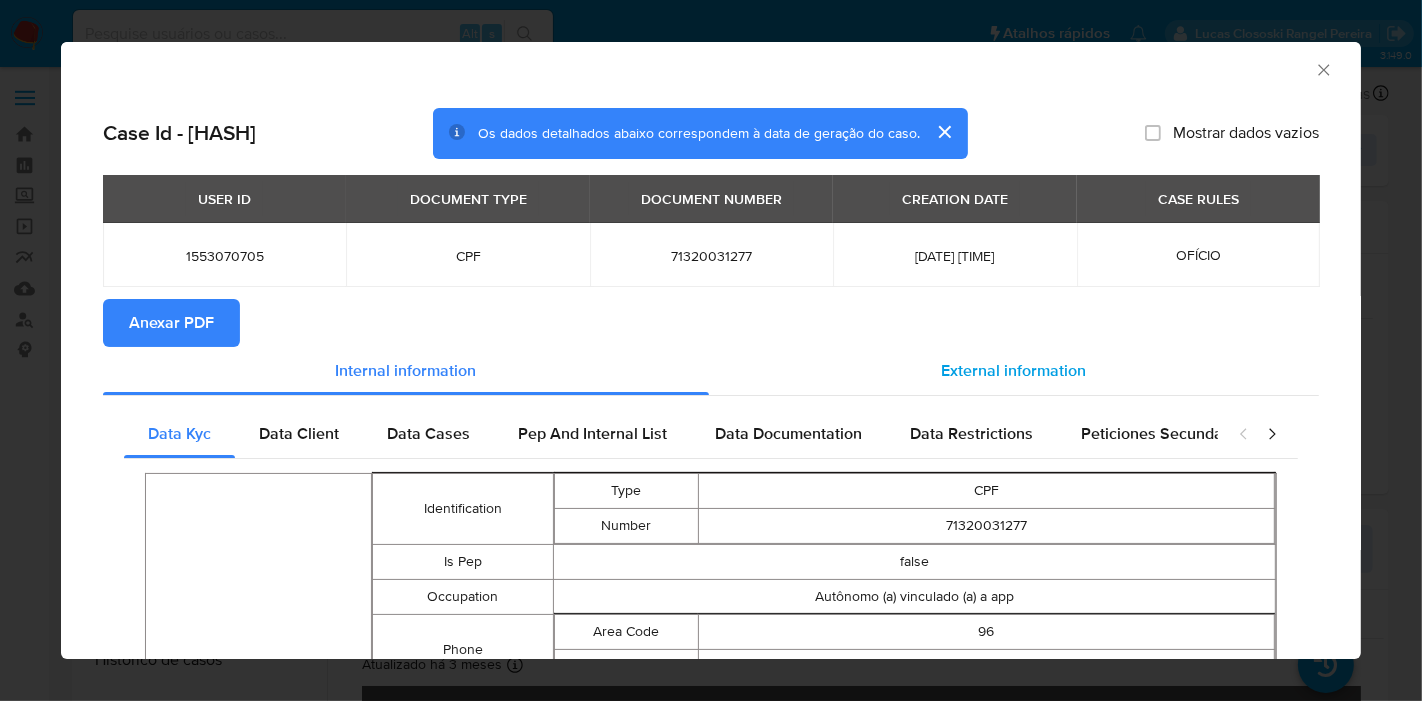 click on "External information" at bounding box center (1014, 370) 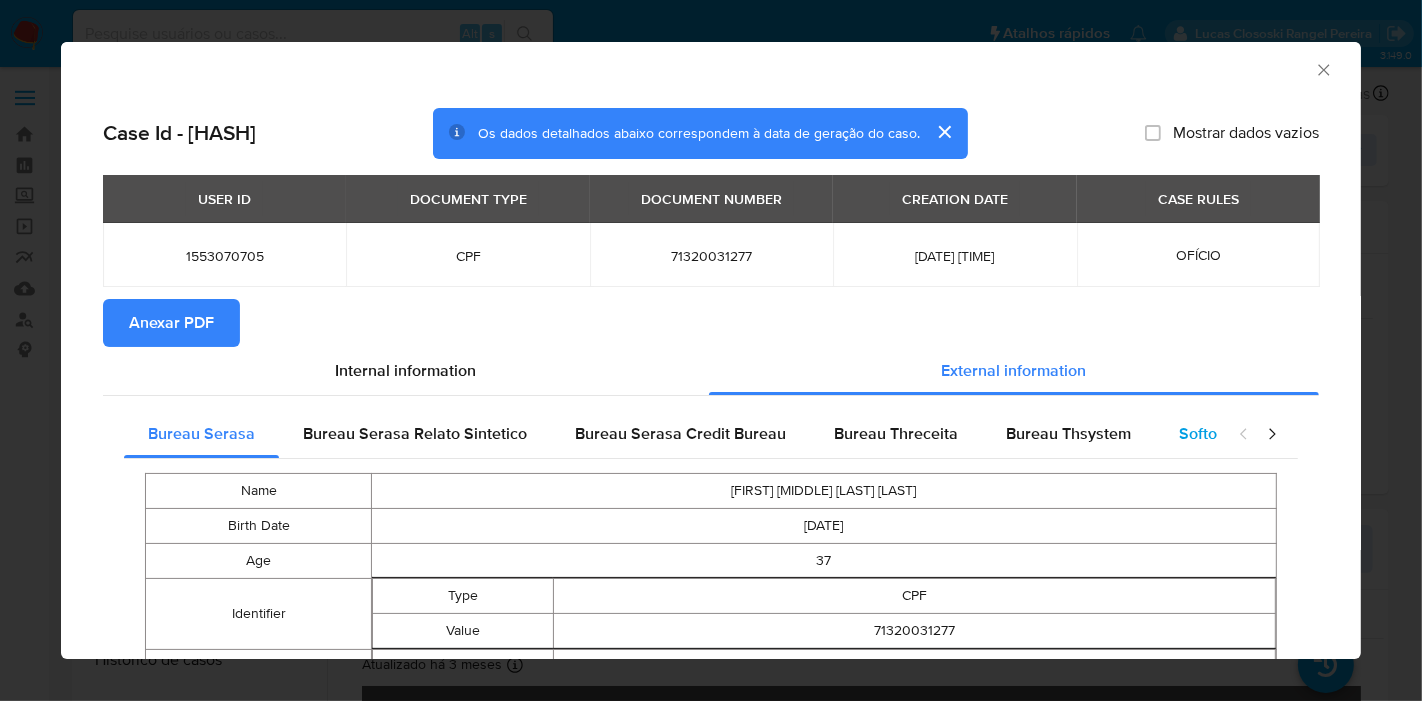 click on "Softon" at bounding box center [1202, 433] 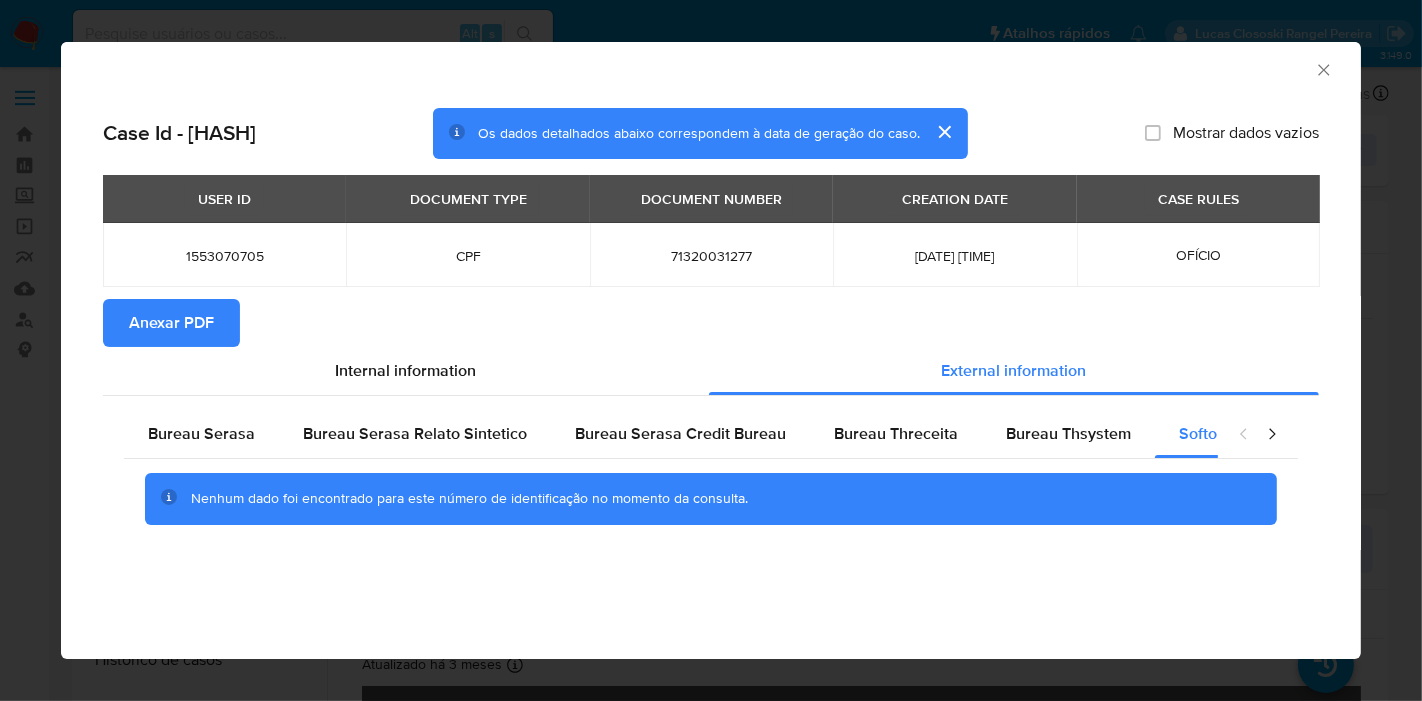 click 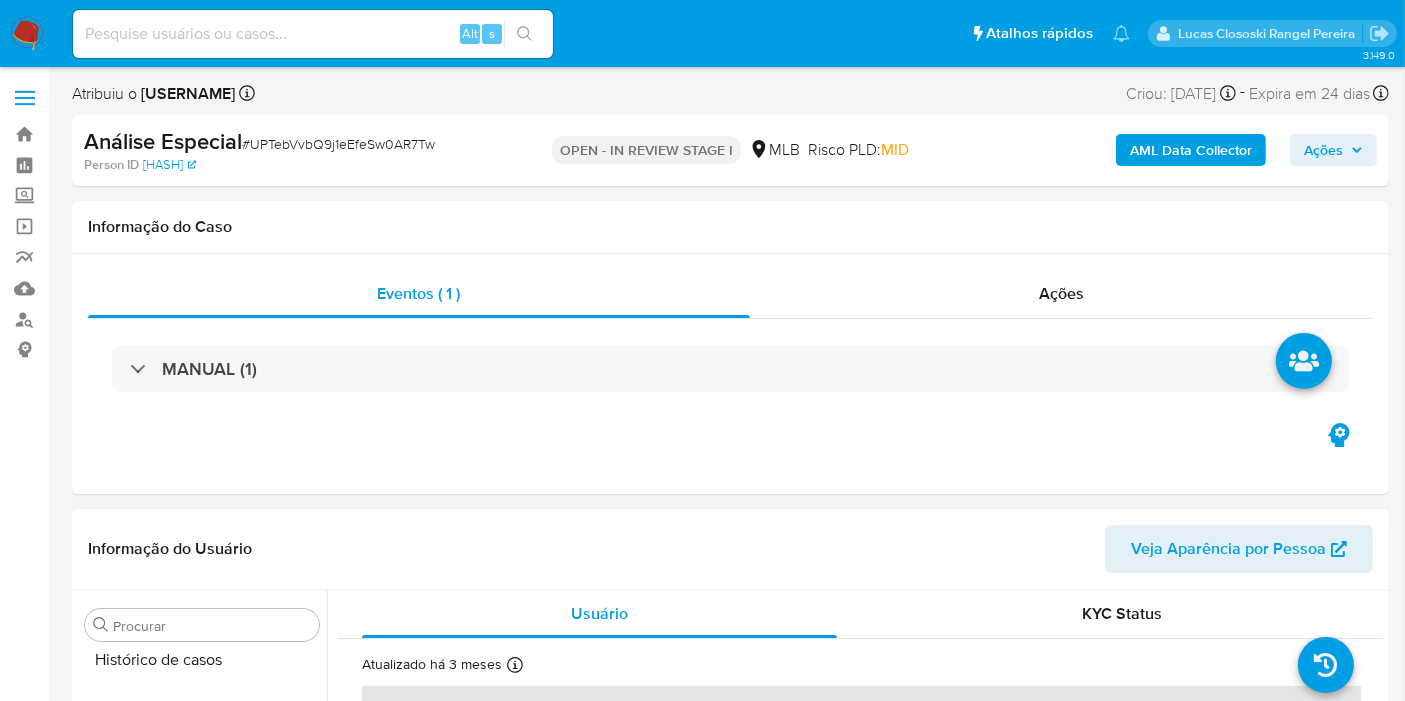 scroll, scrollTop: 333, scrollLeft: 0, axis: vertical 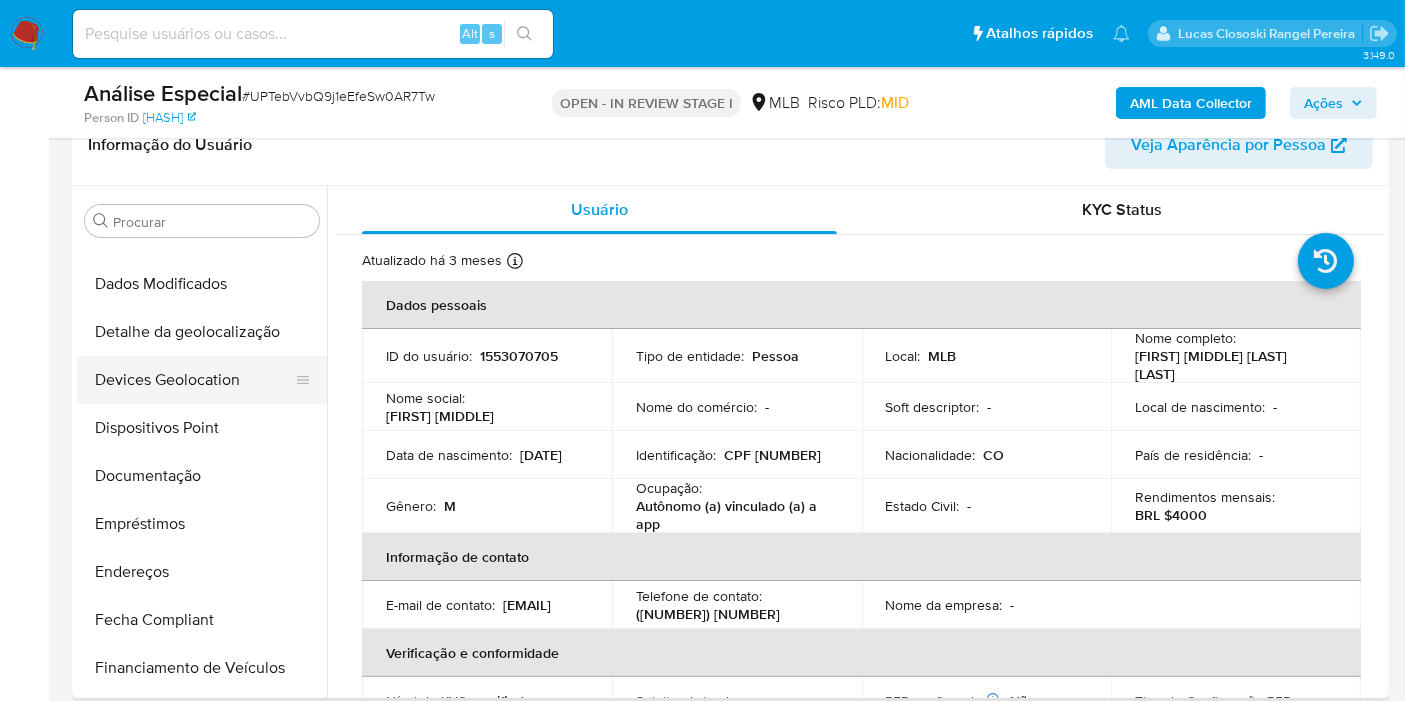 click on "Devices Geolocation" at bounding box center [194, 380] 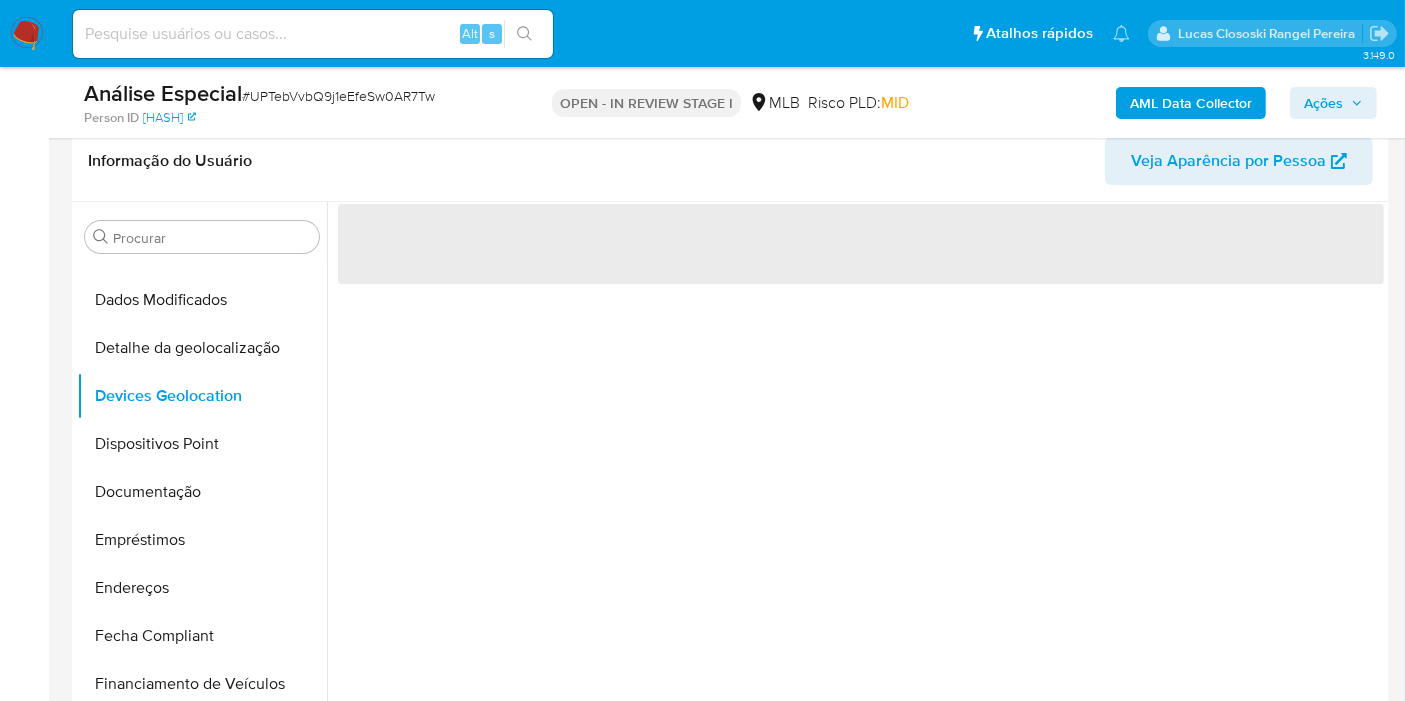 scroll, scrollTop: 222, scrollLeft: 0, axis: vertical 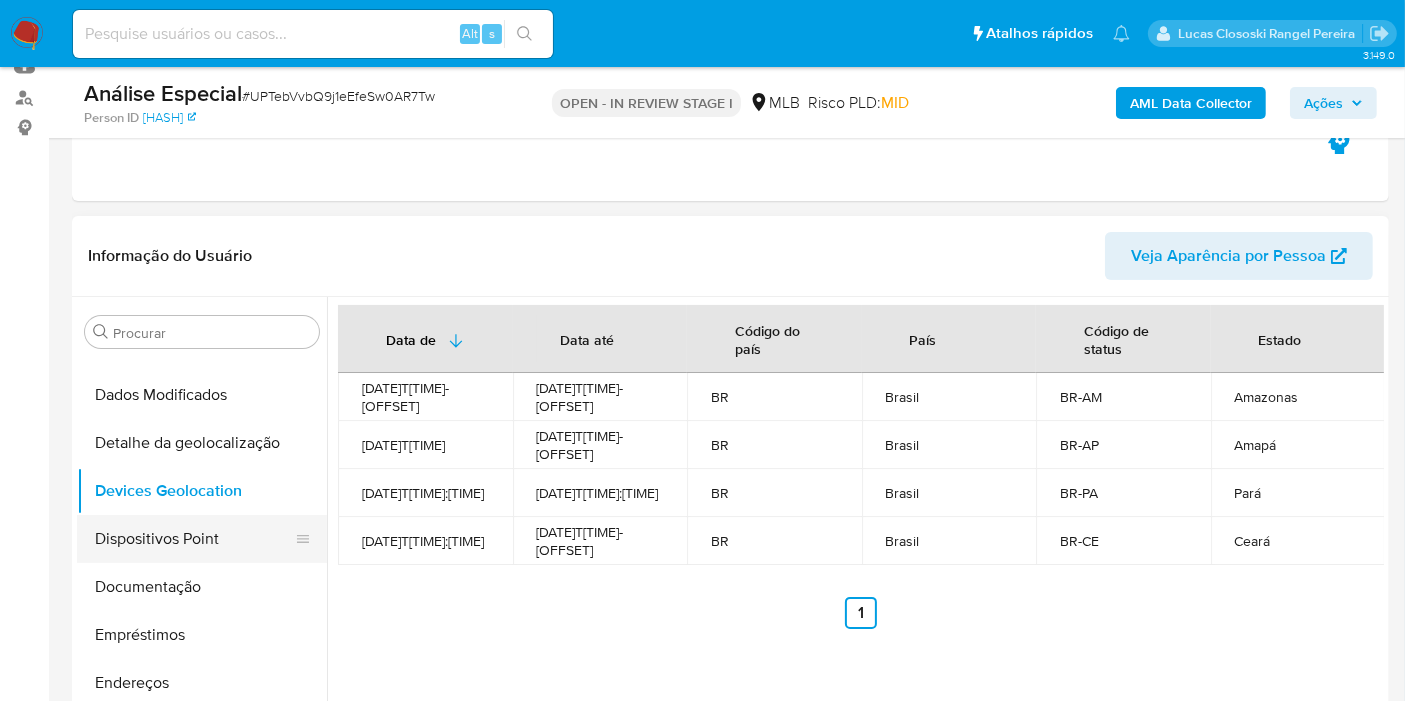 click on "Dispositivos Point" at bounding box center [194, 539] 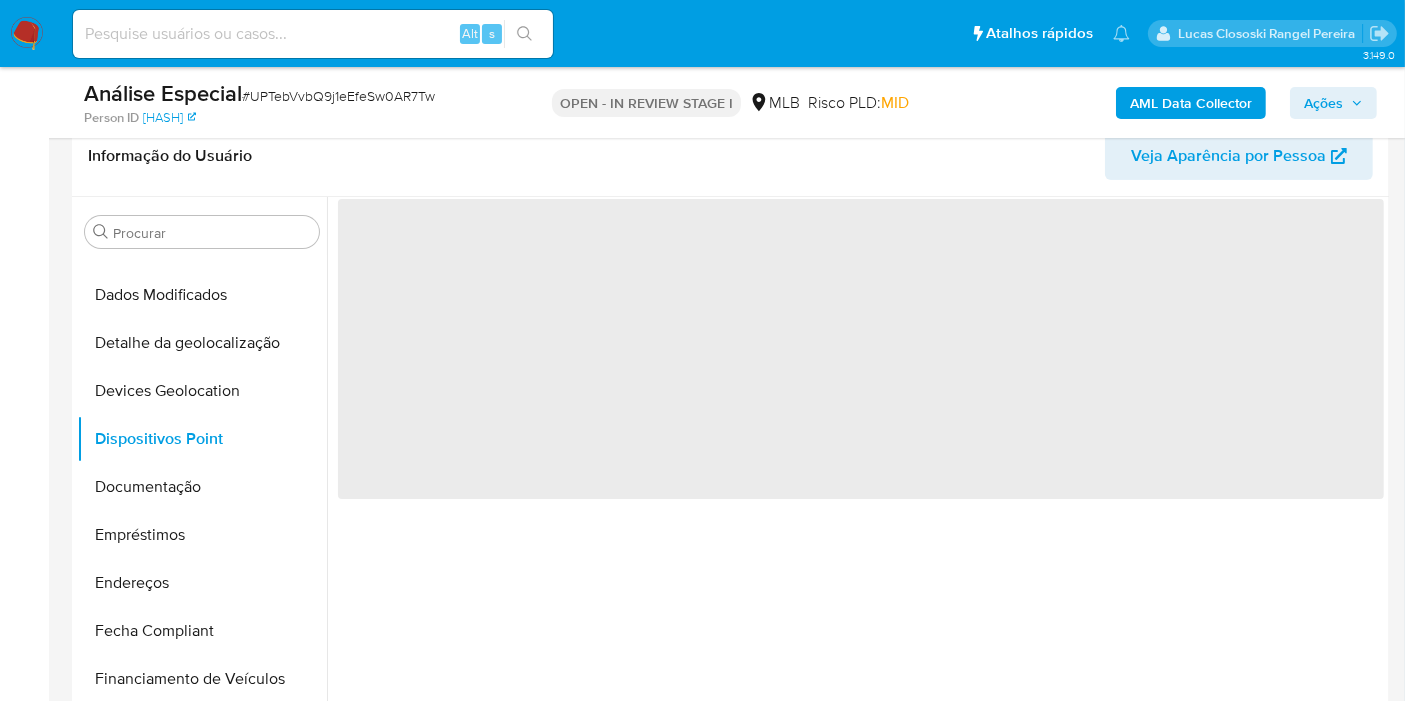 scroll, scrollTop: 374, scrollLeft: 0, axis: vertical 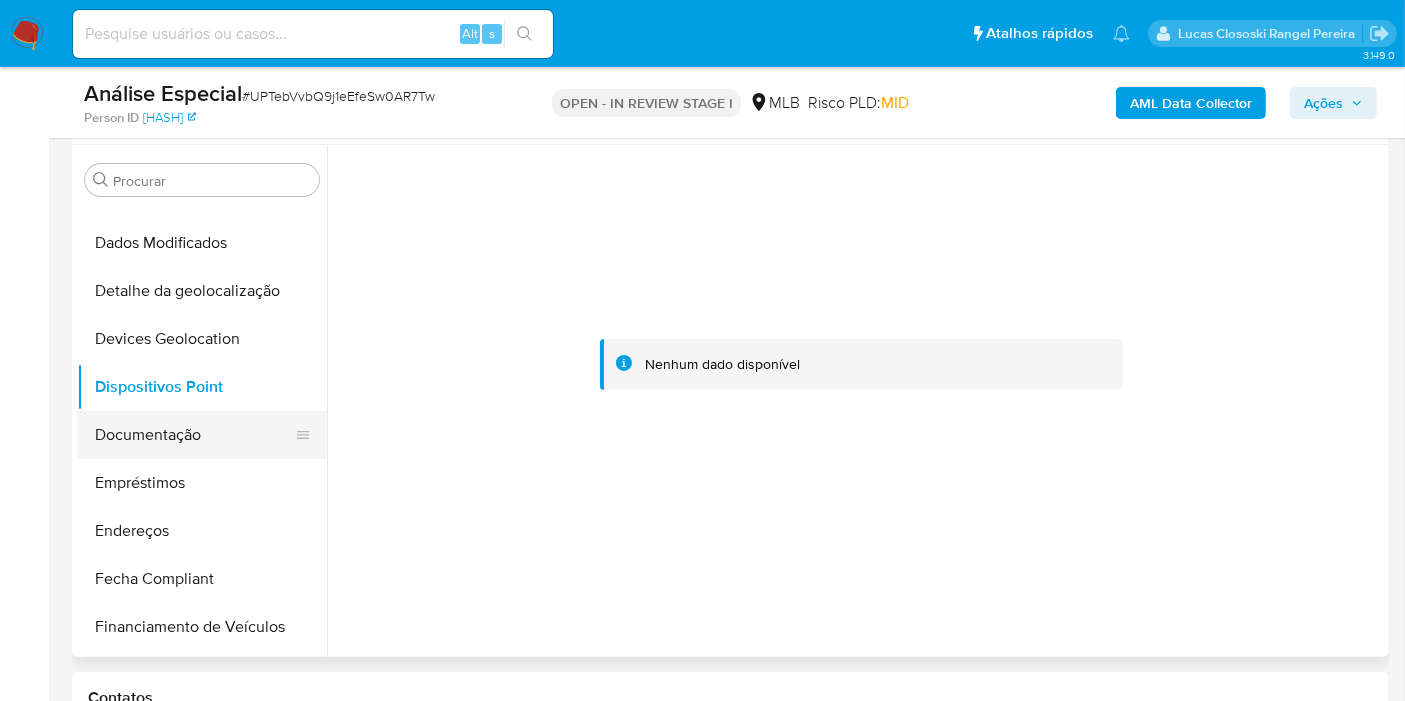 click on "Documentação" at bounding box center (194, 435) 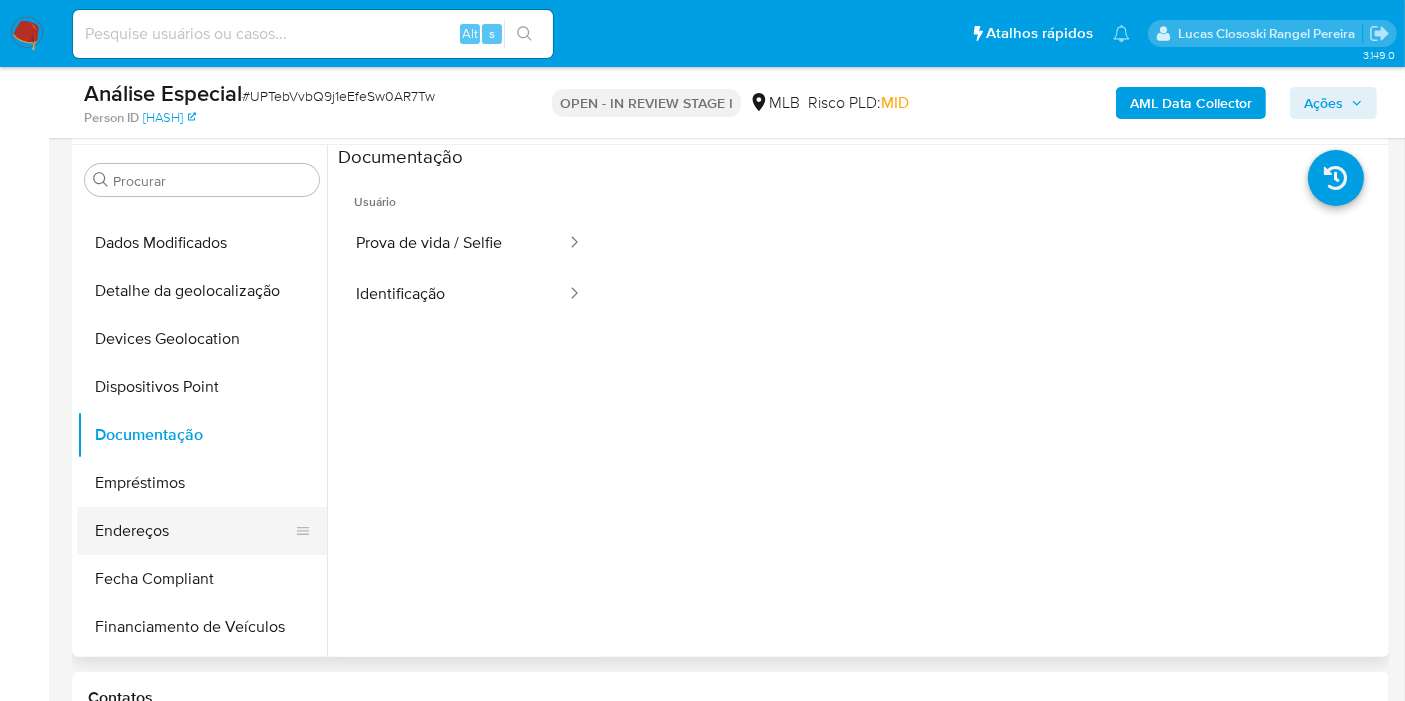 click on "Endereços" at bounding box center [194, 531] 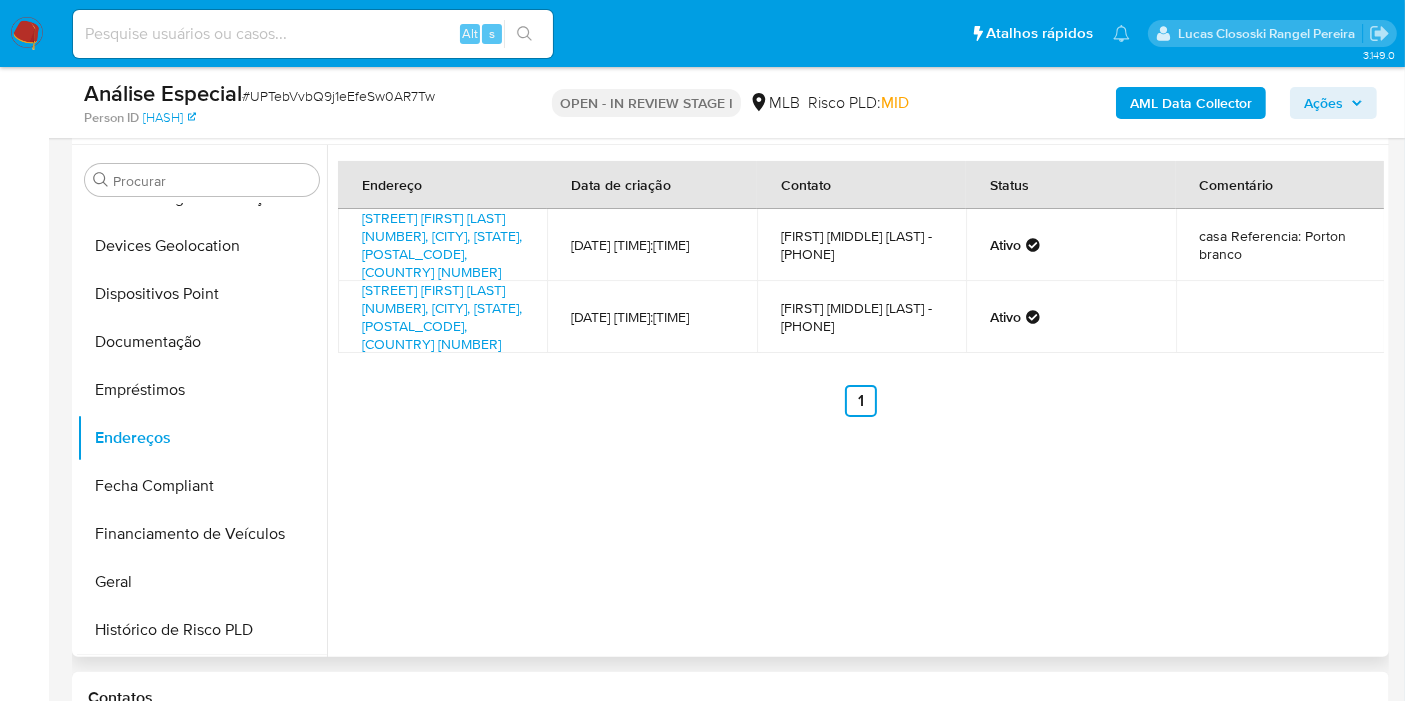 scroll, scrollTop: 400, scrollLeft: 0, axis: vertical 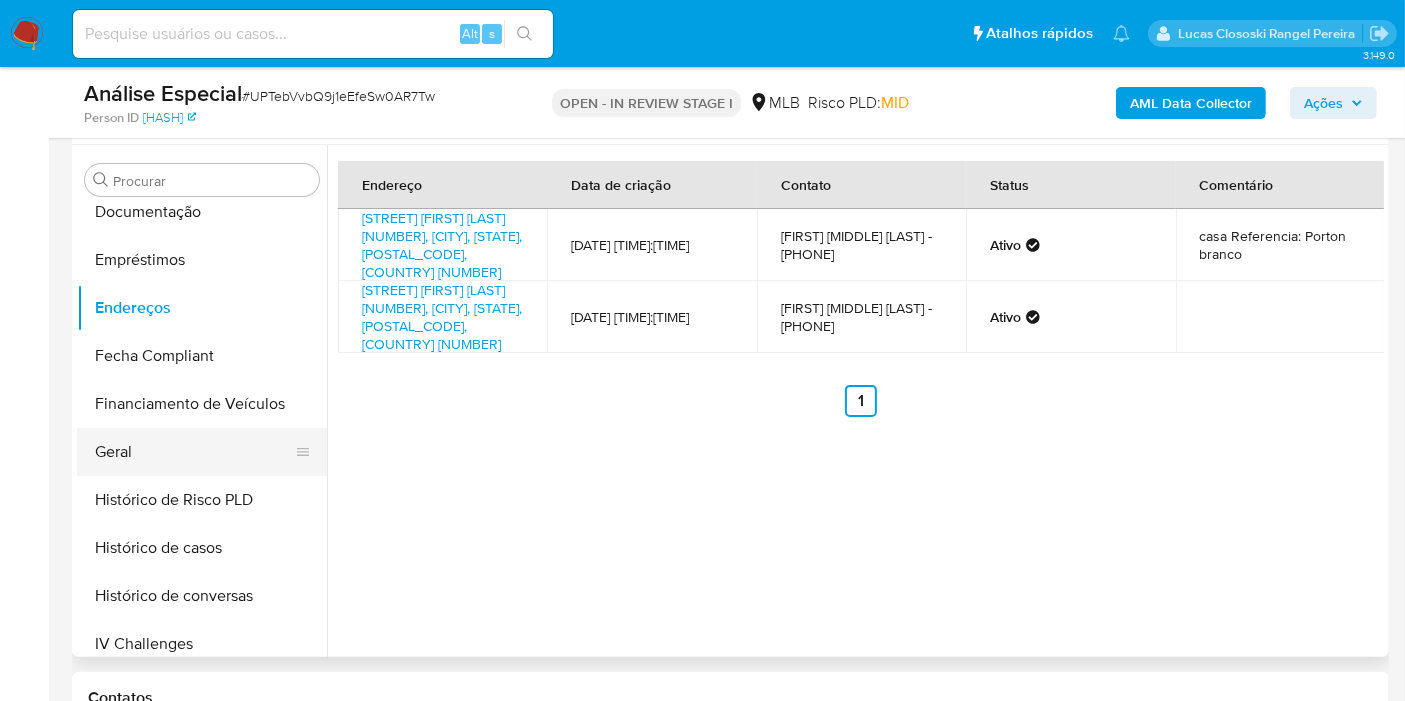 click on "Geral" at bounding box center [194, 452] 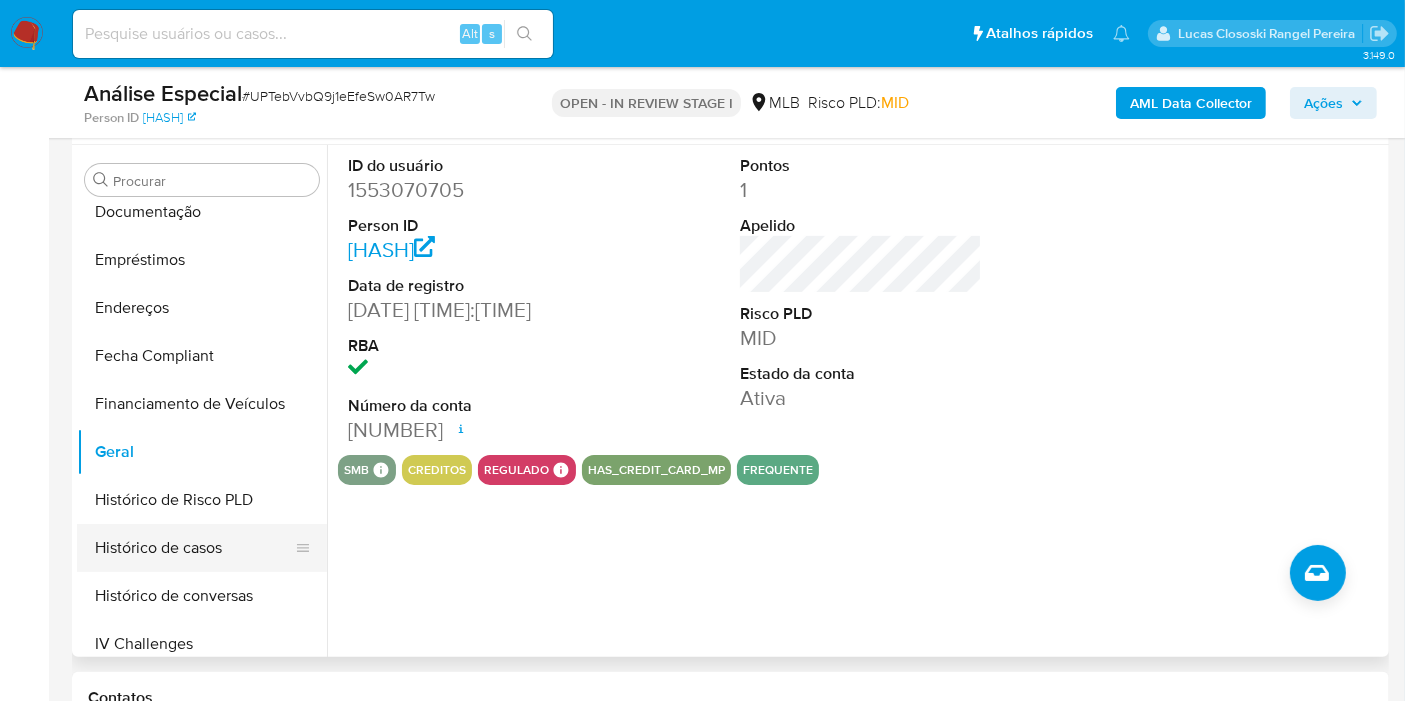 click on "Histórico de casos" at bounding box center (194, 548) 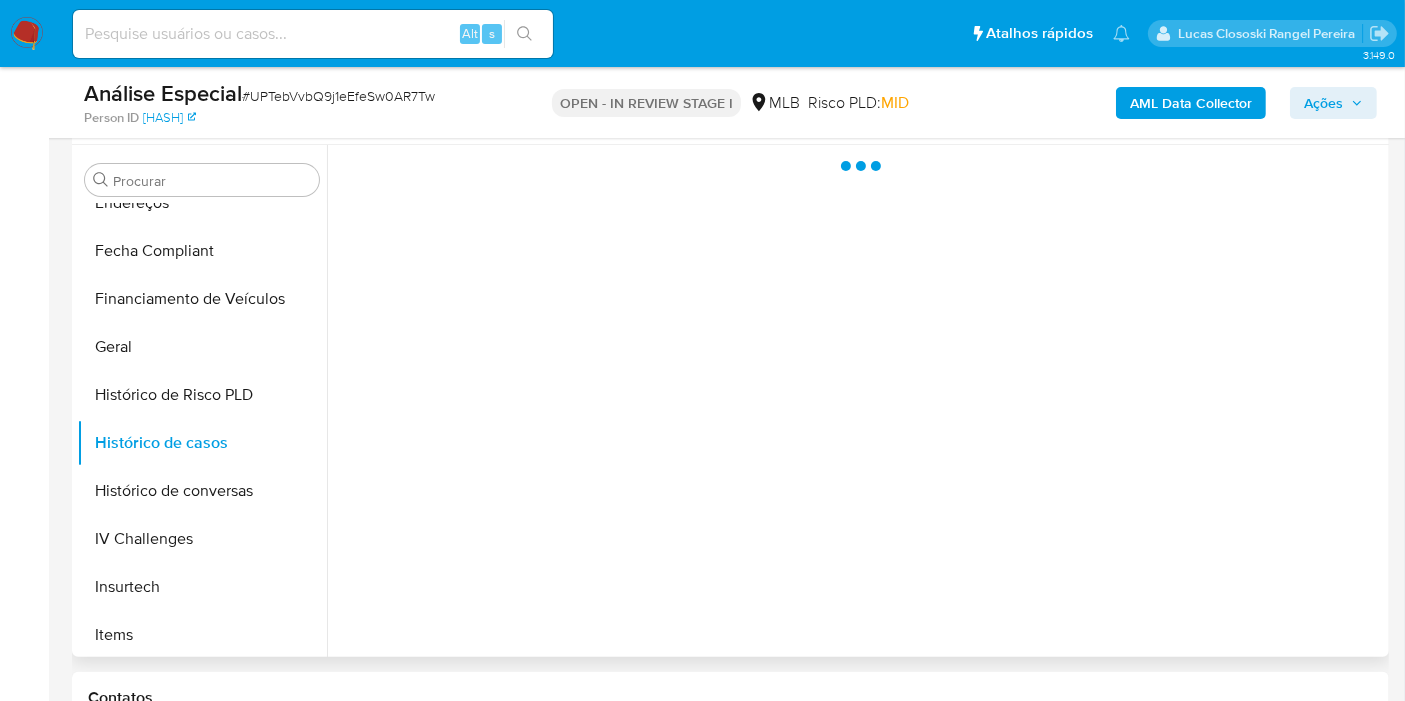 scroll, scrollTop: 733, scrollLeft: 0, axis: vertical 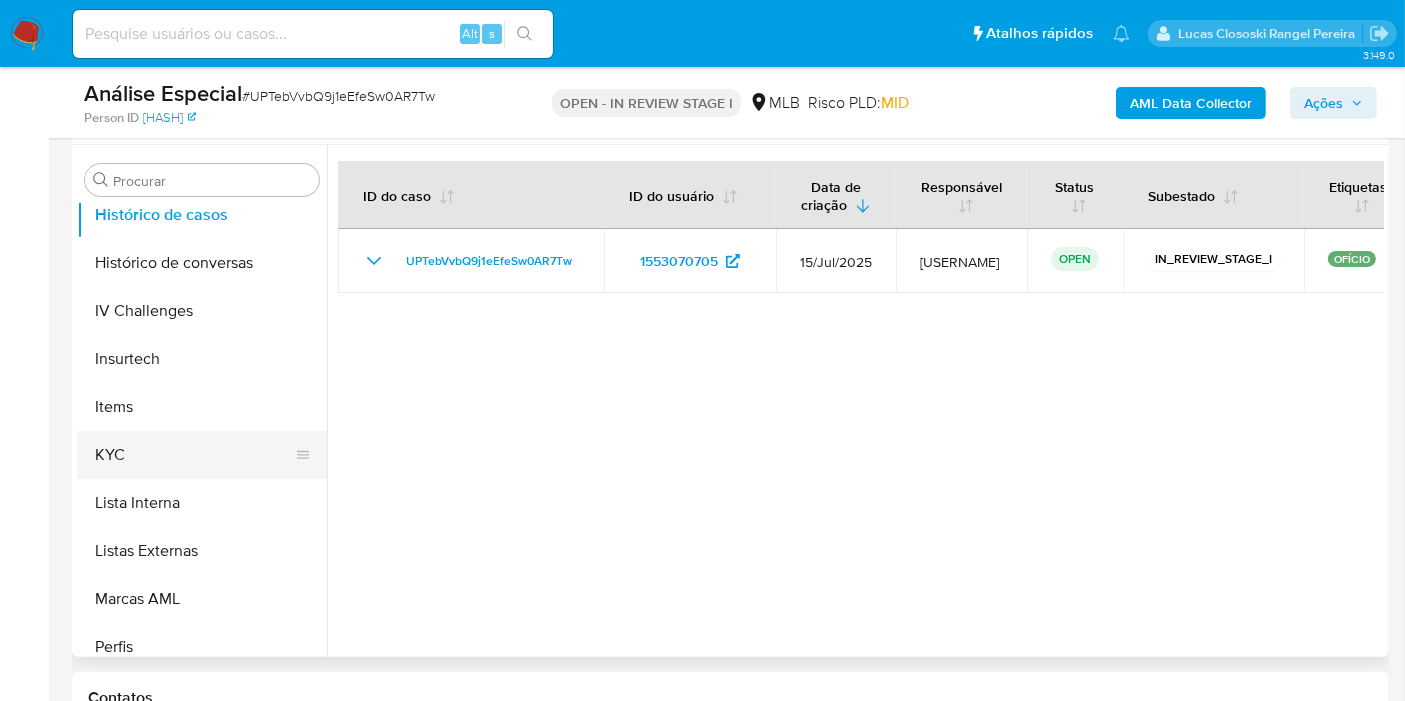 click on "KYC" at bounding box center [194, 455] 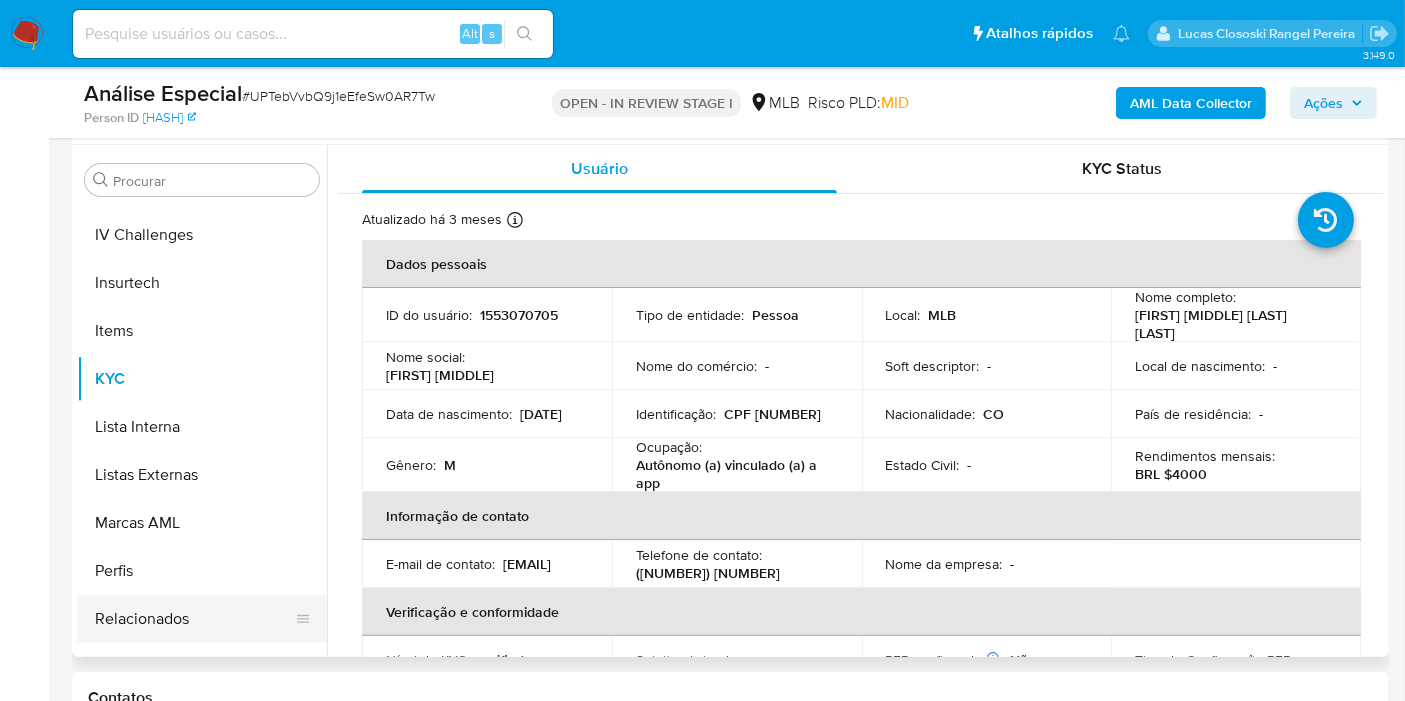 scroll, scrollTop: 844, scrollLeft: 0, axis: vertical 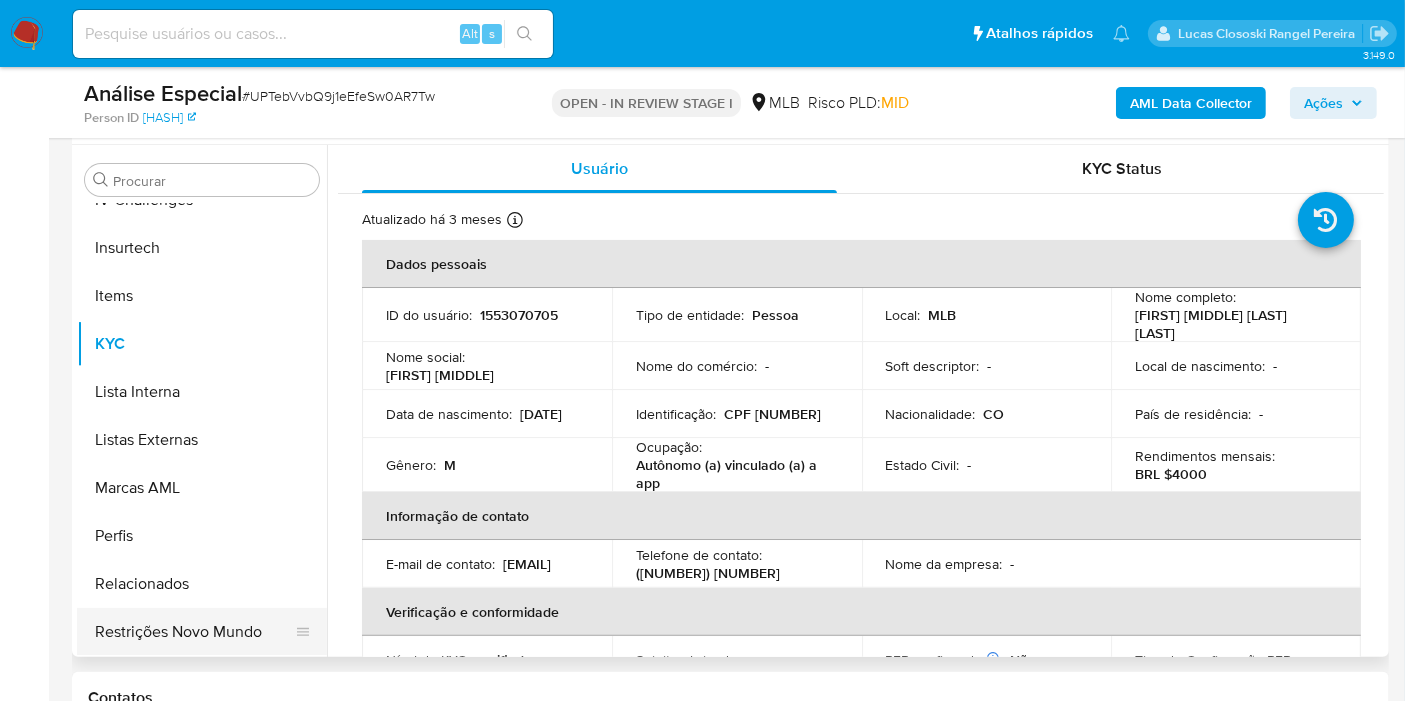 click on "Restrições Novo Mundo" at bounding box center (194, 632) 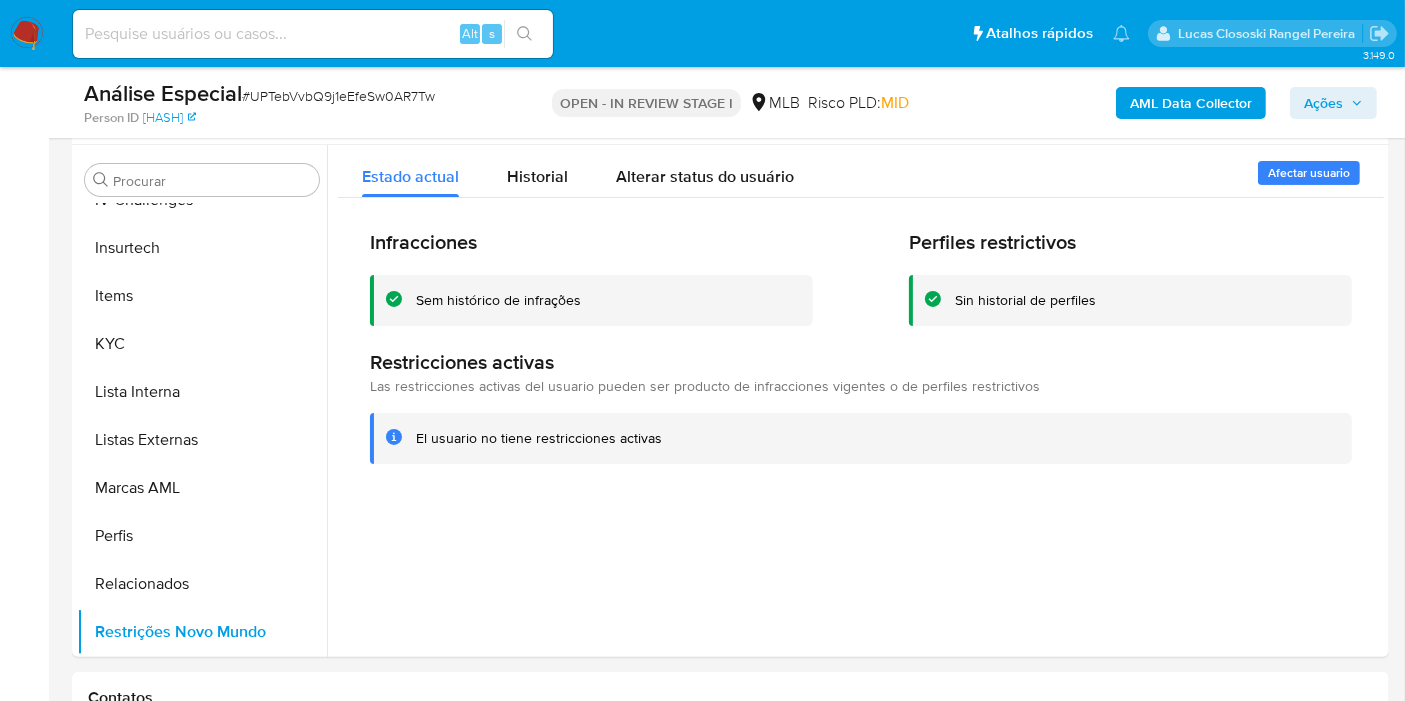 click on "# UPTebVvbQ9j1eEfeSw0AR7Tw" at bounding box center (338, 96) 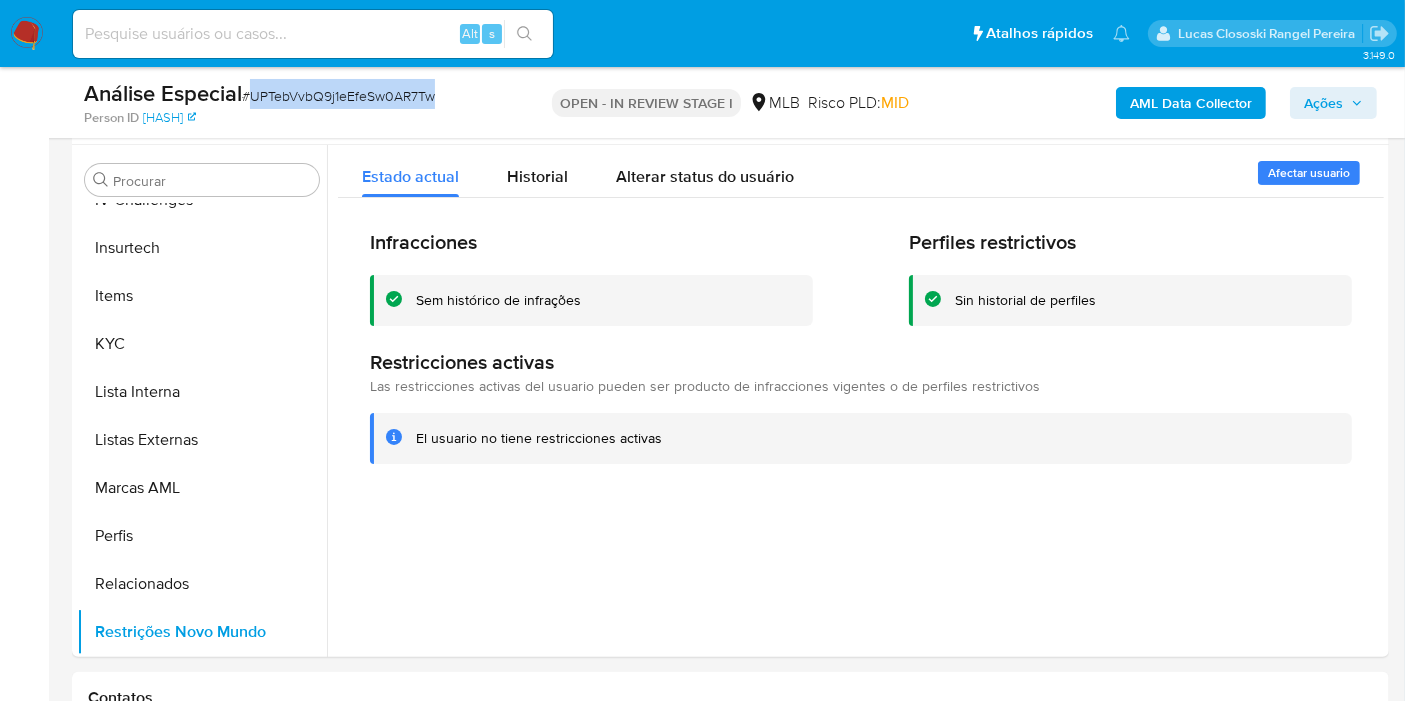 click on "# UPTebVvbQ9j1eEfeSw0AR7Tw" at bounding box center [338, 96] 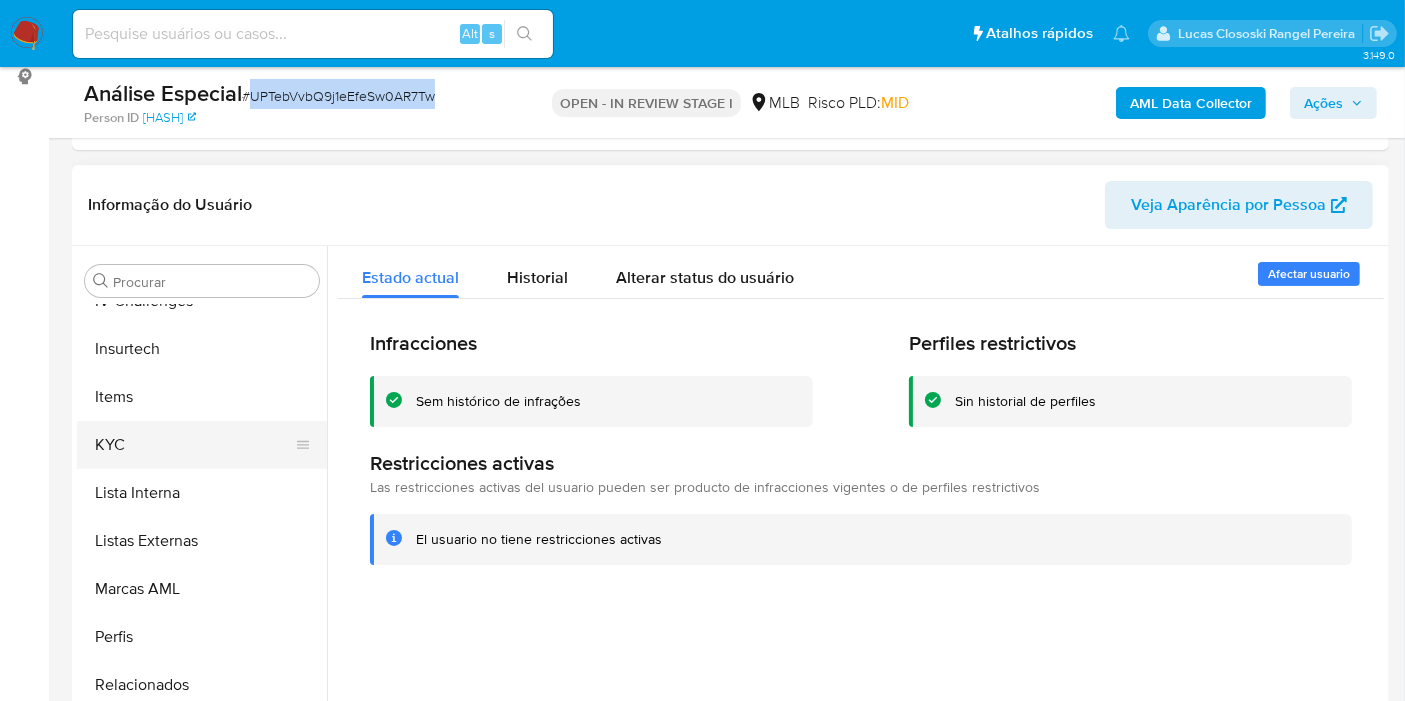 scroll, scrollTop: 333, scrollLeft: 0, axis: vertical 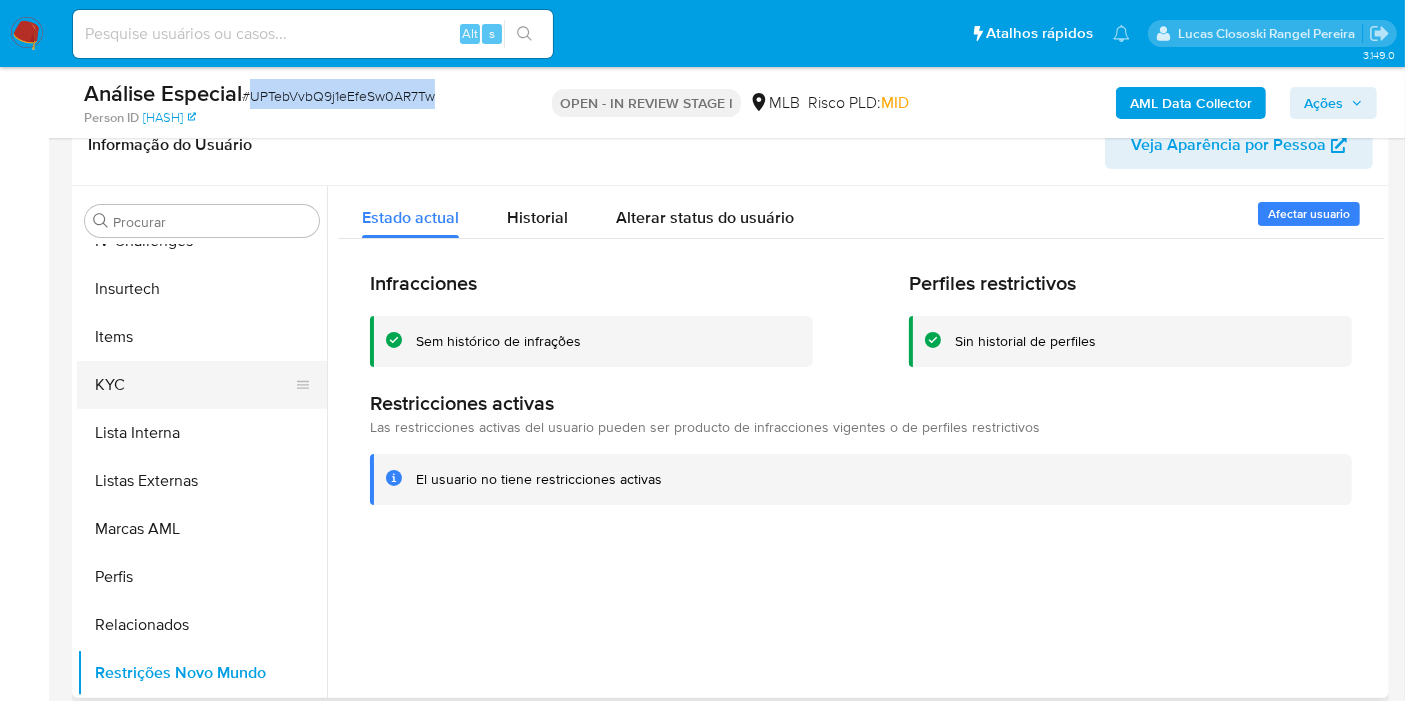 click on "KYC" at bounding box center [194, 385] 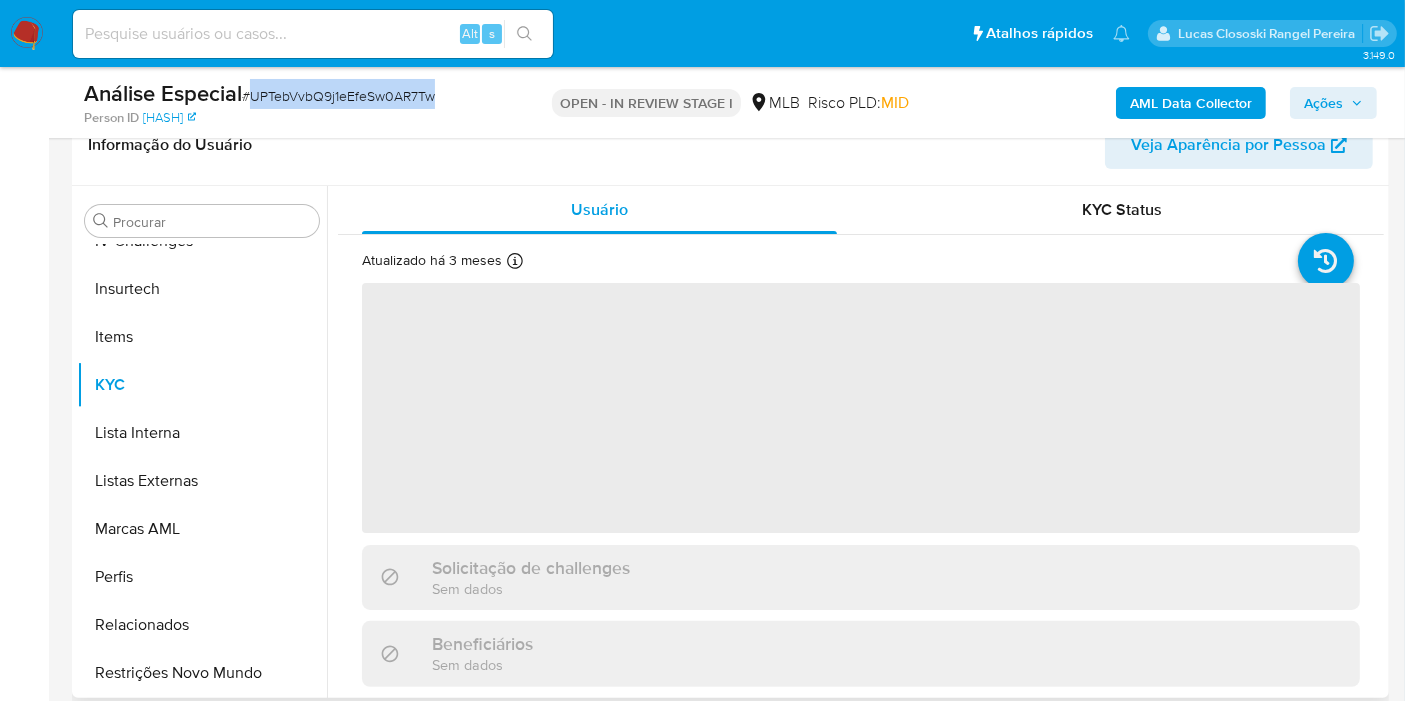 click on "Usuário" at bounding box center (599, 210) 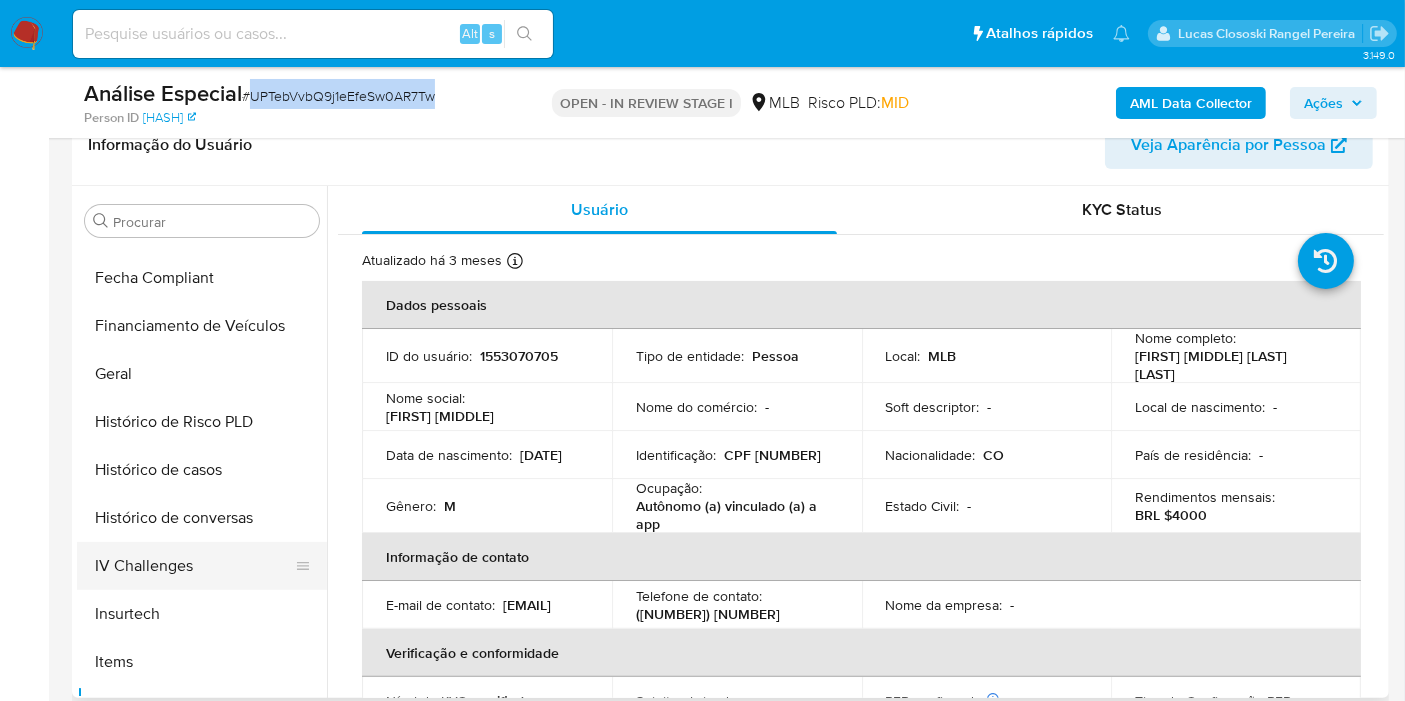 scroll, scrollTop: 511, scrollLeft: 0, axis: vertical 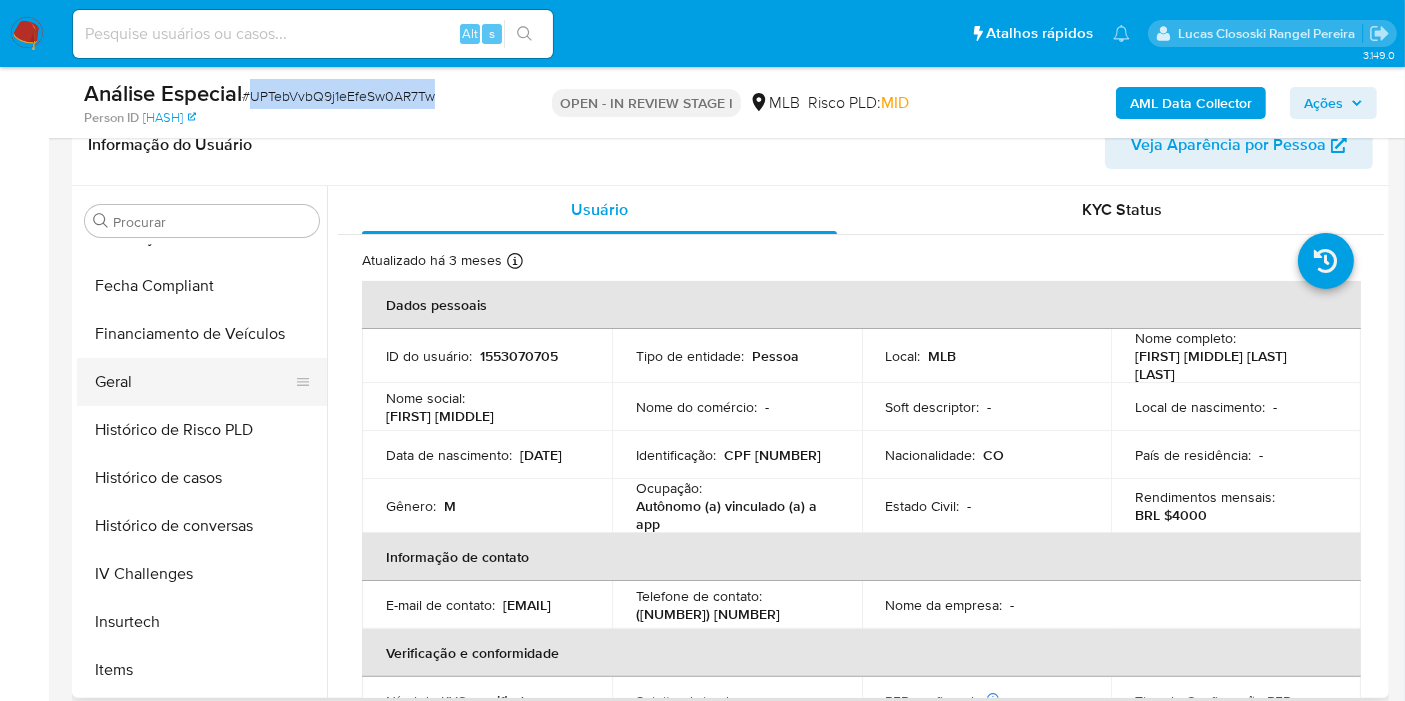 click on "Geral" at bounding box center (194, 382) 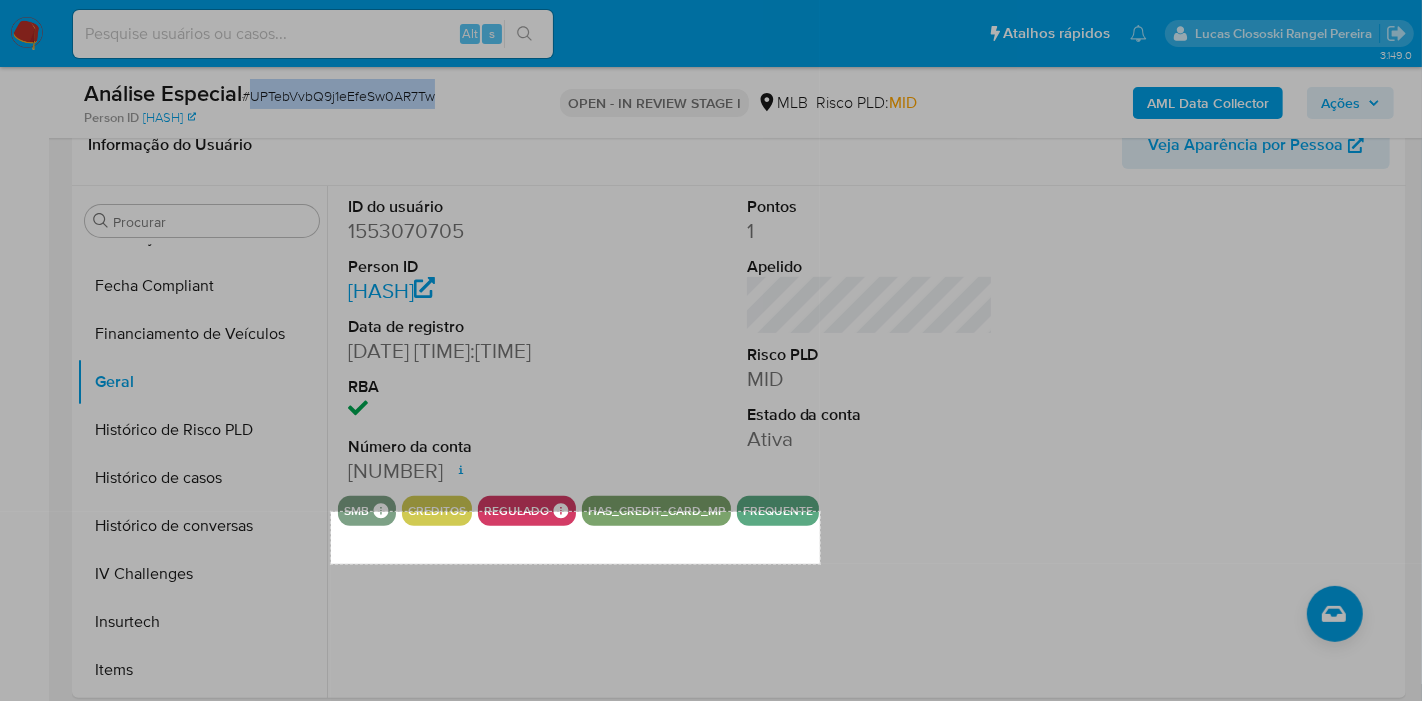 drag, startPoint x: 331, startPoint y: 512, endPoint x: 820, endPoint y: 564, distance: 491.75705 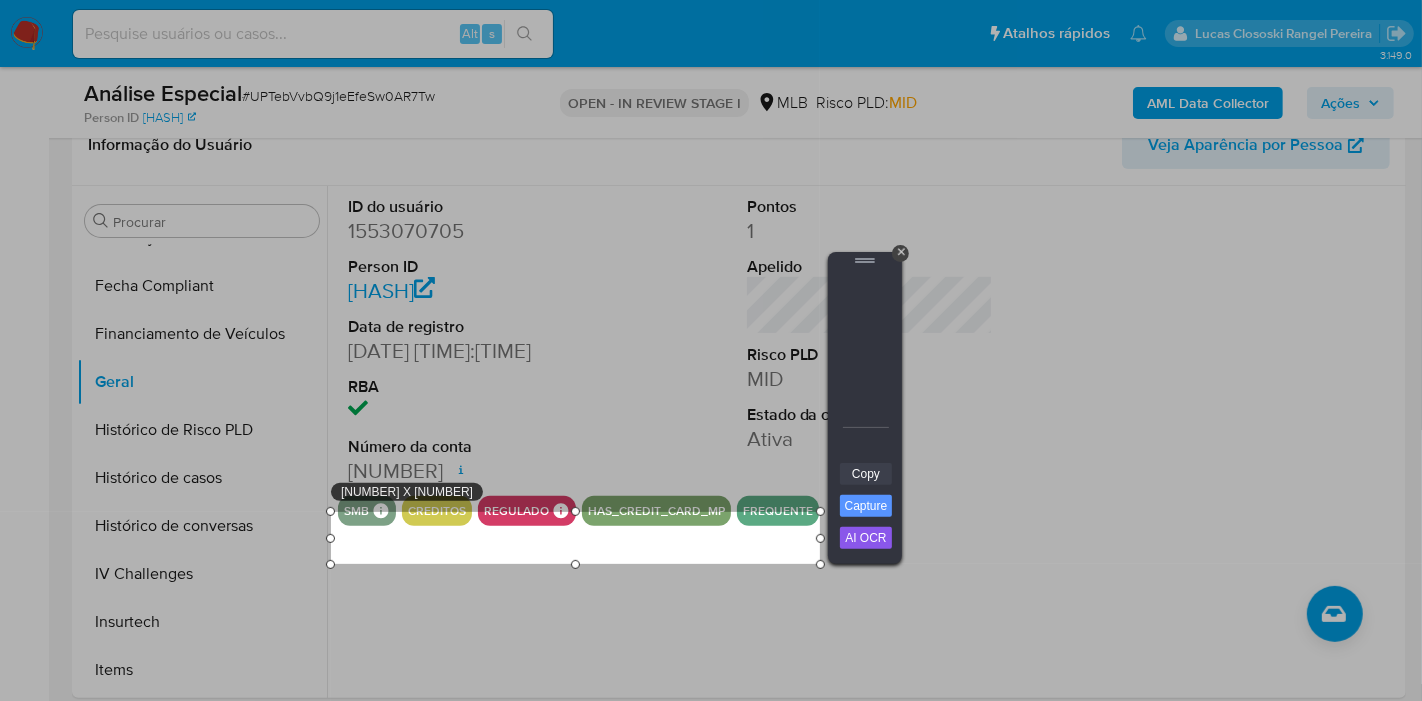 click on "Copy" at bounding box center [866, 474] 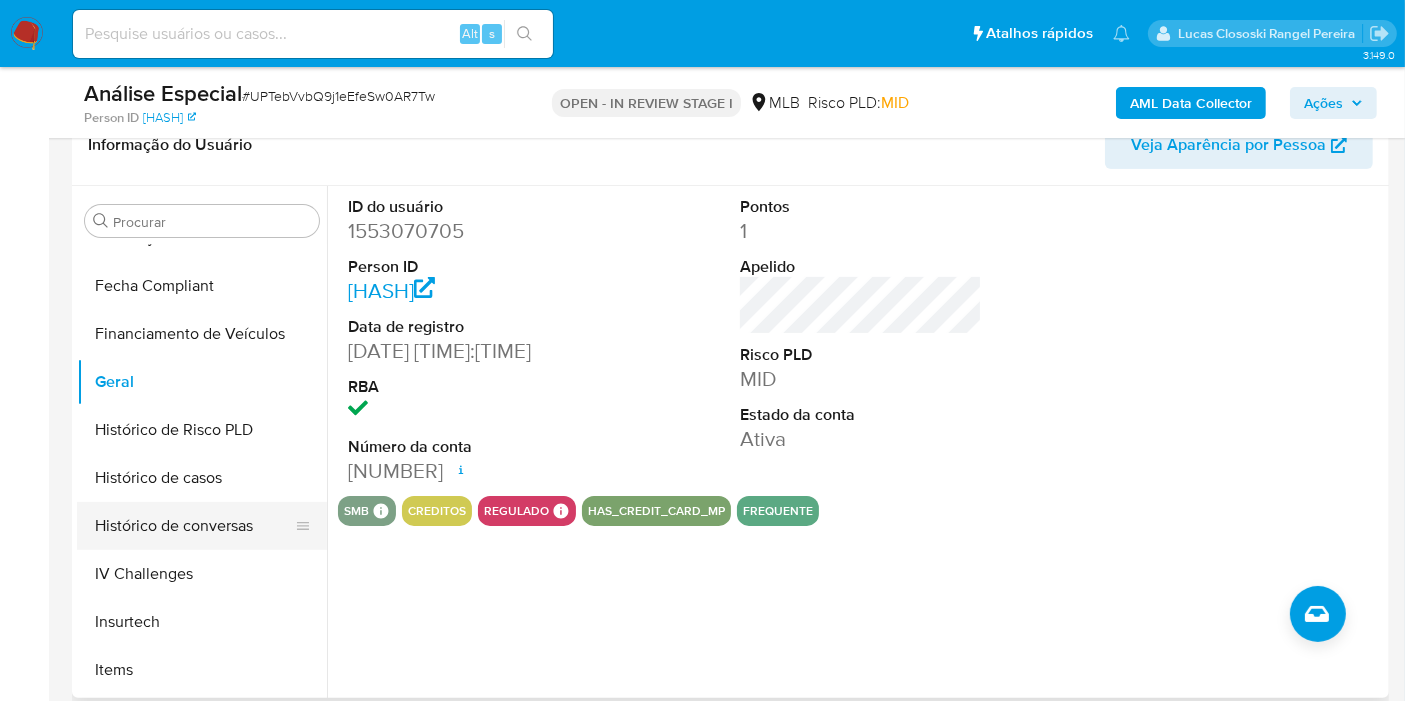 scroll, scrollTop: 844, scrollLeft: 0, axis: vertical 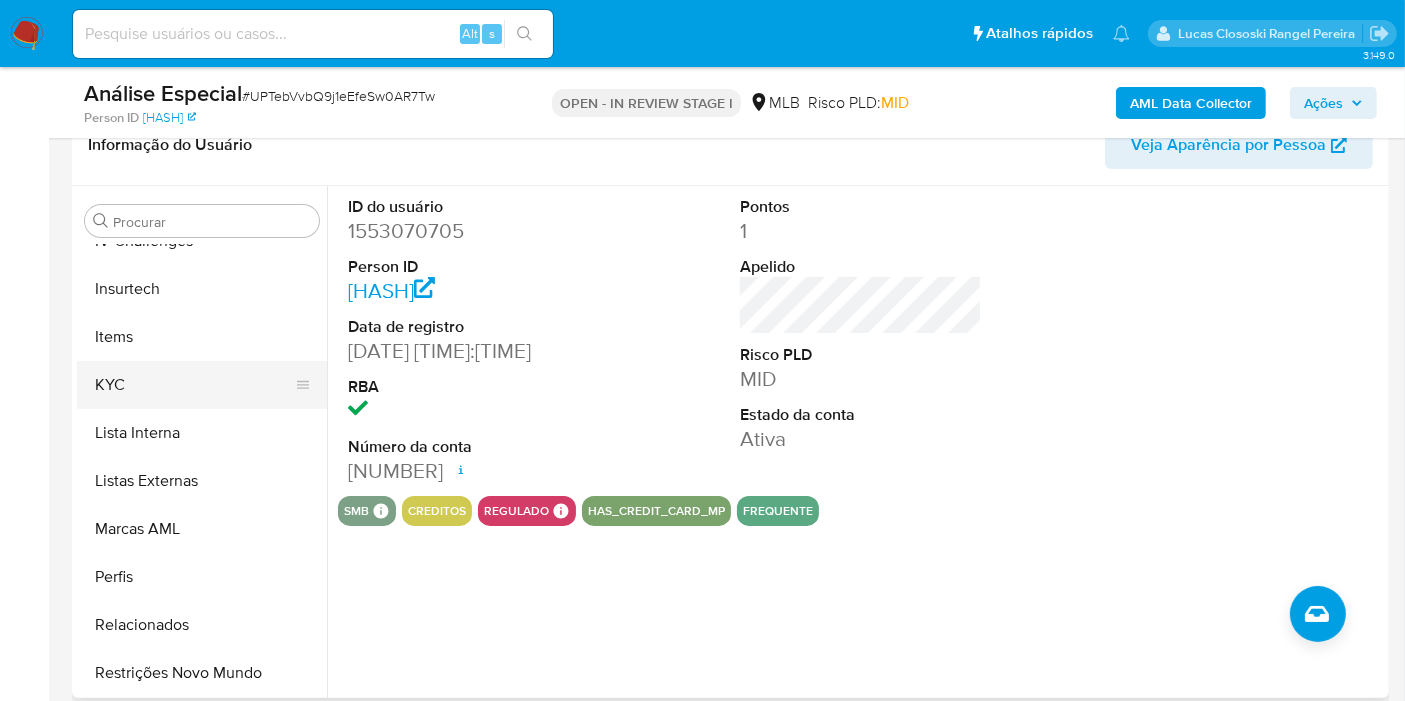 click on "KYC" at bounding box center [194, 385] 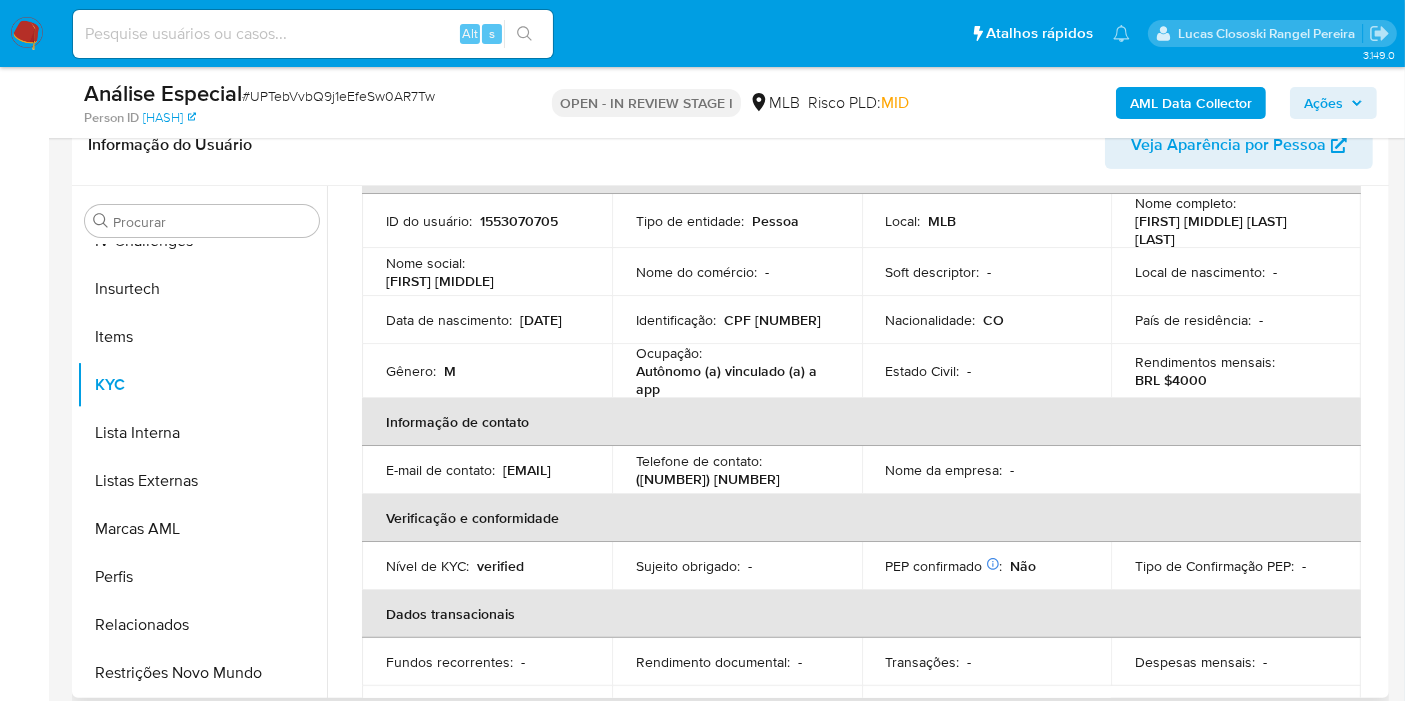 scroll, scrollTop: 0, scrollLeft: 0, axis: both 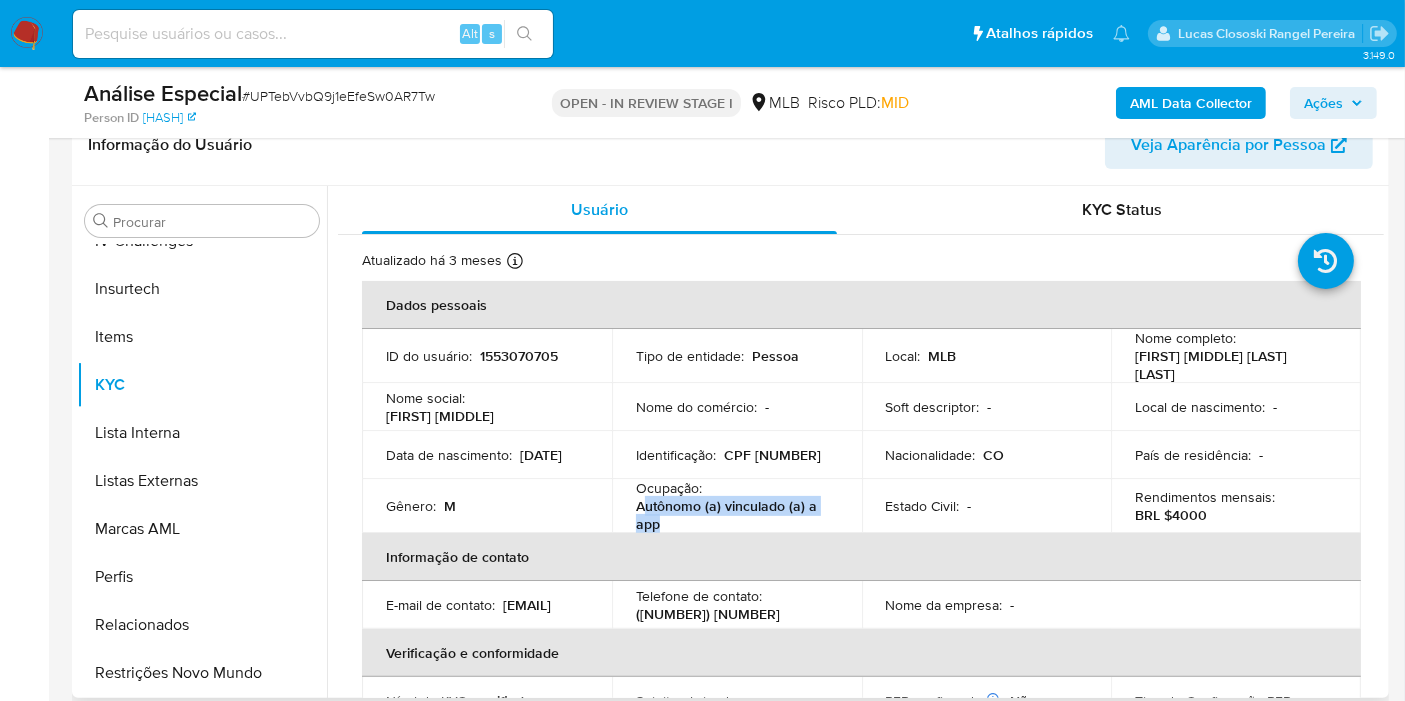 drag, startPoint x: 662, startPoint y: 530, endPoint x: 674, endPoint y: 372, distance: 158.45505 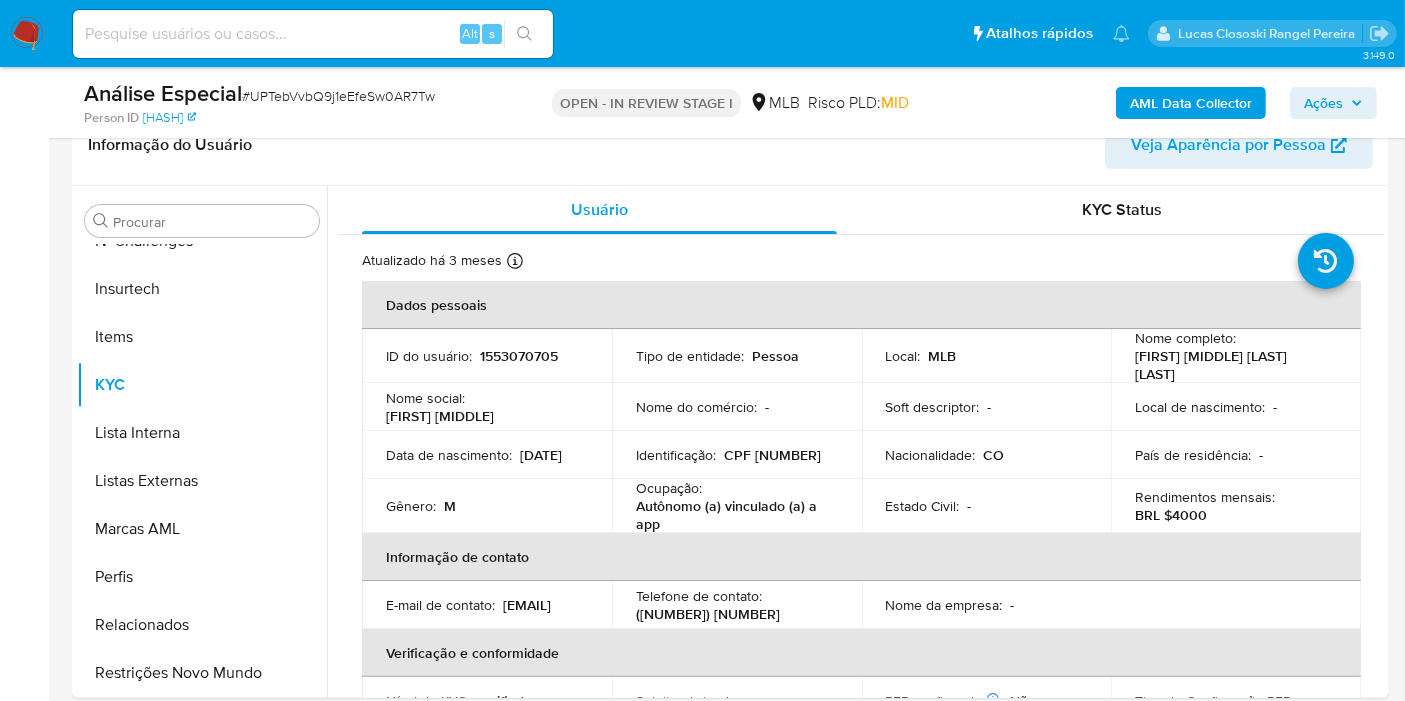click on "AML Data Collector Ações" at bounding box center [1164, 102] 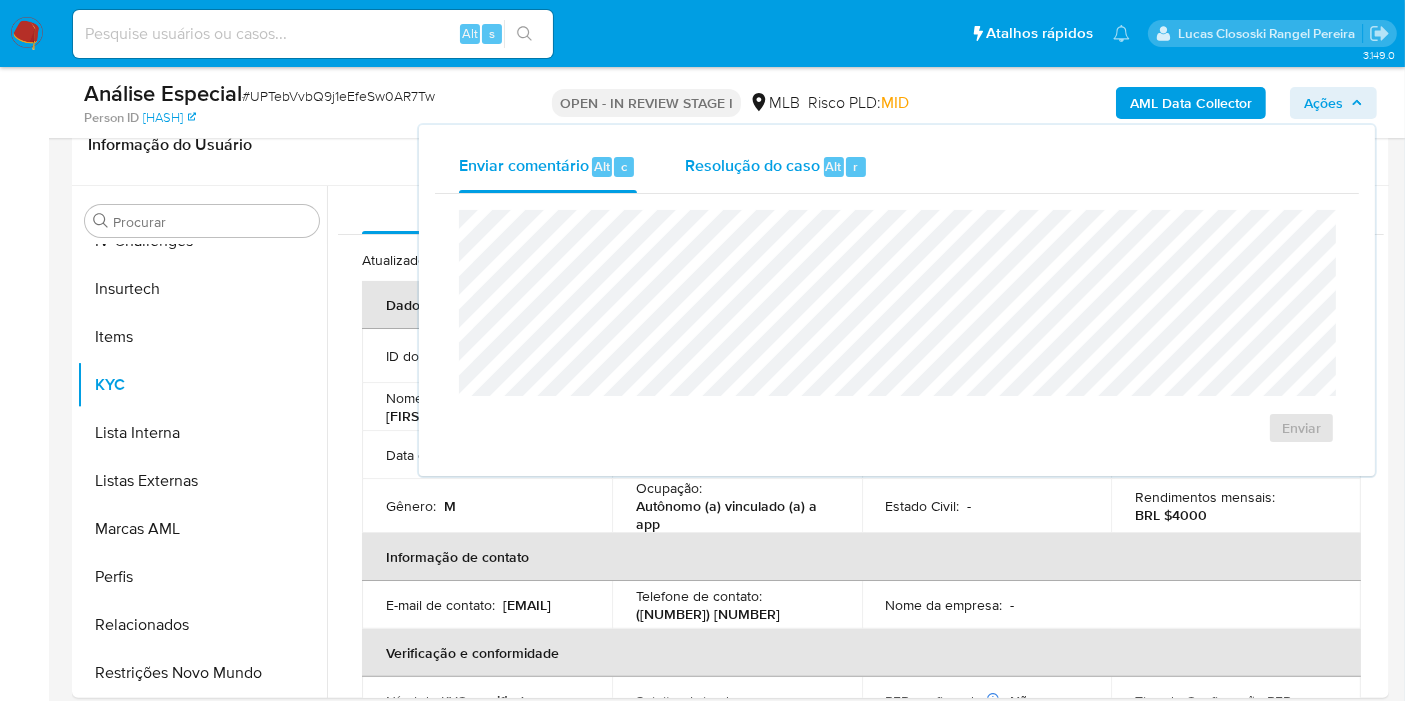 click on "r" at bounding box center (856, 167) 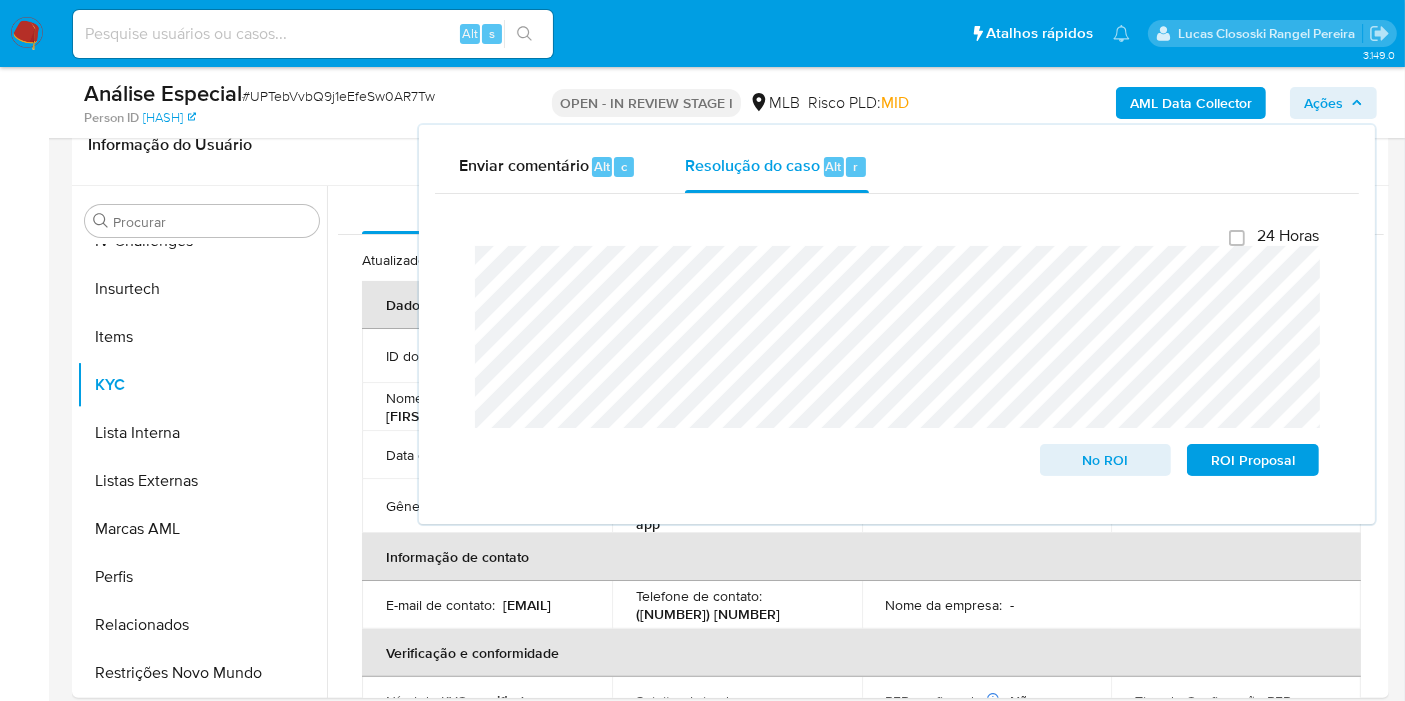 click on "Ações" at bounding box center (1323, 103) 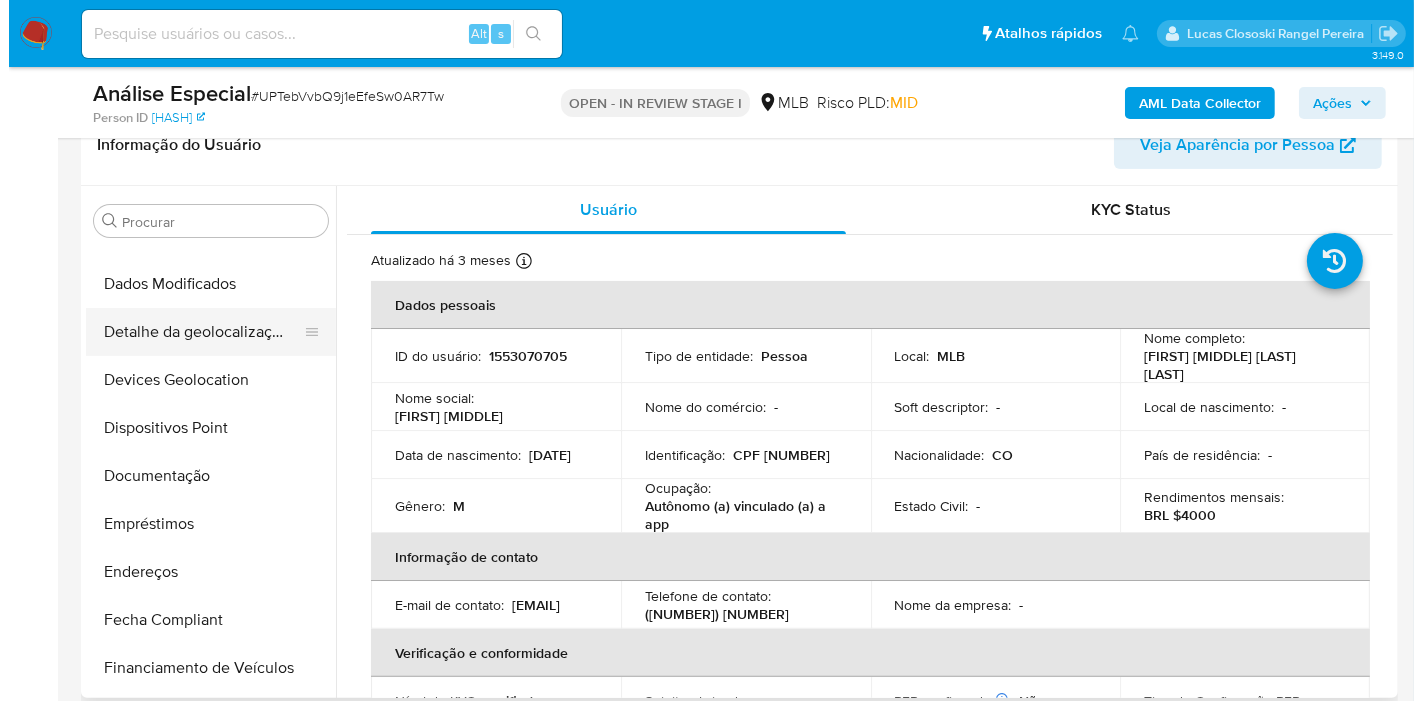 scroll, scrollTop: 0, scrollLeft: 0, axis: both 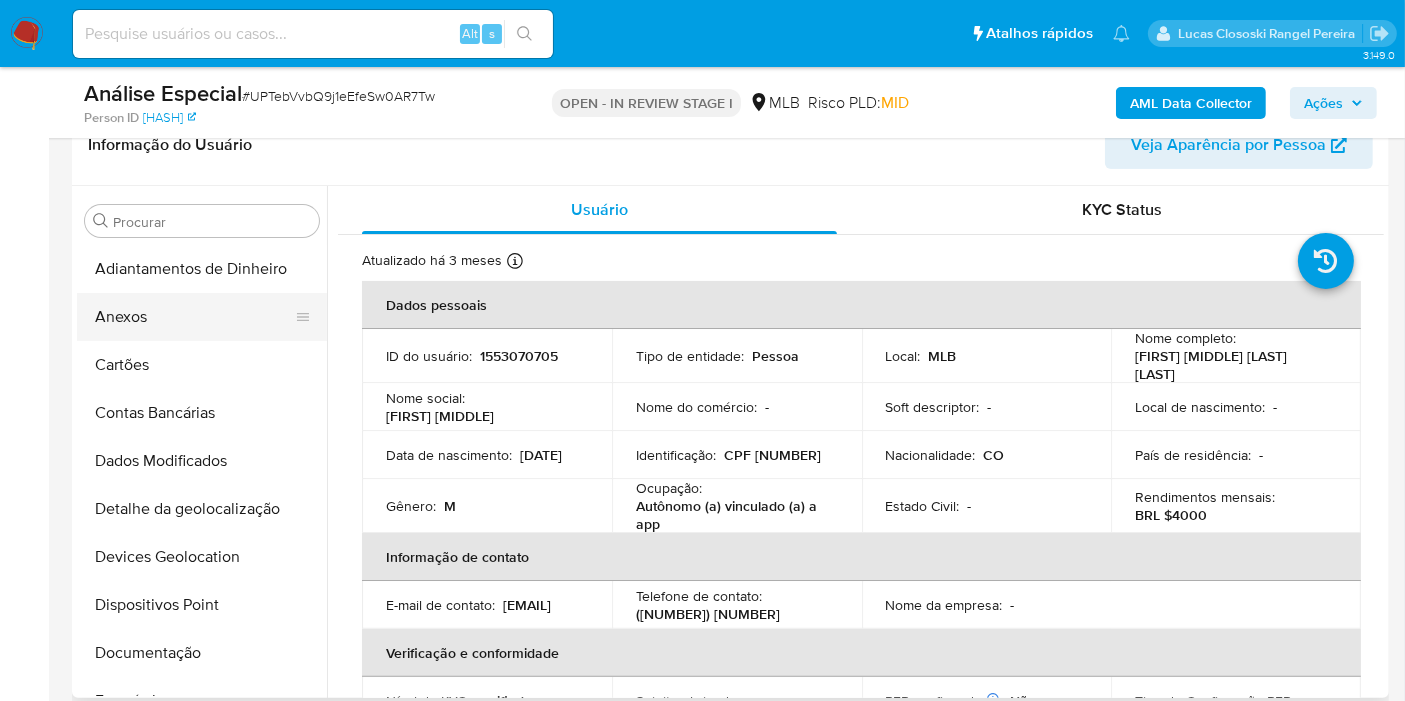 click on "Anexos" at bounding box center (194, 317) 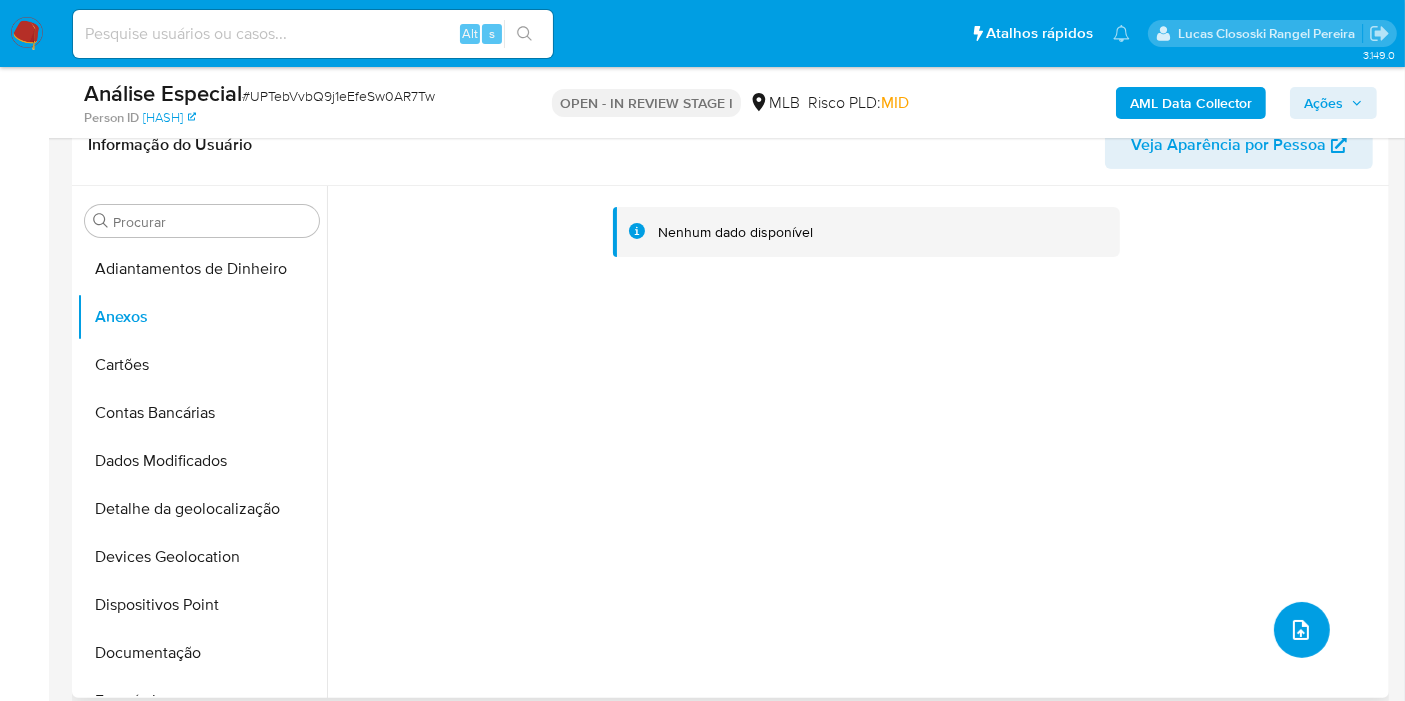 click at bounding box center [1301, 630] 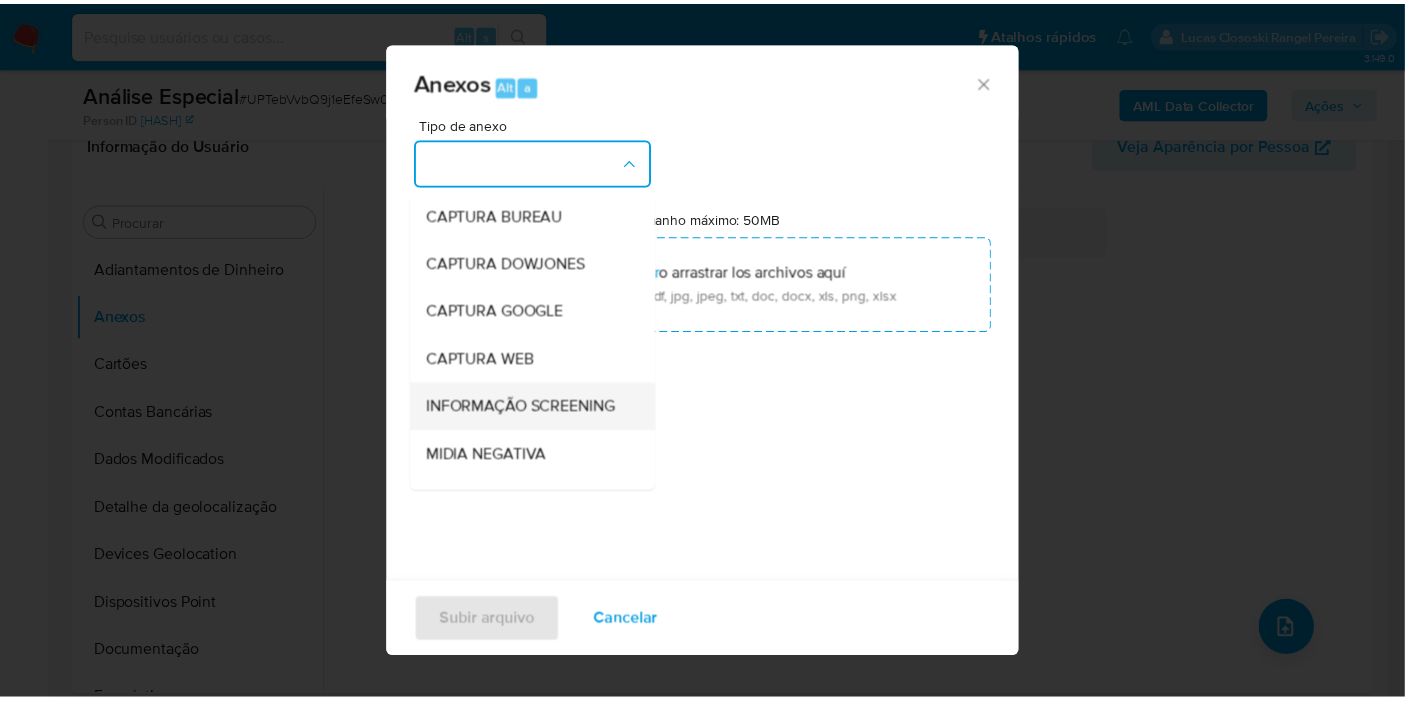 scroll, scrollTop: 222, scrollLeft: 0, axis: vertical 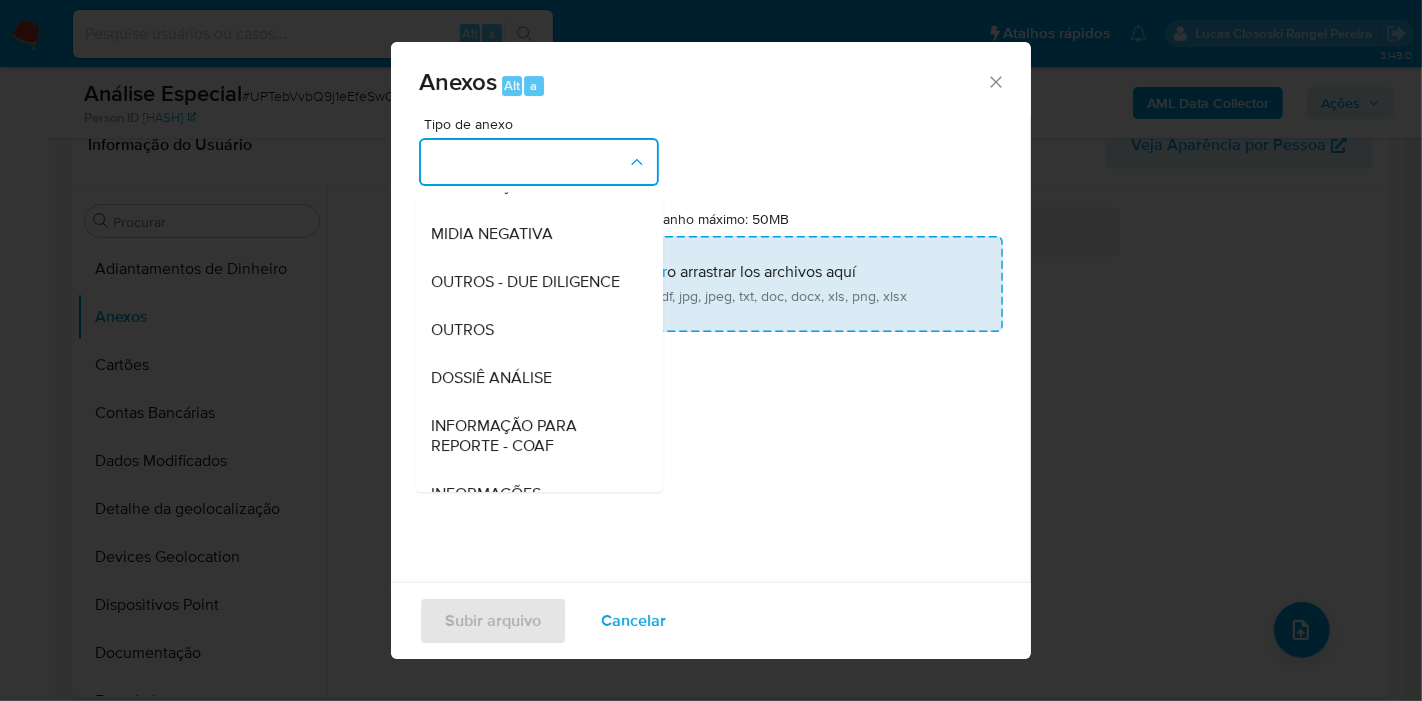 drag, startPoint x: 551, startPoint y: 410, endPoint x: 600, endPoint y: 311, distance: 110.46266 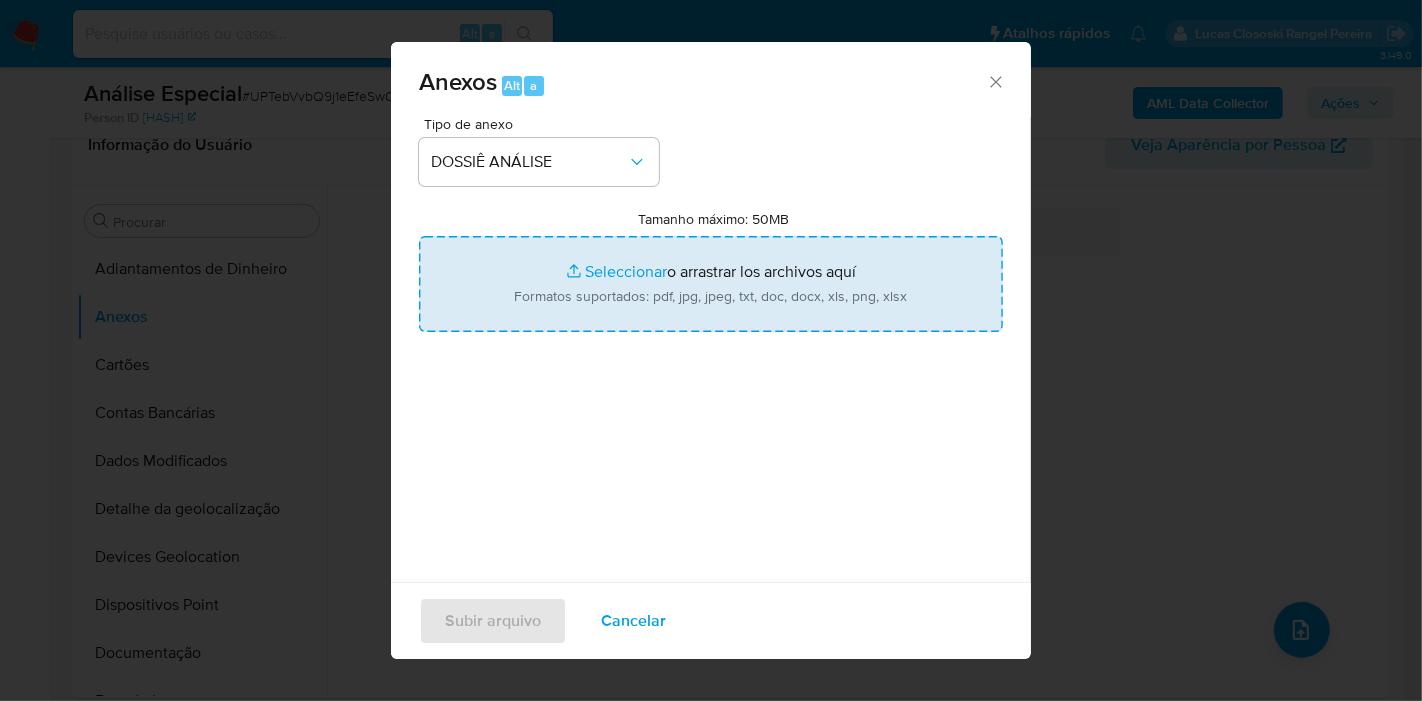 click on "Tamanho máximo: 50MB Seleccionar archivos" at bounding box center [711, 284] 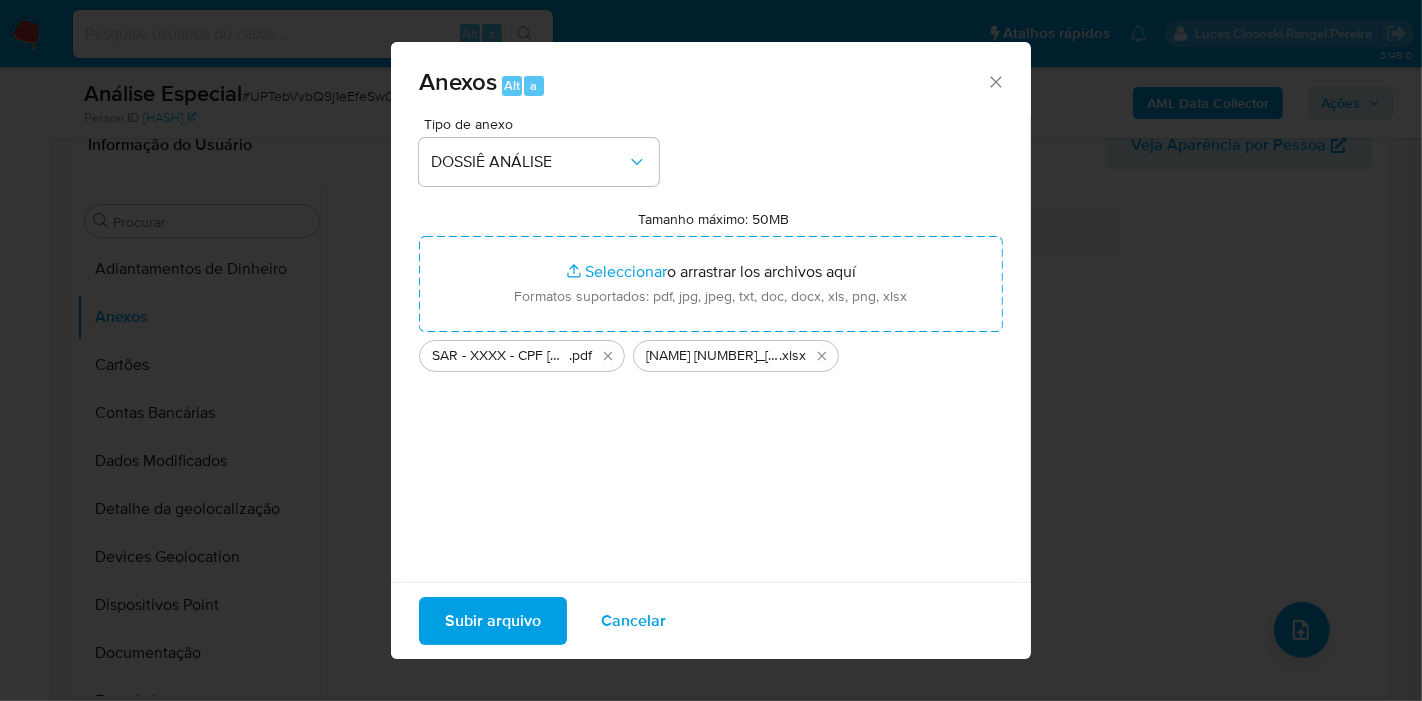 click on "Subir arquivo" at bounding box center [493, 621] 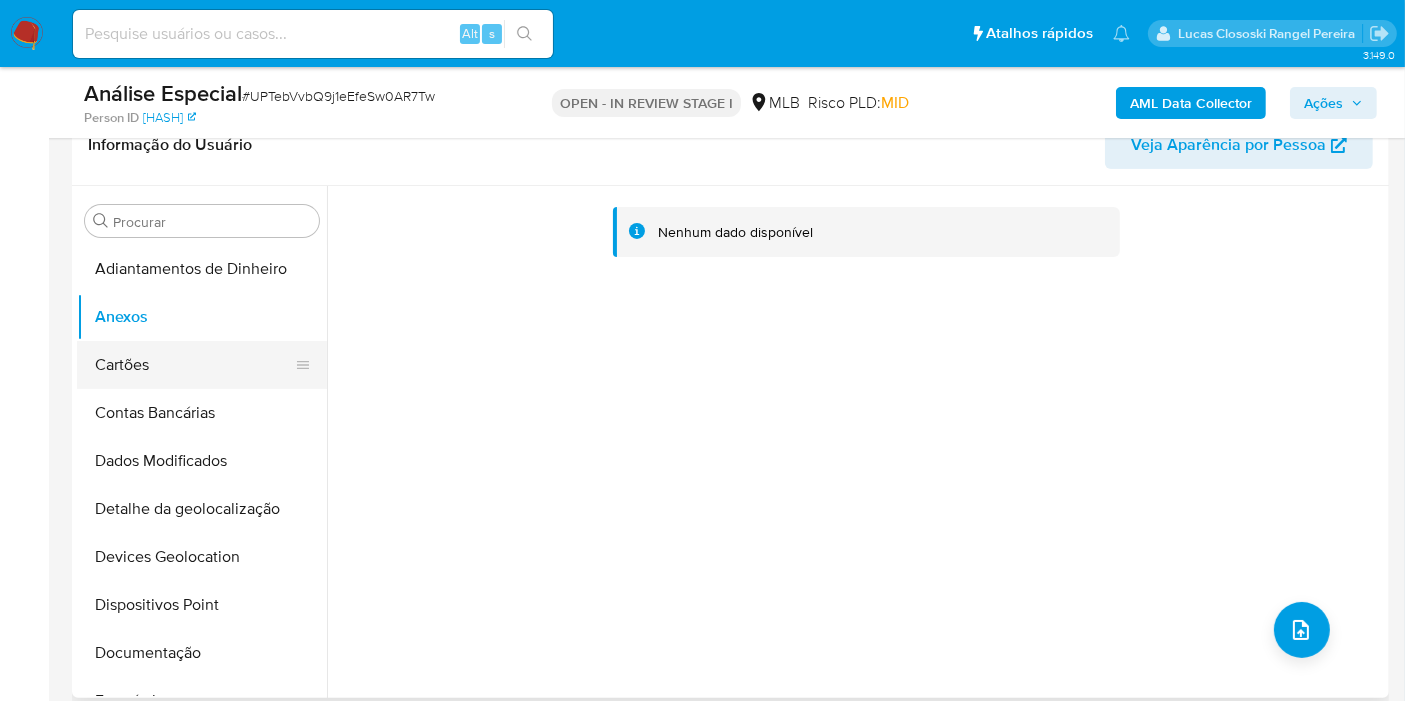 click on "Cartões" at bounding box center (194, 365) 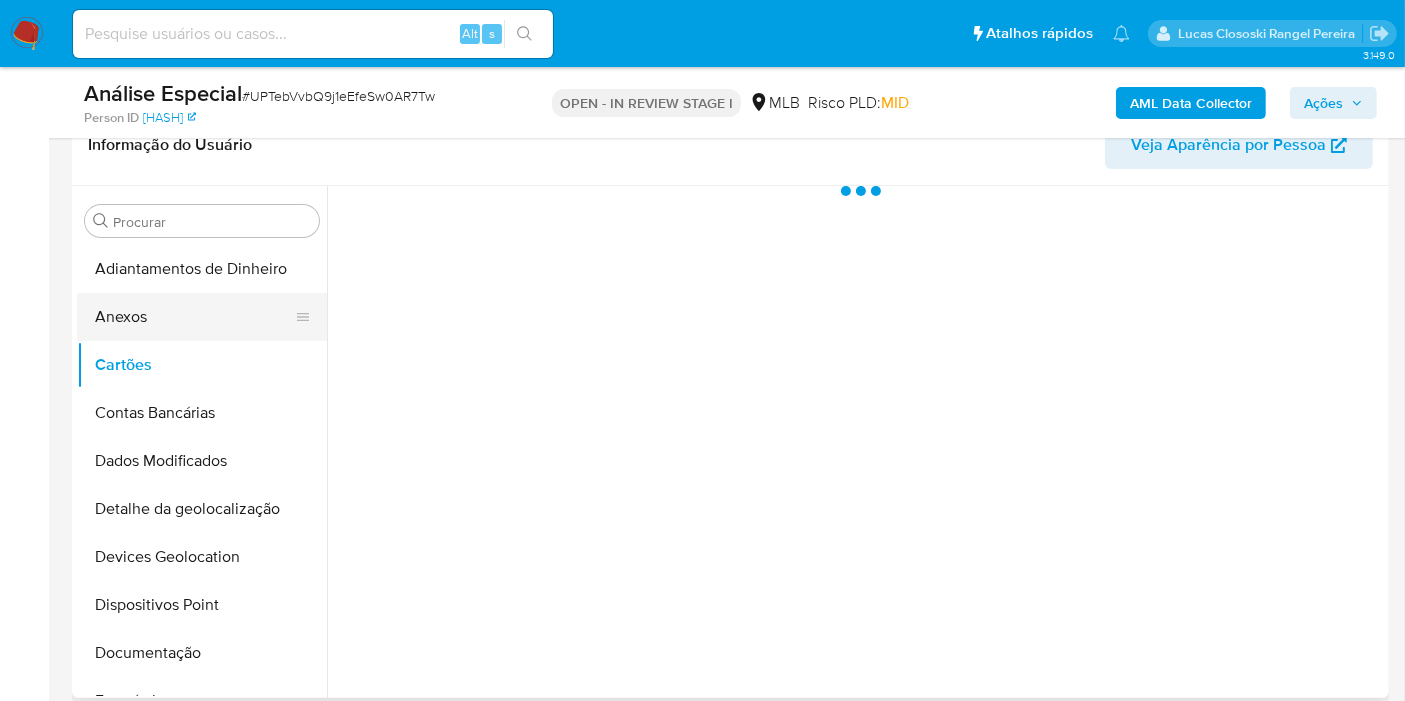 click on "Adiantamentos de Dinheiro" at bounding box center (202, 269) 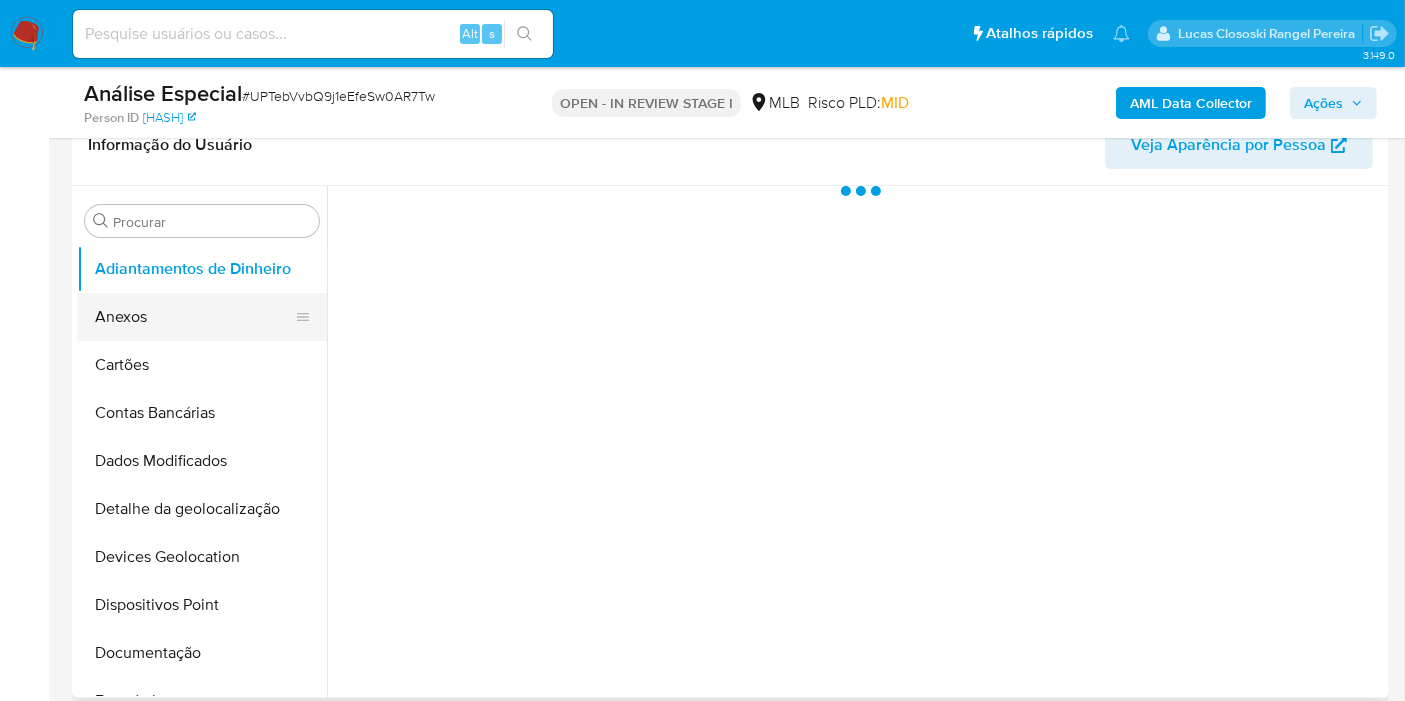 click on "Anexos" at bounding box center [194, 317] 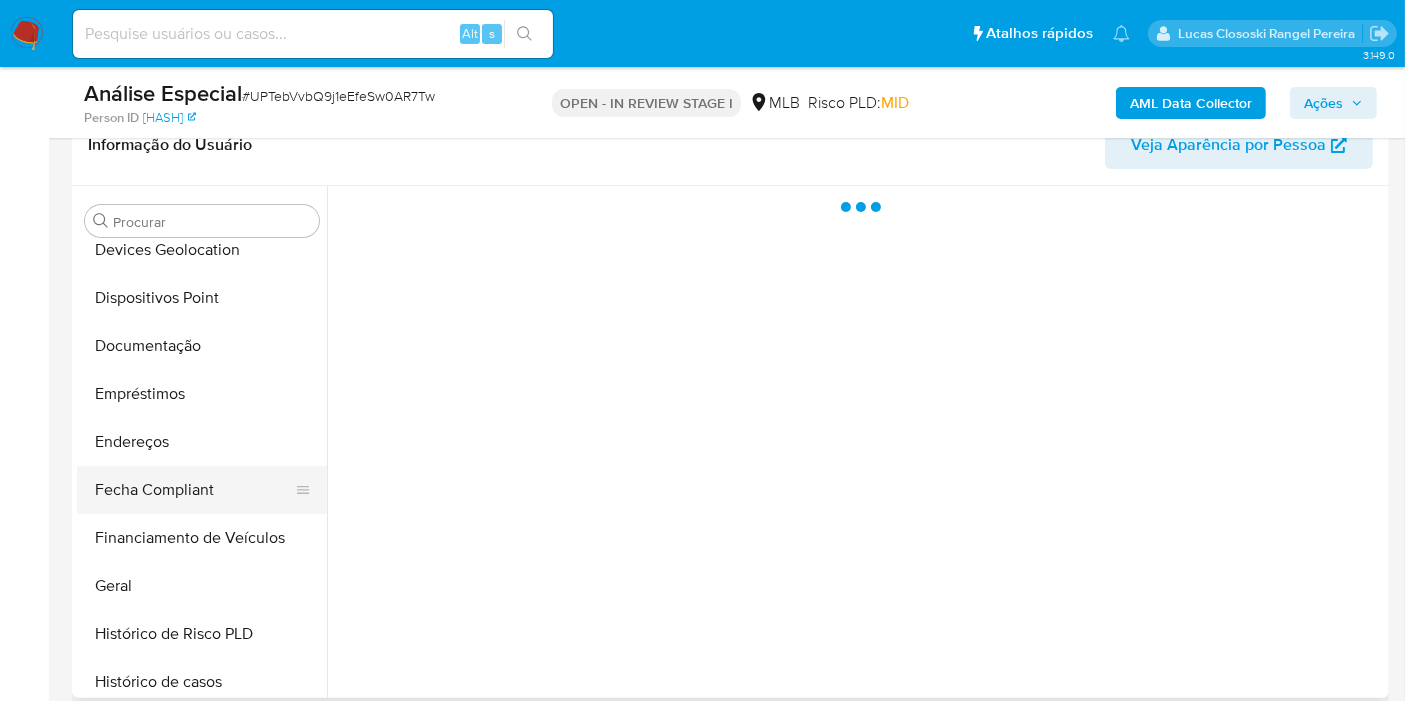 scroll, scrollTop: 444, scrollLeft: 0, axis: vertical 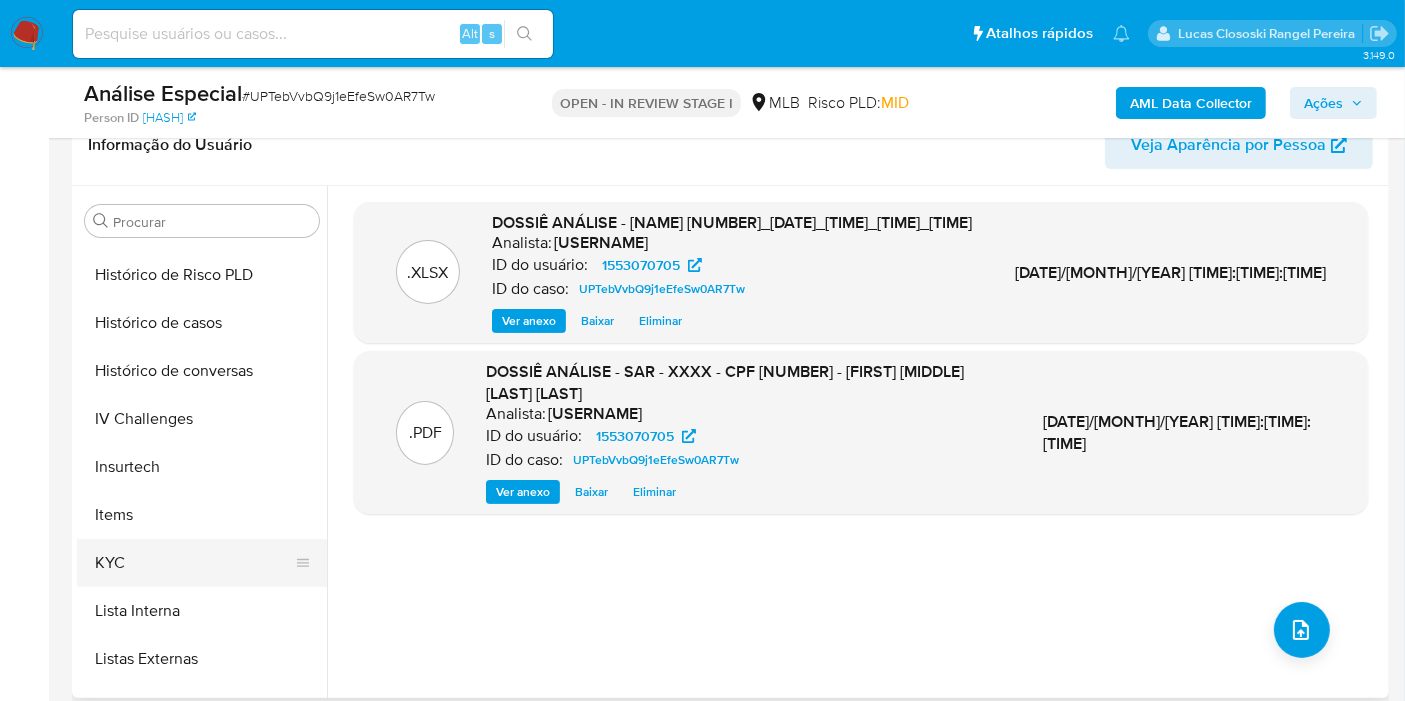 click on "KYC" at bounding box center (194, 563) 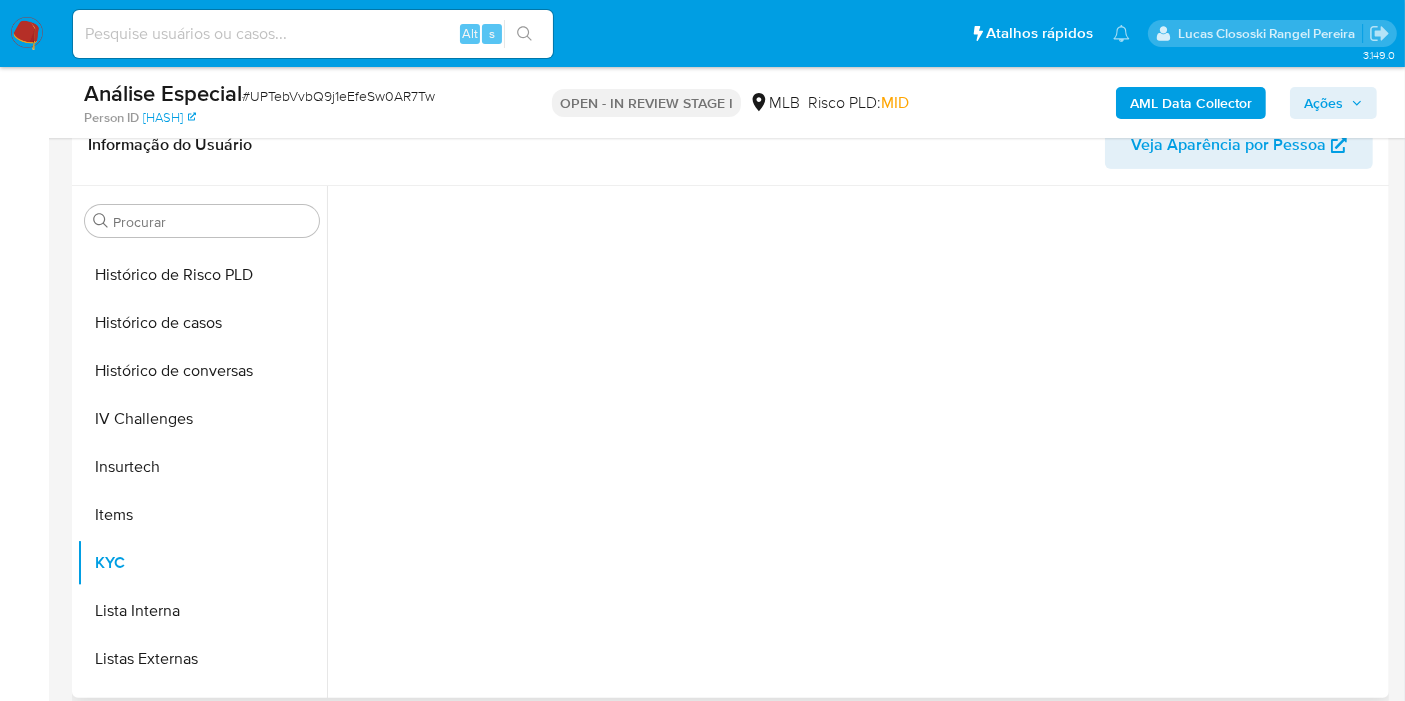 scroll, scrollTop: 777, scrollLeft: 0, axis: vertical 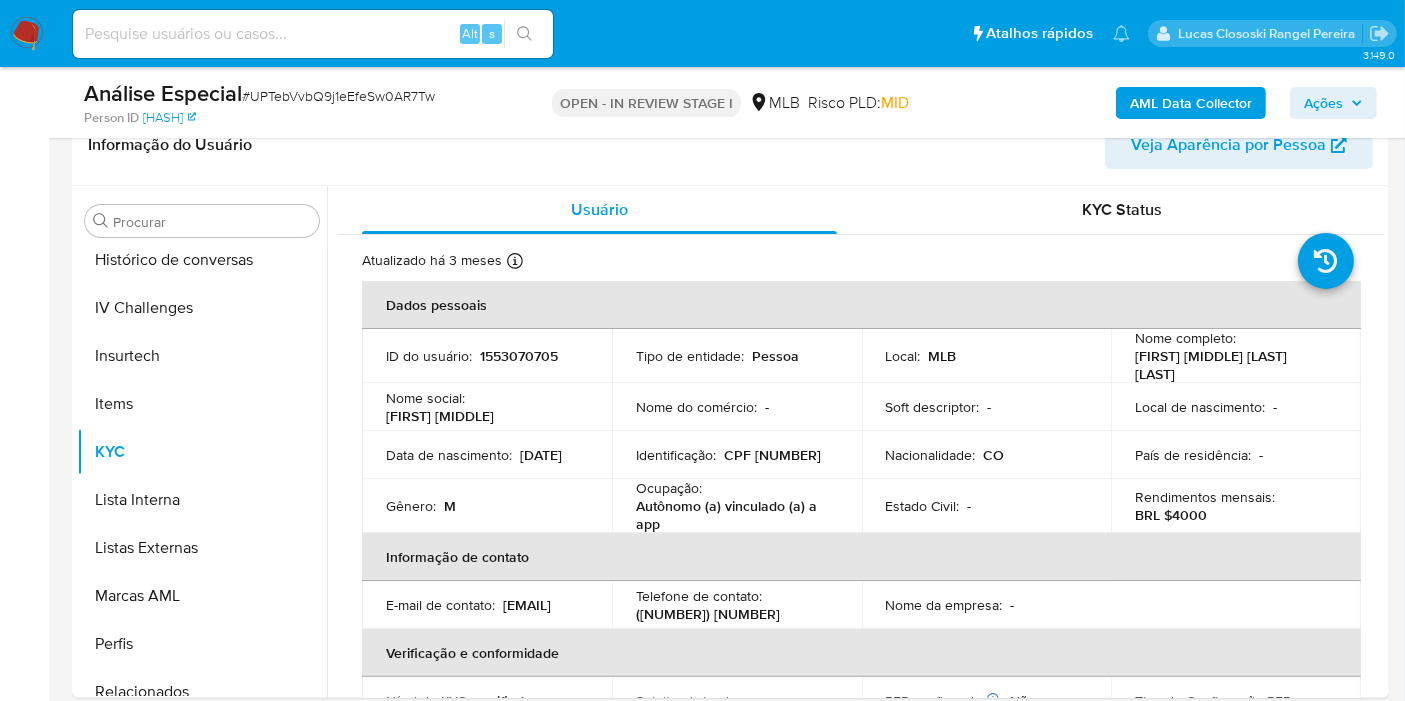 click on "Ações" at bounding box center (1323, 103) 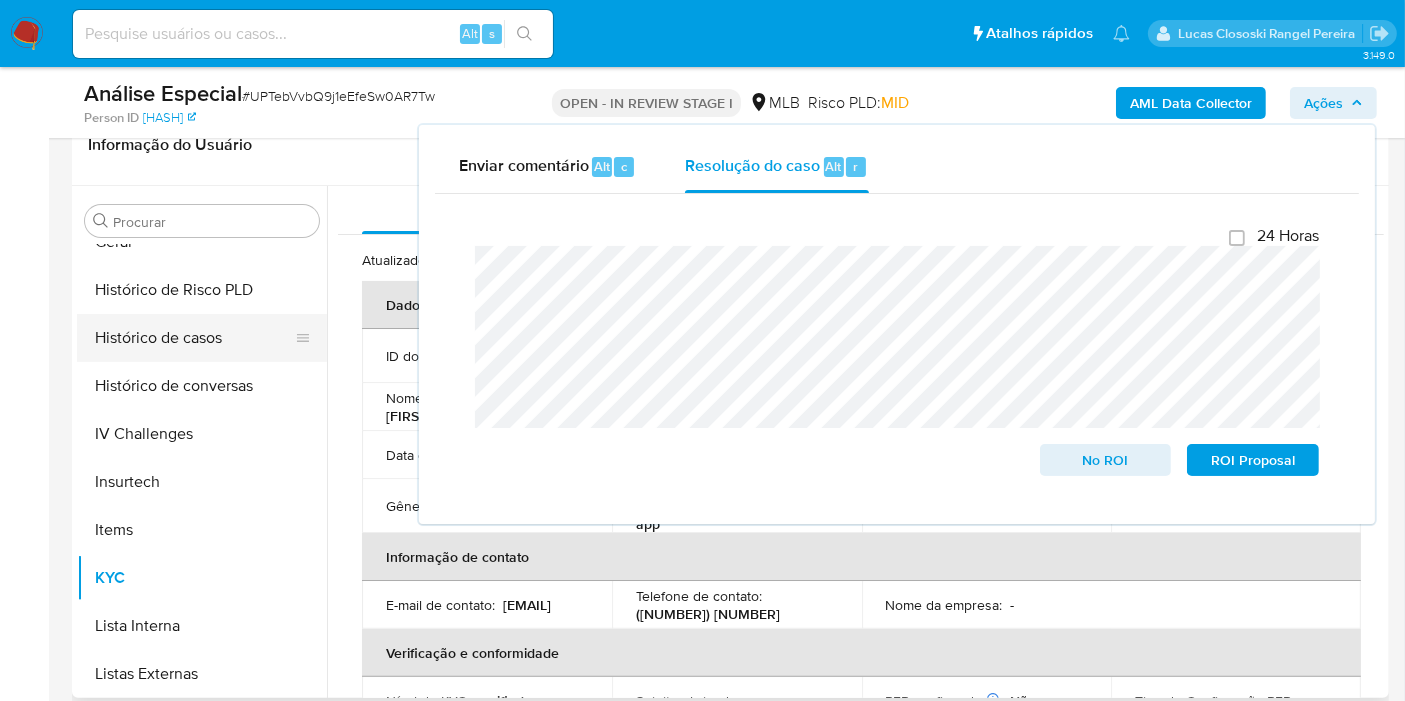 scroll, scrollTop: 555, scrollLeft: 0, axis: vertical 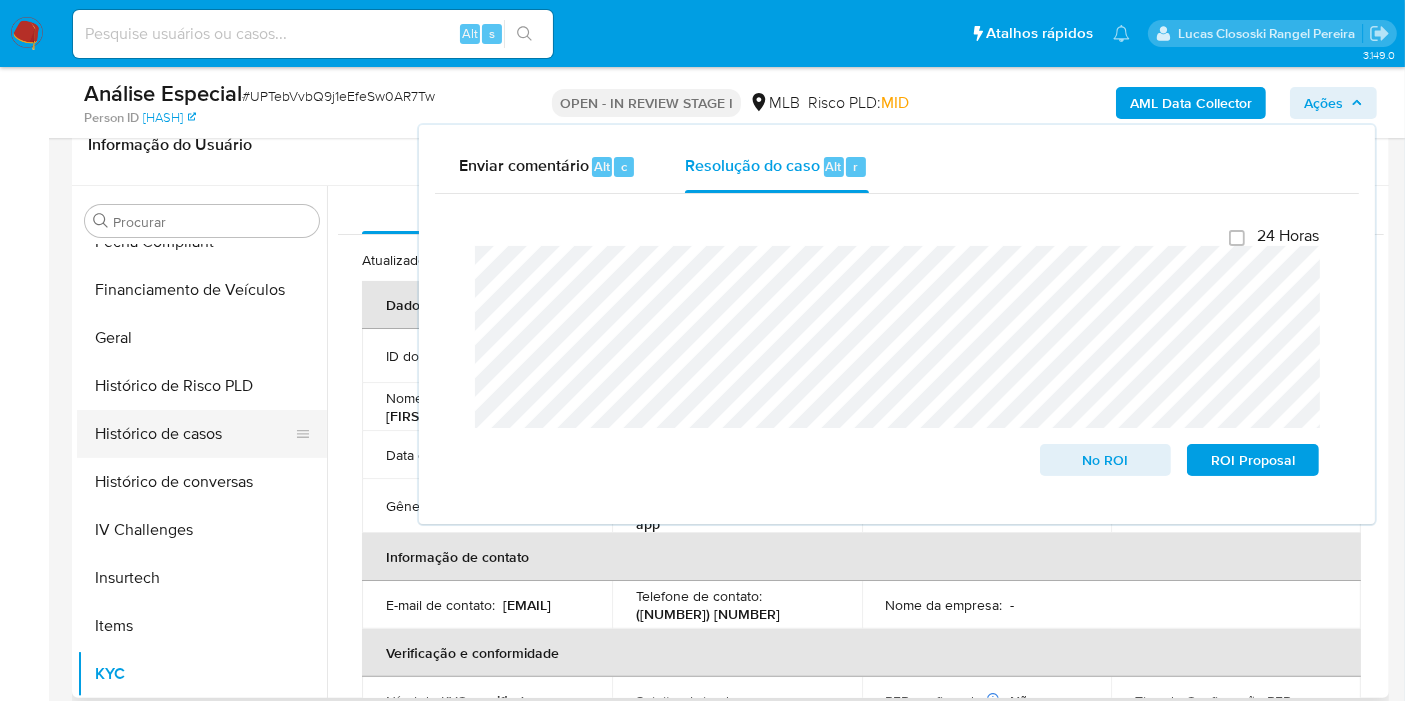 click on "Histórico de casos" at bounding box center [194, 434] 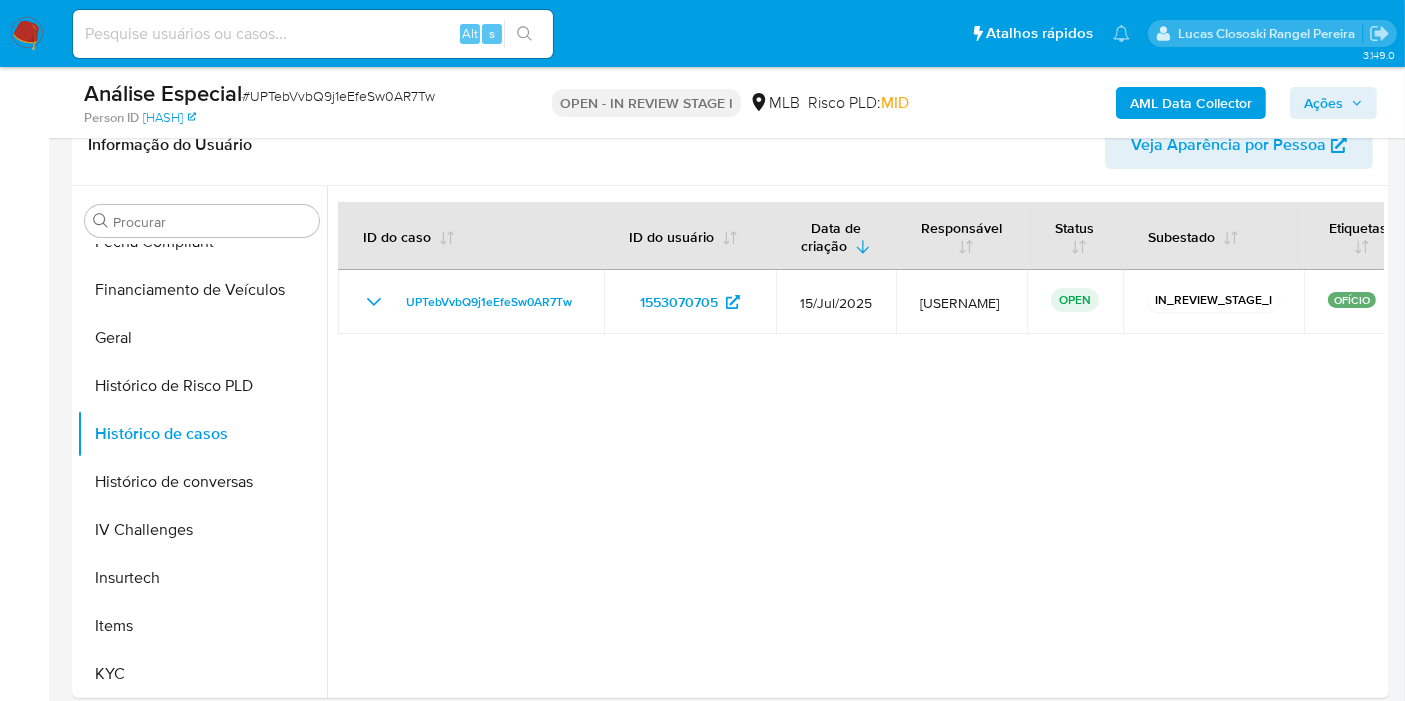 click on "Ações" at bounding box center (1323, 103) 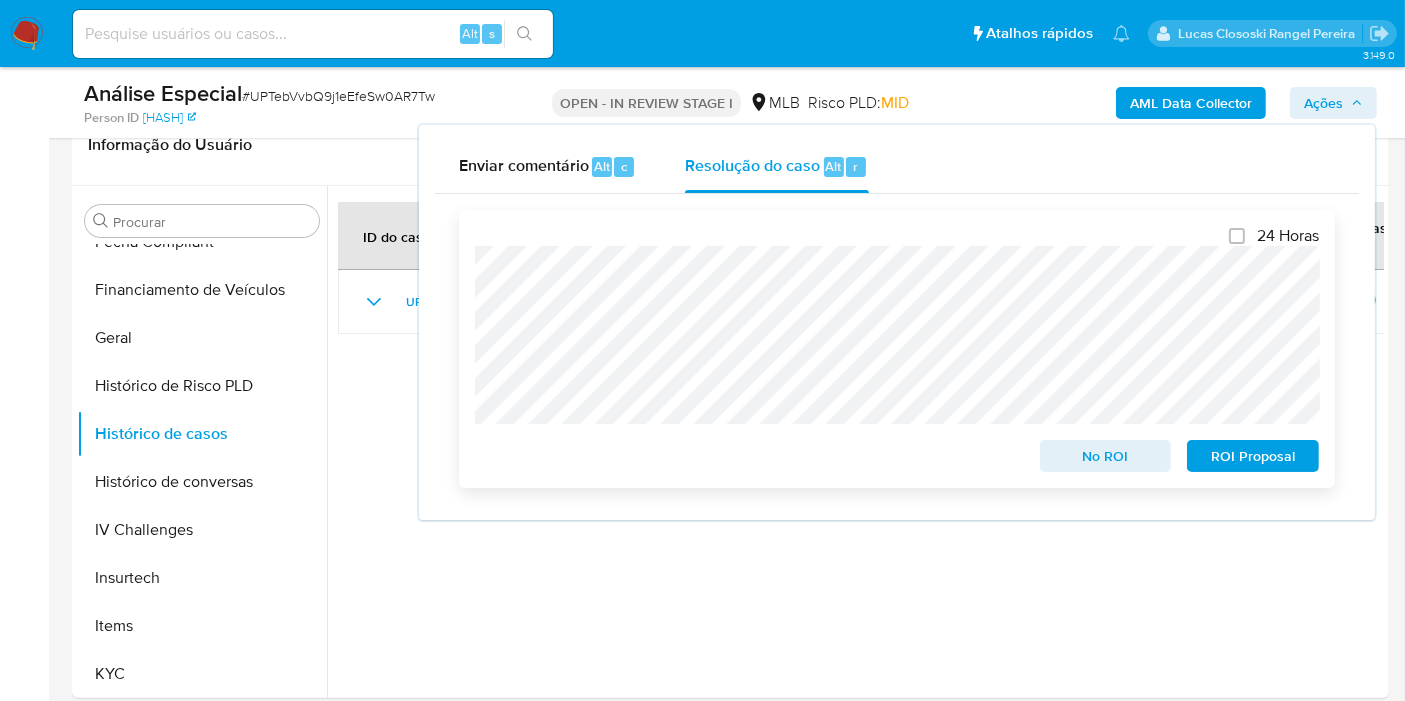 click on "ROI Proposal" at bounding box center [1253, 456] 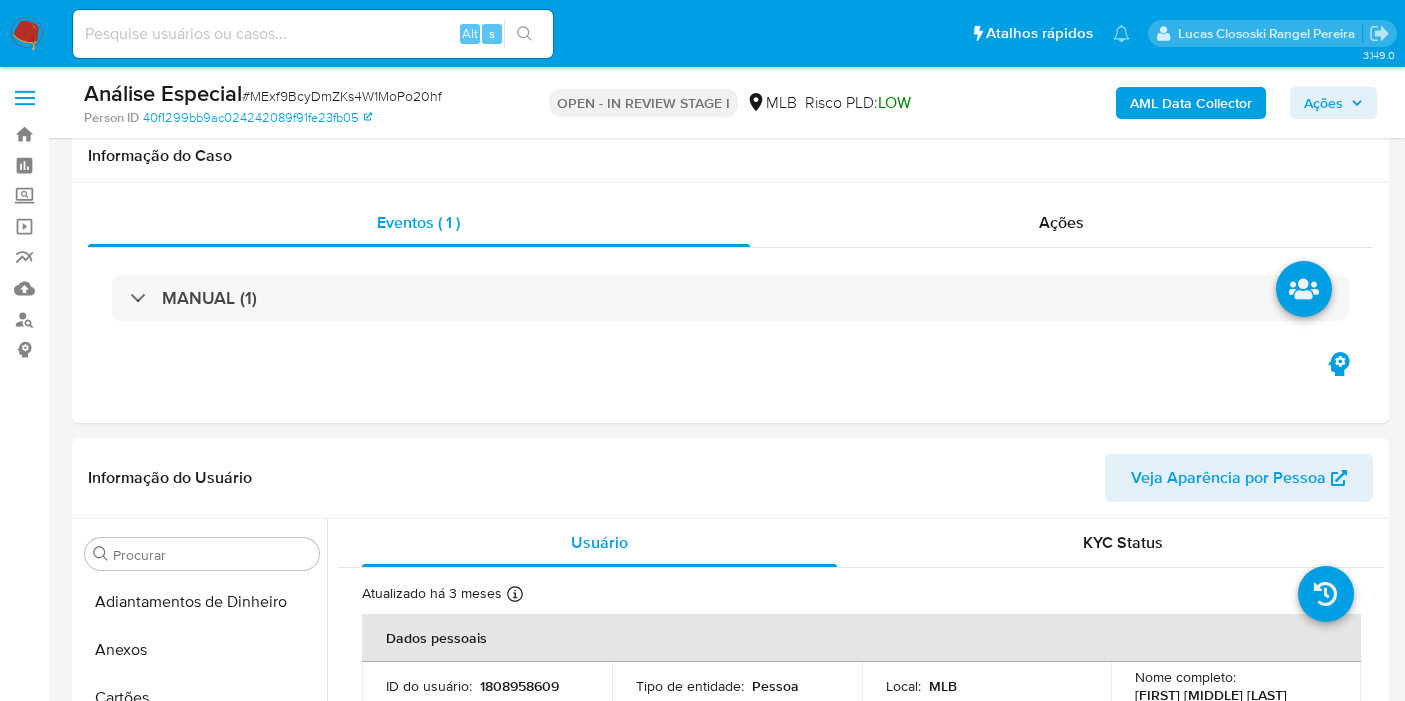 scroll, scrollTop: 2333, scrollLeft: 0, axis: vertical 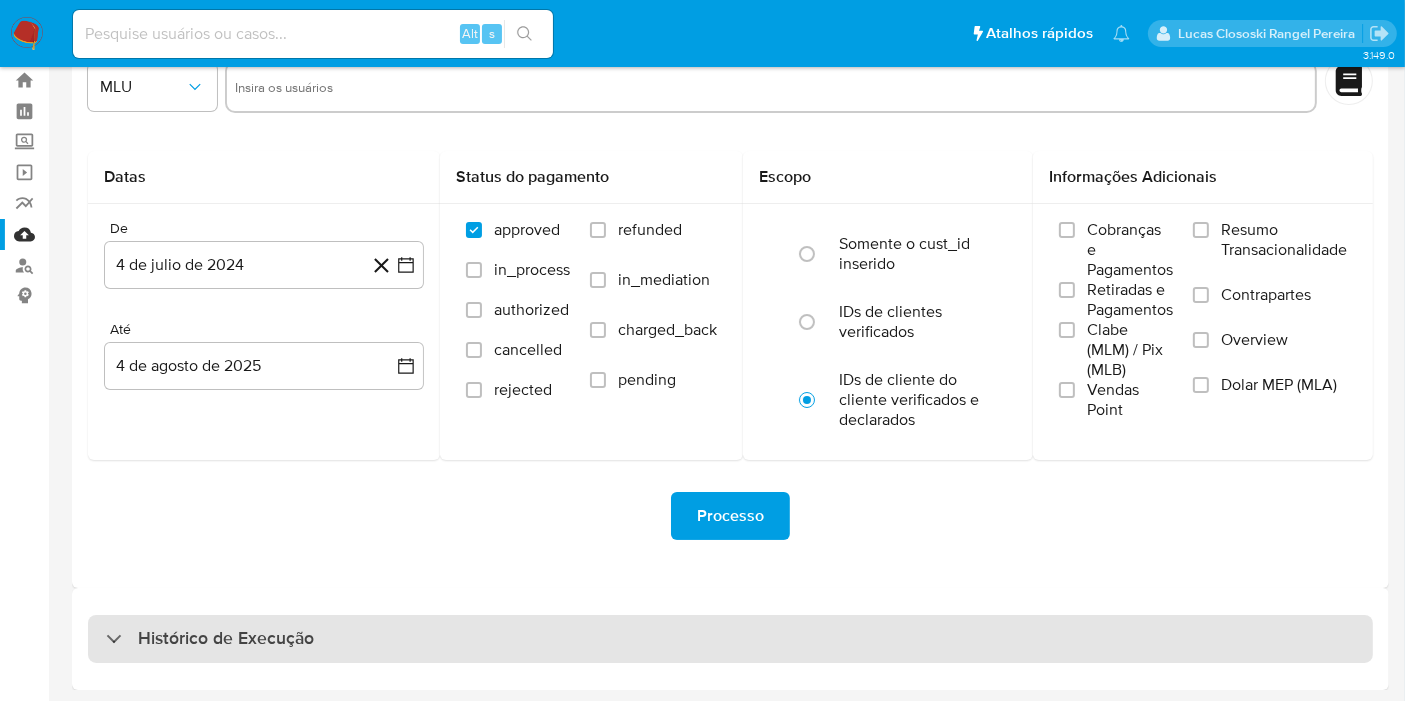 click on "Histórico de Execução" at bounding box center (730, 639) 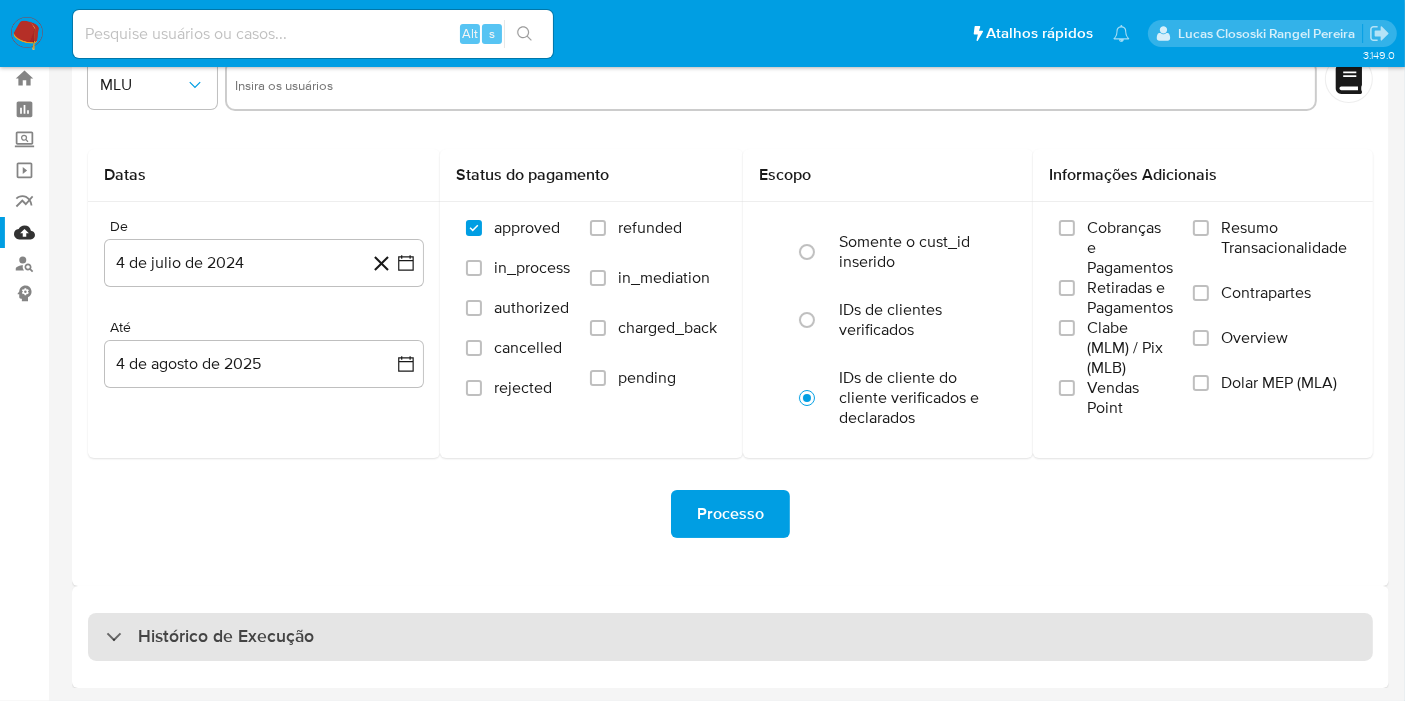 select on "10" 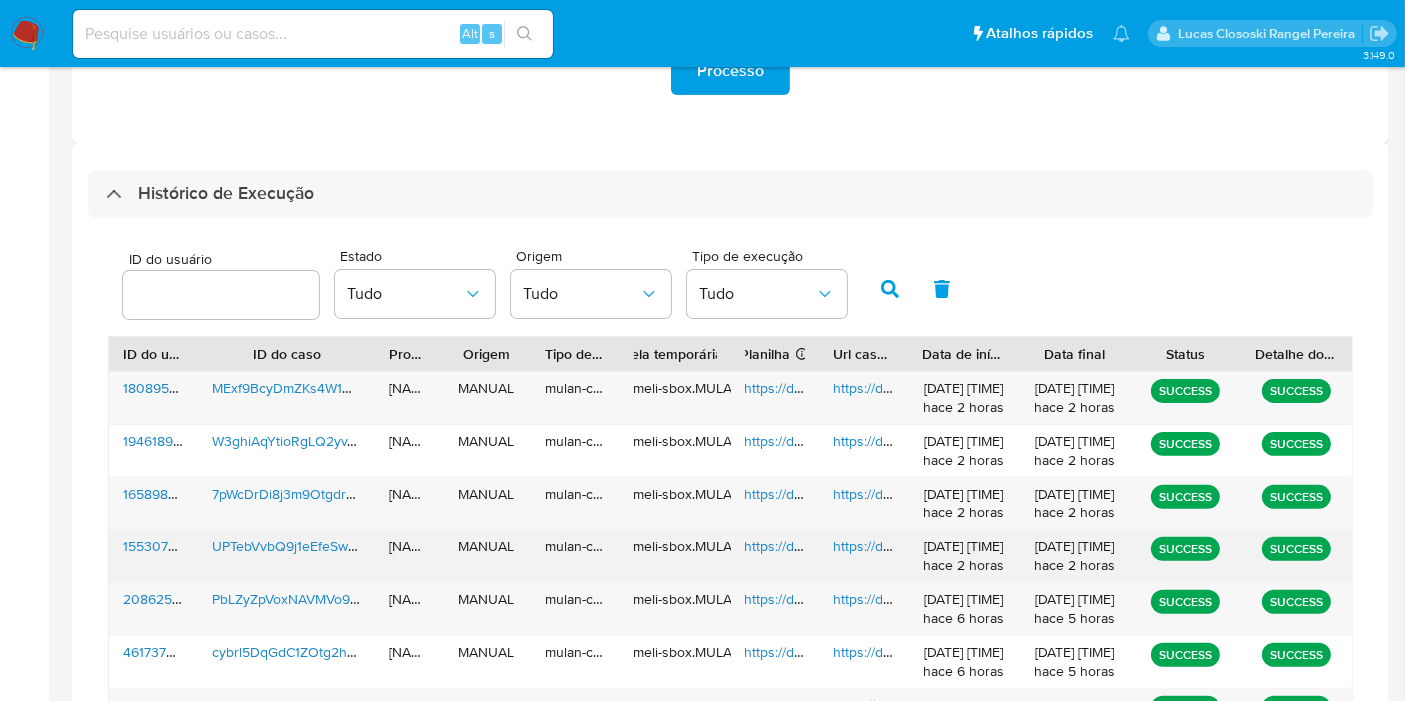 click on "https://docs.google.com/spreadsheets/d/1WD3yOsZBxXki7WZPEoklBHSD6-OZXqRMS7EIExHmtY0/edit" at bounding box center (1061, 546) 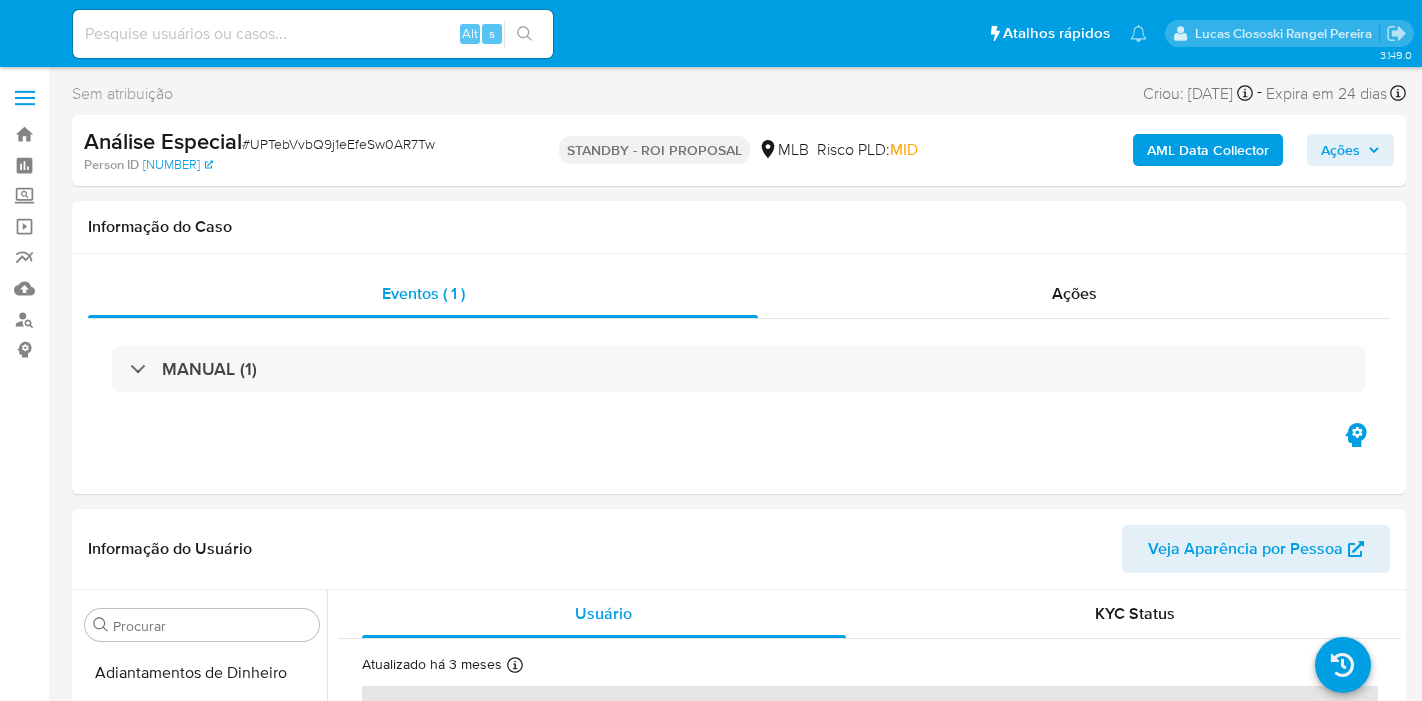select on "10" 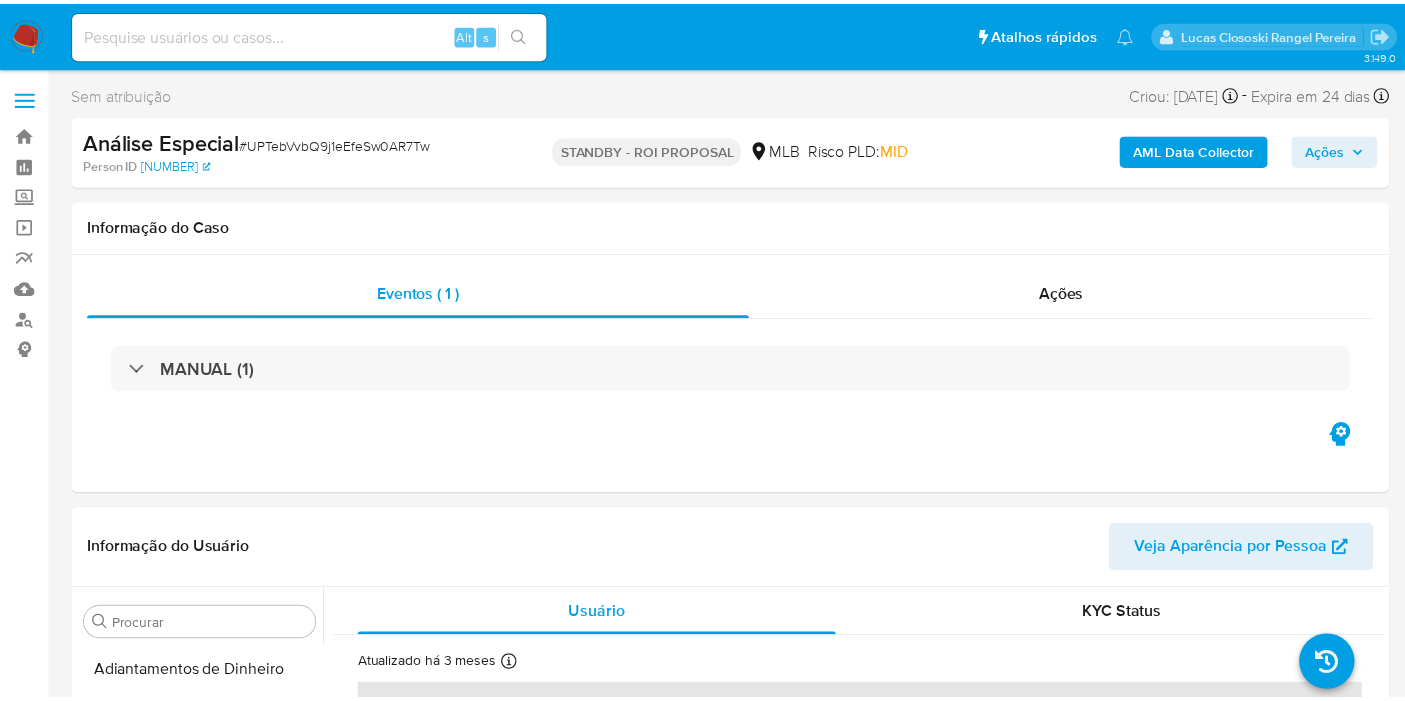 scroll, scrollTop: 0, scrollLeft: 0, axis: both 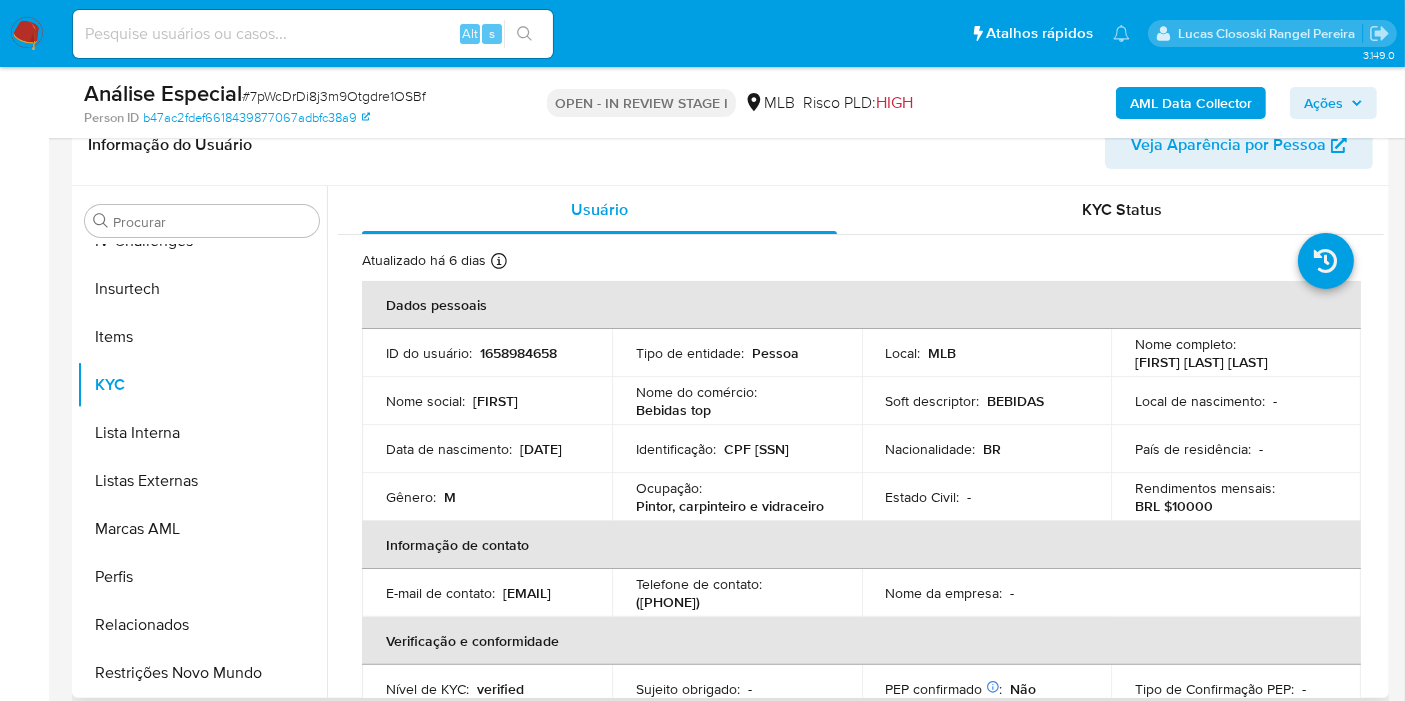 click on "CPF [SSN]" at bounding box center [756, 449] 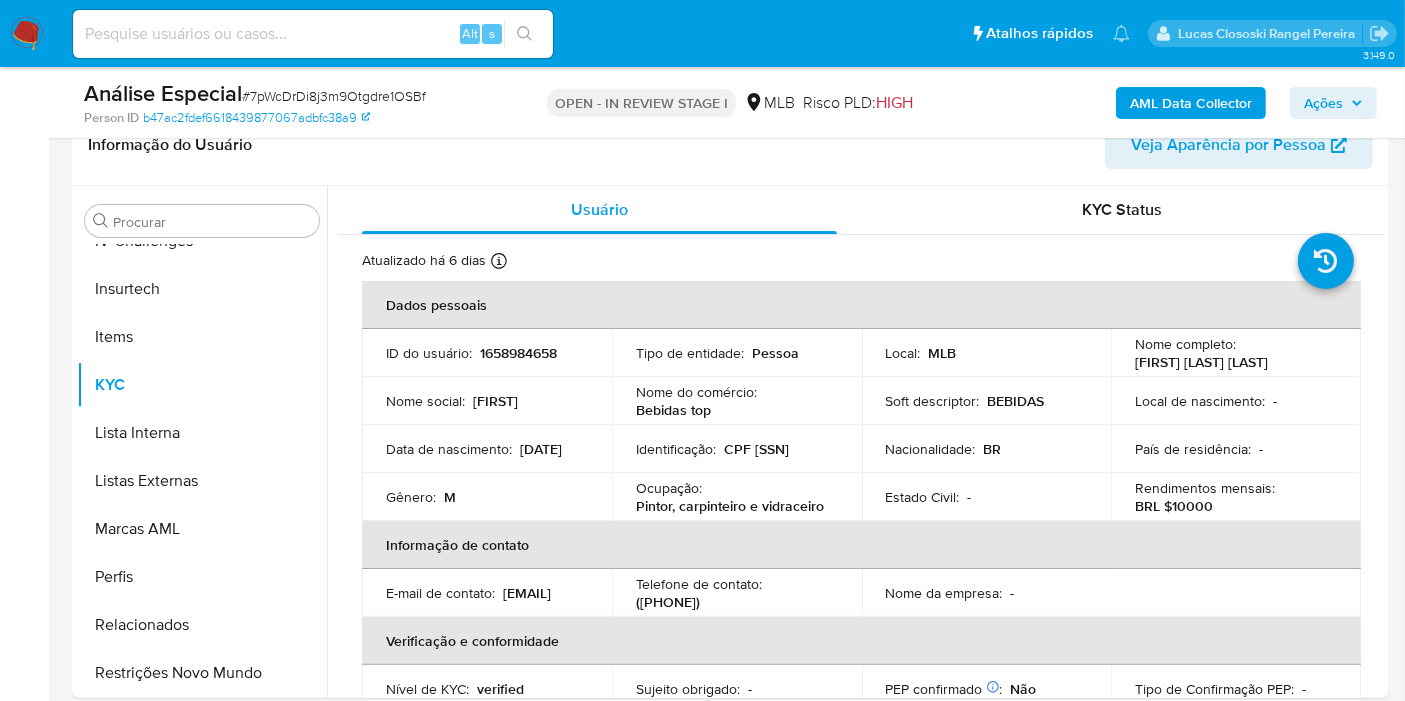 copy on "70881729175" 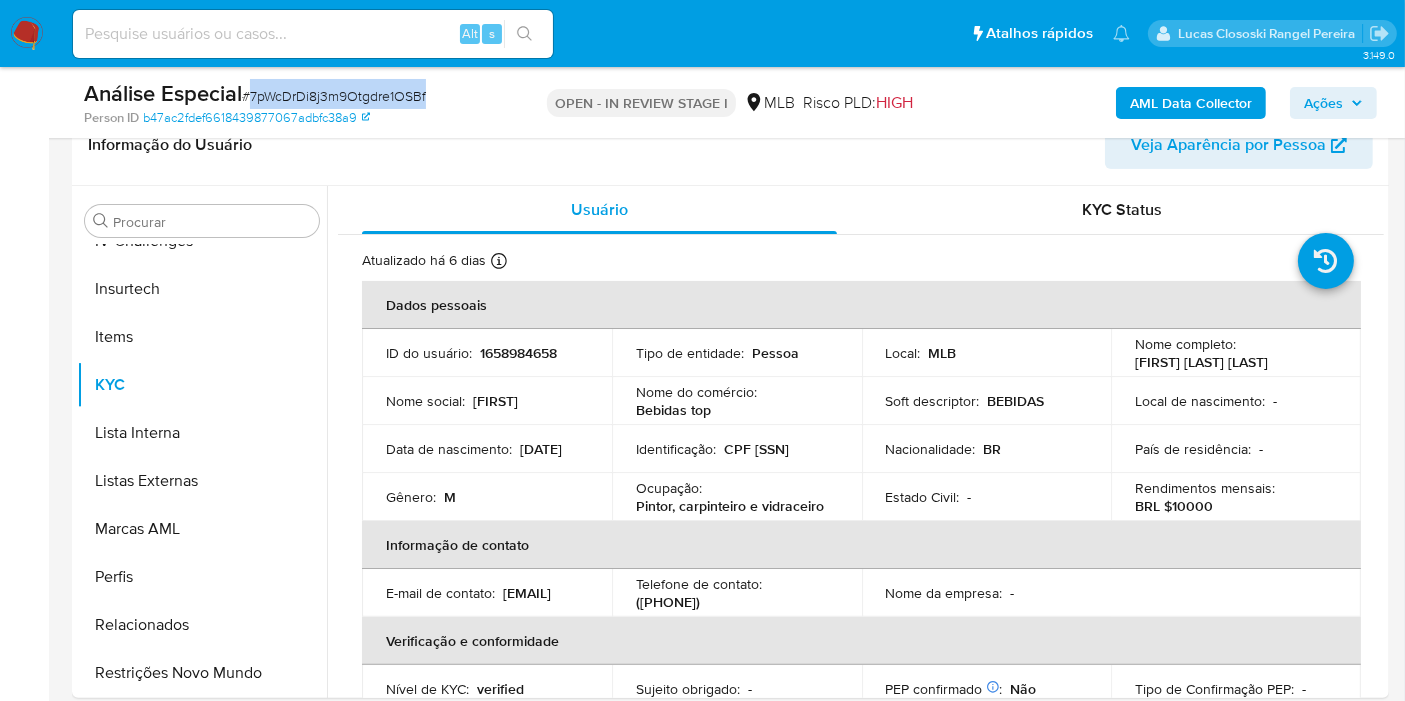 click on "# 7pWcDrDi8j3m9Otgdre1OSBf" at bounding box center [334, 96] 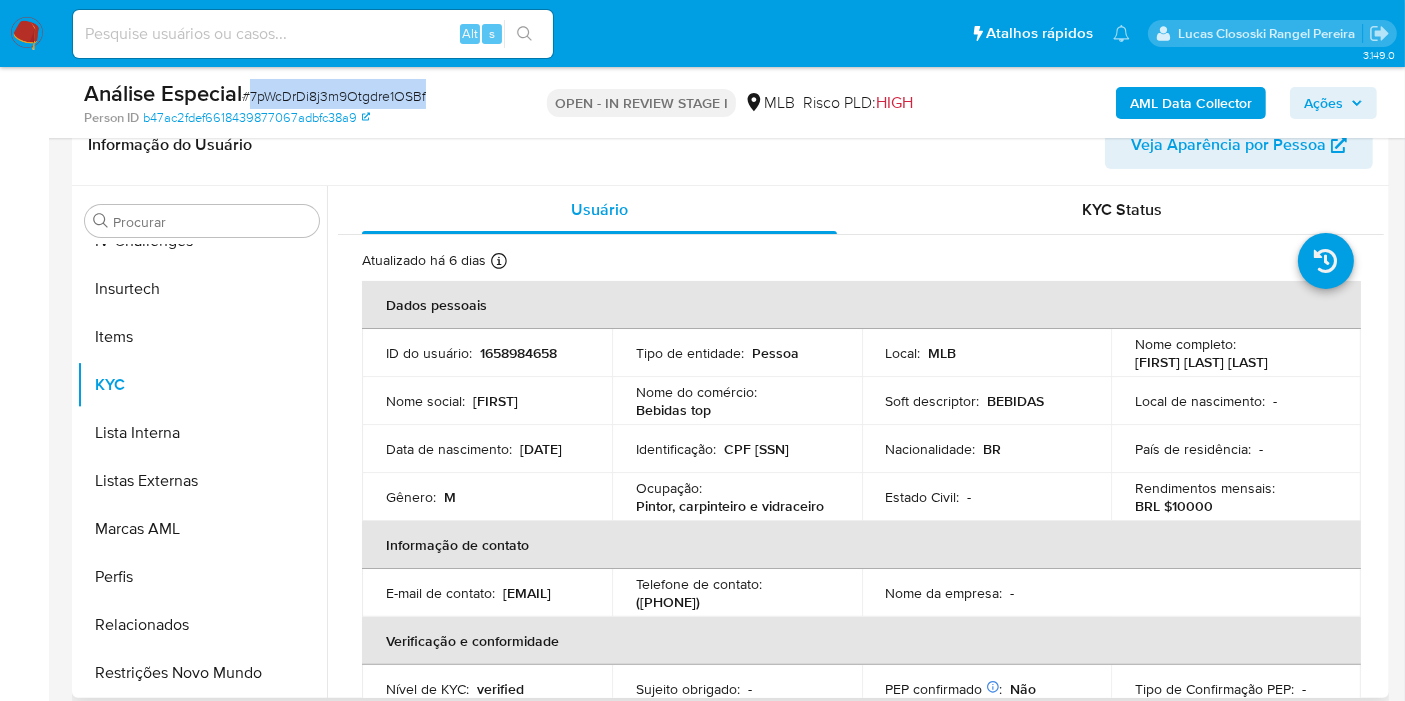 copy on "7pWcDrDi8j3m9Otgdre1OSBf" 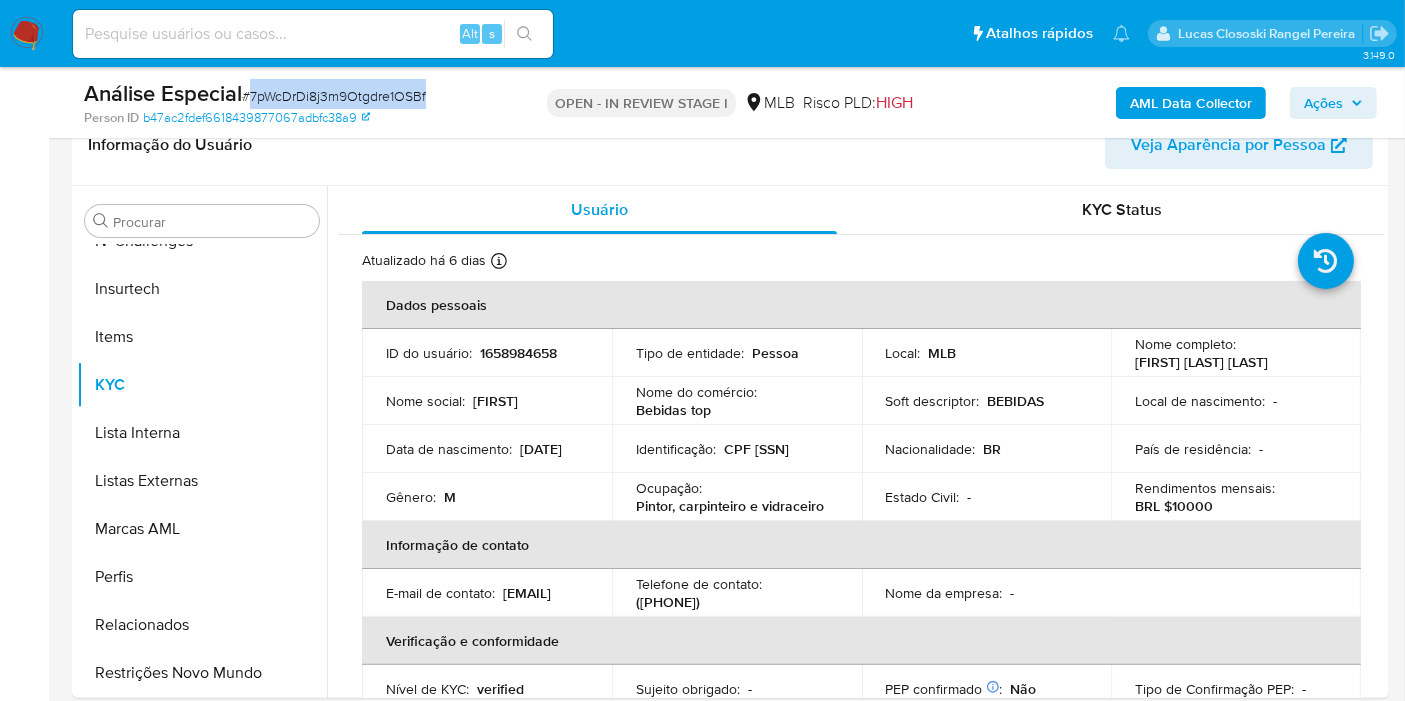 click on "AML Data Collector Ações" at bounding box center [1164, 102] 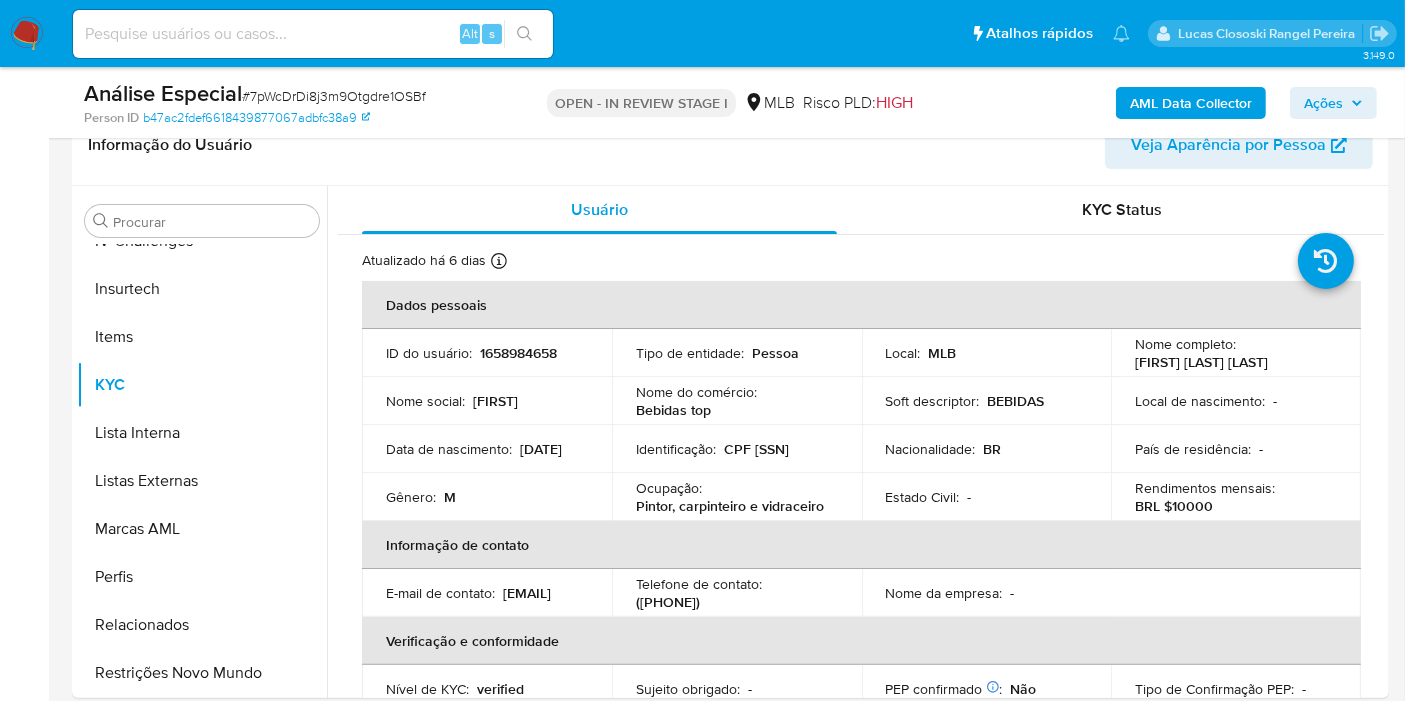 click on "AML Data Collector" at bounding box center (1191, 103) 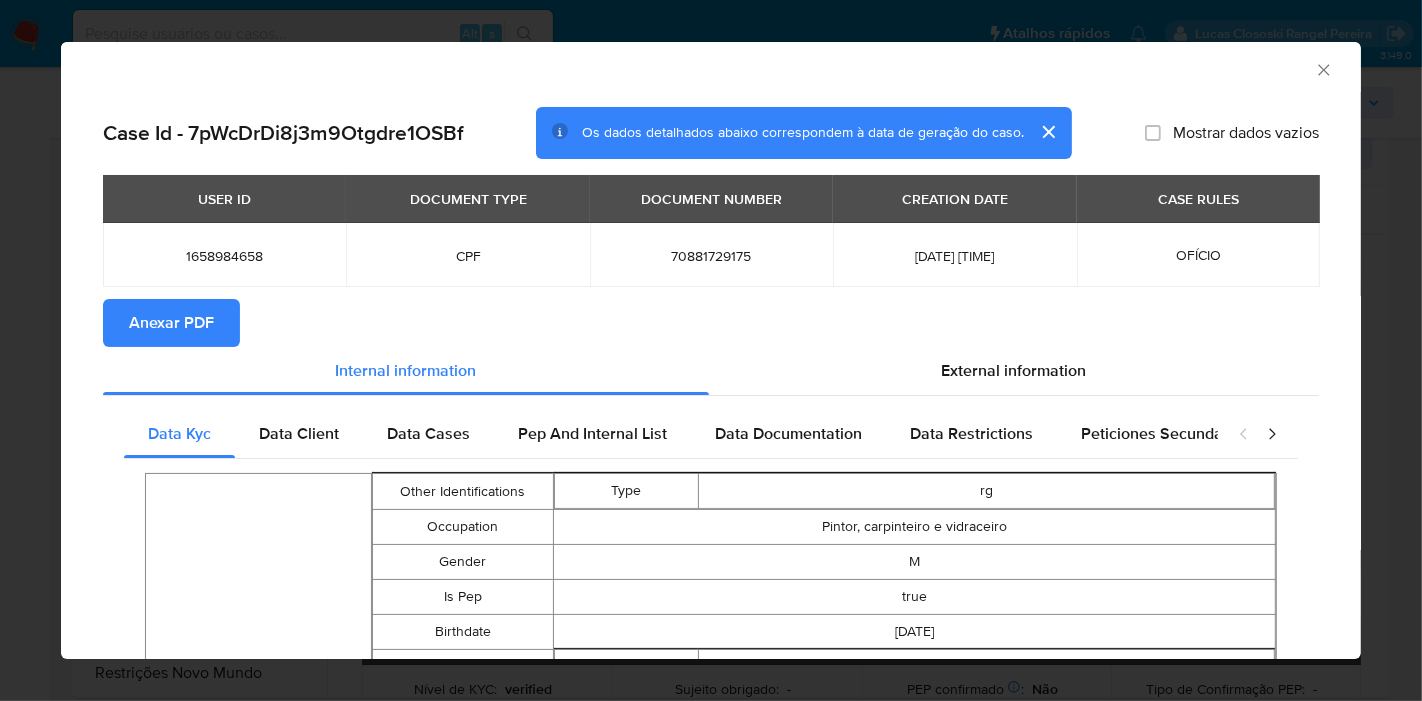 drag, startPoint x: 1030, startPoint y: 369, endPoint x: 1062, endPoint y: 404, distance: 47.423622 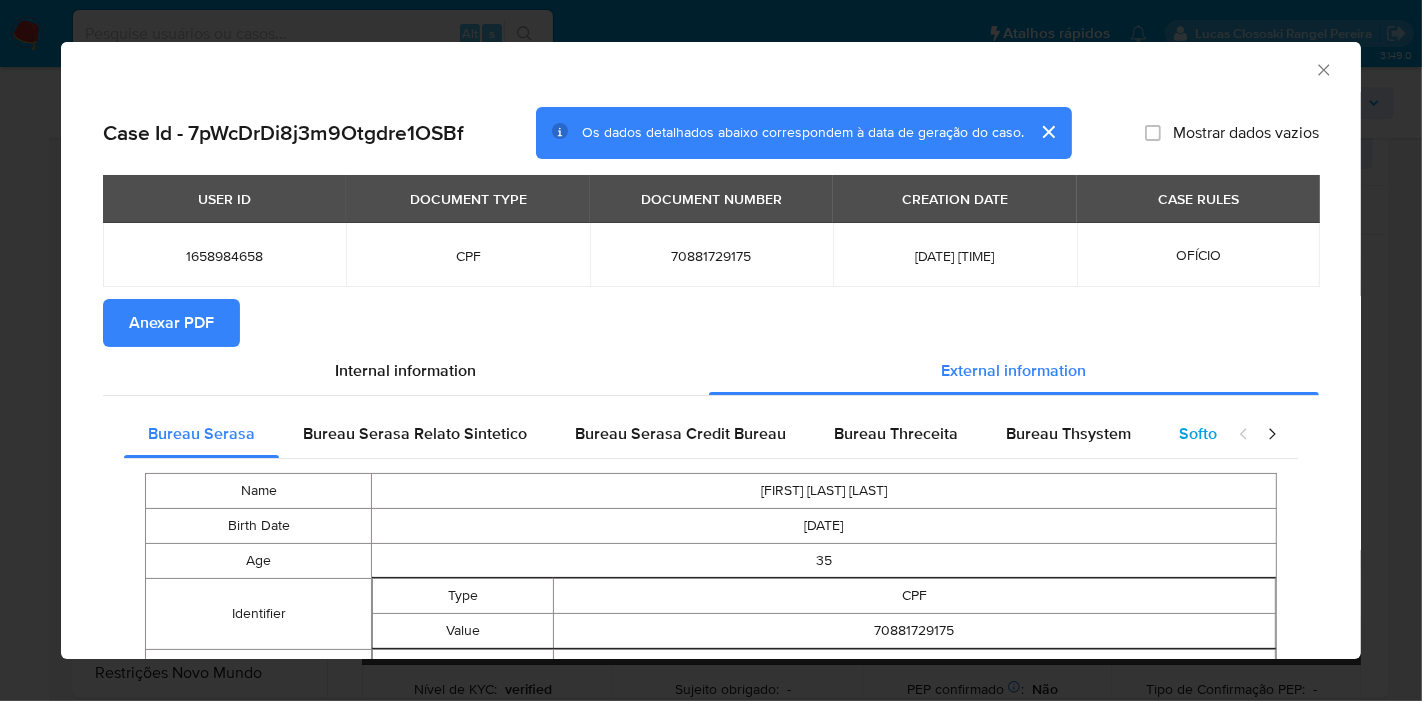click on "Softon" at bounding box center [1202, 433] 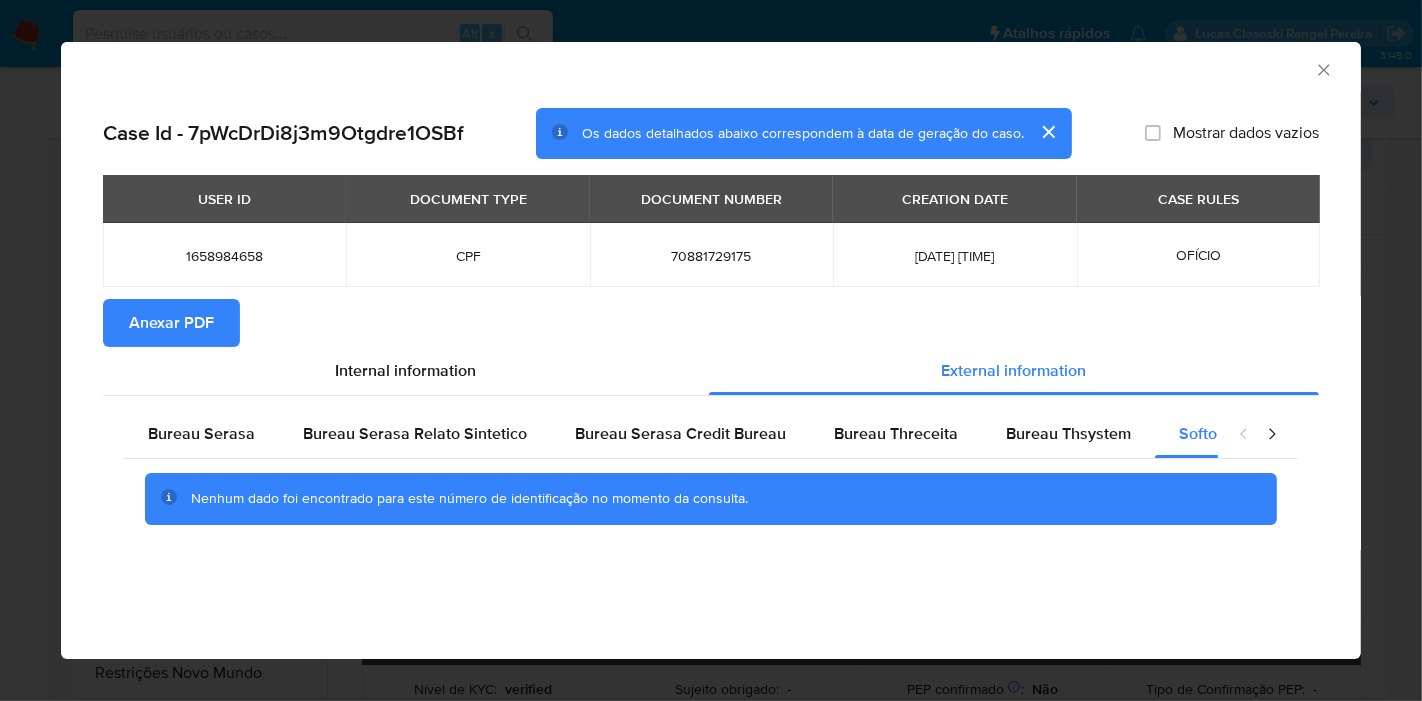 click 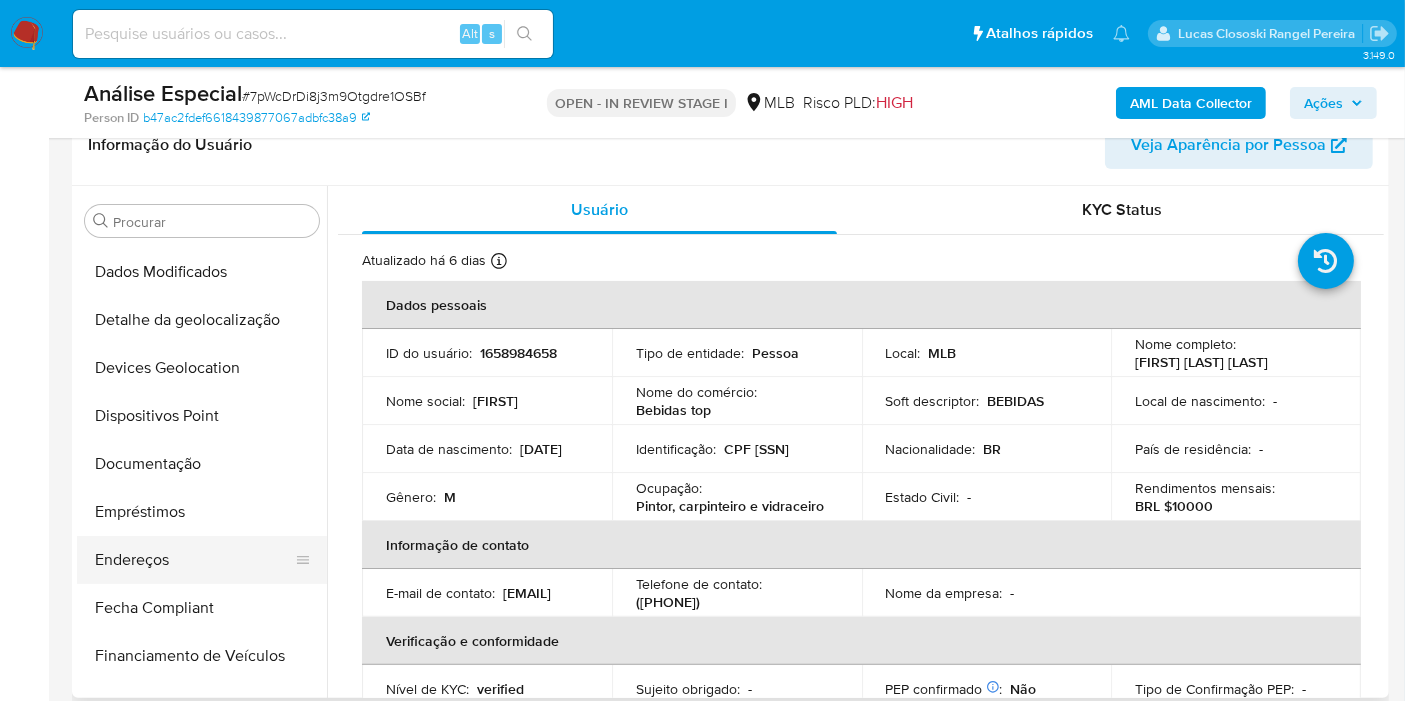 scroll, scrollTop: 66, scrollLeft: 0, axis: vertical 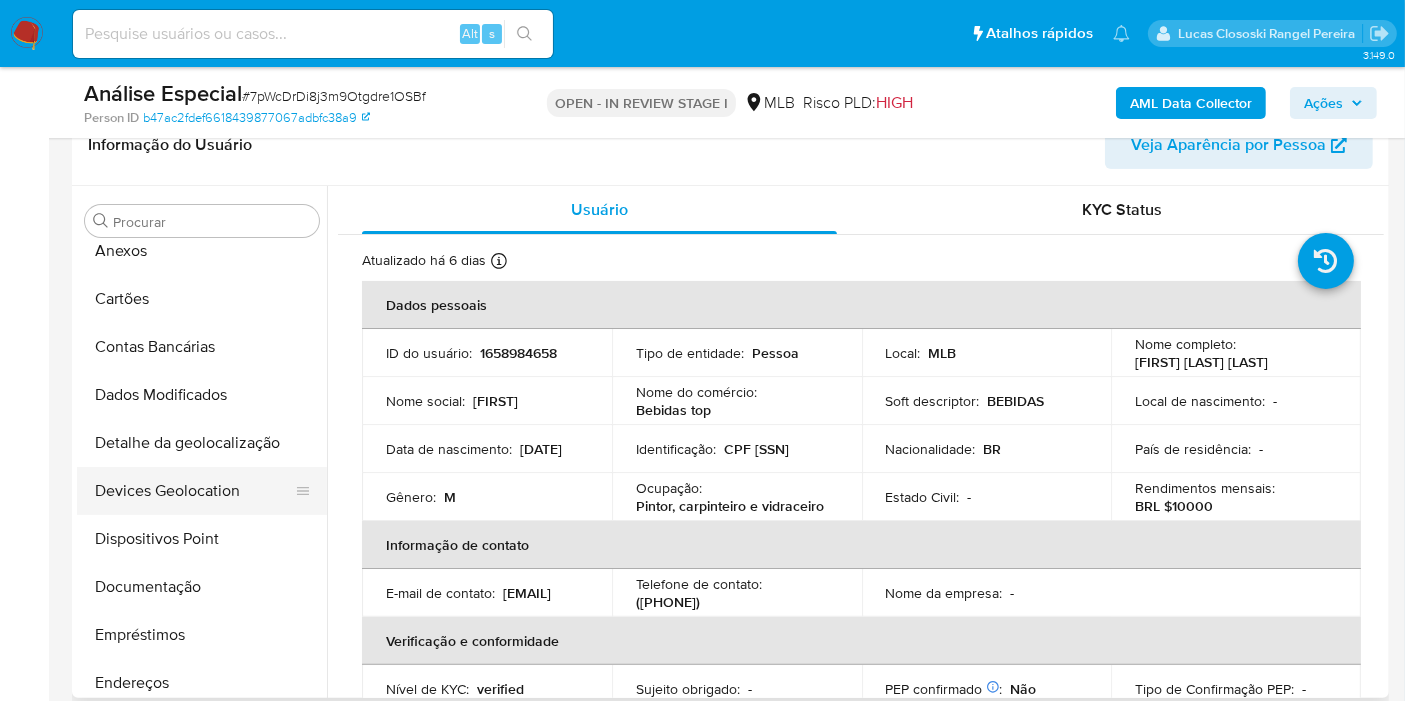 click on "Devices Geolocation" at bounding box center [194, 491] 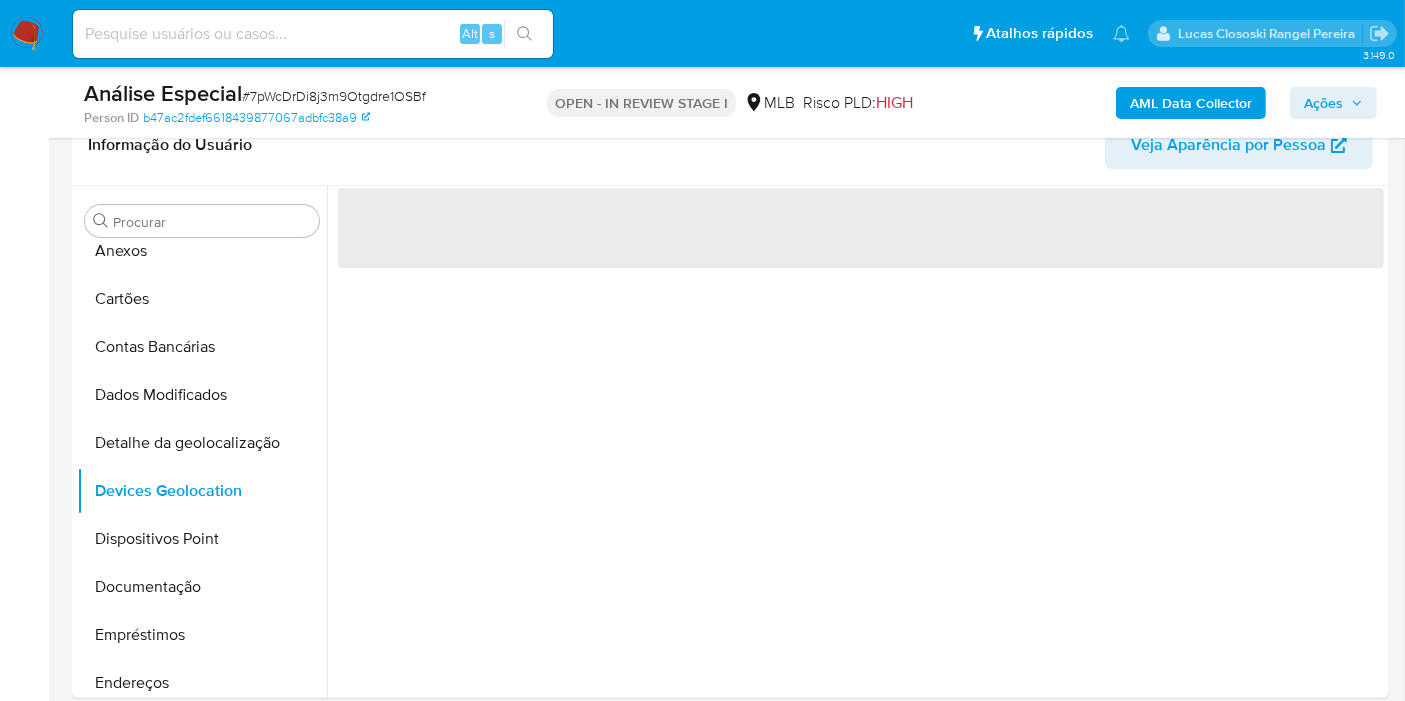 click on "Análise Especial # 7pWcDrDi8j3m9Otgdre1OSBf Person ID b47ac2fdef6618439877067adbfc38a9 OPEN - IN REVIEW STAGE I  MLB Risco PLD:  HIGH AML Data Collector Ações" at bounding box center (702, 102) 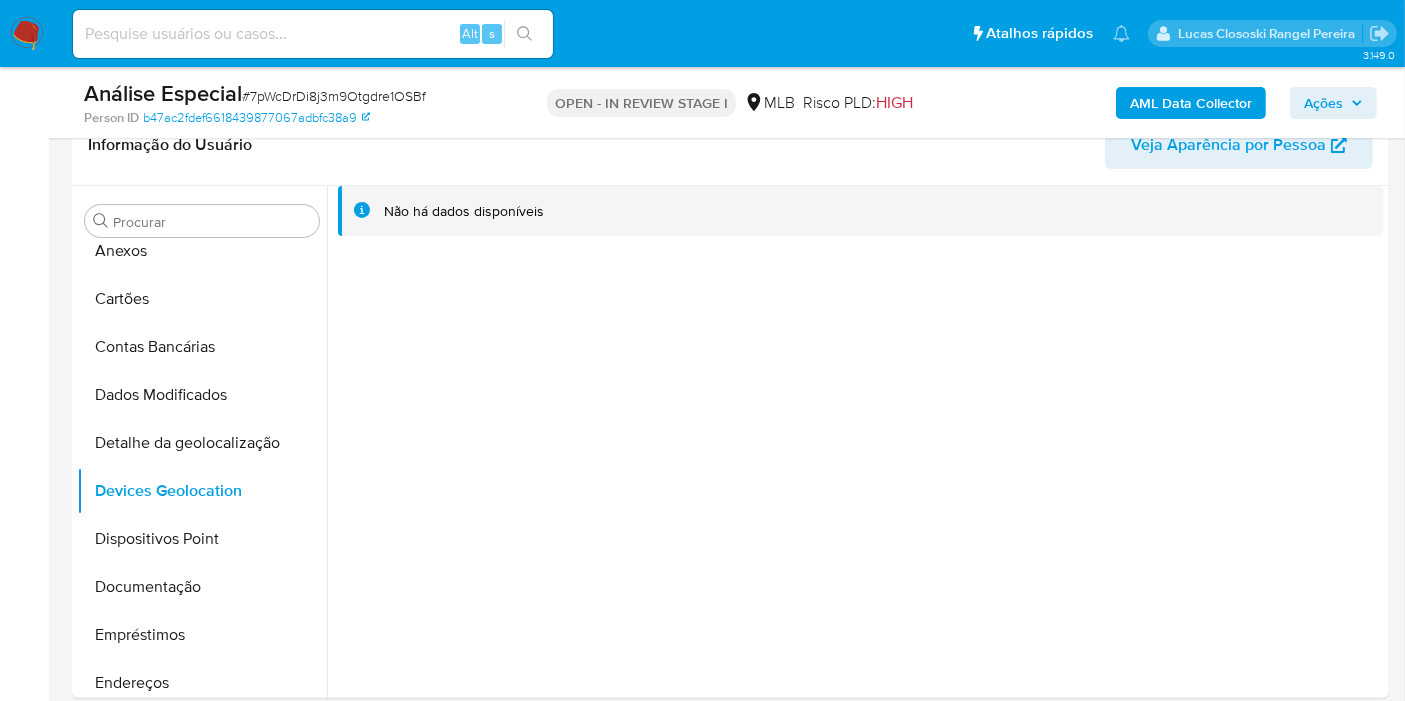 scroll, scrollTop: 295, scrollLeft: 0, axis: vertical 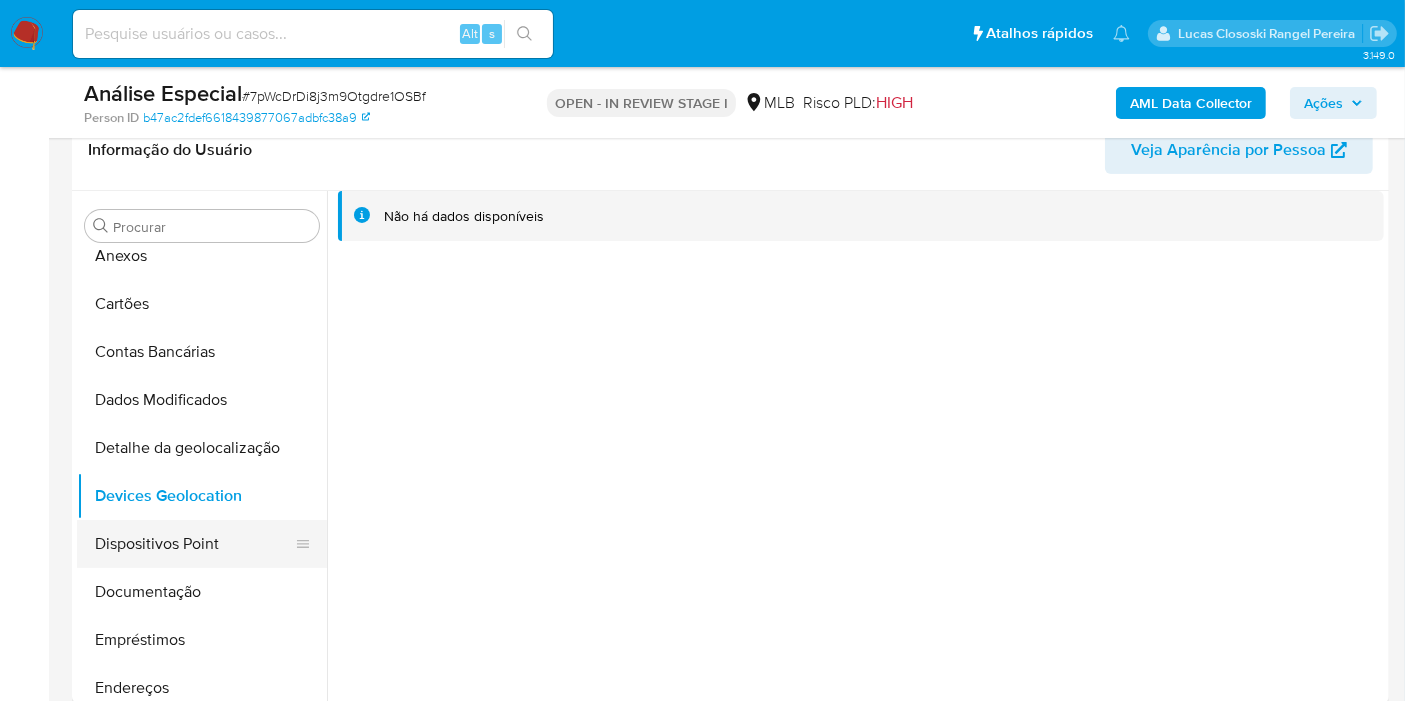 click on "Dispositivos Point" at bounding box center (194, 544) 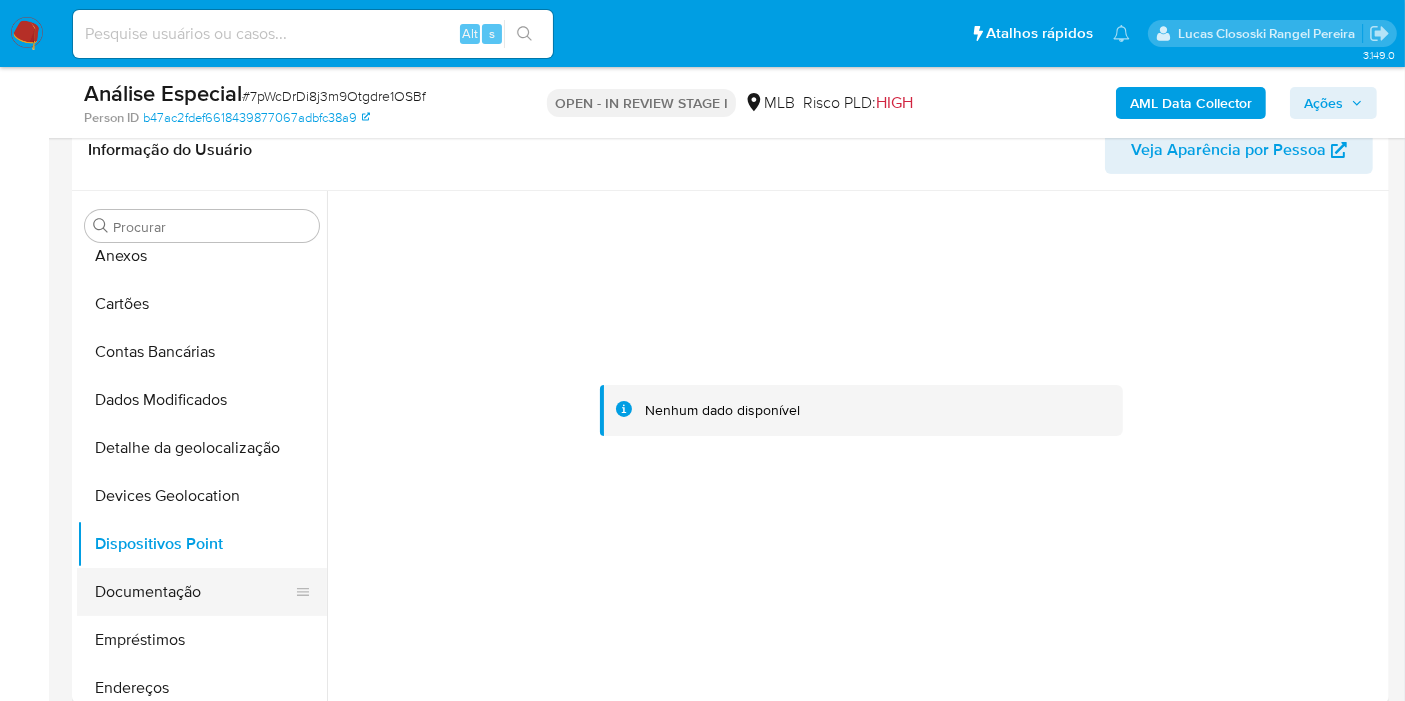 click on "Documentação" at bounding box center (194, 592) 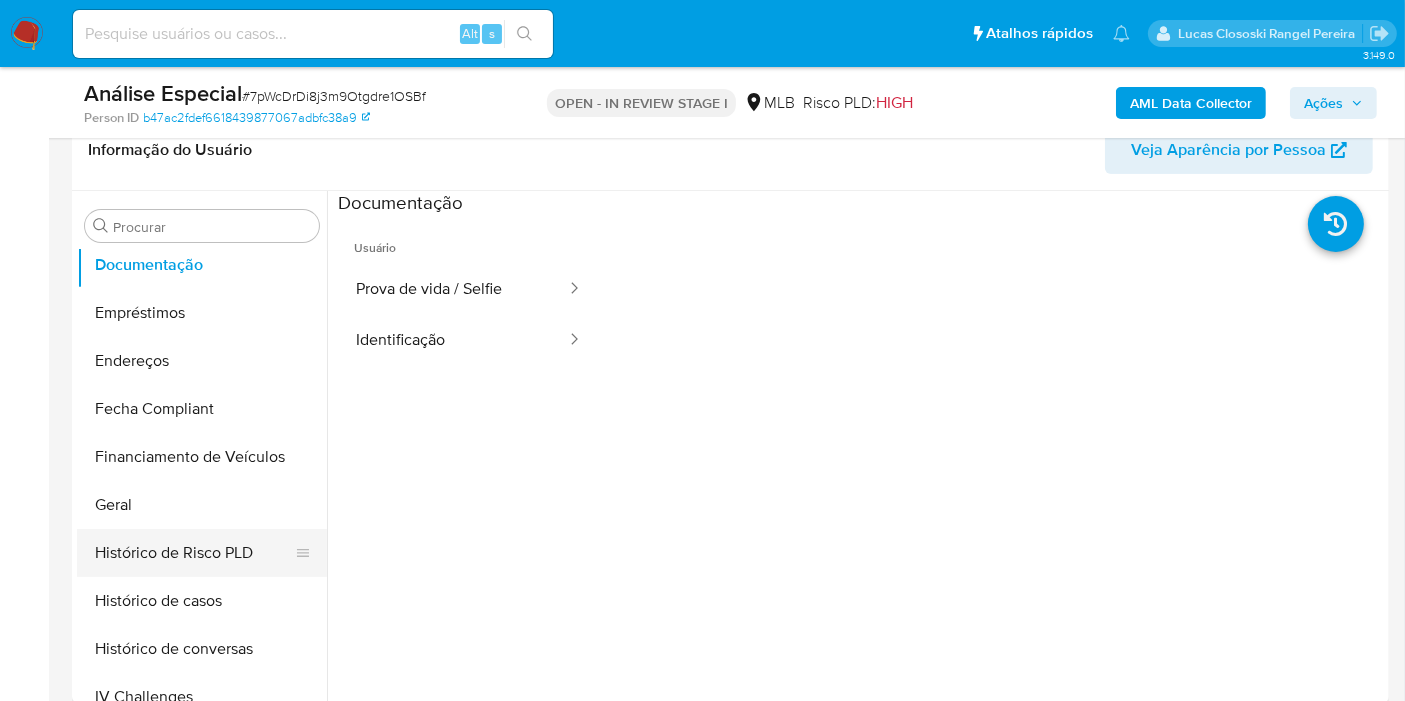 scroll, scrollTop: 400, scrollLeft: 0, axis: vertical 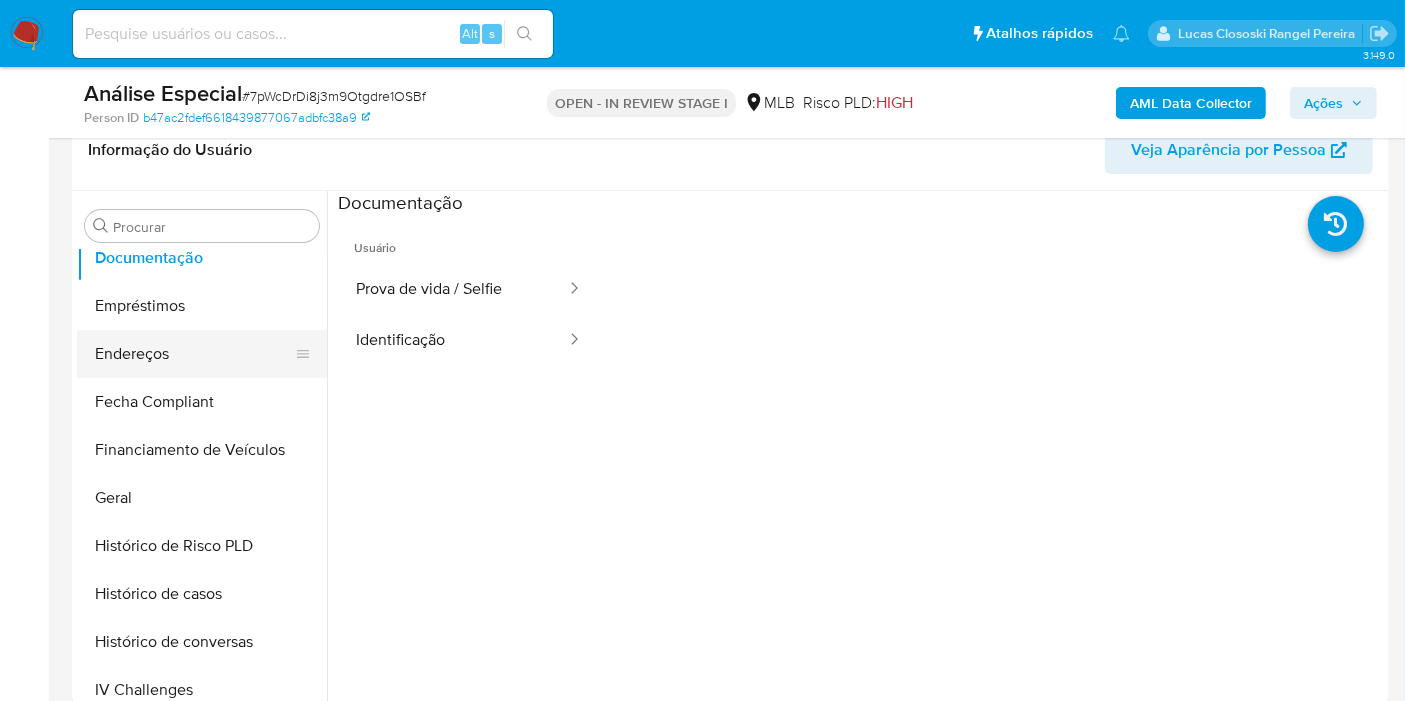 click on "Endereços" at bounding box center [194, 354] 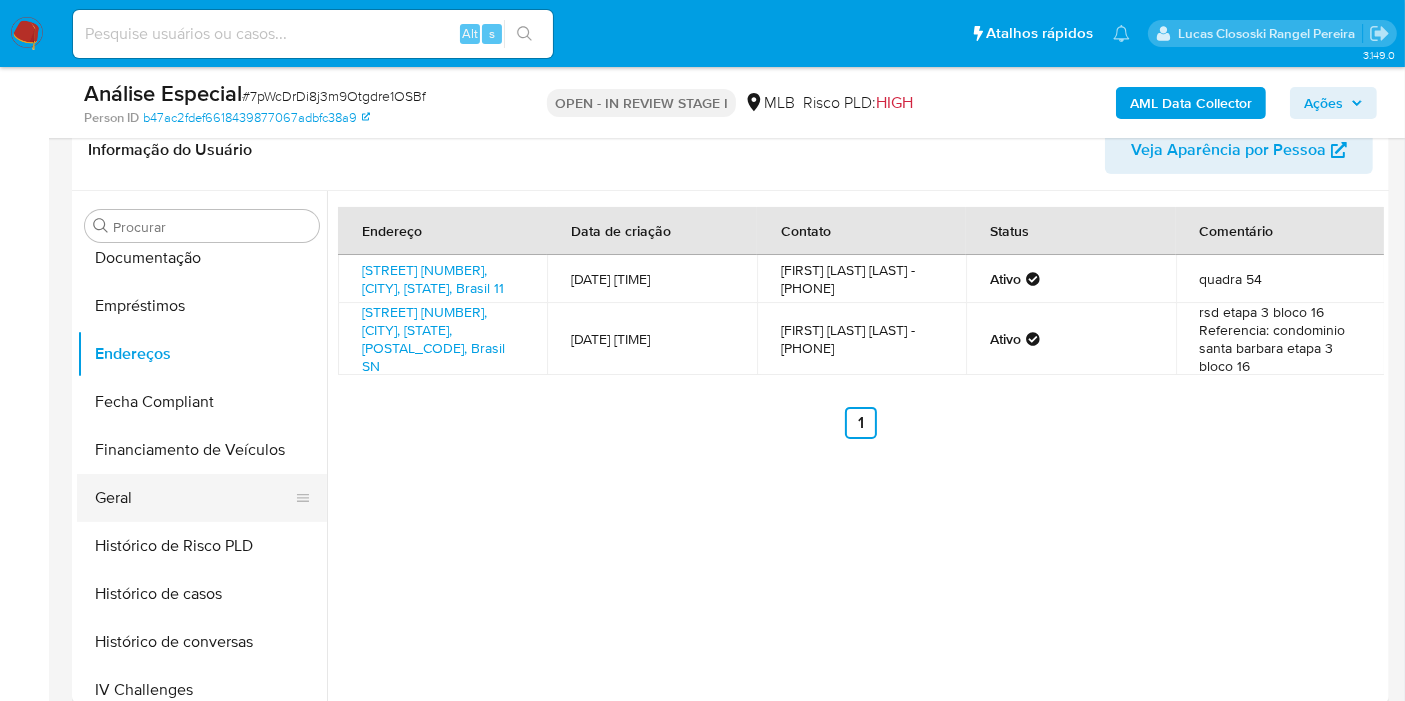 click on "Geral" at bounding box center (194, 498) 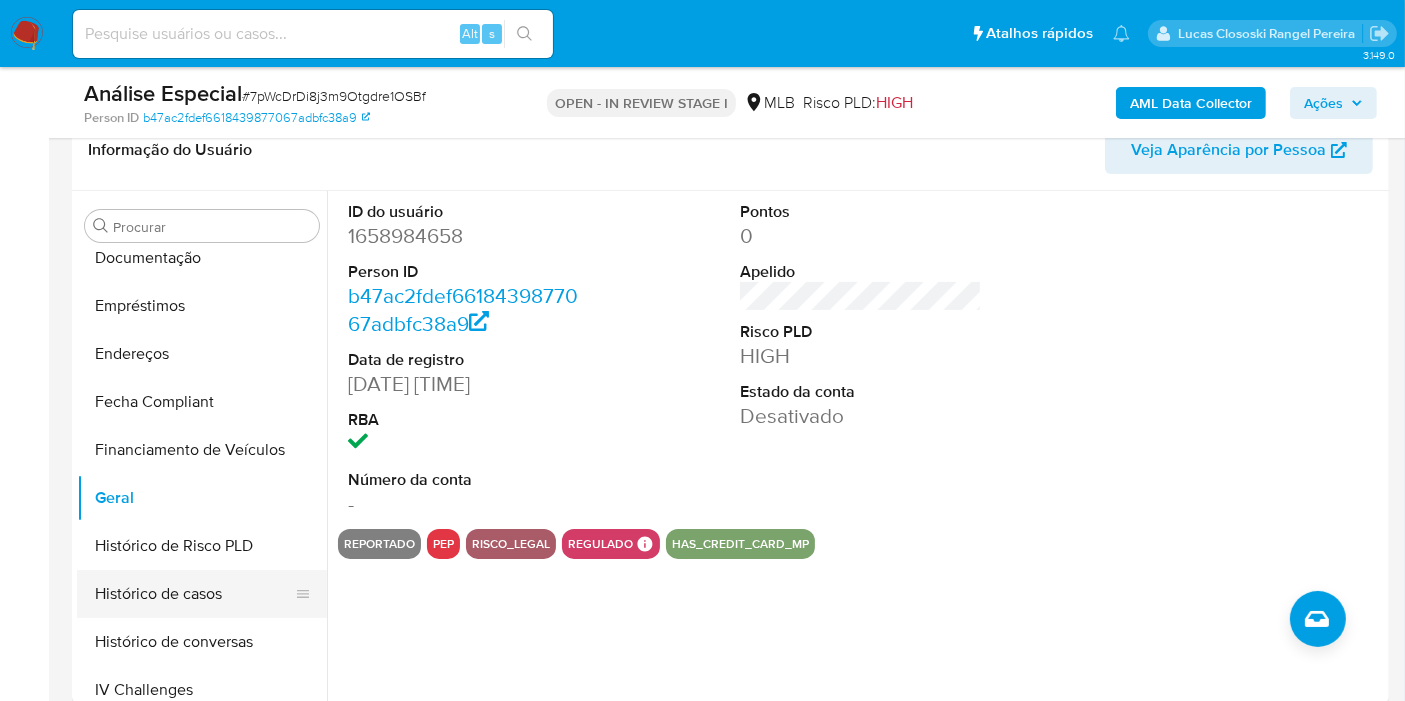 click on "Histórico de casos" at bounding box center (194, 594) 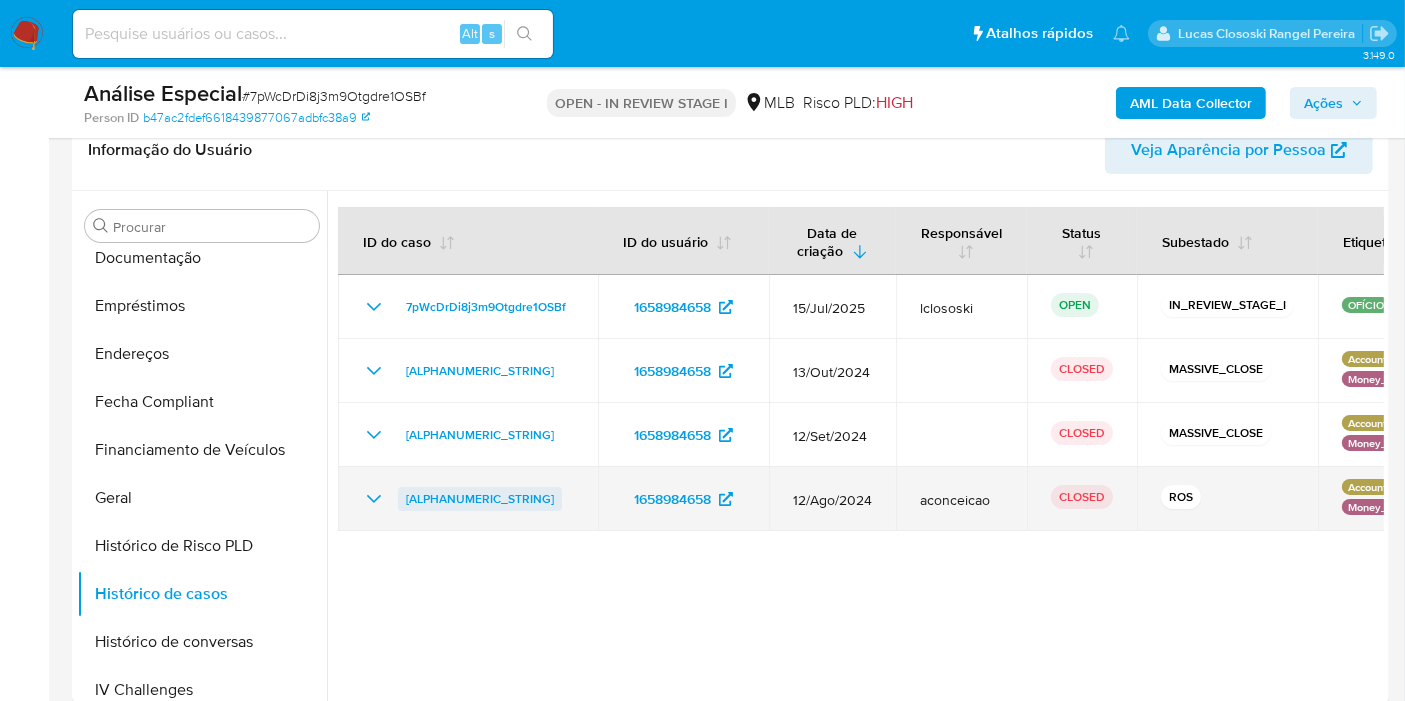drag, startPoint x: 588, startPoint y: 492, endPoint x: 397, endPoint y: 492, distance: 191 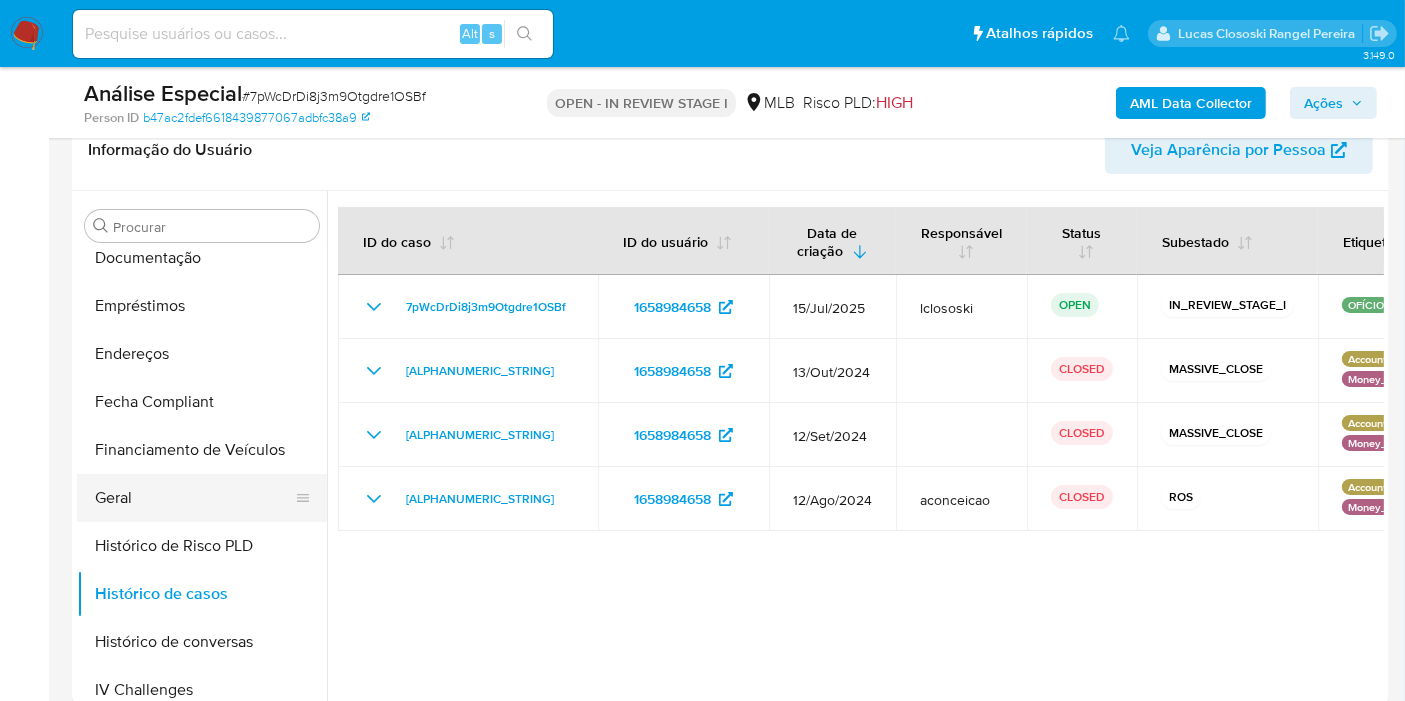 click on "Geral" at bounding box center (194, 498) 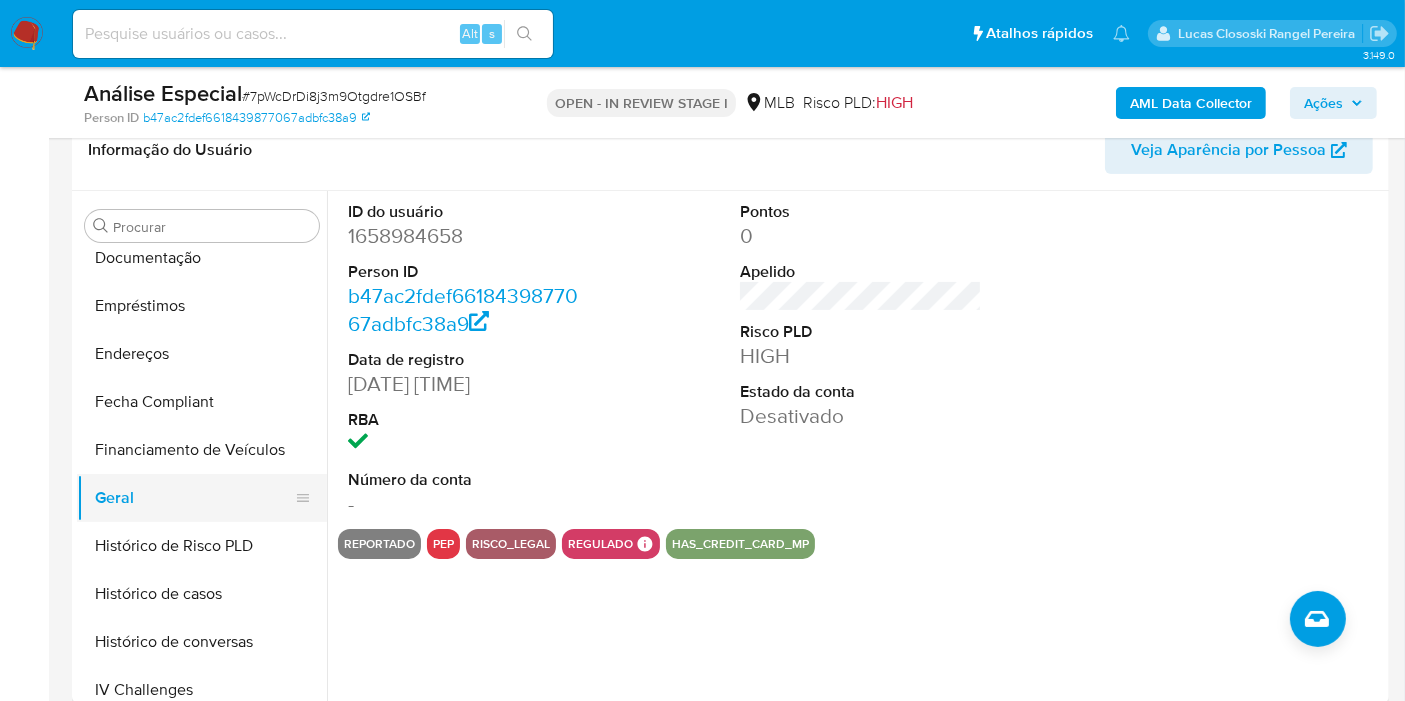 scroll, scrollTop: 844, scrollLeft: 0, axis: vertical 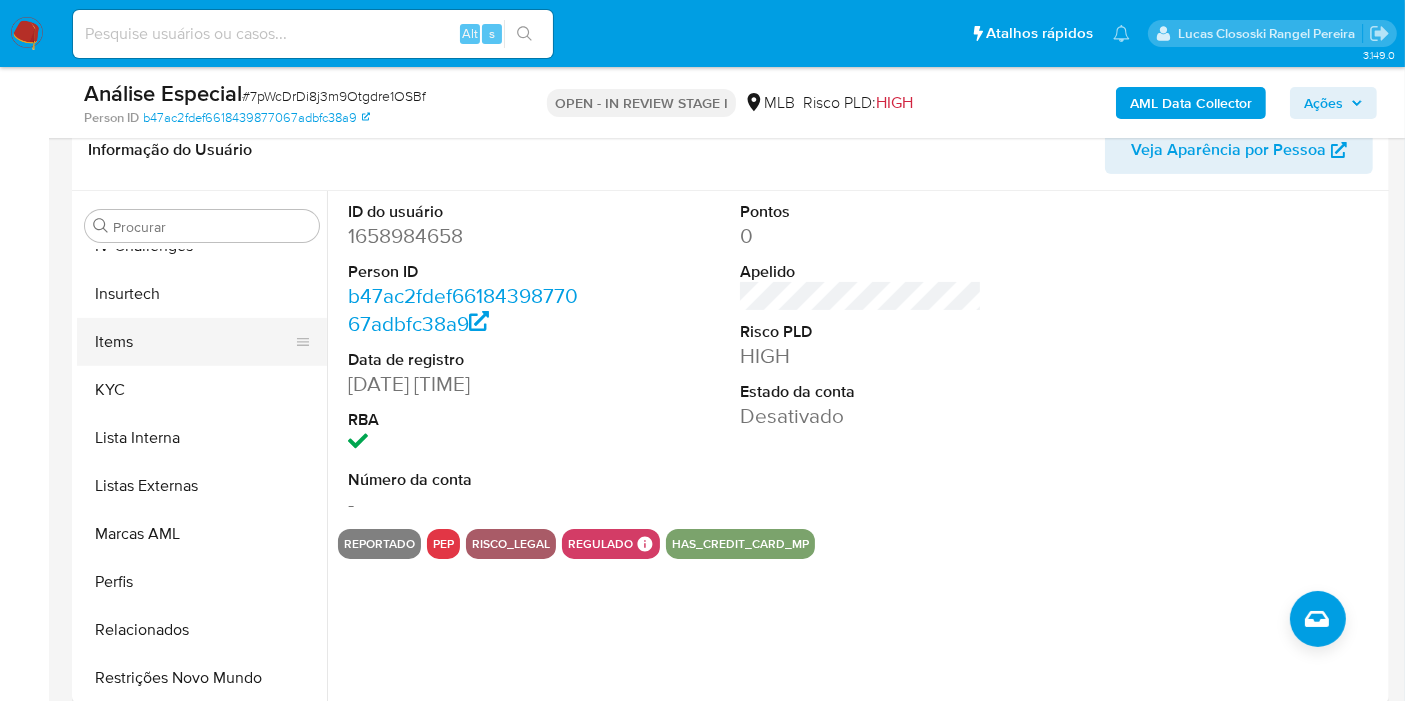 click on "Items" at bounding box center [194, 342] 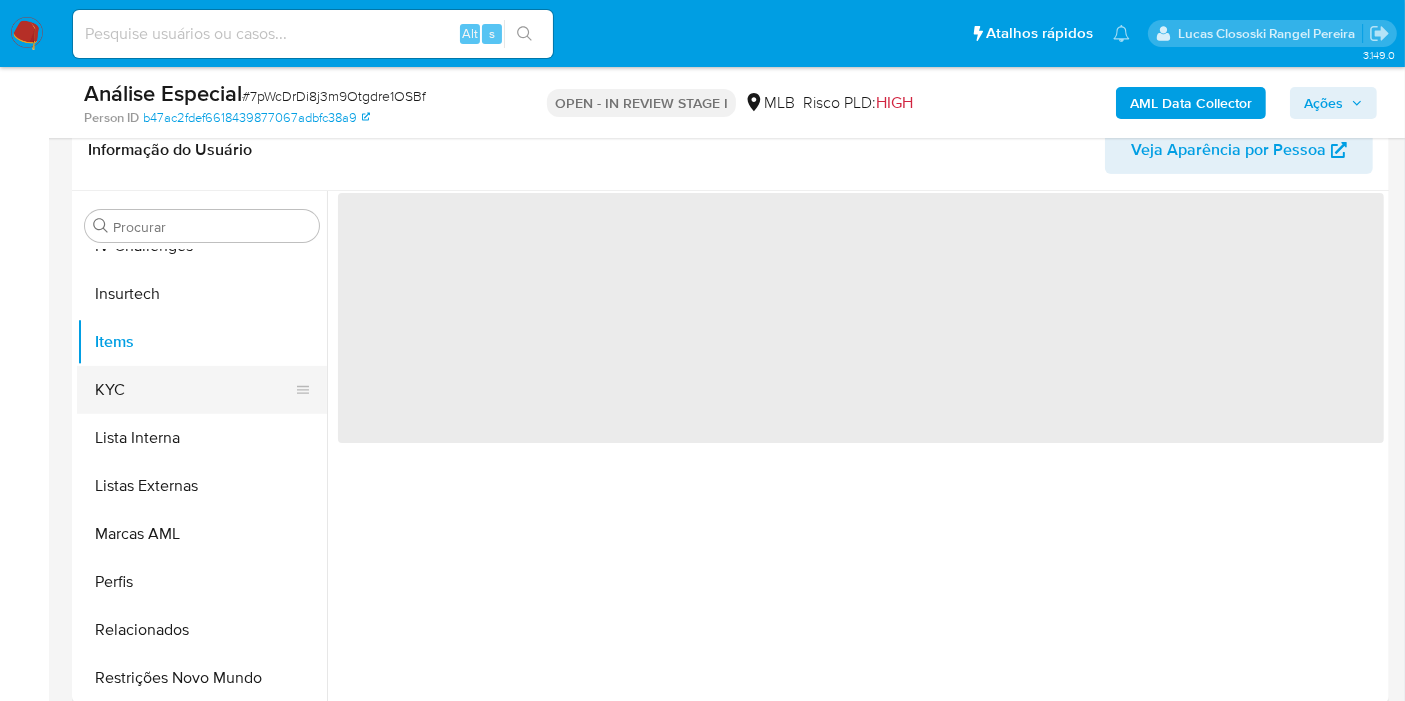 click on "KYC" at bounding box center (194, 390) 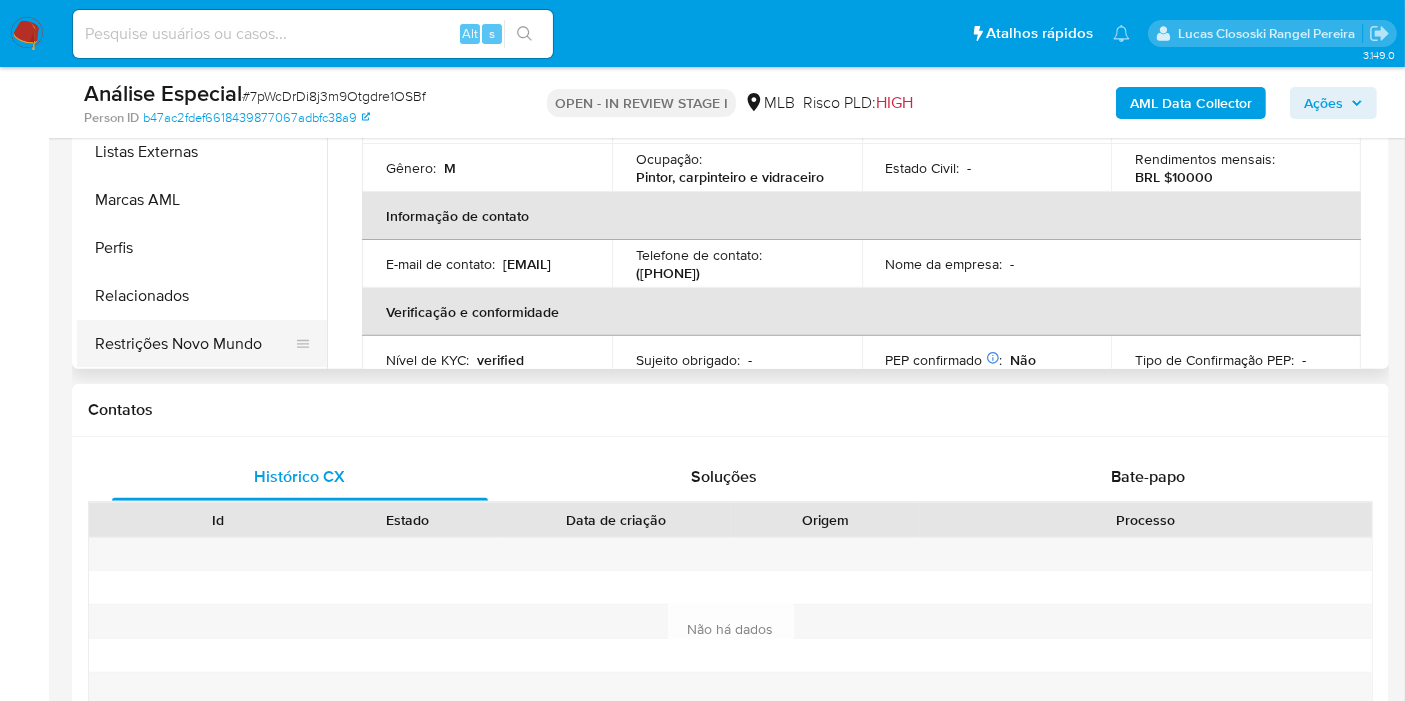 click on "Restrições Novo Mundo" at bounding box center [194, 344] 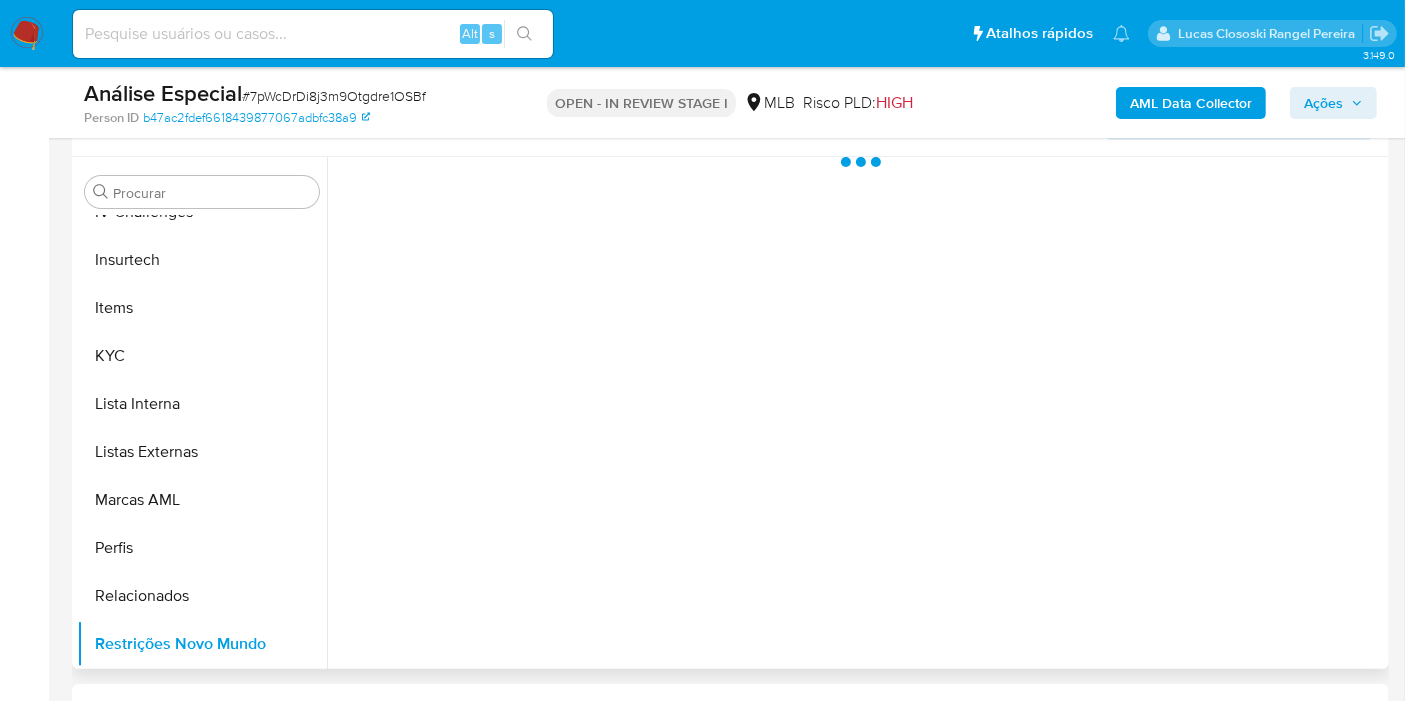 scroll, scrollTop: 328, scrollLeft: 0, axis: vertical 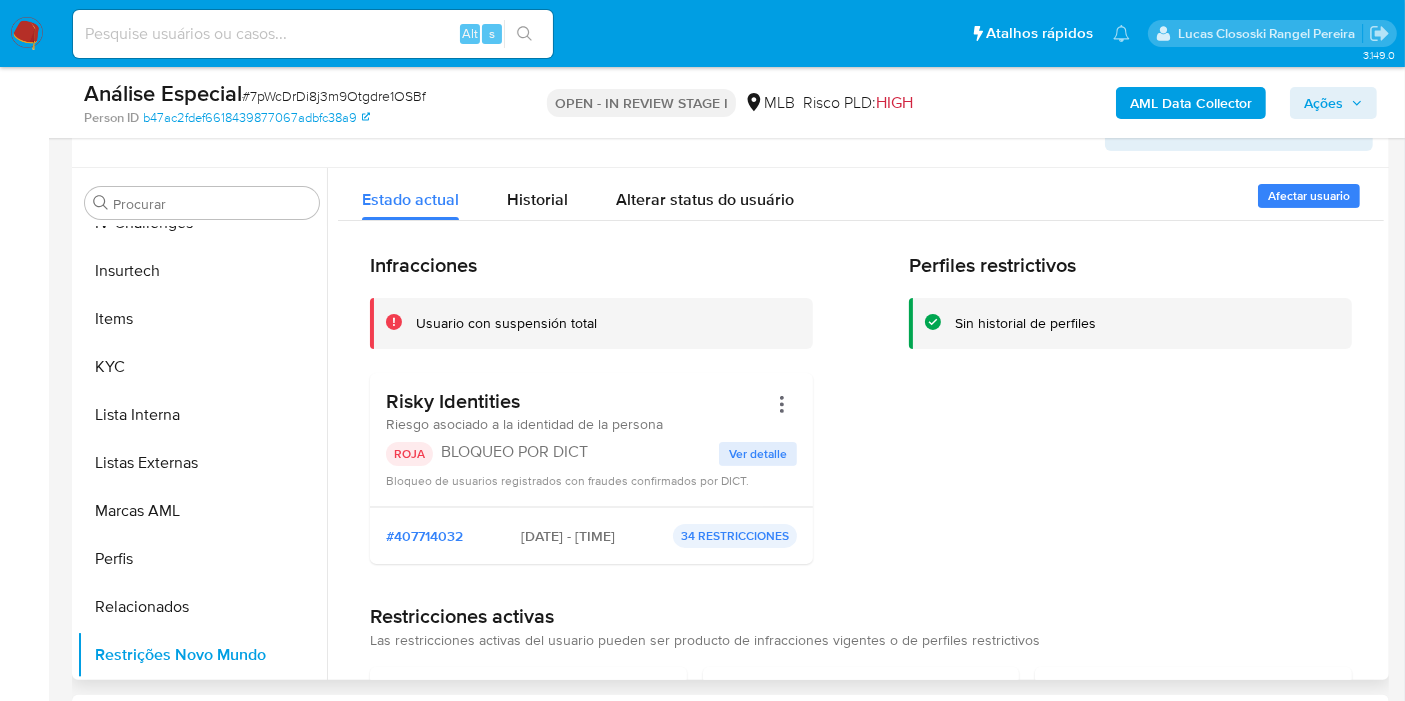 click on "Ver detalle" at bounding box center [758, 454] 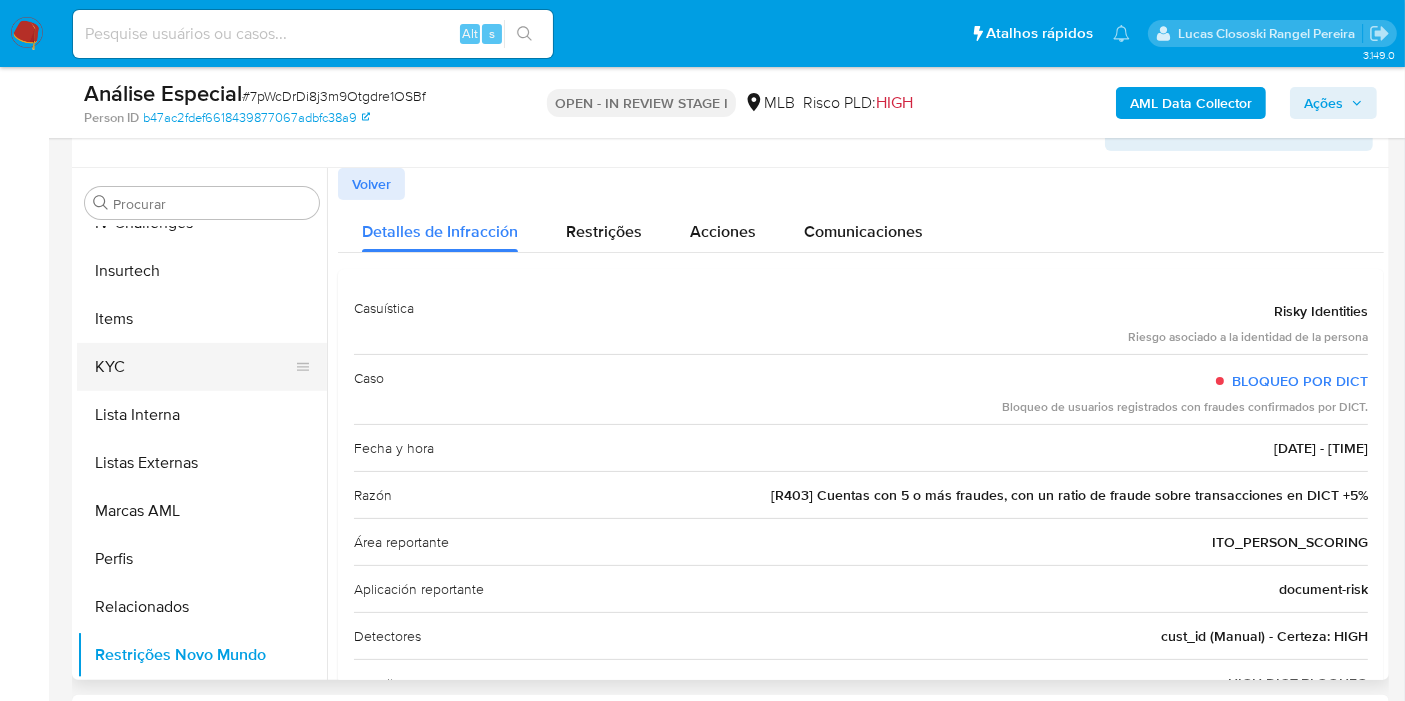 click on "KYC" at bounding box center (194, 367) 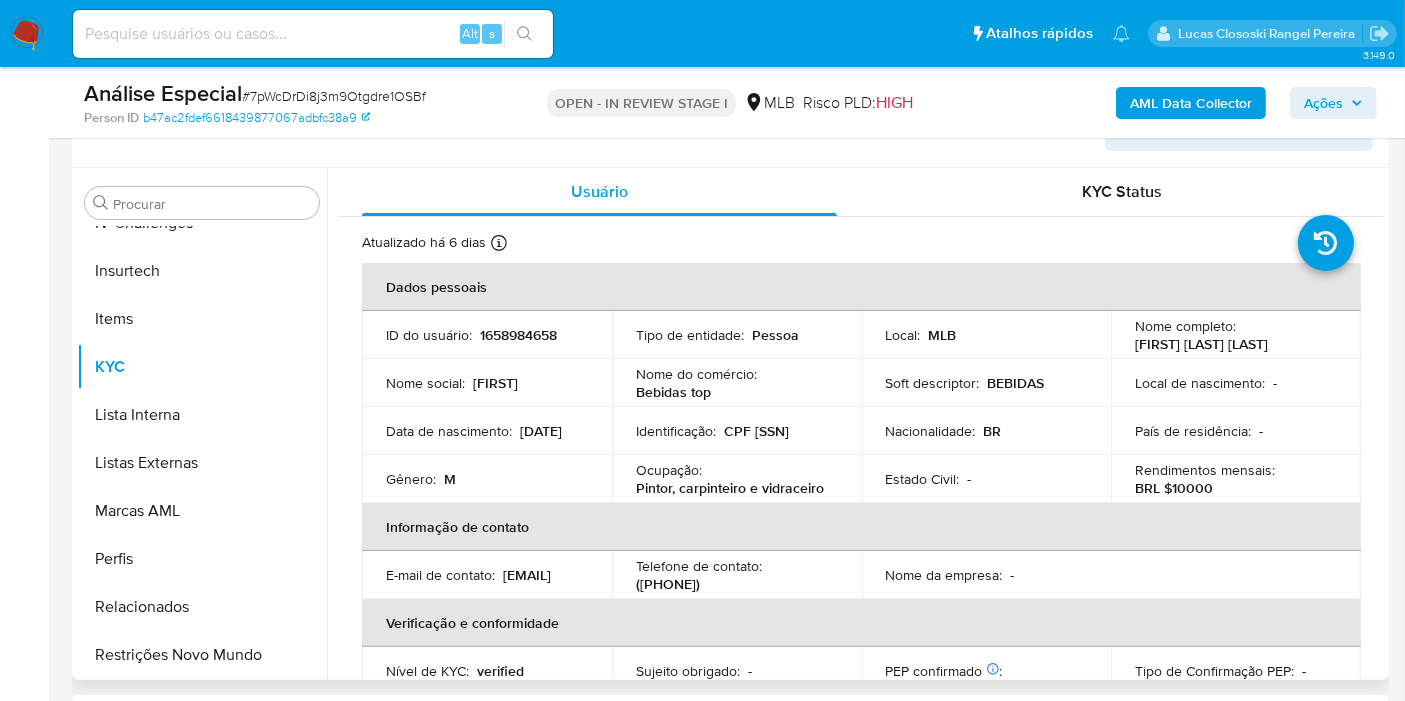 click on "CPF 70881729175" at bounding box center (756, 431) 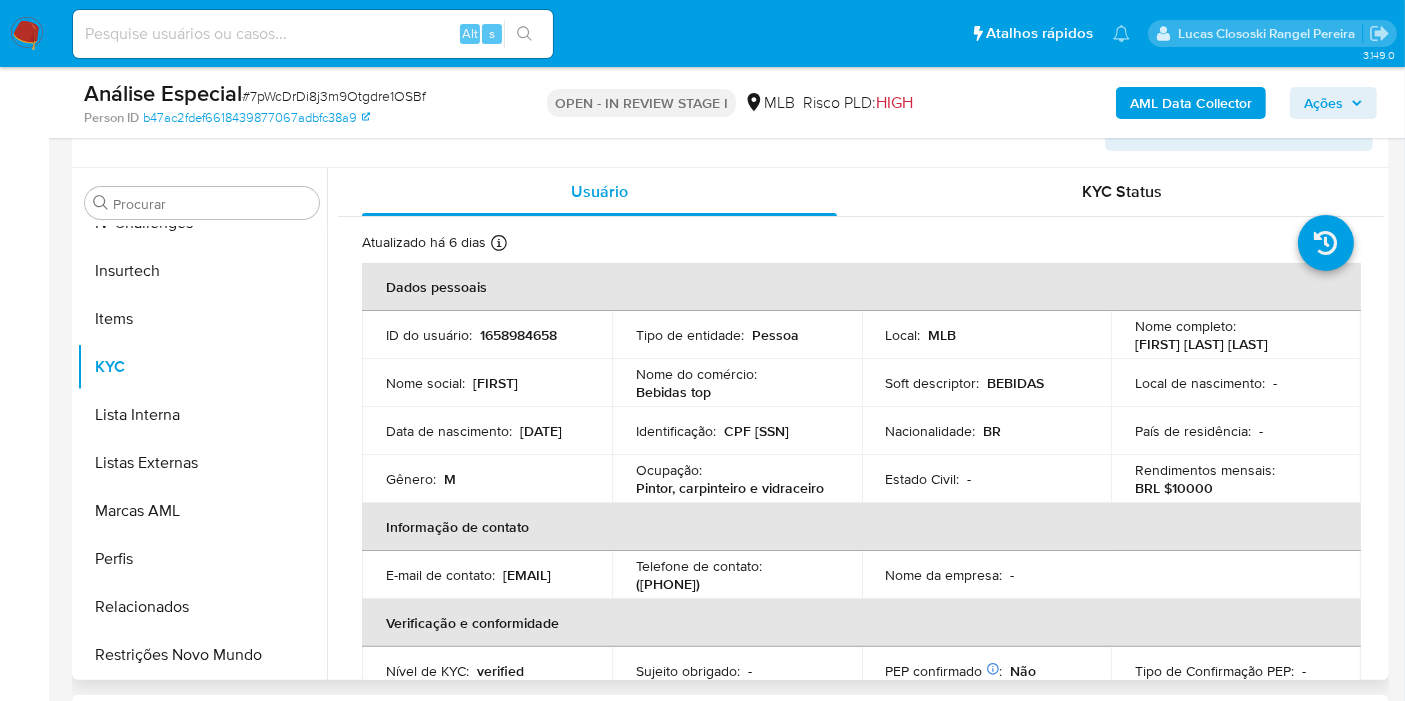 copy on "70881729175" 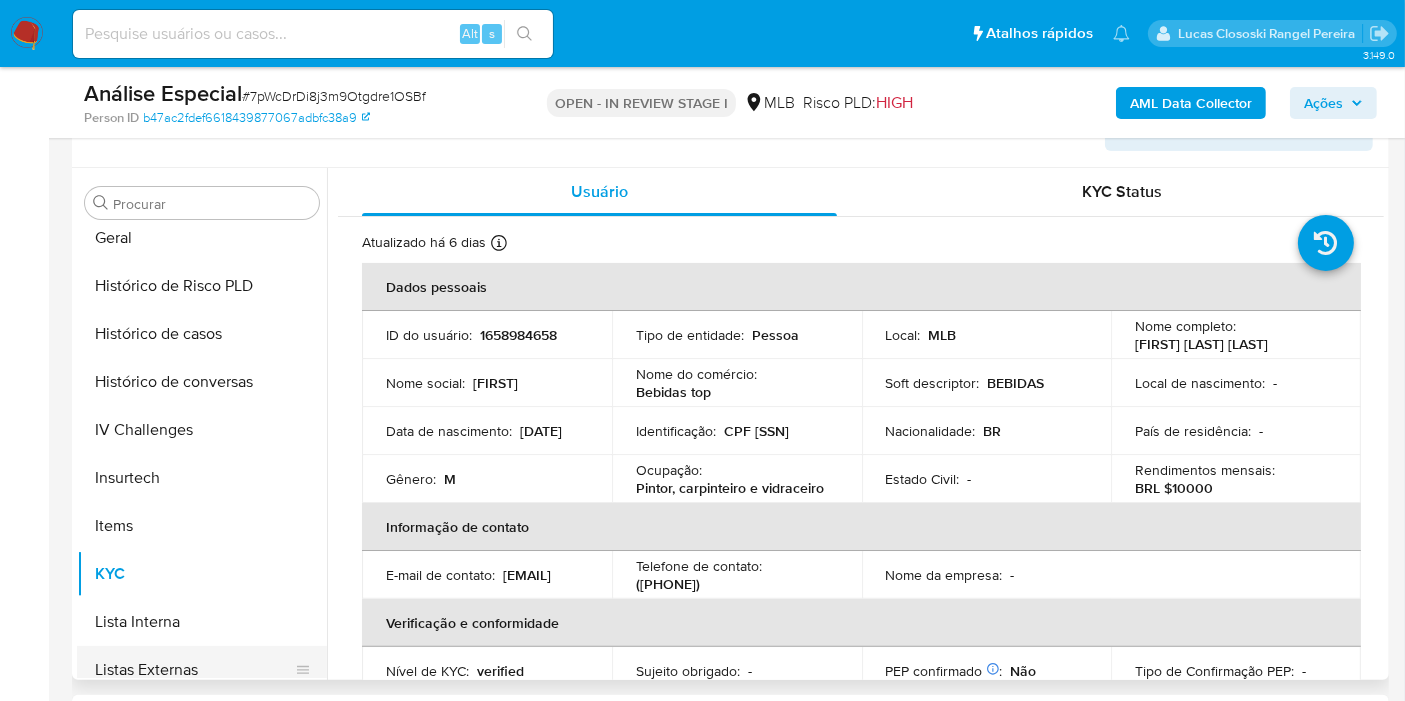 scroll, scrollTop: 511, scrollLeft: 0, axis: vertical 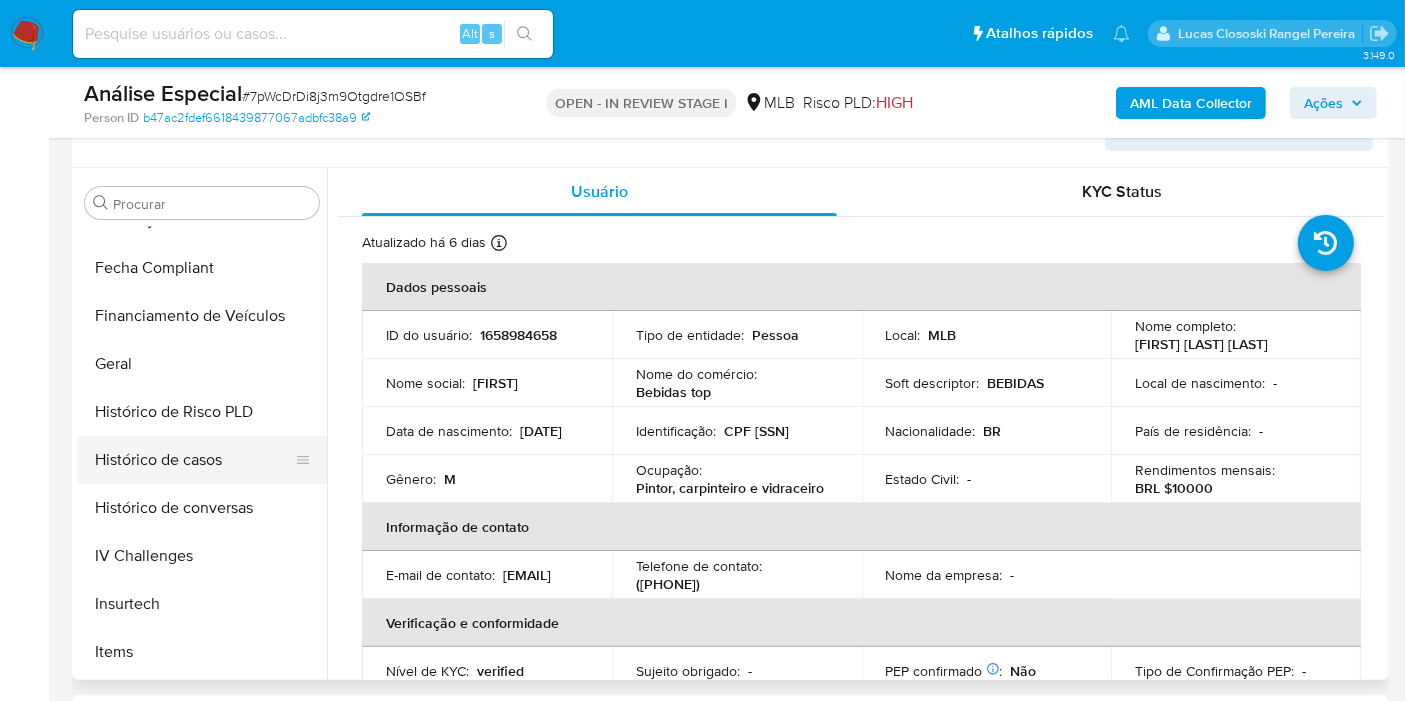 click on "Histórico de casos" at bounding box center [194, 460] 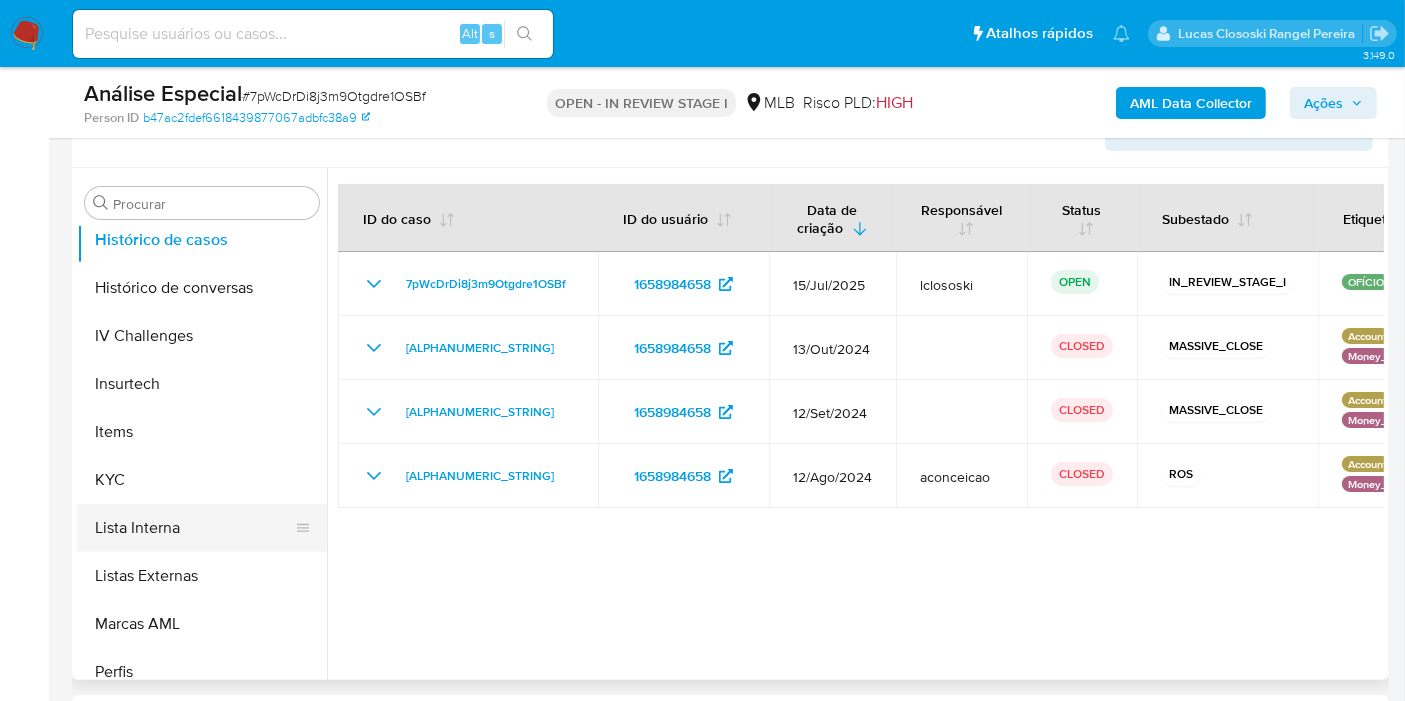 scroll, scrollTop: 733, scrollLeft: 0, axis: vertical 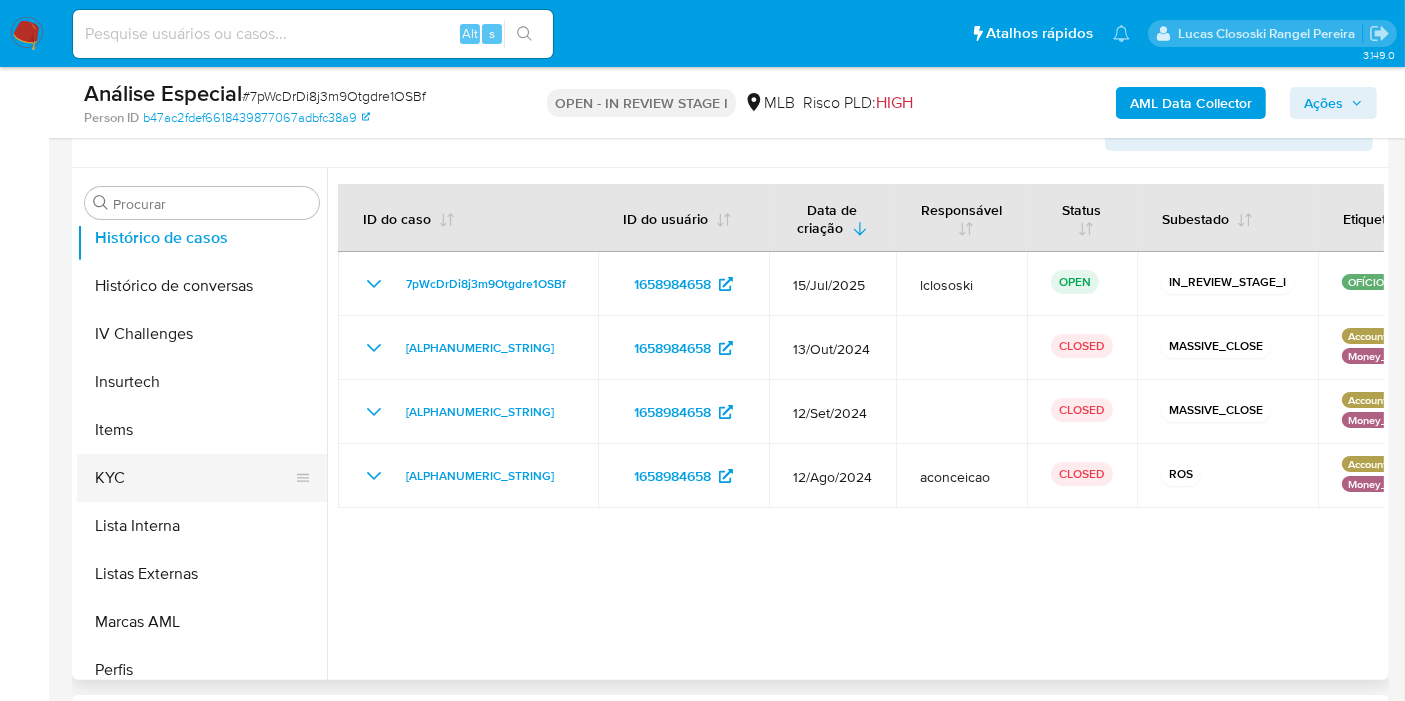 click on "KYC" at bounding box center [194, 478] 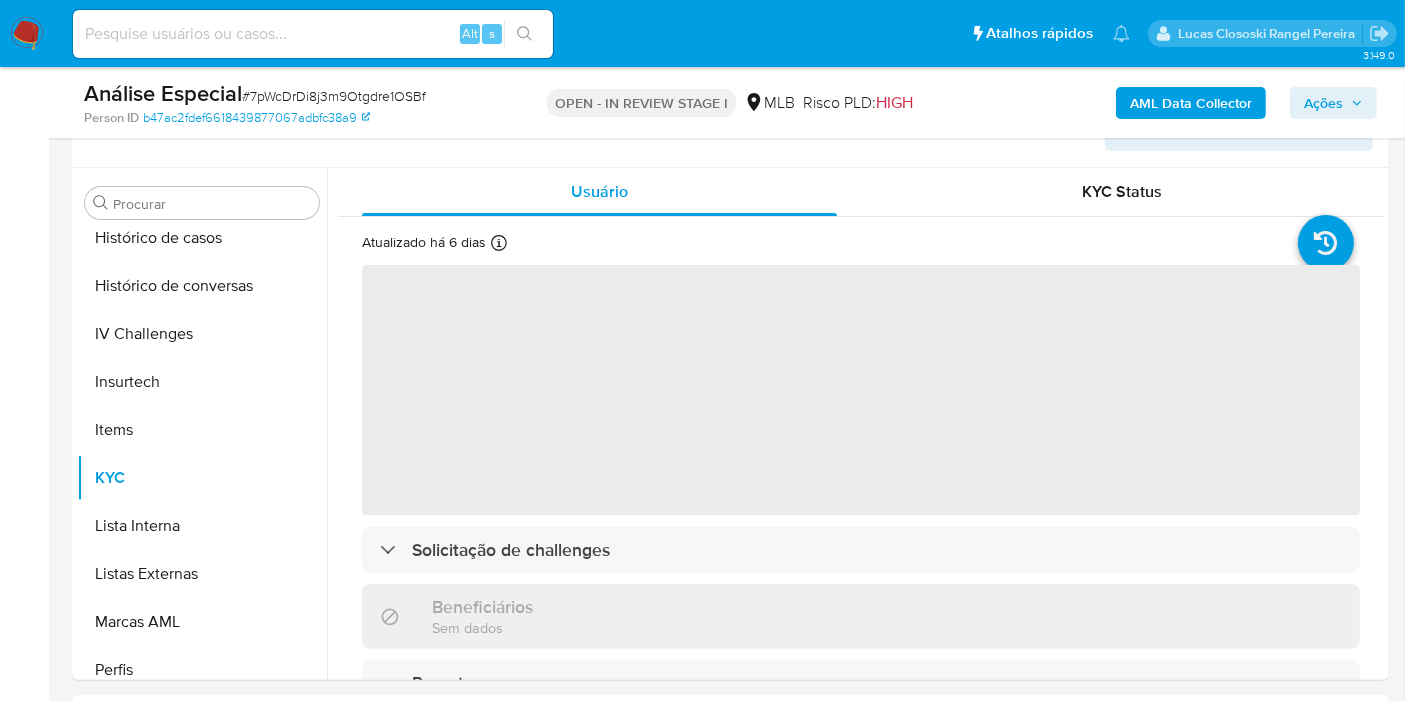 click on "Análise Especial # 7pWcDrDi8j3m9Otgdre1OSBf" at bounding box center (296, 94) 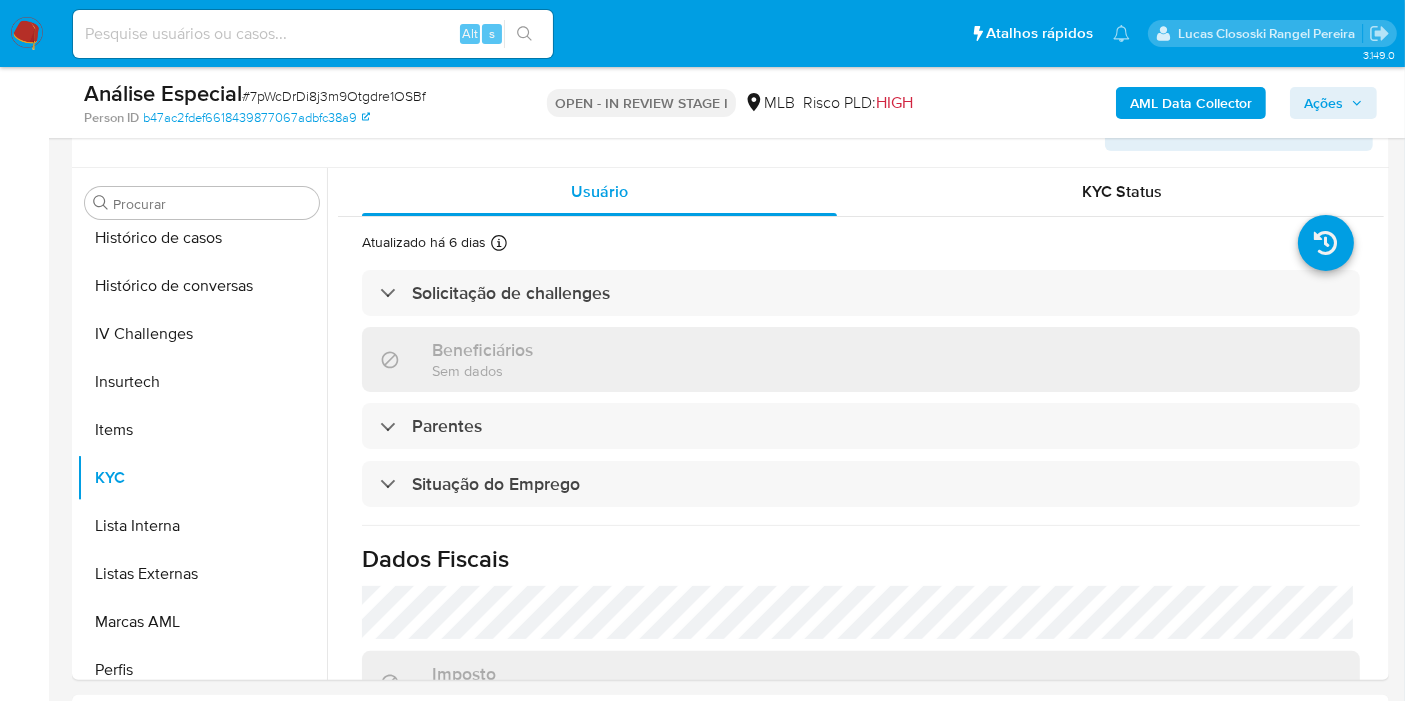 click on "# 7pWcDrDi8j3m9Otgdre1OSBf" at bounding box center [334, 96] 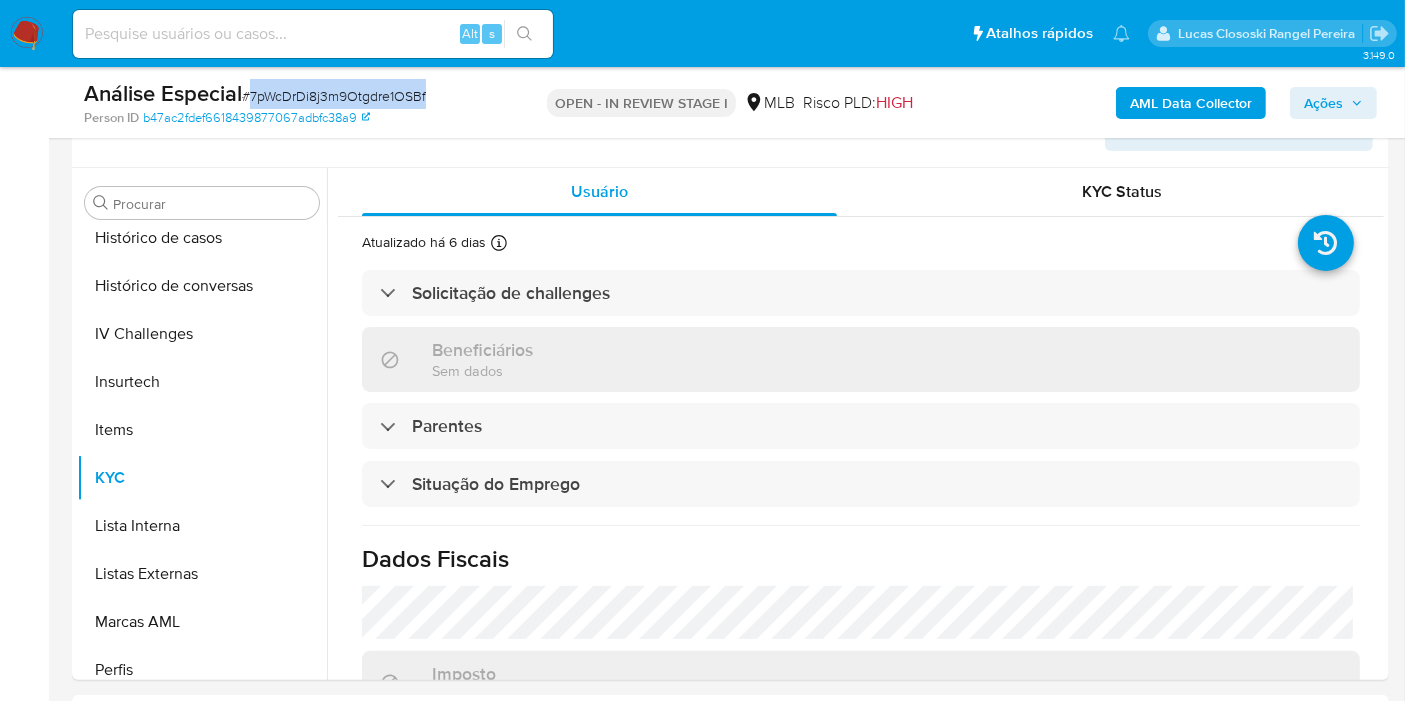 click on "# 7pWcDrDi8j3m9Otgdre1OSBf" at bounding box center (334, 96) 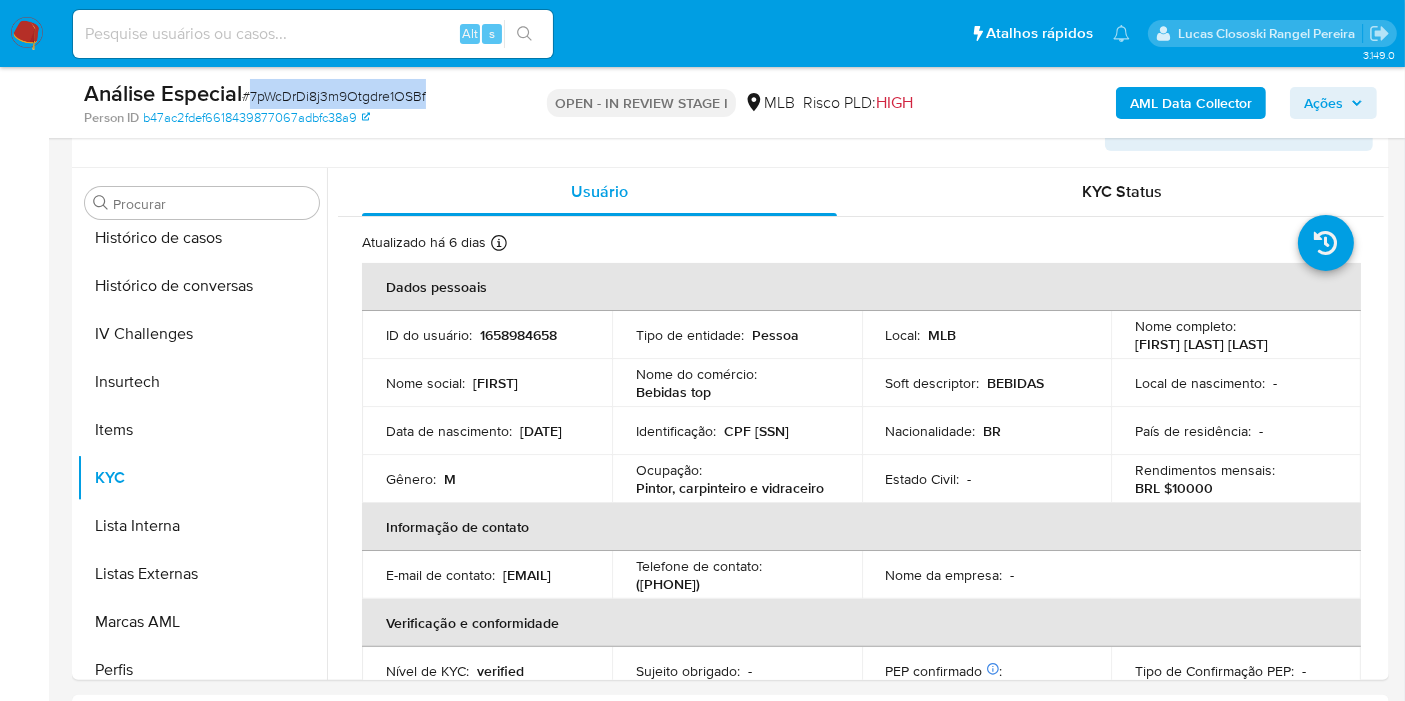 copy on "7pWcDrDi8j3m9Otgdre1OSBf" 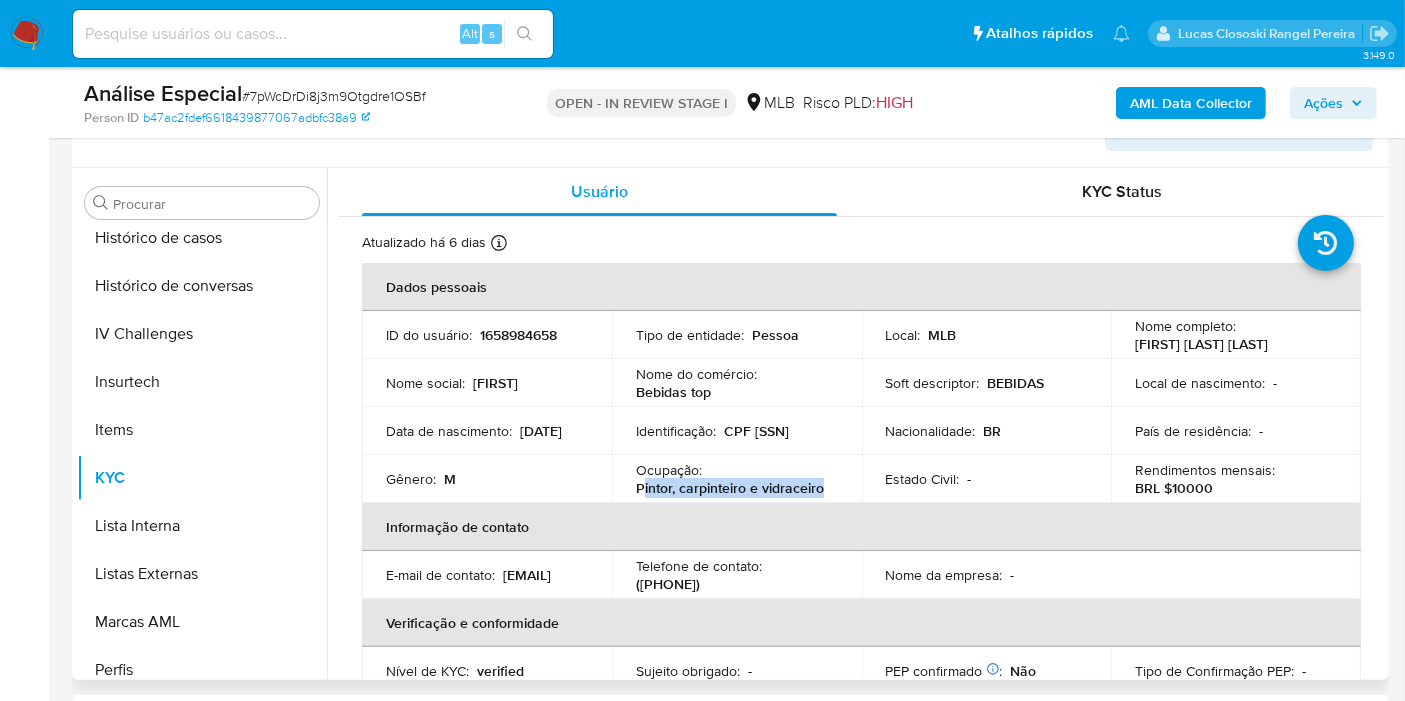 drag, startPoint x: 828, startPoint y: 490, endPoint x: 642, endPoint y: 491, distance: 186.00269 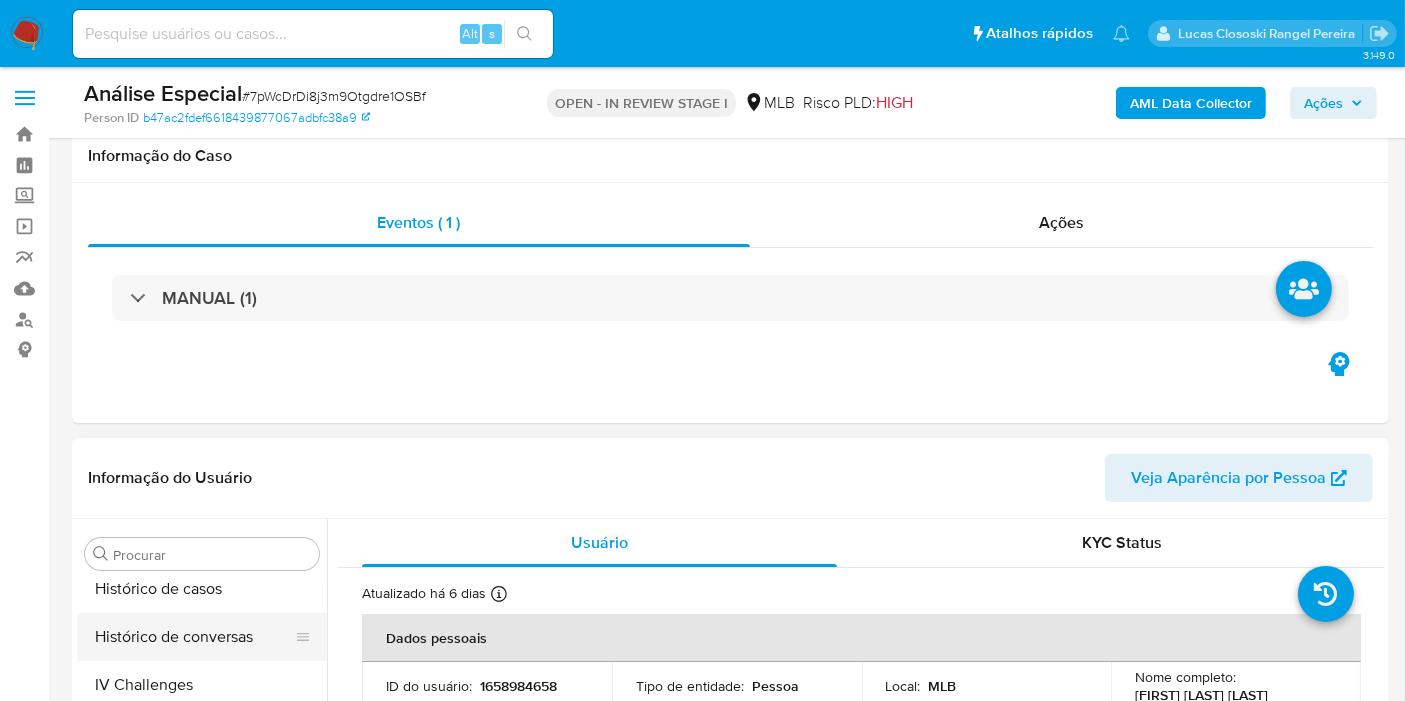 scroll, scrollTop: 333, scrollLeft: 0, axis: vertical 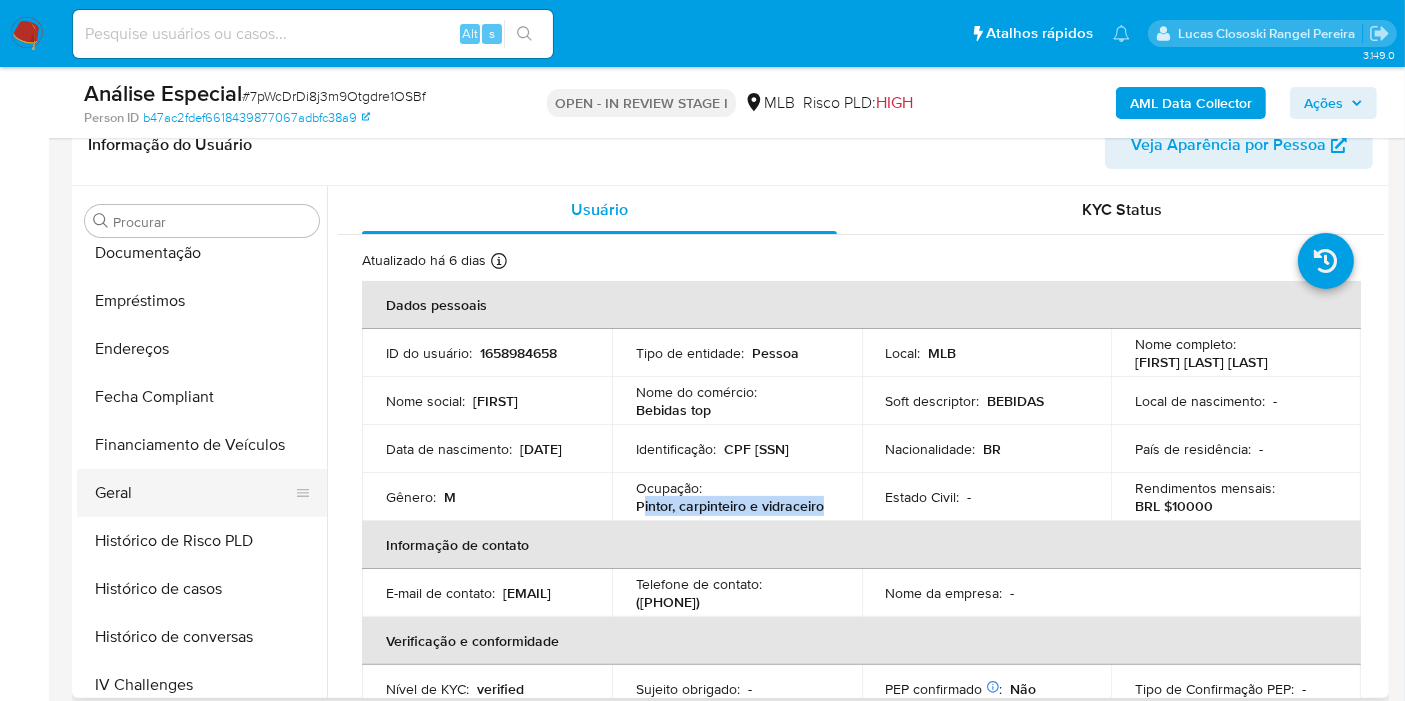 click on "Geral" at bounding box center (194, 493) 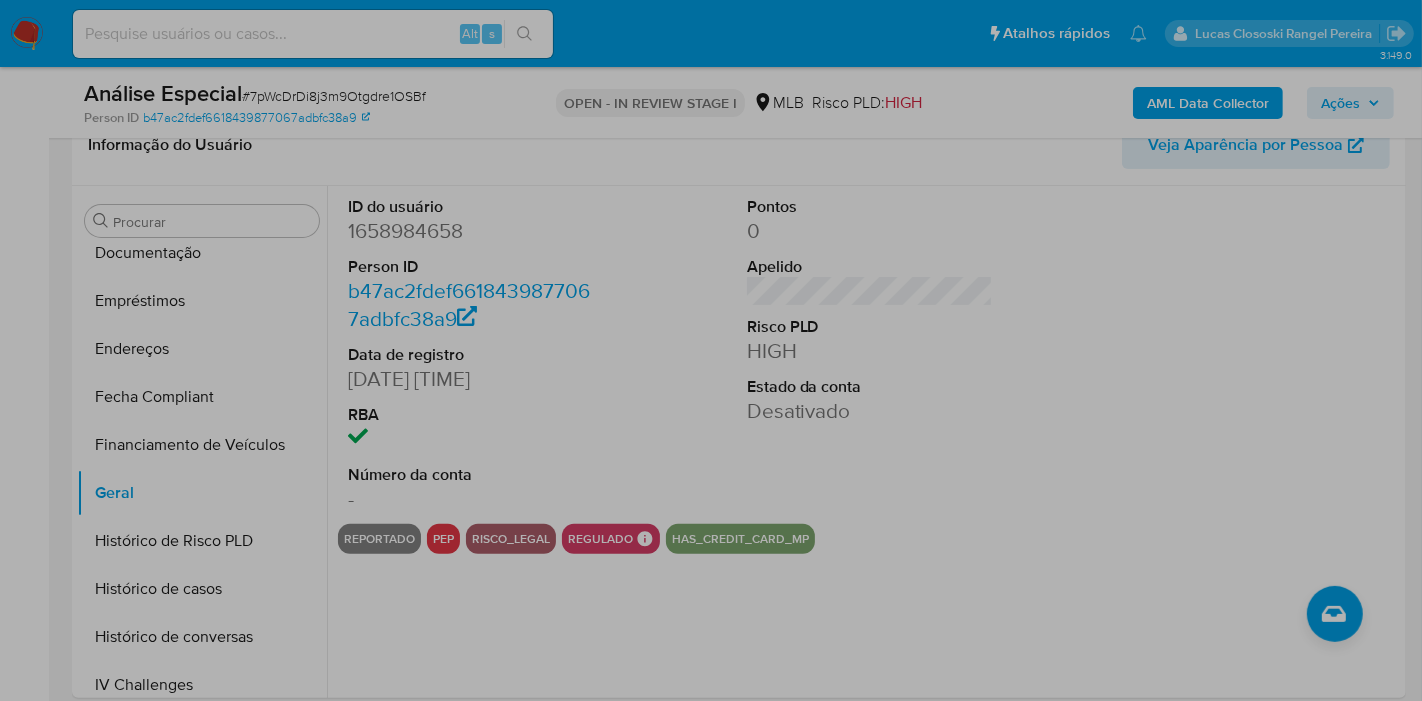 drag, startPoint x: 325, startPoint y: 517, endPoint x: 437, endPoint y: 522, distance: 112.11155 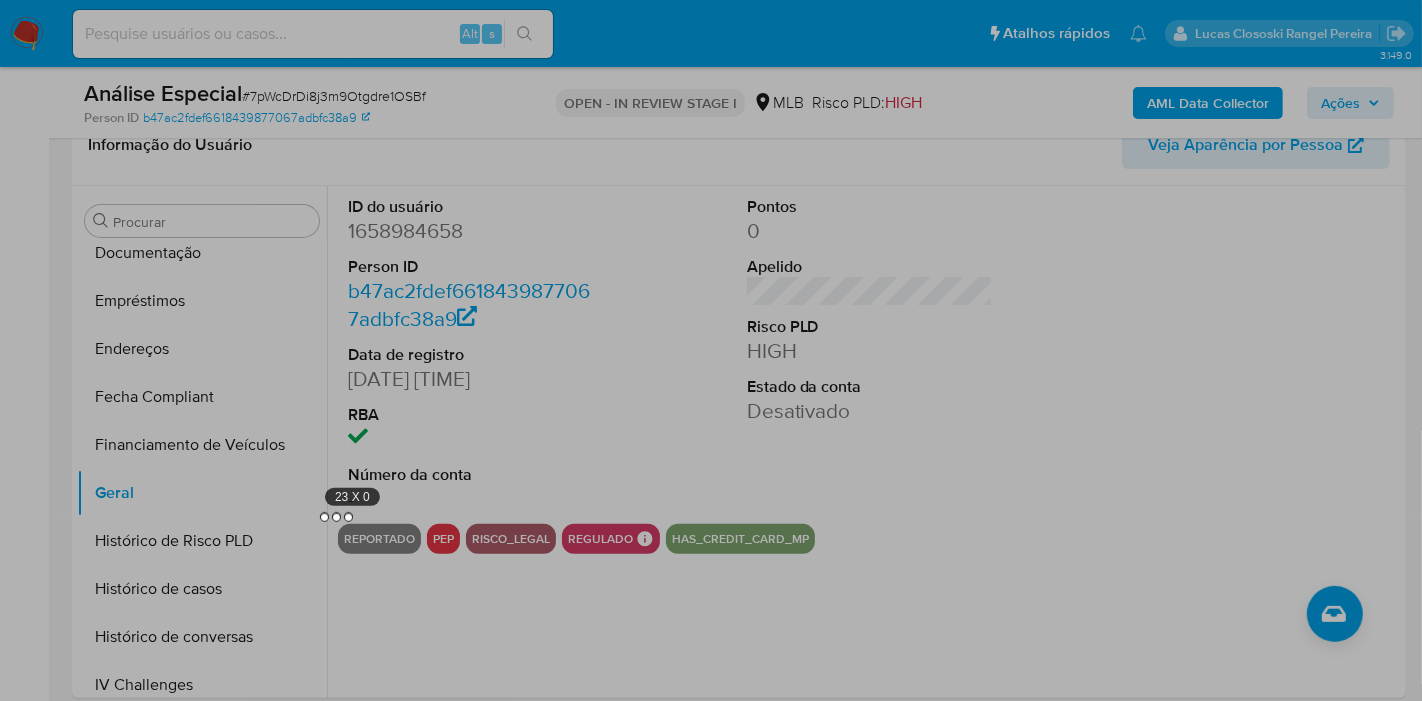 drag, startPoint x: 567, startPoint y: 535, endPoint x: 663, endPoint y: 546, distance: 96.62815 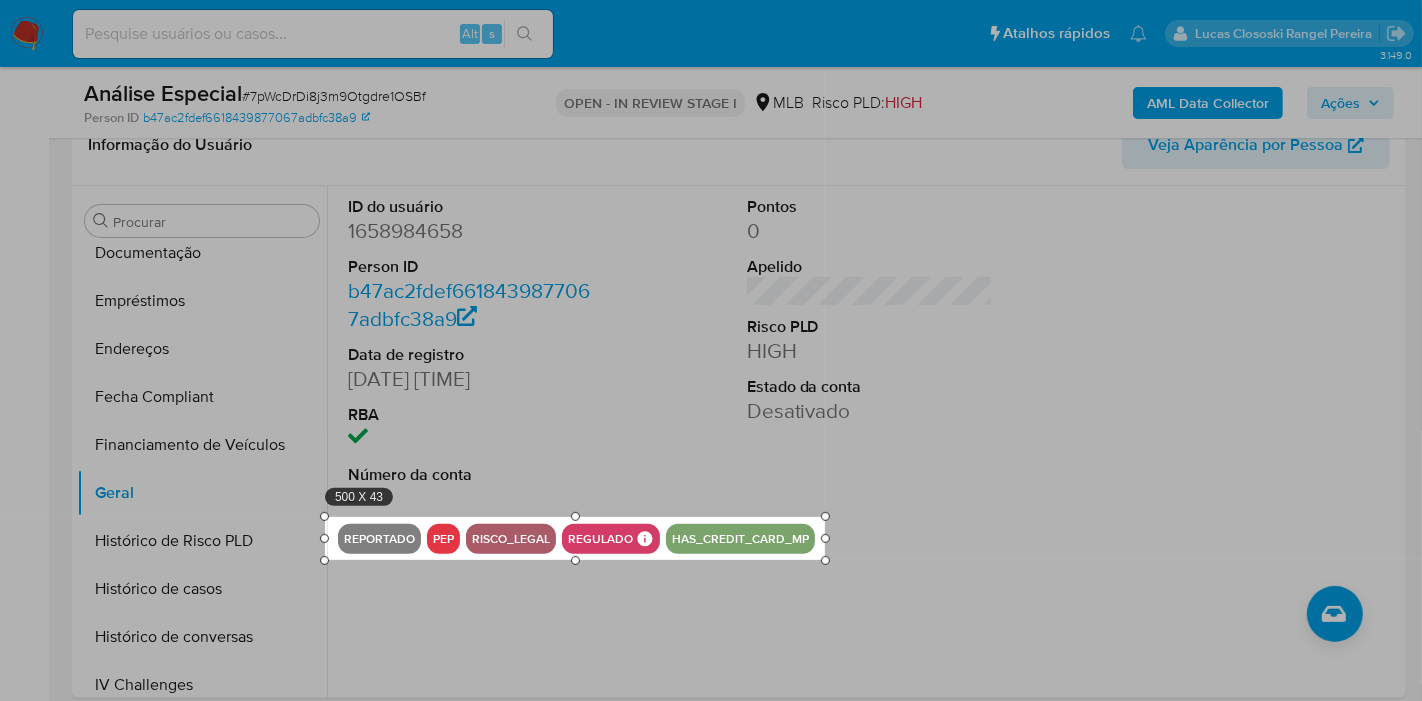 drag, startPoint x: 349, startPoint y: 515, endPoint x: 822, endPoint y: 558, distance: 474.95053 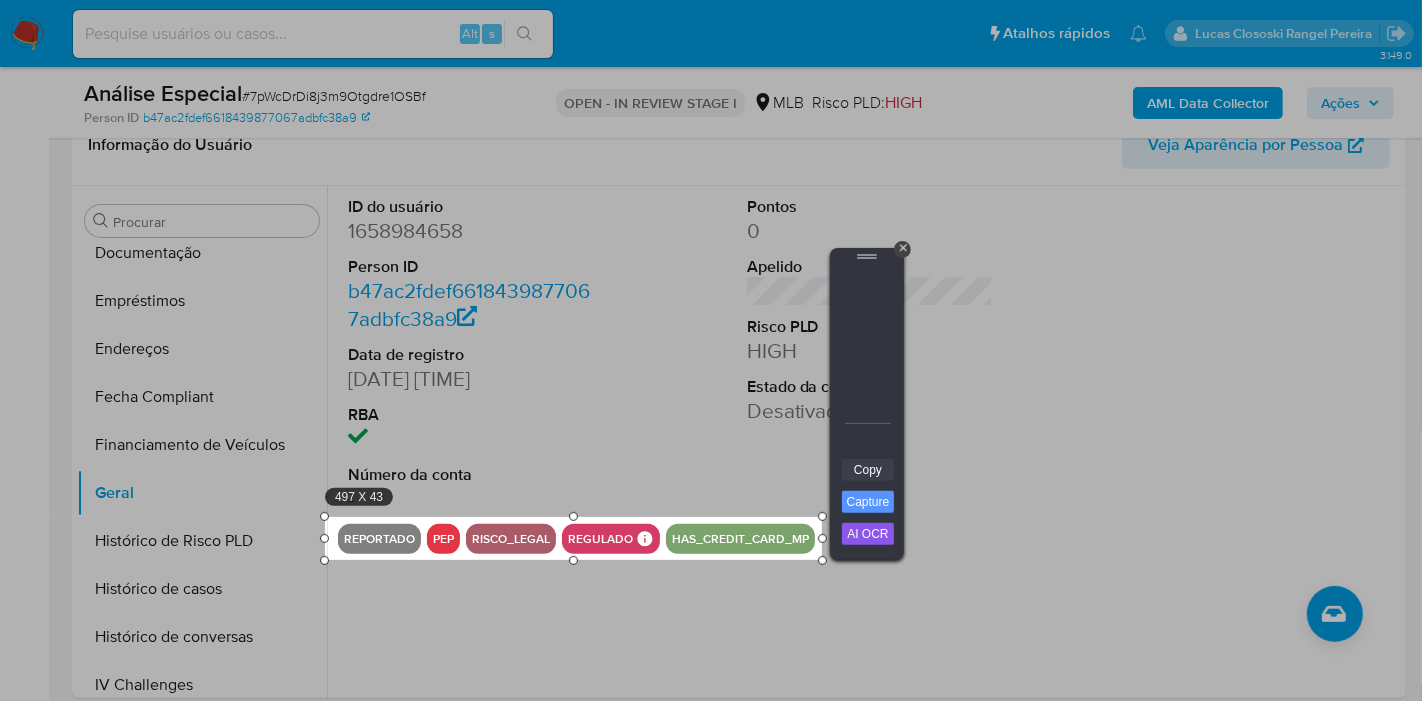 click on "Copy" at bounding box center [868, 470] 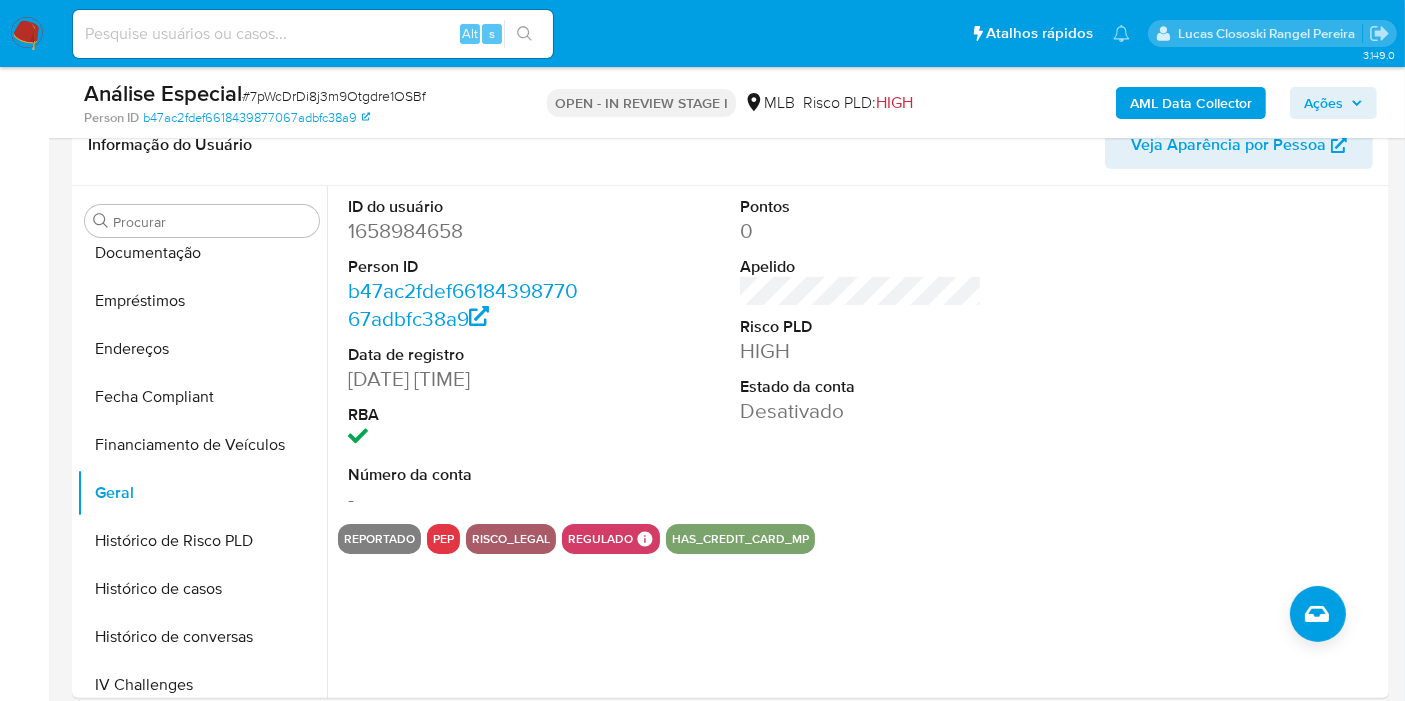 click on "AML Data Collector Ações" at bounding box center (1164, 102) 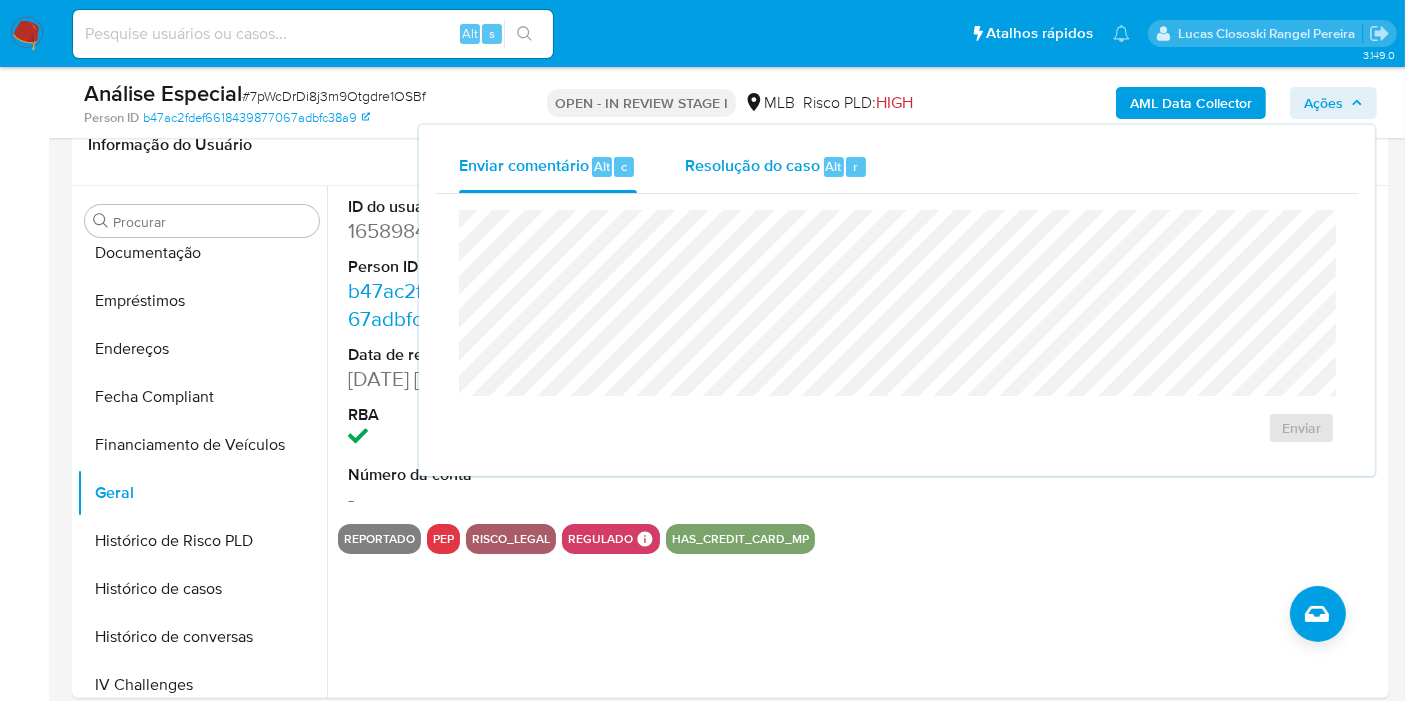 click on "Resolução do caso Alt r" at bounding box center [776, 167] 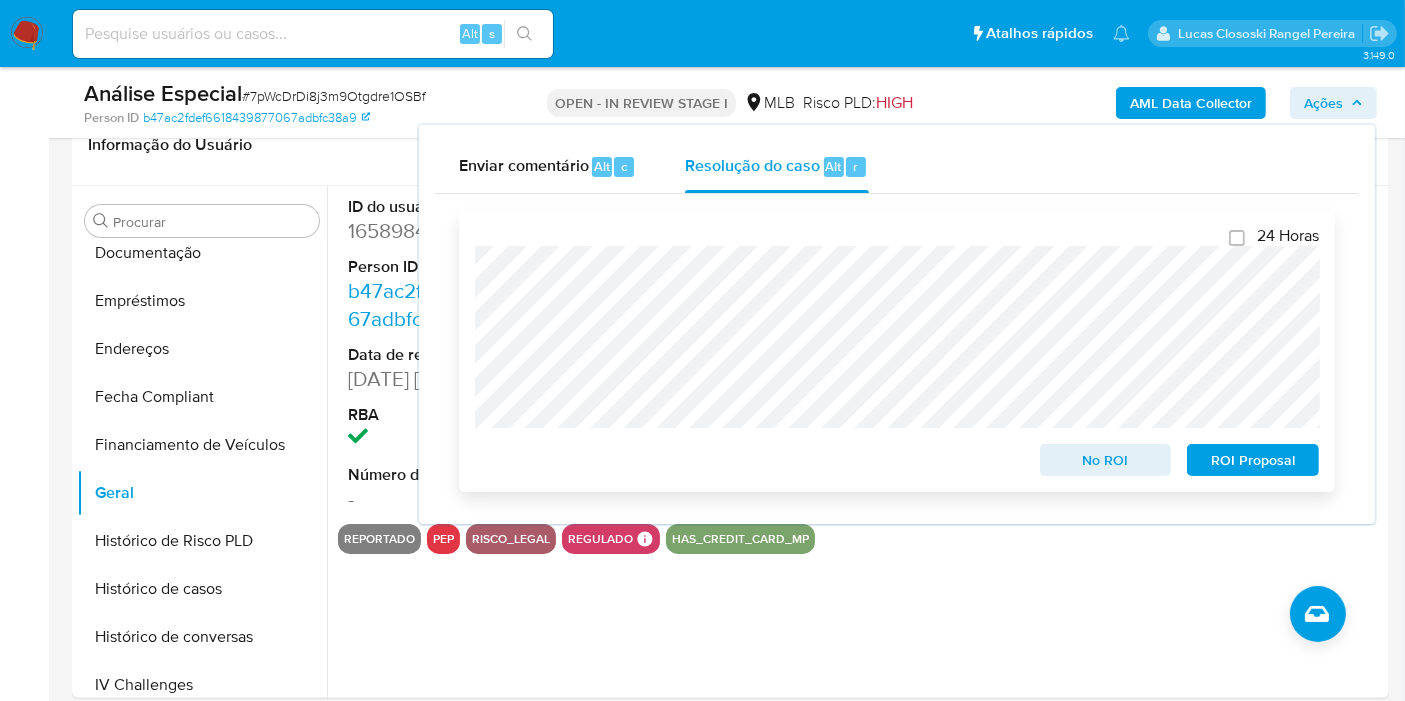 scroll, scrollTop: 222, scrollLeft: 0, axis: vertical 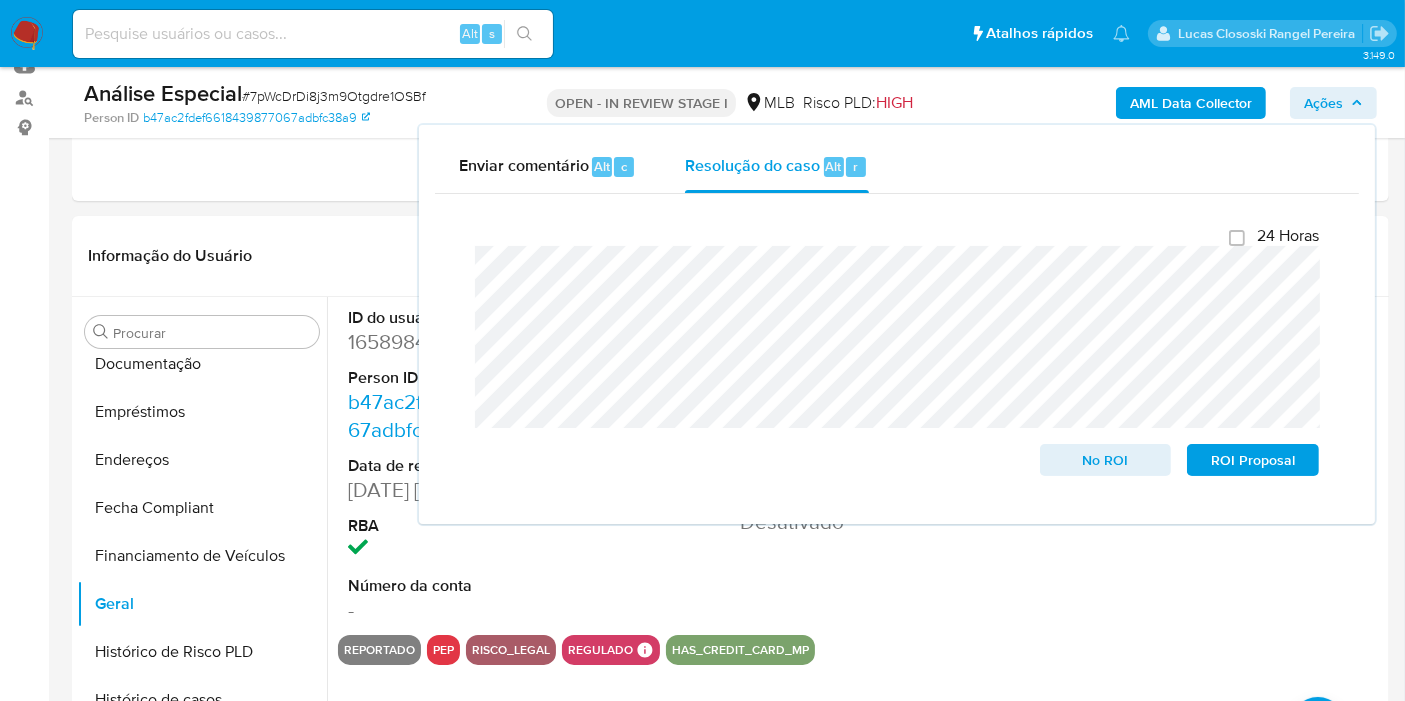 click on "Ações" at bounding box center (1323, 103) 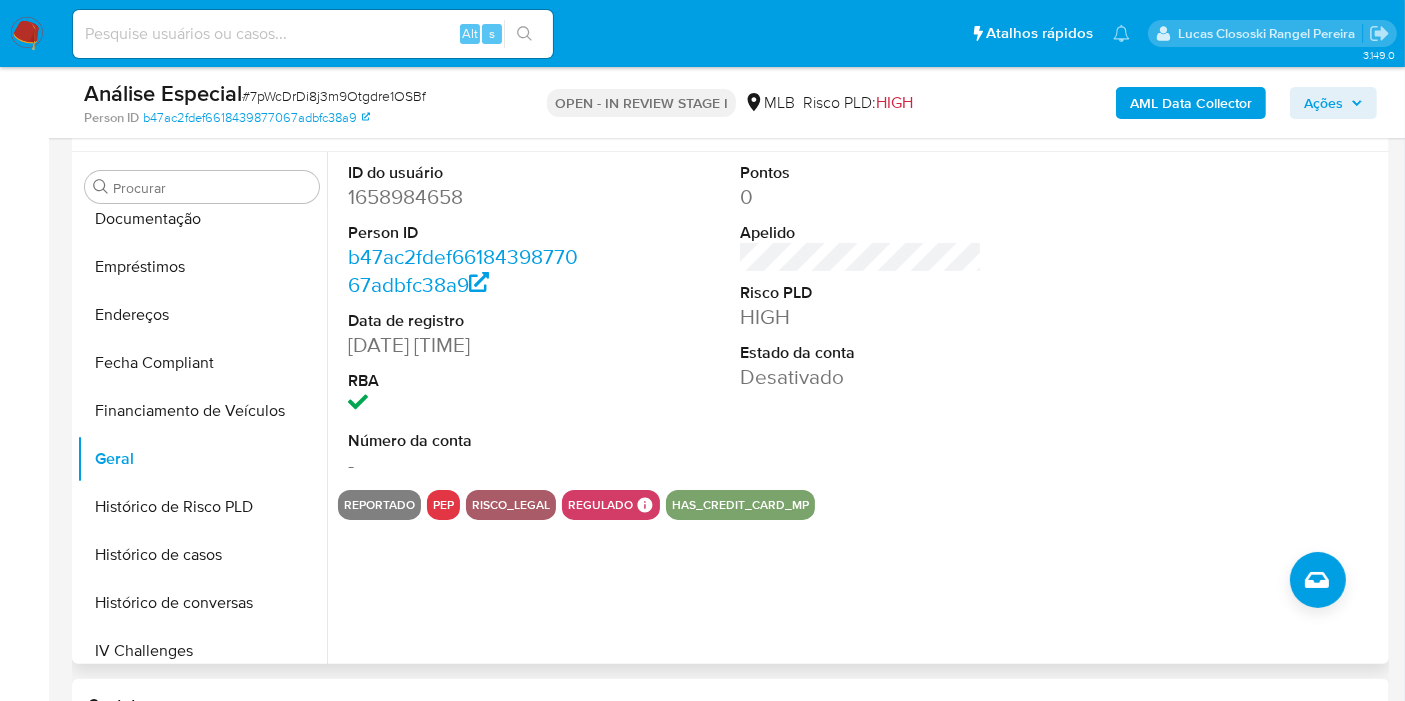scroll, scrollTop: 333, scrollLeft: 0, axis: vertical 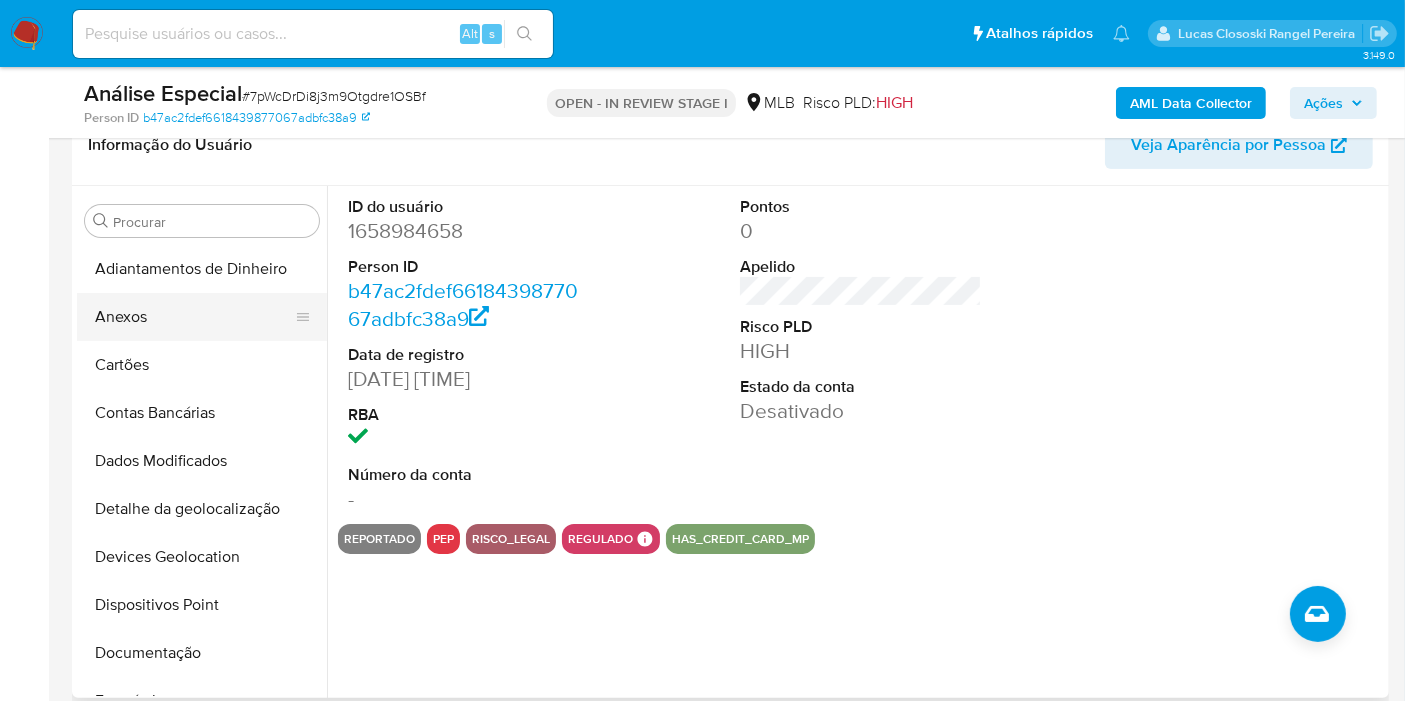 click on "Anexos" at bounding box center [194, 317] 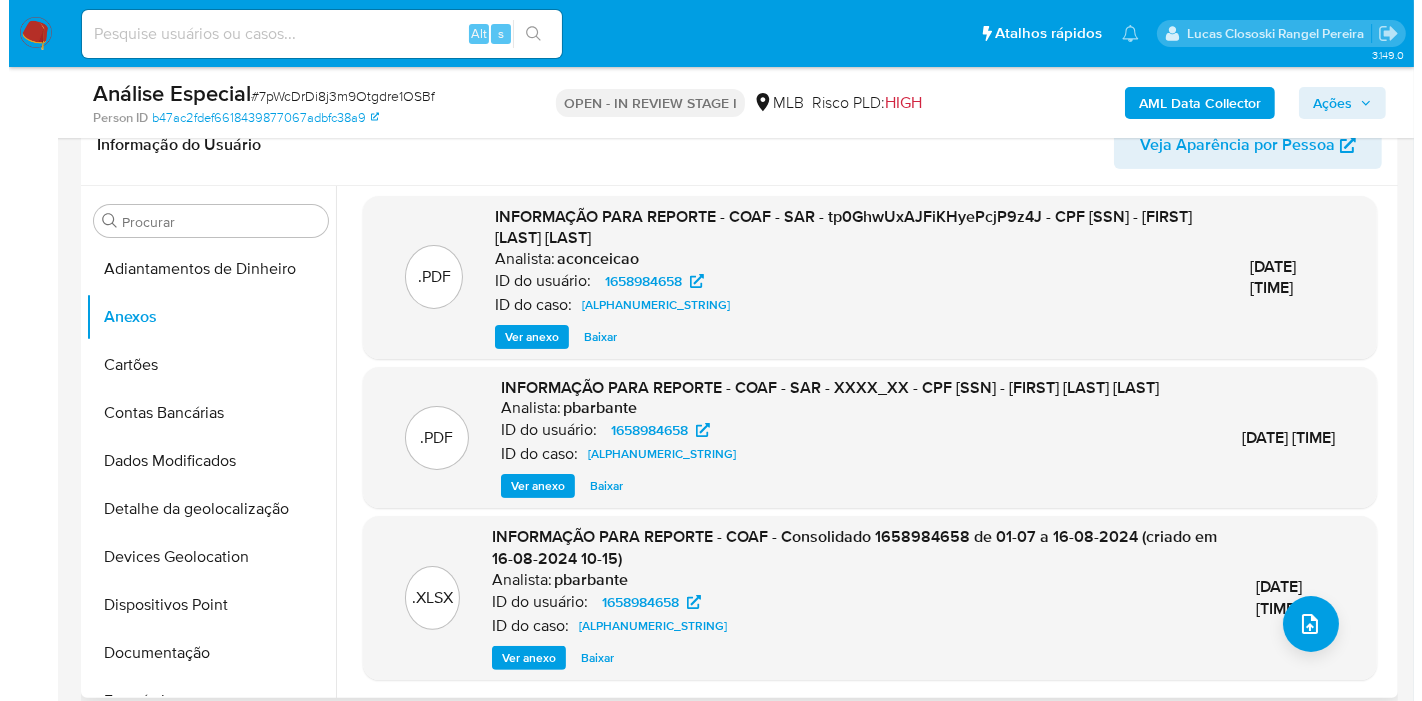 scroll, scrollTop: 27, scrollLeft: 0, axis: vertical 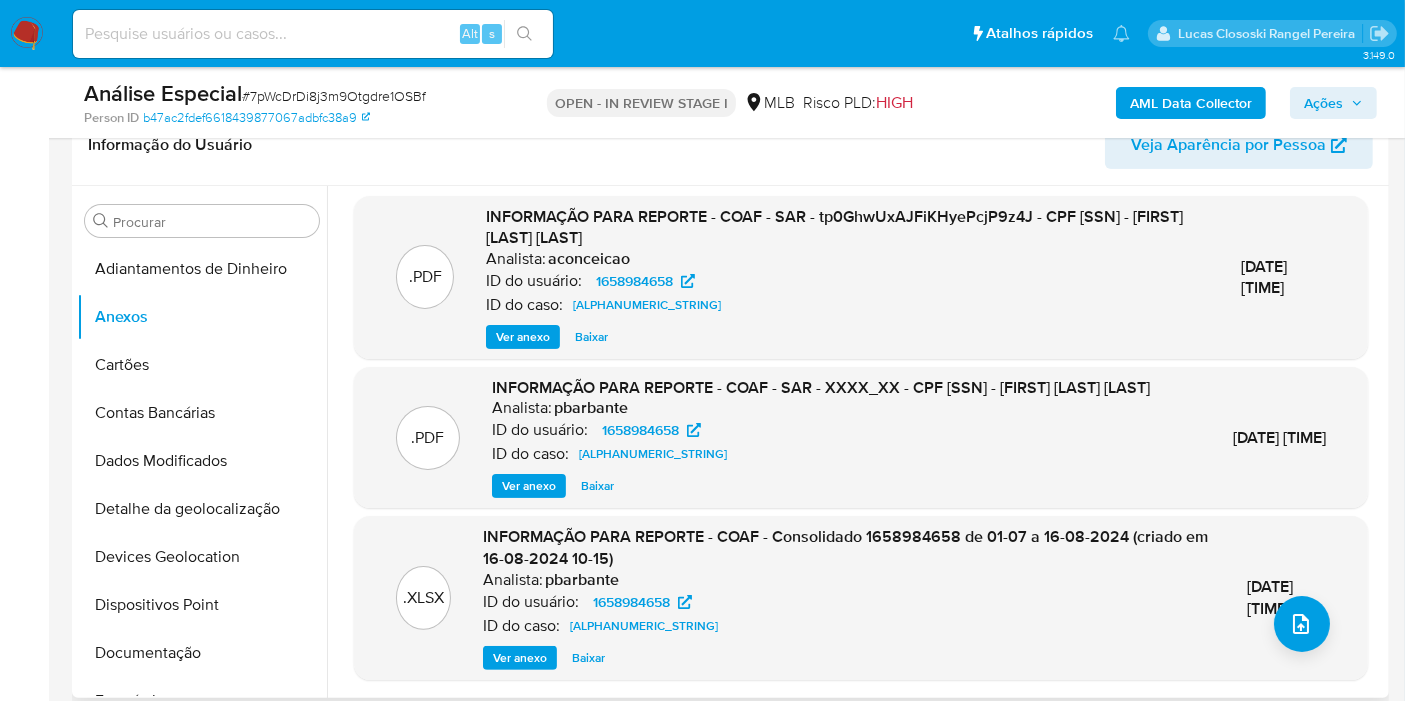 click on ".XLSX INFORMAÇÃO PARA REPORTE - COAF - Consolidado 1658984658 de 01-07 a 16-08-2024 (criado em 16-08-2024 10-15) Analista: pbarbante ID do usuário: 1658984658 ID do caso: tp0GhwUxAJFiKHyePcjP9z4J Ver anexo Baixar 16/Ago/2024 10:37:29" at bounding box center [861, 597] 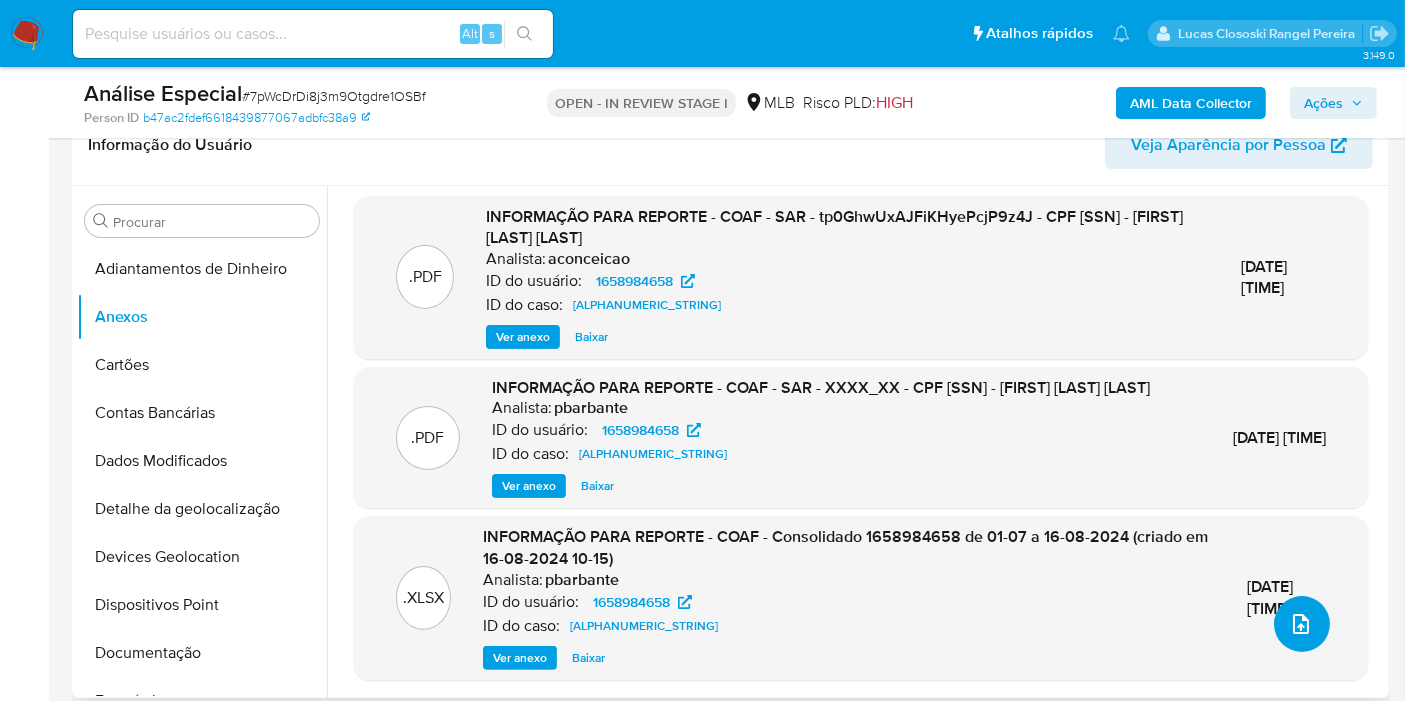 click 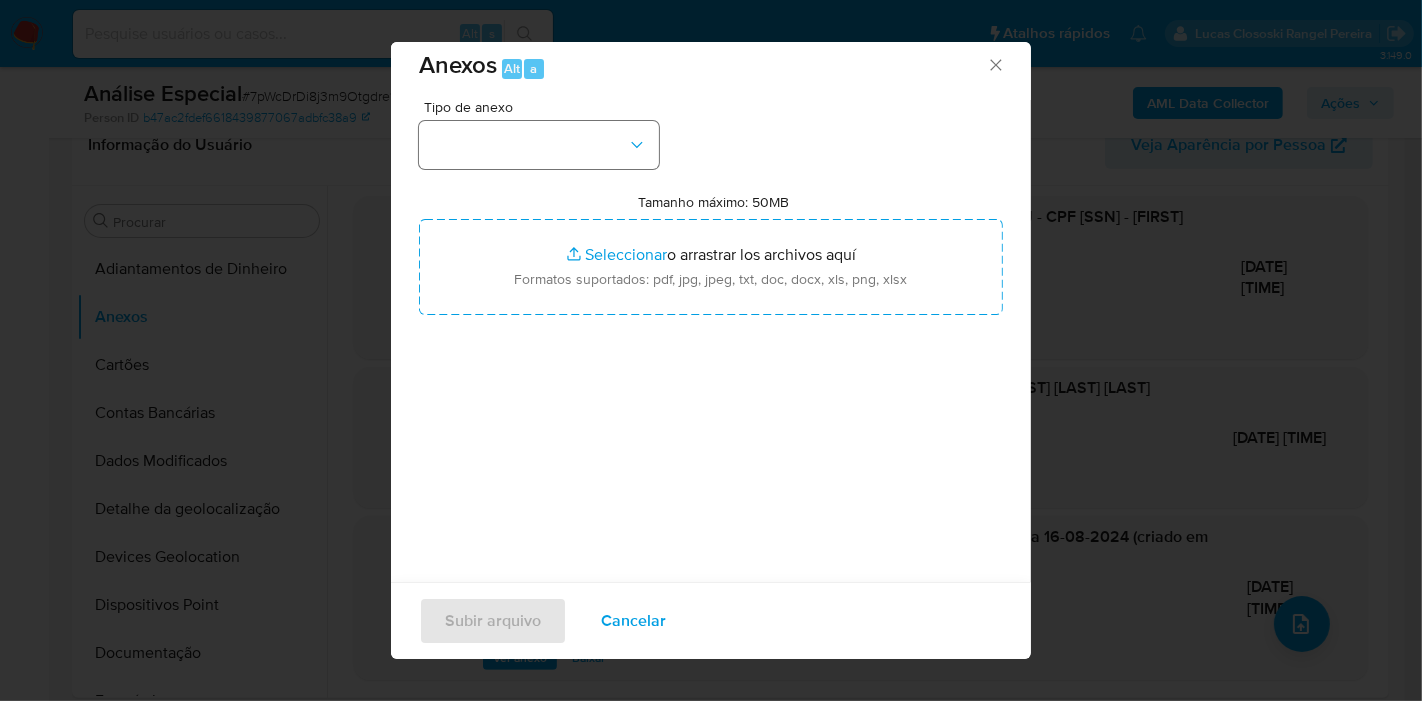 scroll, scrollTop: 20, scrollLeft: 0, axis: vertical 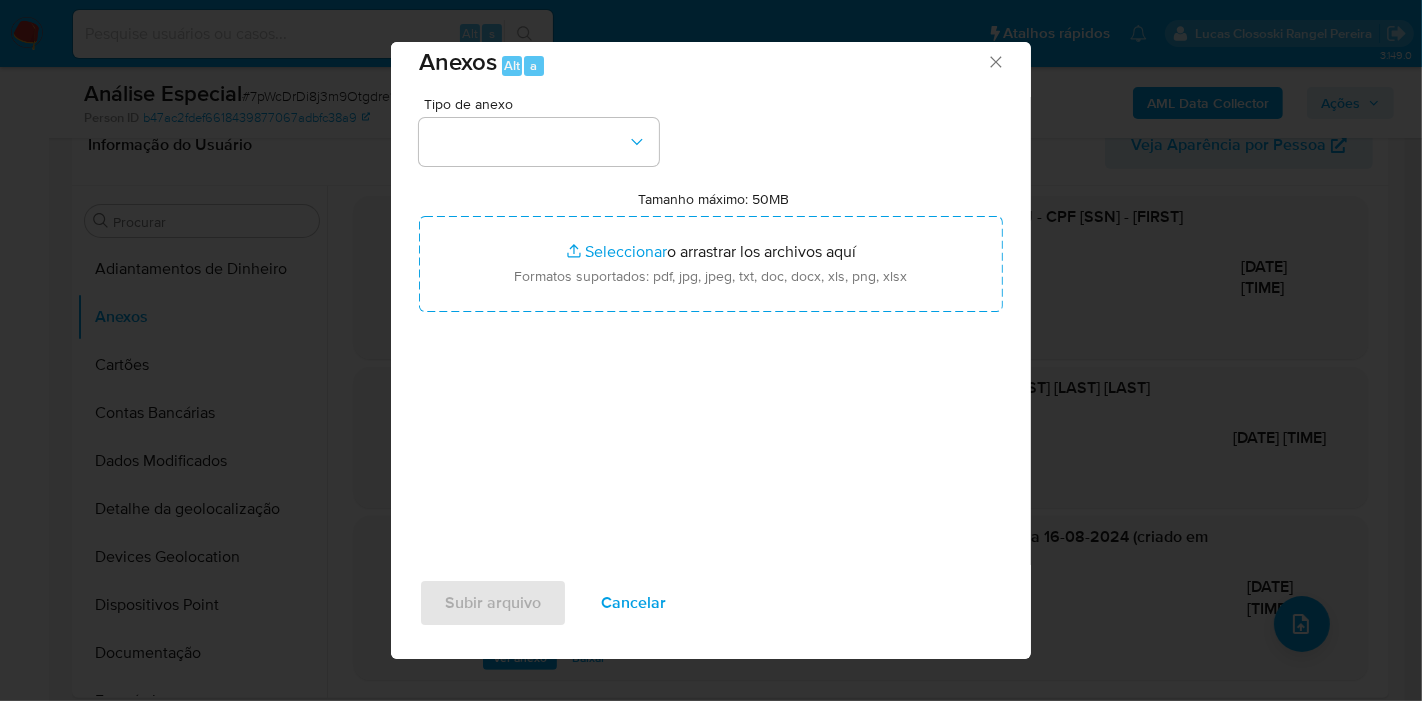 click on "Tipo de anexo" at bounding box center (544, 104) 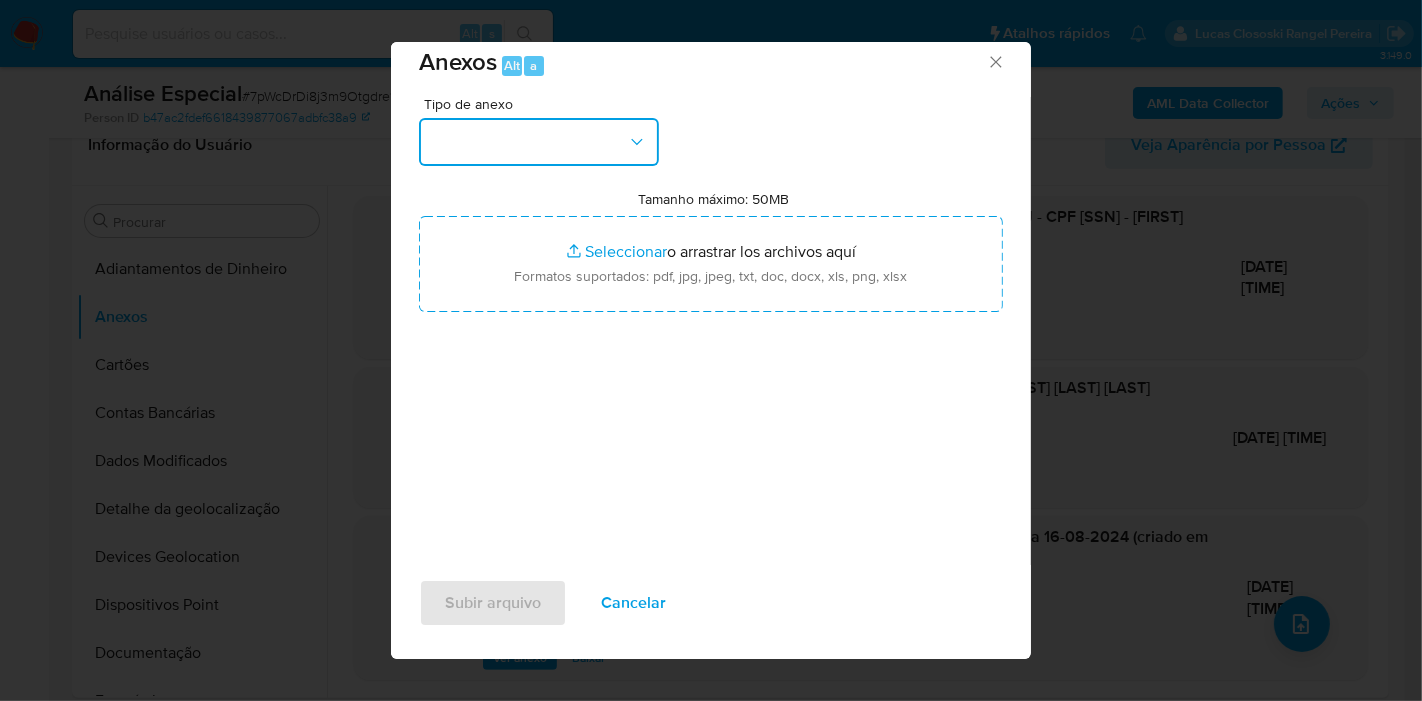 click at bounding box center (539, 142) 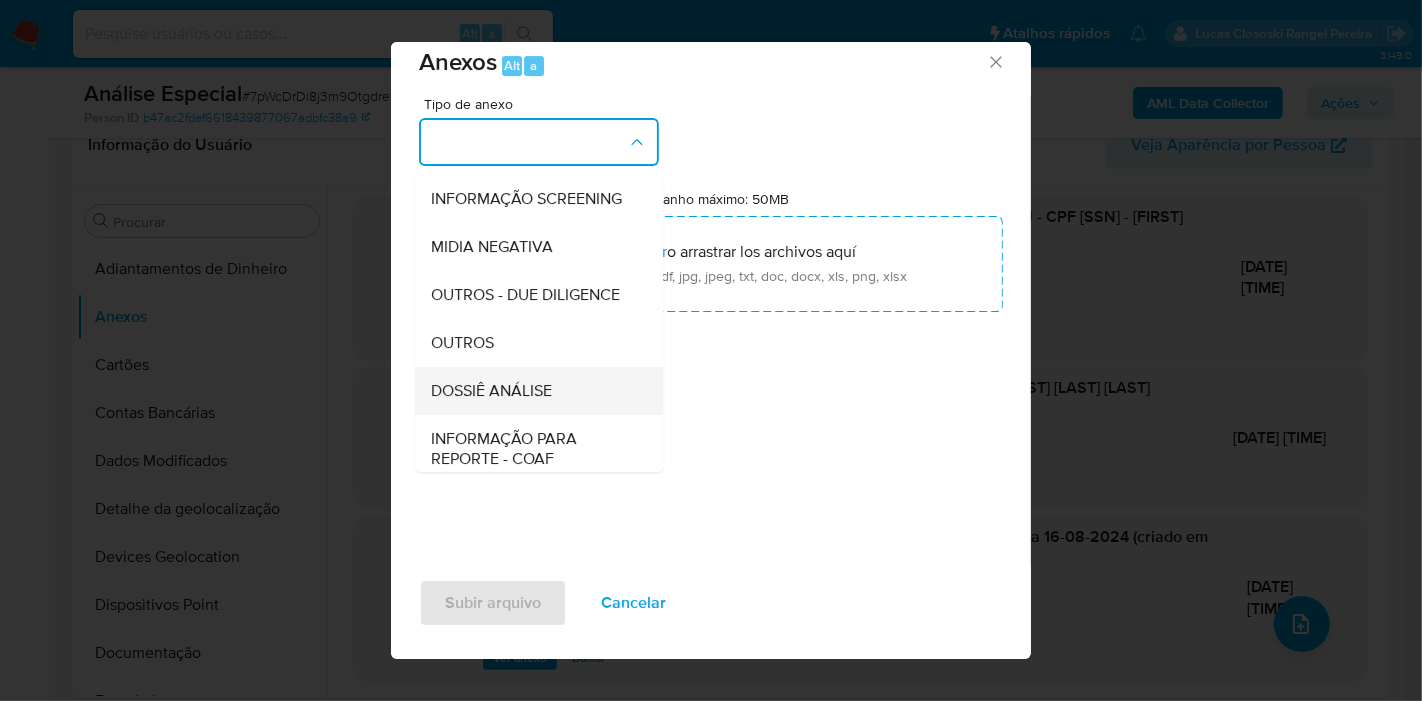 scroll, scrollTop: 307, scrollLeft: 0, axis: vertical 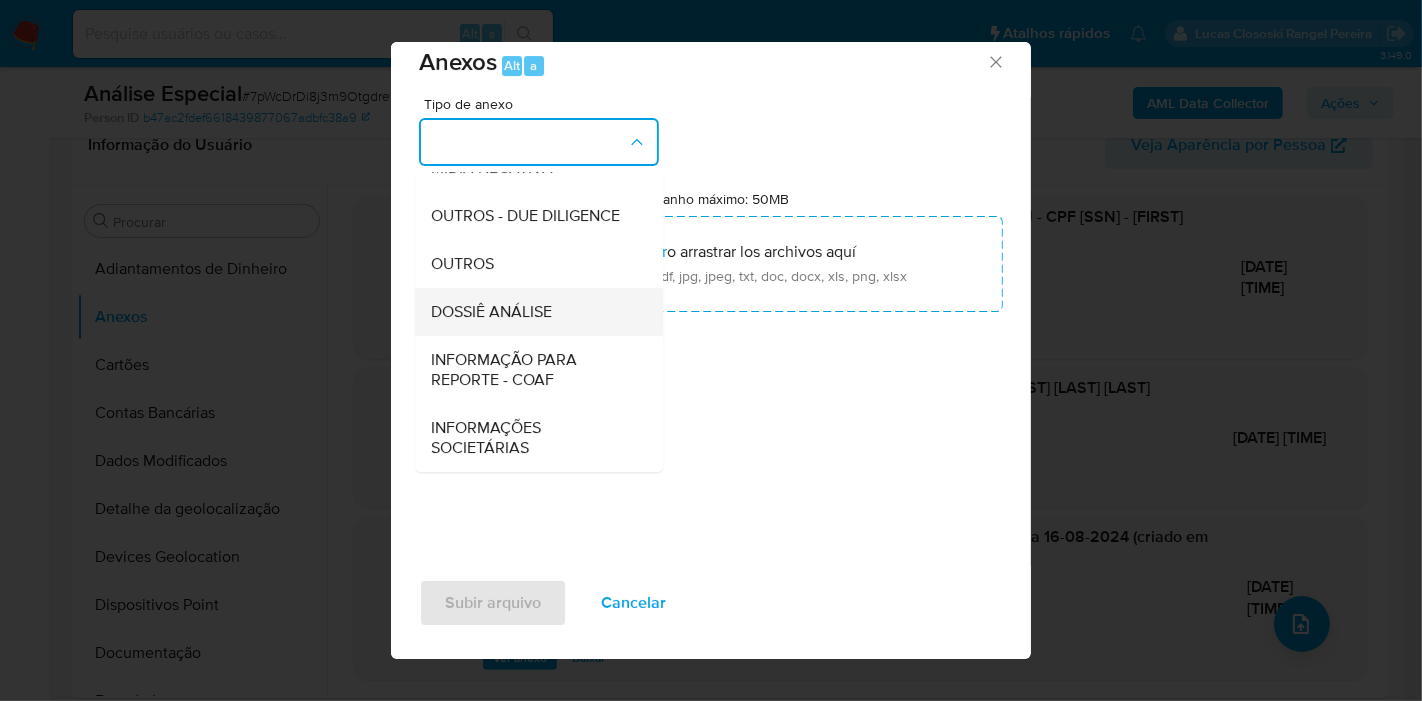 click on "DOSSIÊ ANÁLISE" at bounding box center (491, 312) 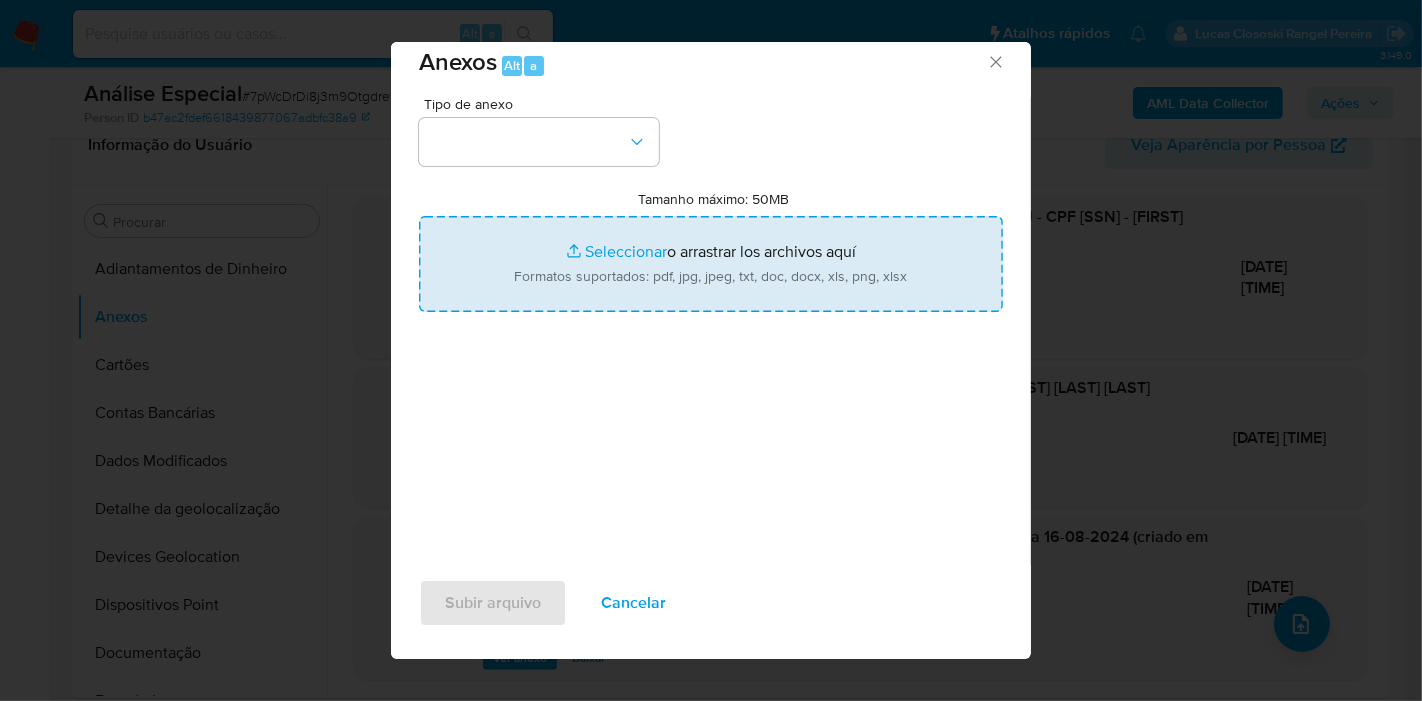 click on "Tamanho máximo: 50MB Seleccionar archivos" at bounding box center (711, 264) 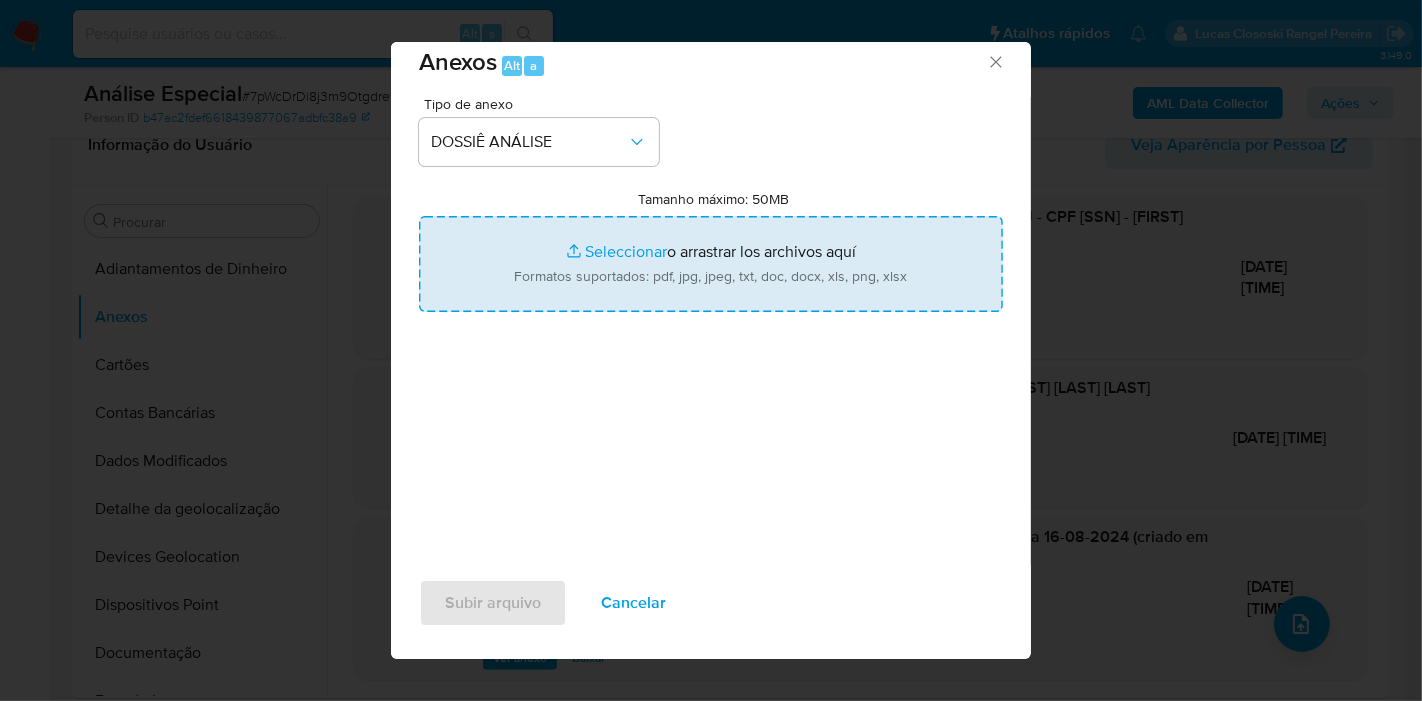 type on "C:\fakepath\Mulan 1658984658_2025_08_05_10_26_07.xlsx" 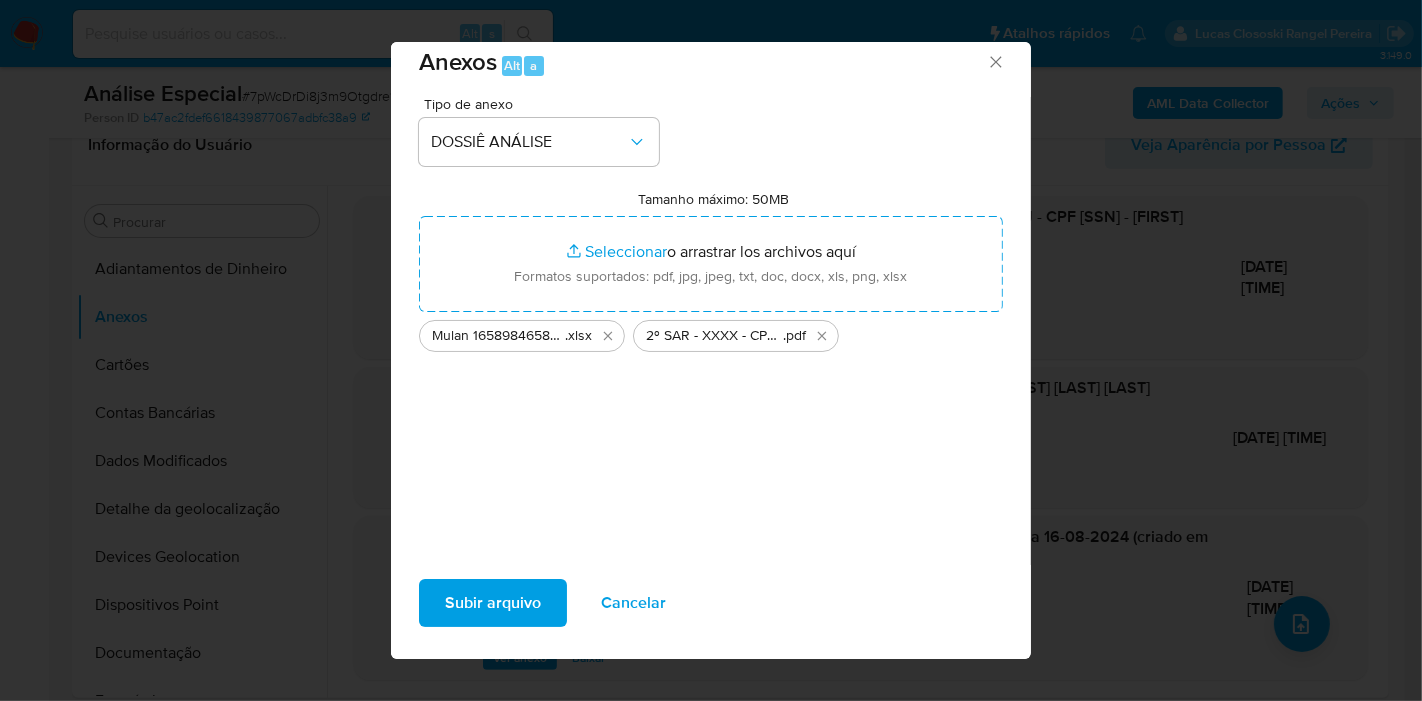 click on "Subir arquivo" at bounding box center [493, 603] 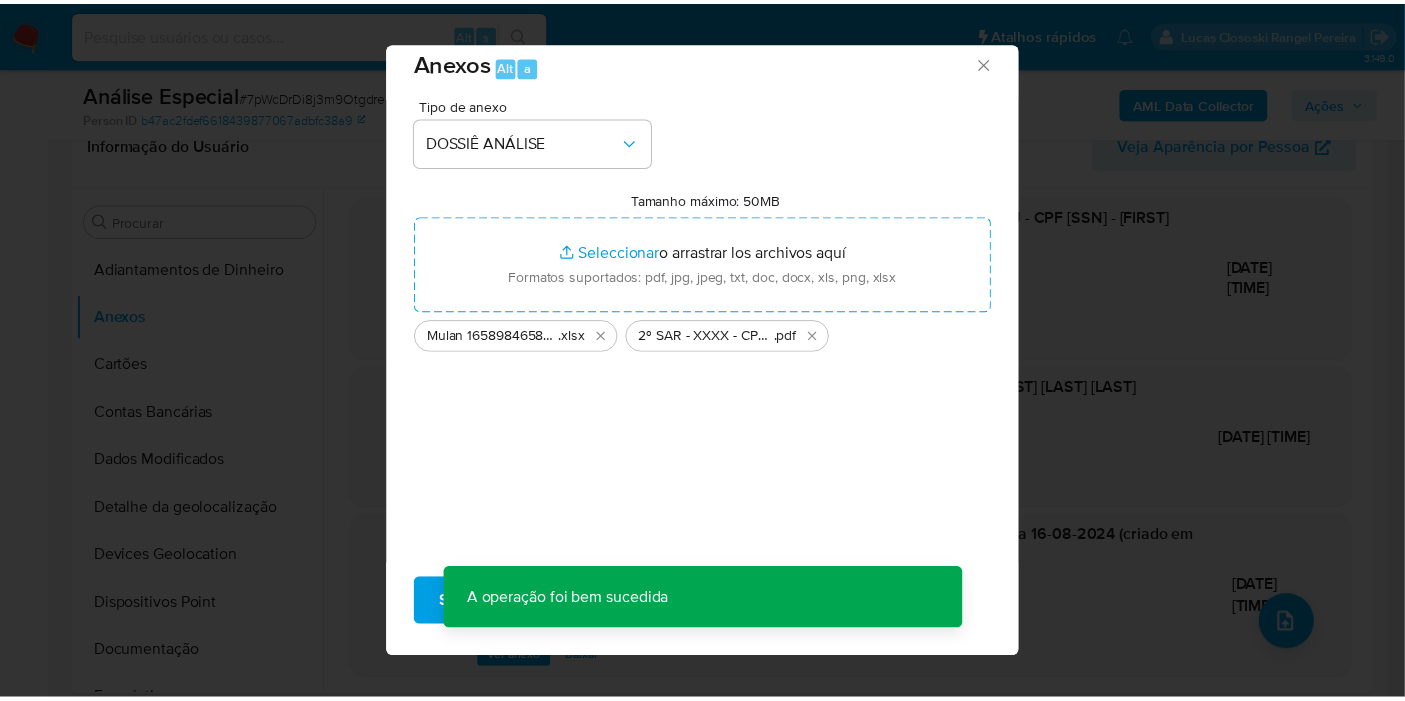 scroll, scrollTop: 107, scrollLeft: 0, axis: vertical 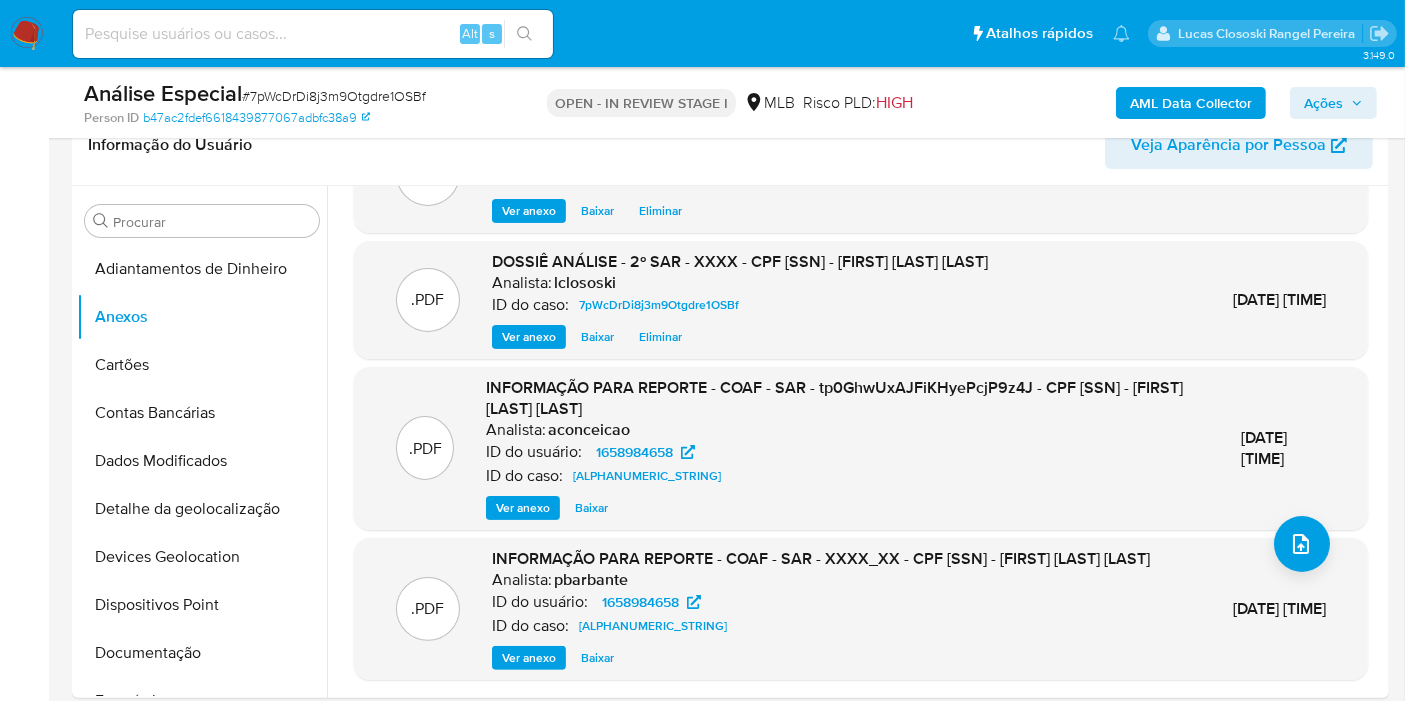 click 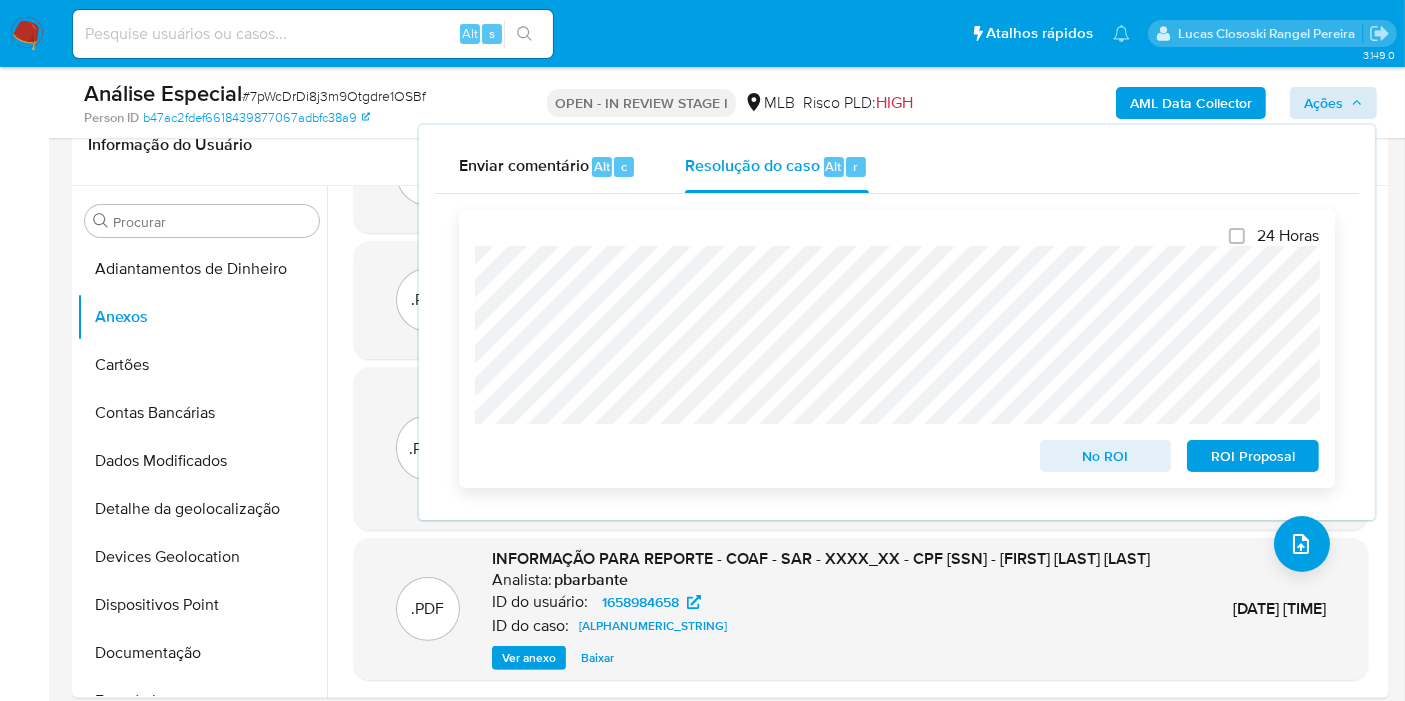 click on "ROI Proposal" at bounding box center (1253, 456) 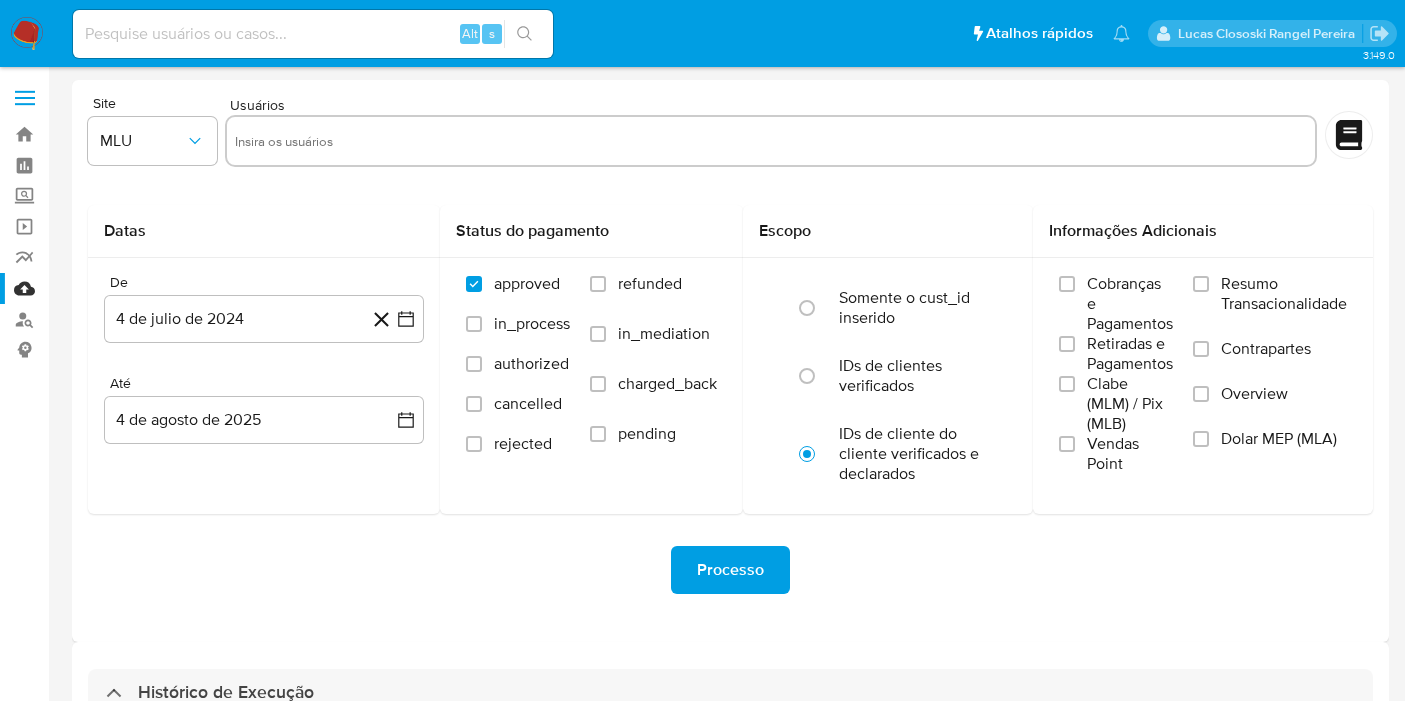 select on "10" 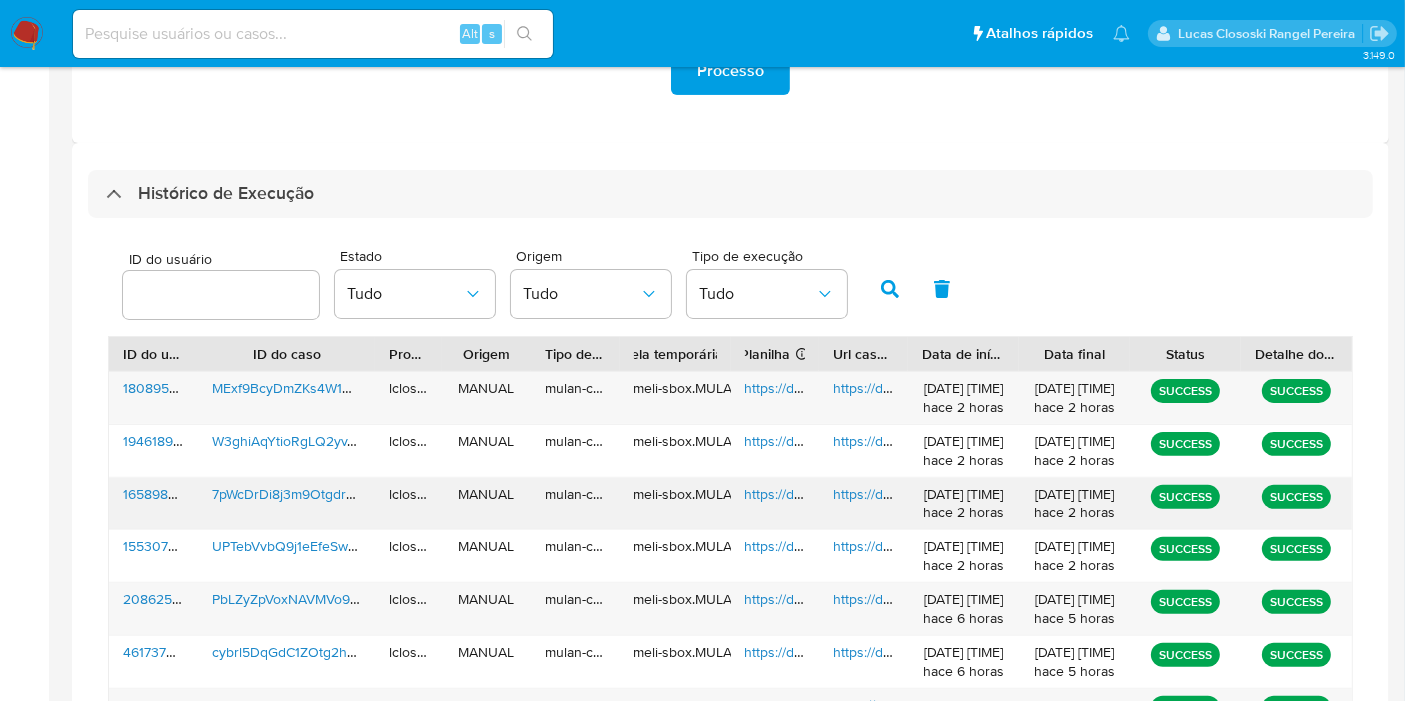 click on "https://docs.google.com/spreadsheets/d/1hvAJTUorsDbXwVATMh9OAlbbCcyLoJ3ZoeSNJn8MiQY/edit" at bounding box center [1059, 494] 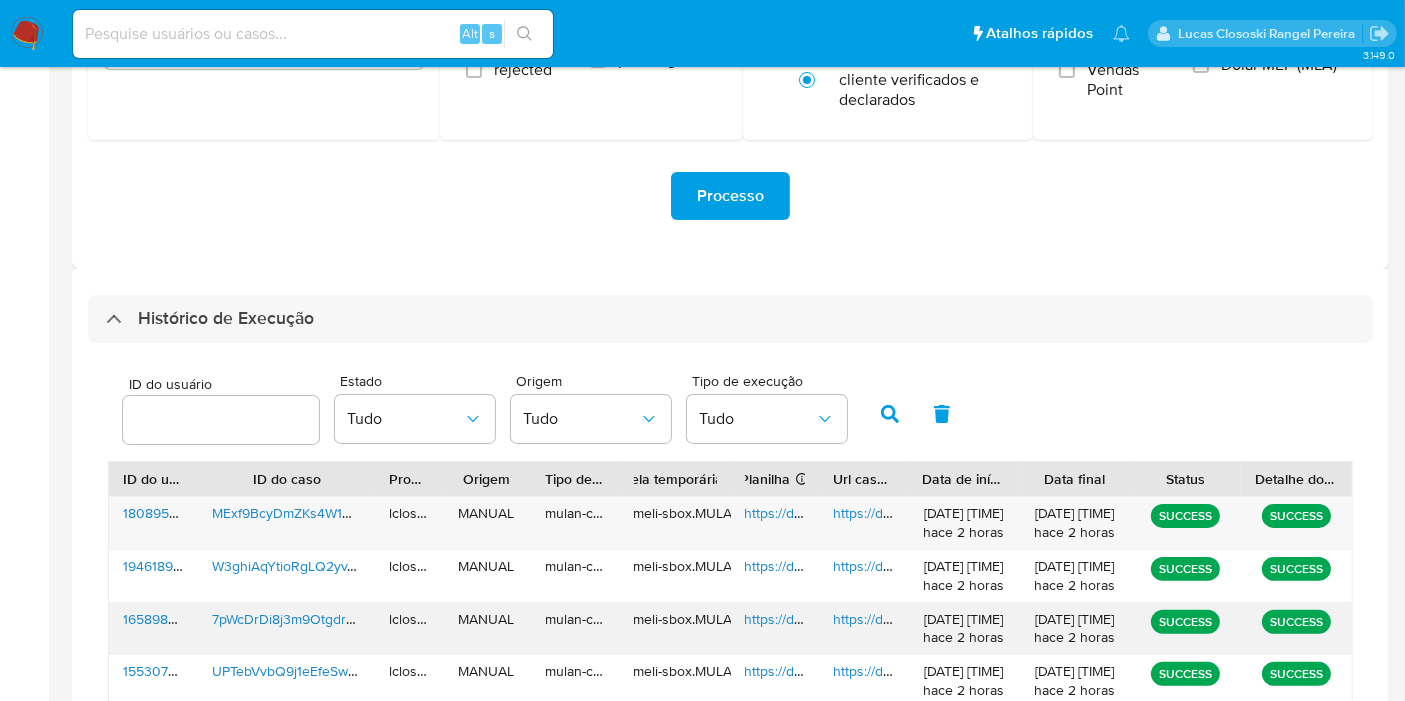scroll, scrollTop: 444, scrollLeft: 0, axis: vertical 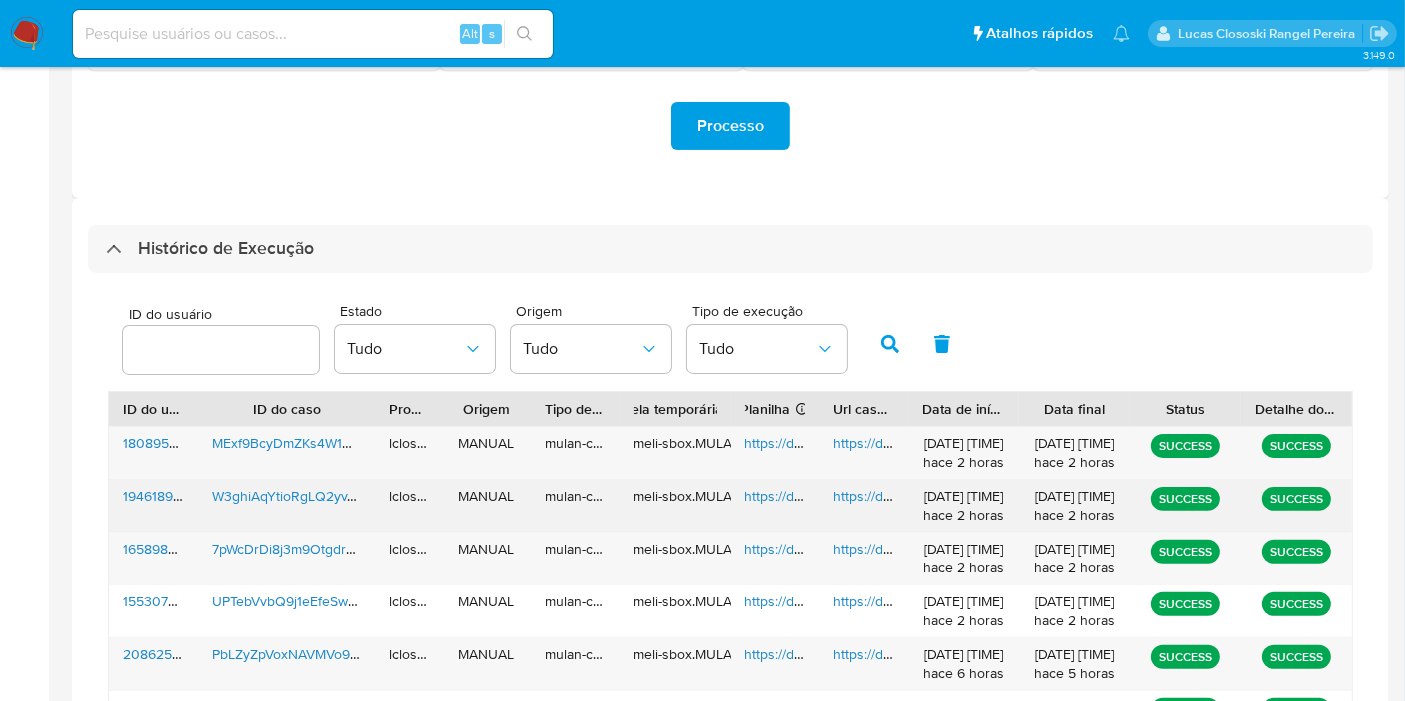 click on "https://docs.google.com/spreadsheets/d/14aFeyEvFC2avJuH1R9IA8rtmLo4L8DhP_M2oaNytu_I/edit" at bounding box center (1049, 496) 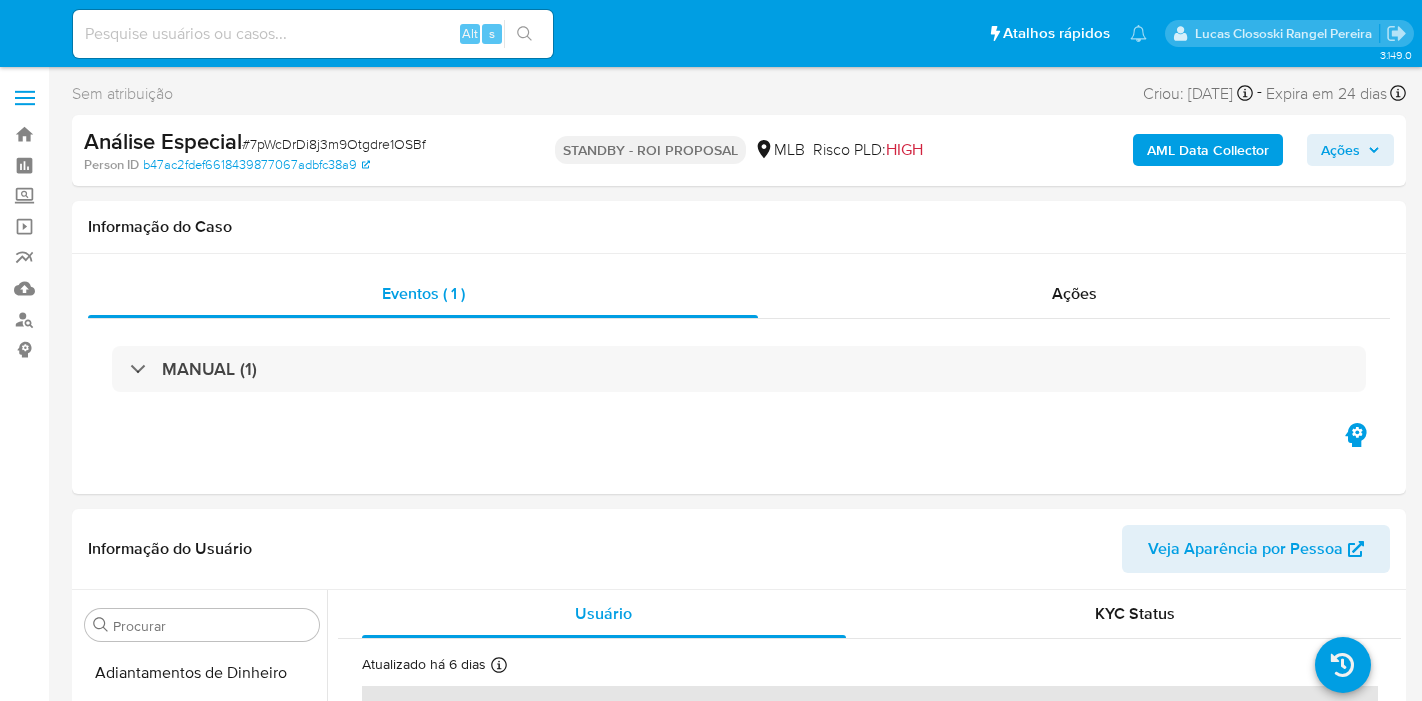 select on "10" 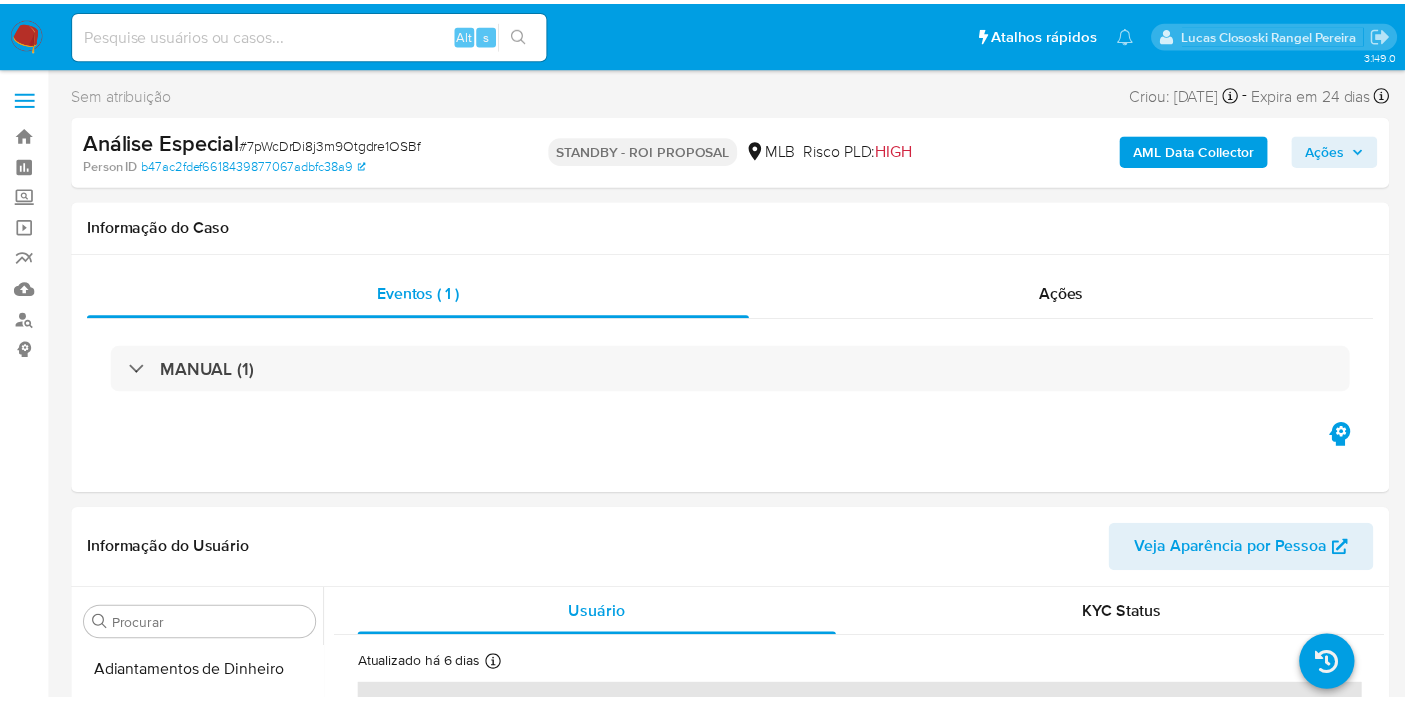 scroll, scrollTop: 0, scrollLeft: 0, axis: both 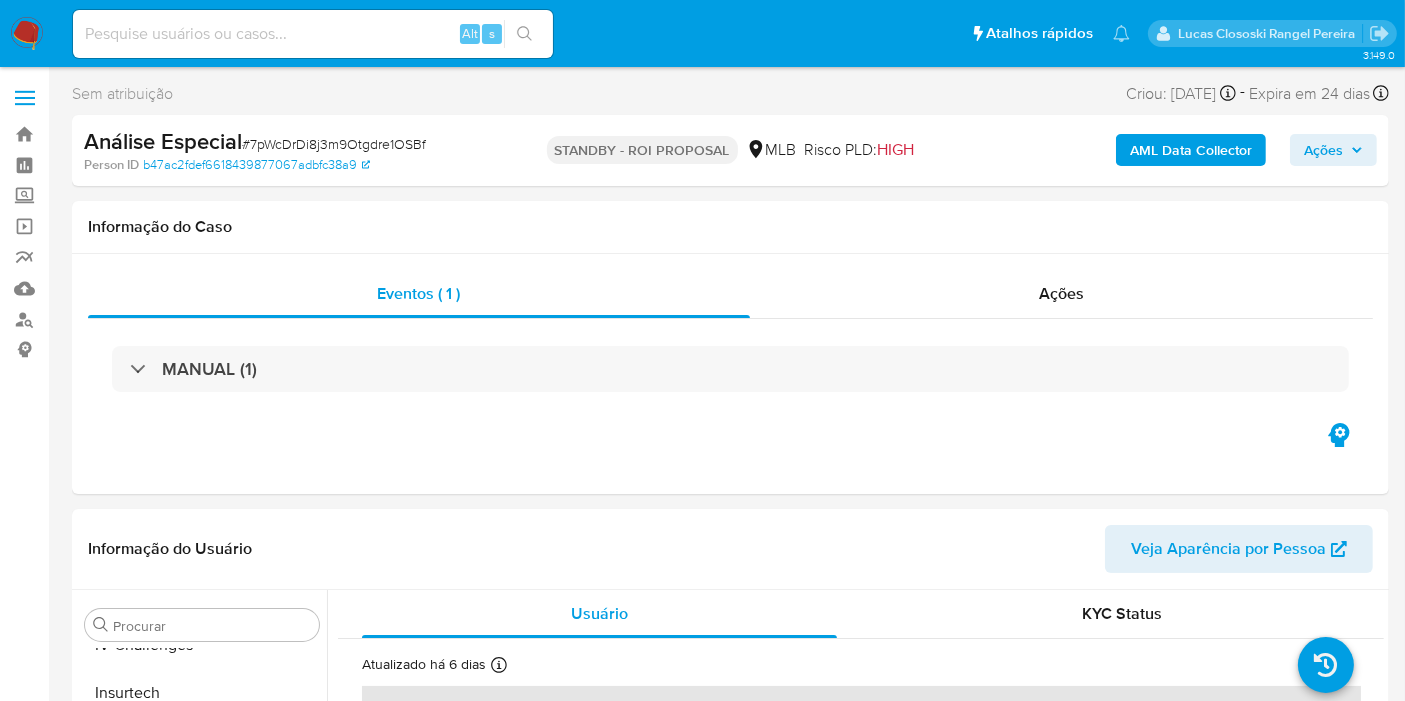 click on "# 7pWcDrDi8j3m9Otgdre1OSBf" at bounding box center (334, 144) 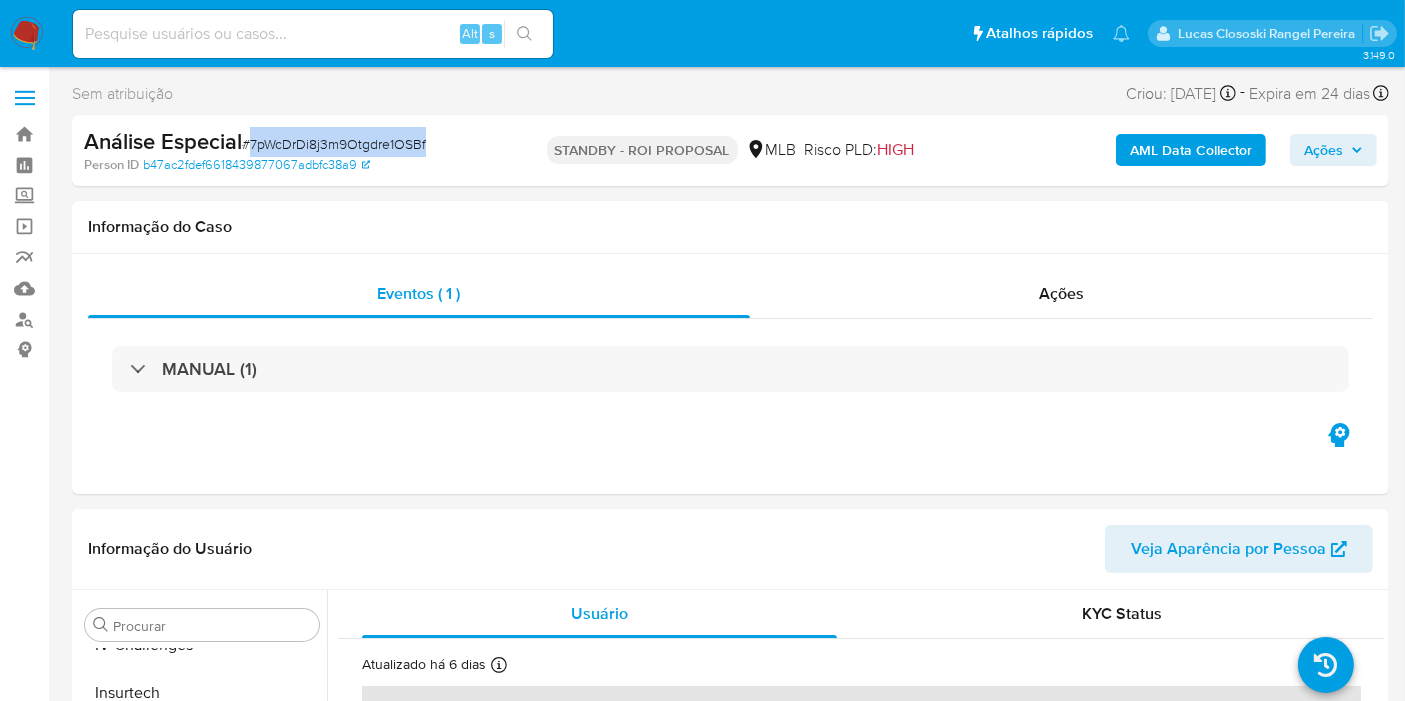 click on "# 7pWcDrDi8j3m9Otgdre1OSBf" at bounding box center (334, 144) 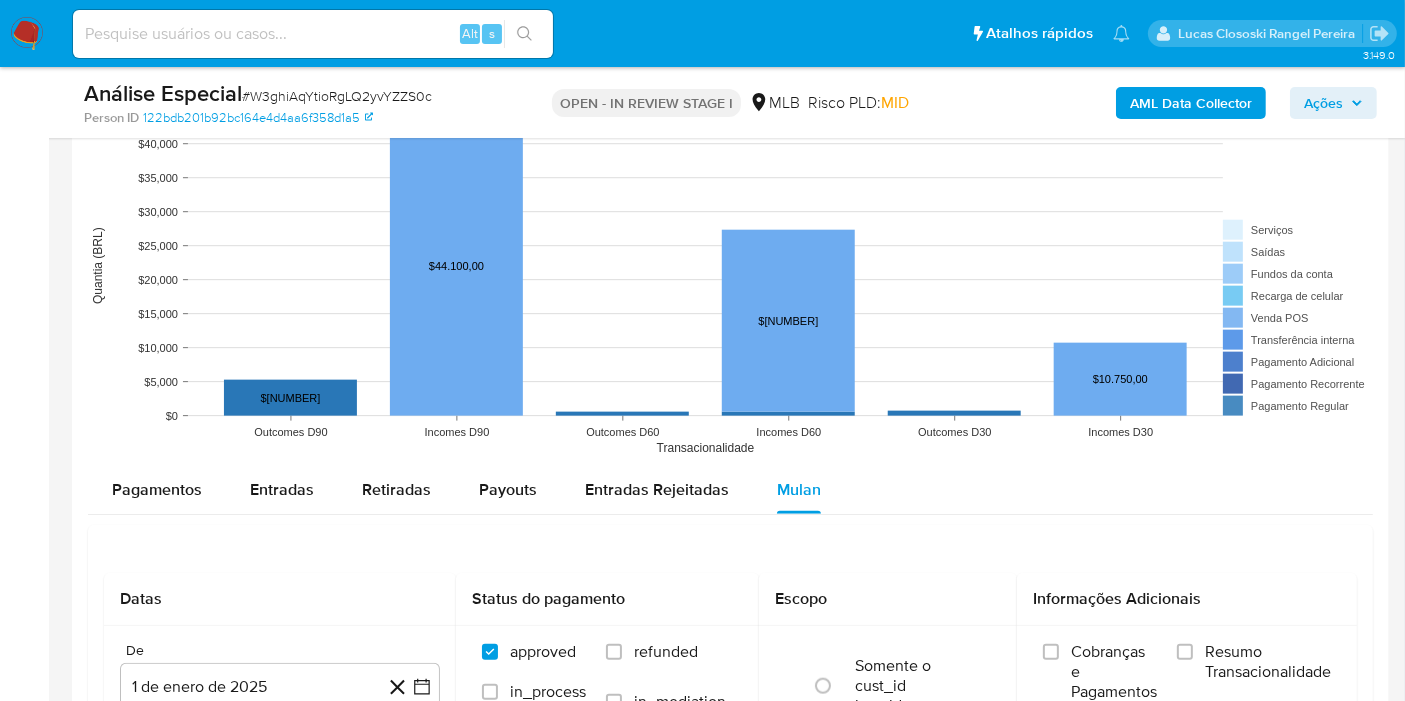 scroll, scrollTop: 1888, scrollLeft: 0, axis: vertical 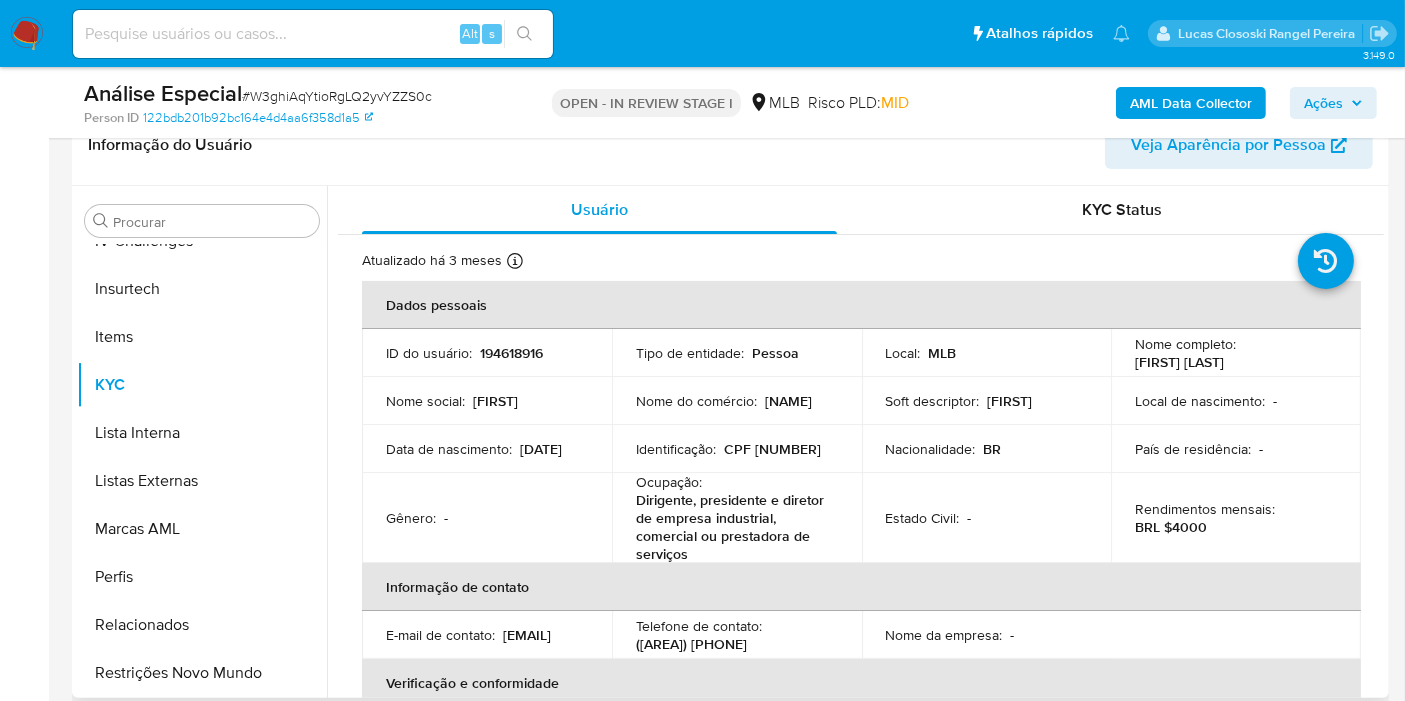 click on "Identificação :" at bounding box center (676, 449) 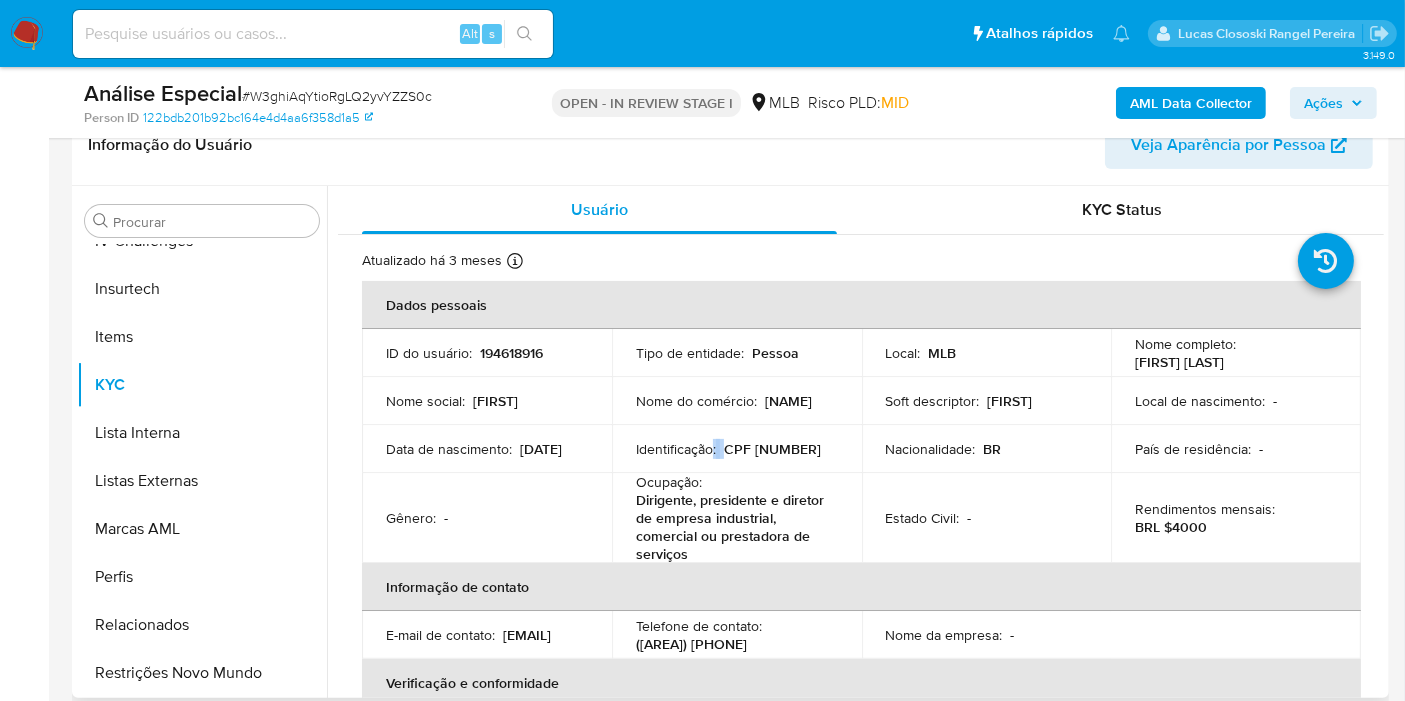 click on "Identificação :" at bounding box center (676, 449) 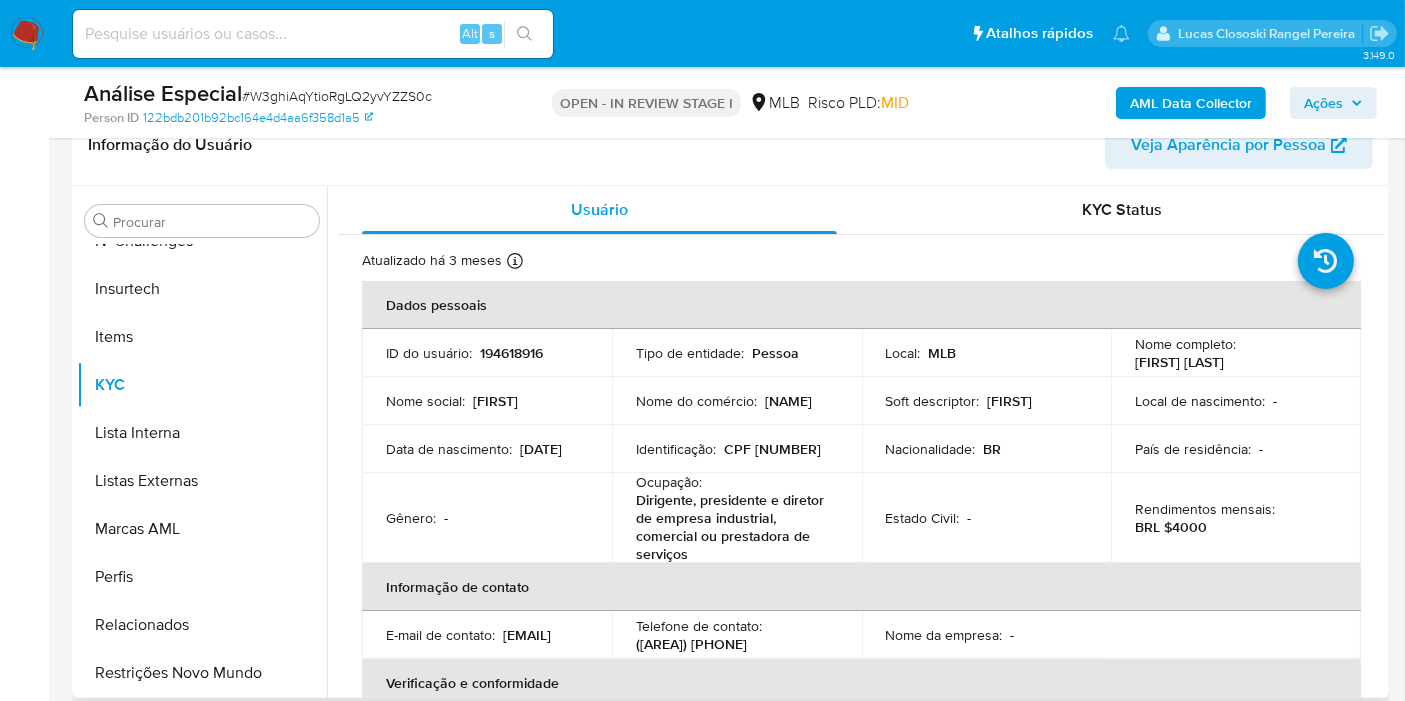 click on "CPF 97851671604" at bounding box center (772, 449) 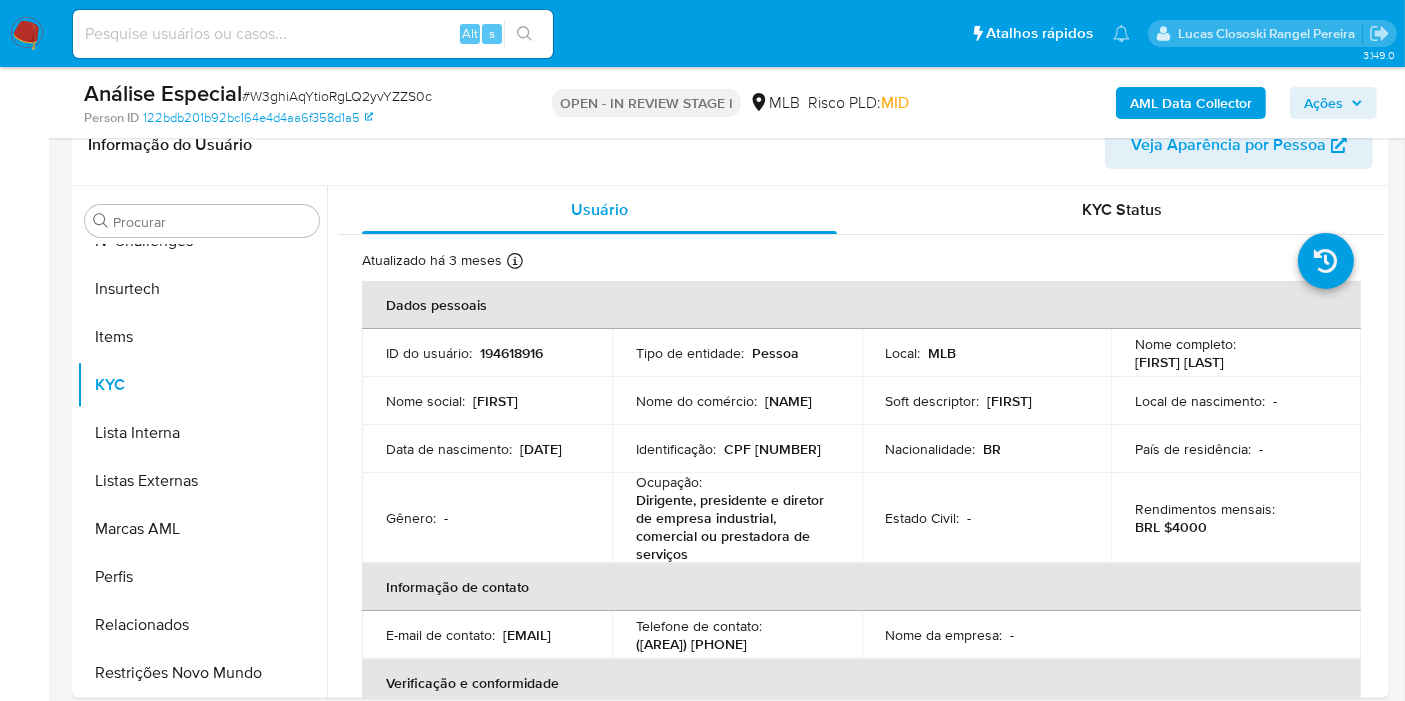 copy on "97851671604" 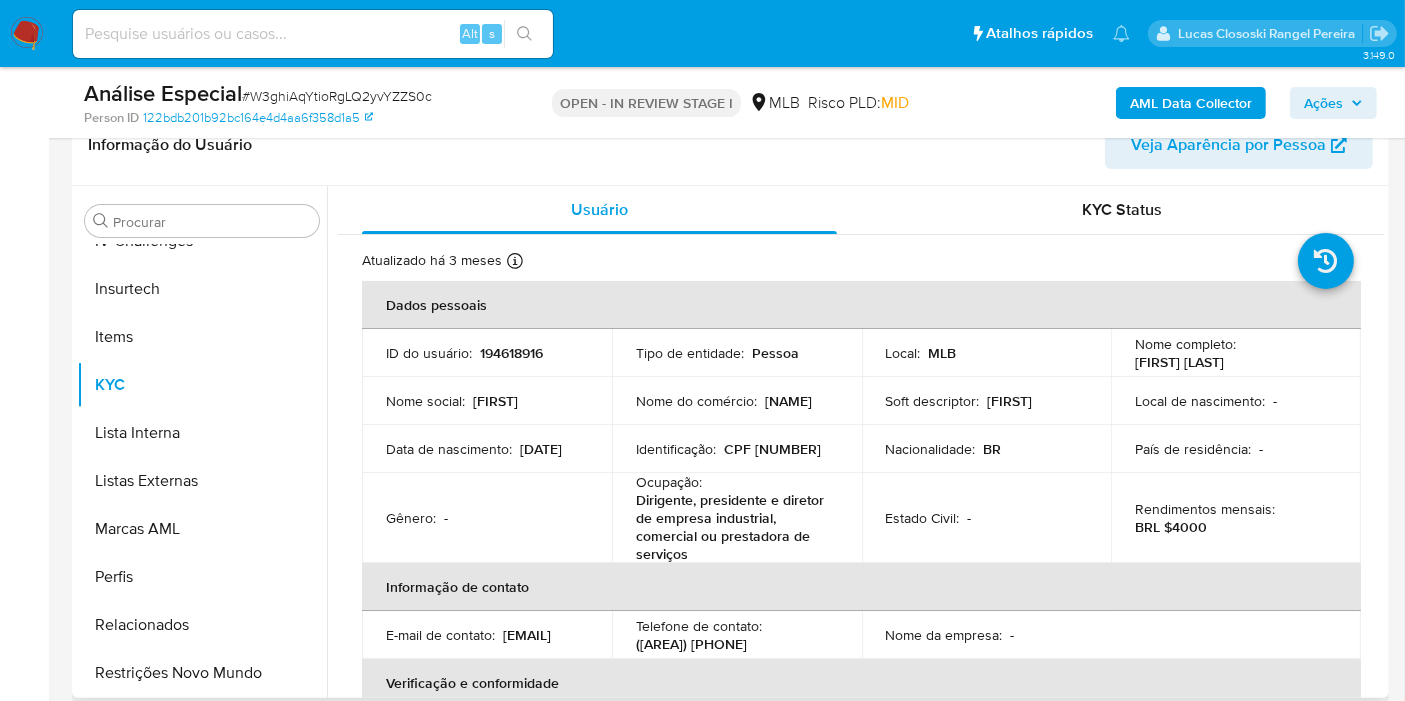 copy on "97851671604" 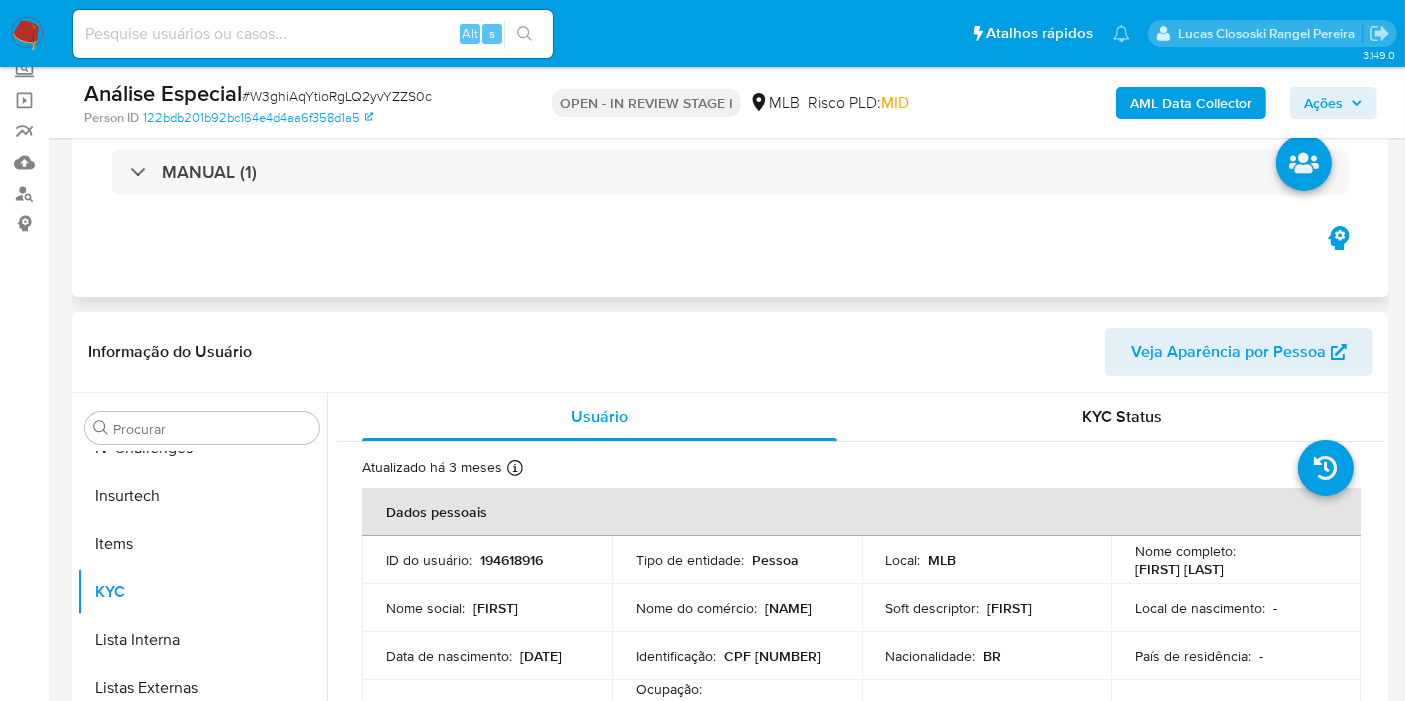 scroll, scrollTop: 0, scrollLeft: 0, axis: both 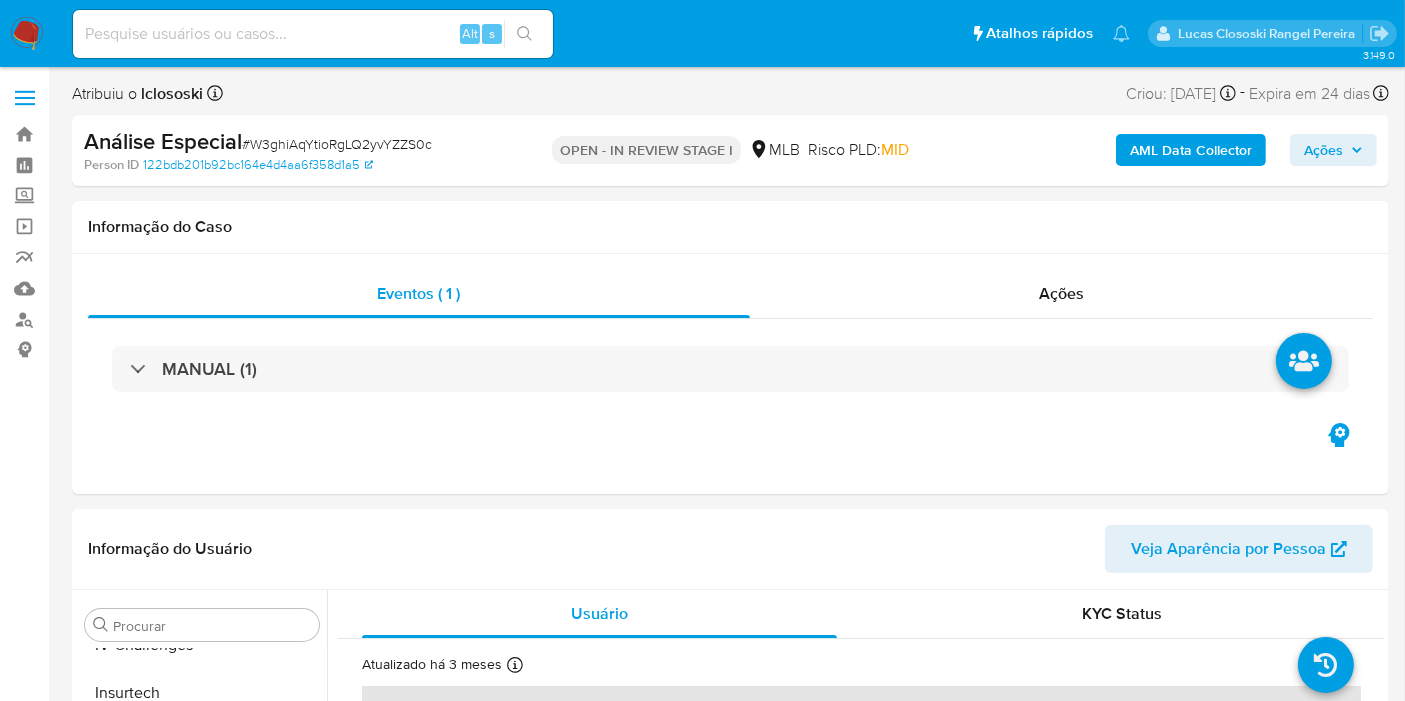 click on "AML Data Collector" at bounding box center [1191, 150] 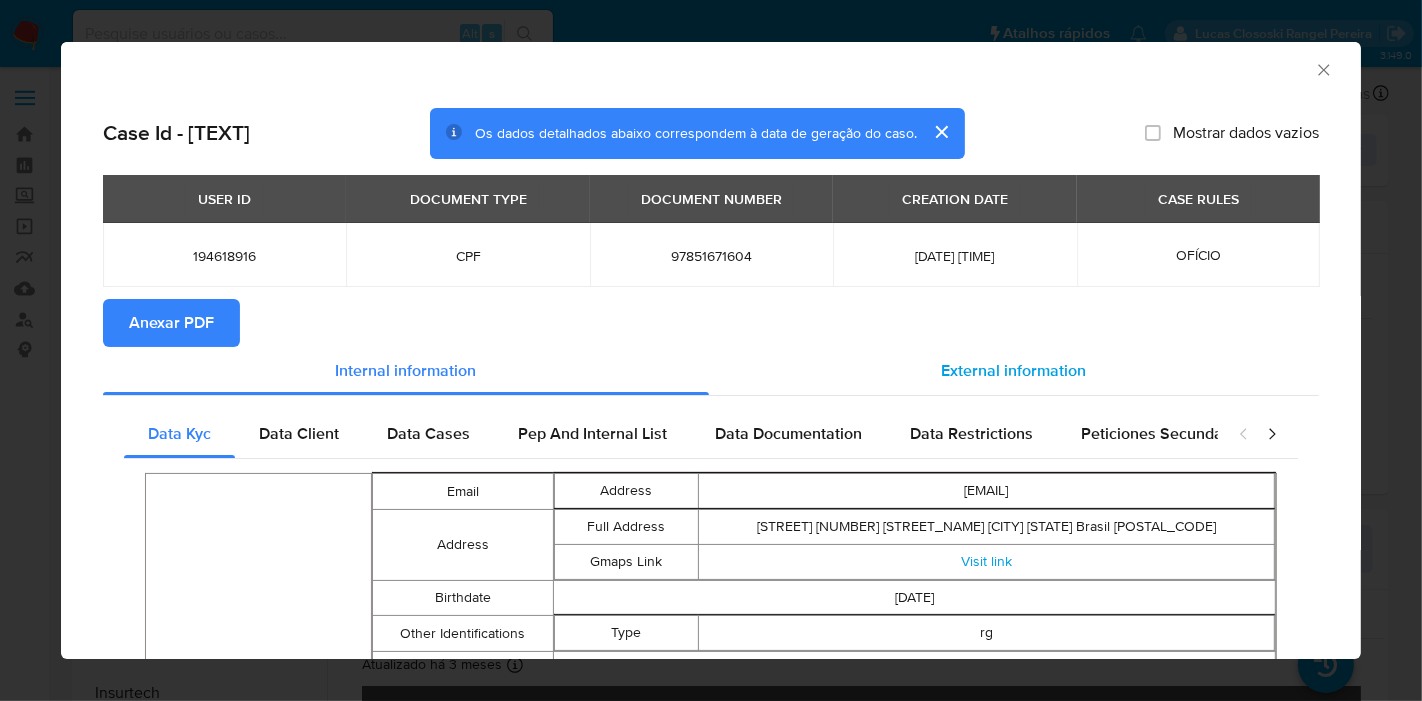 click on "External information" at bounding box center [1014, 370] 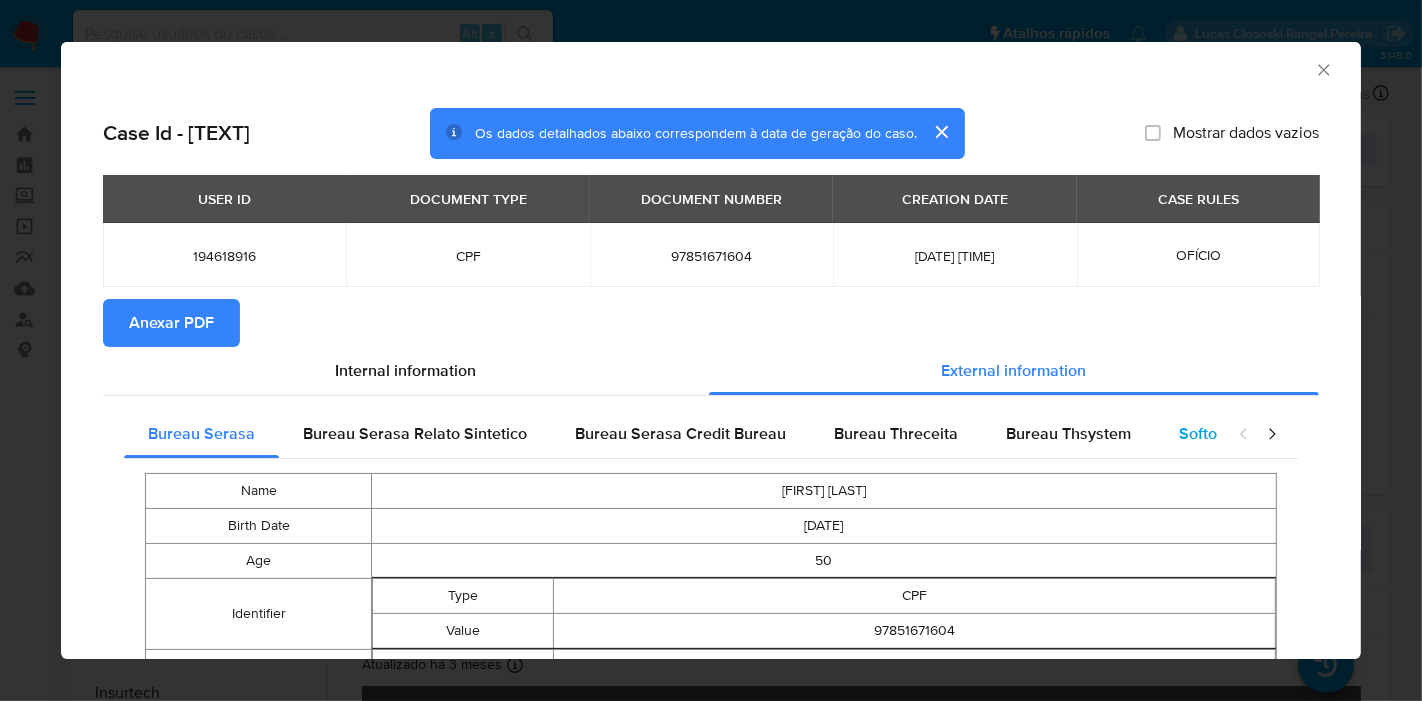 click on "Softon" at bounding box center [1202, 433] 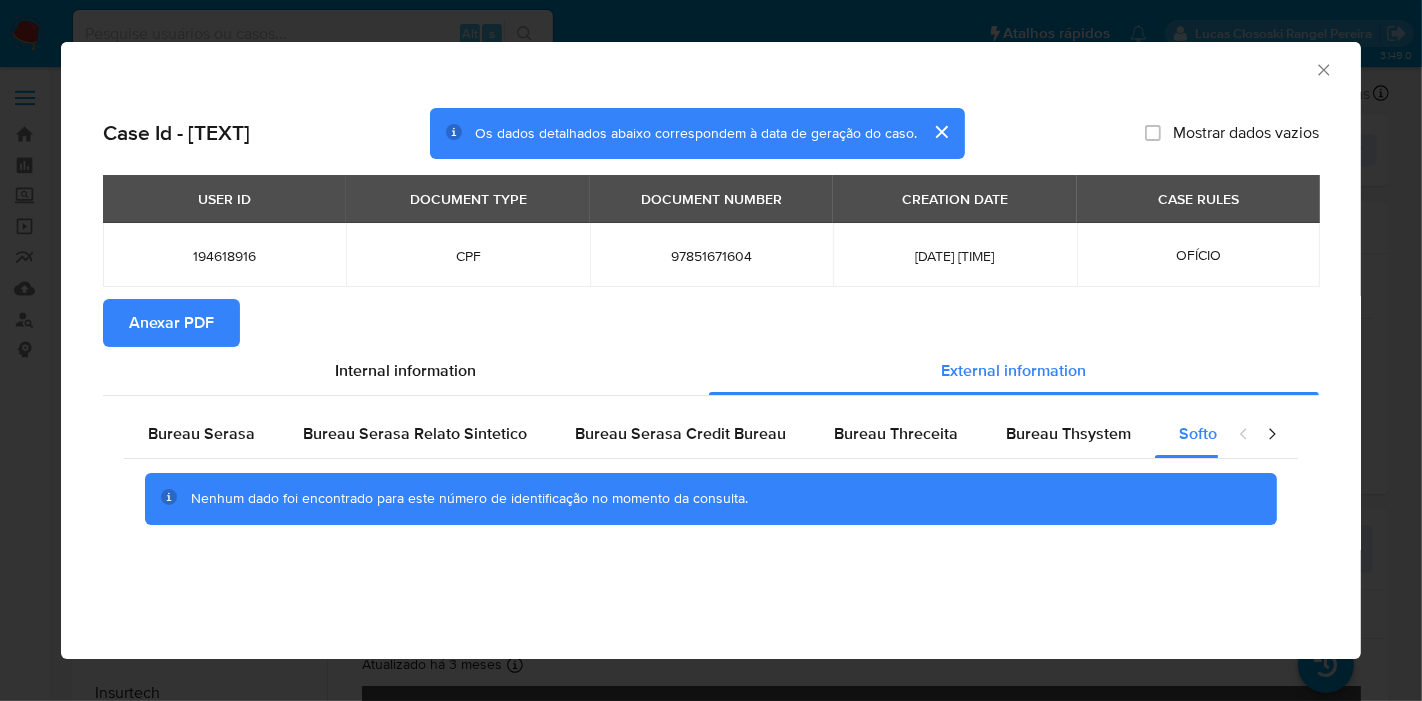 click 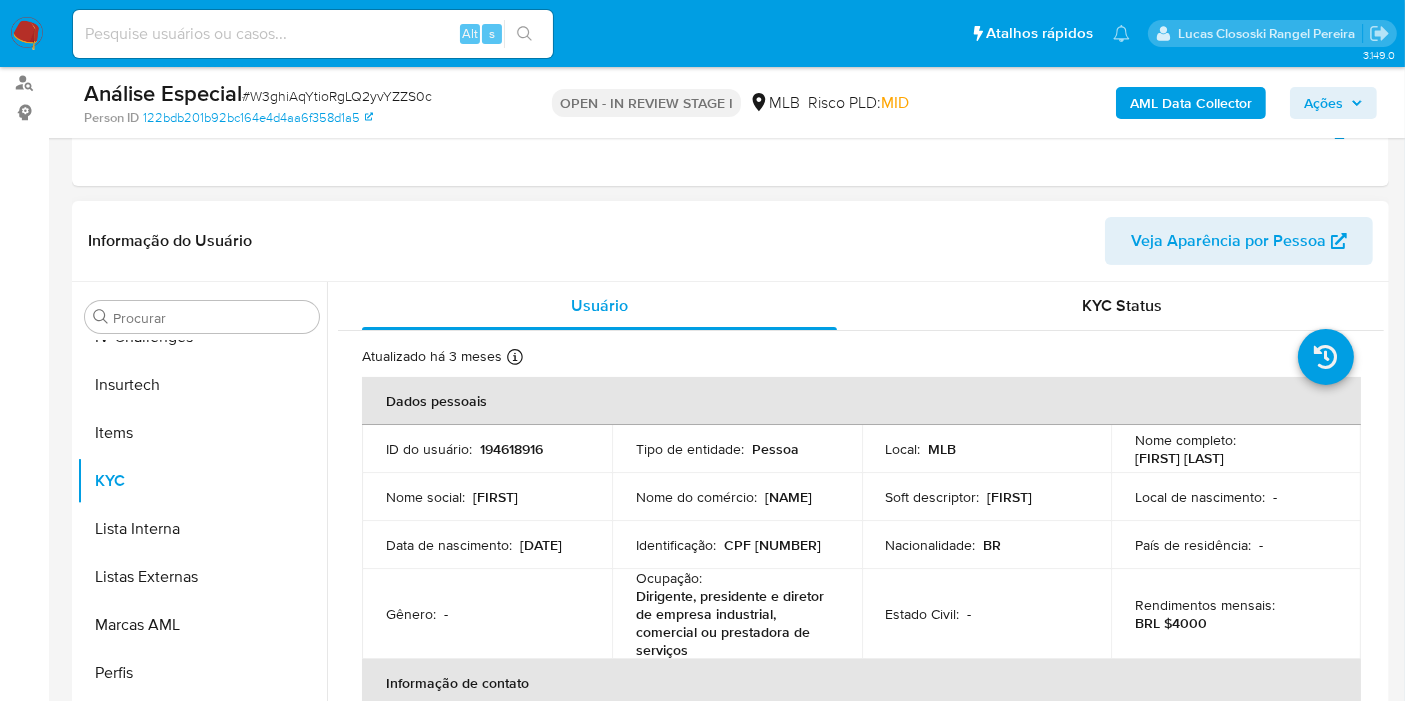 scroll, scrollTop: 333, scrollLeft: 0, axis: vertical 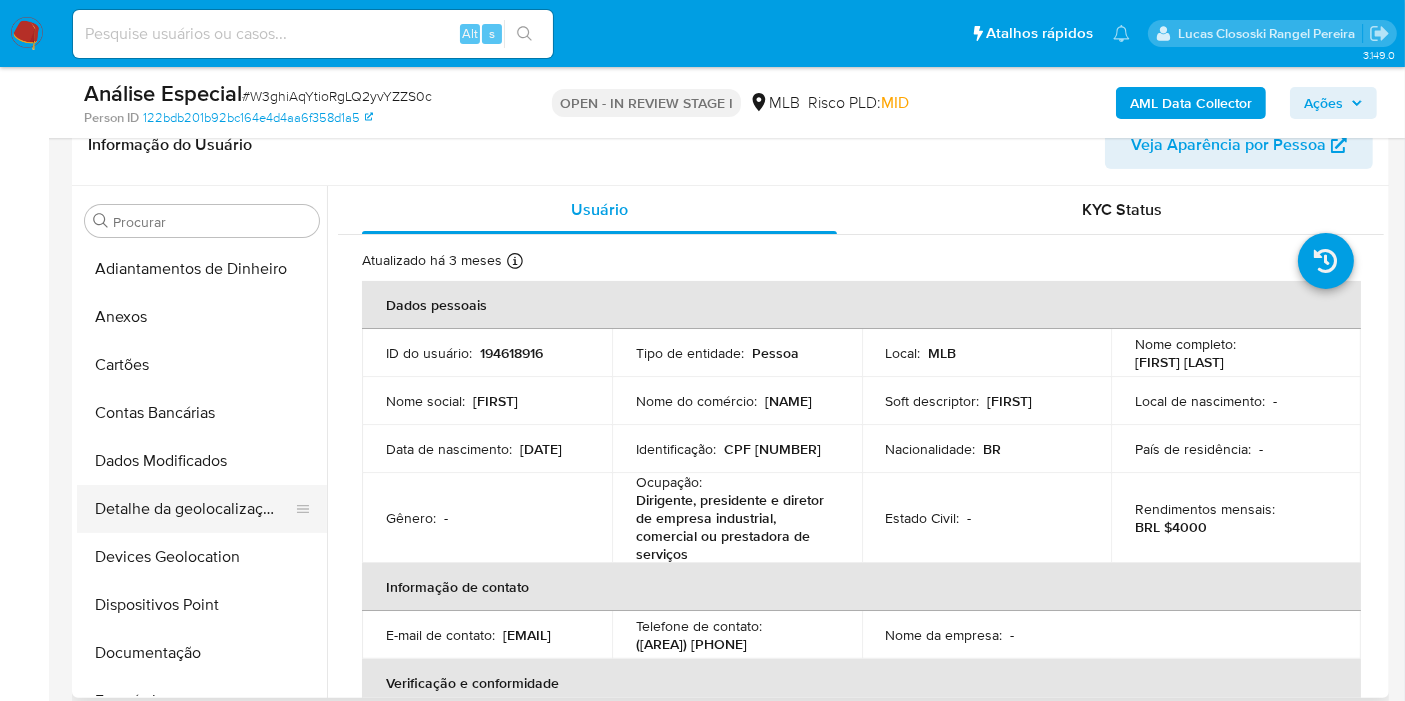click on "Detalhe da geolocalização" at bounding box center [194, 509] 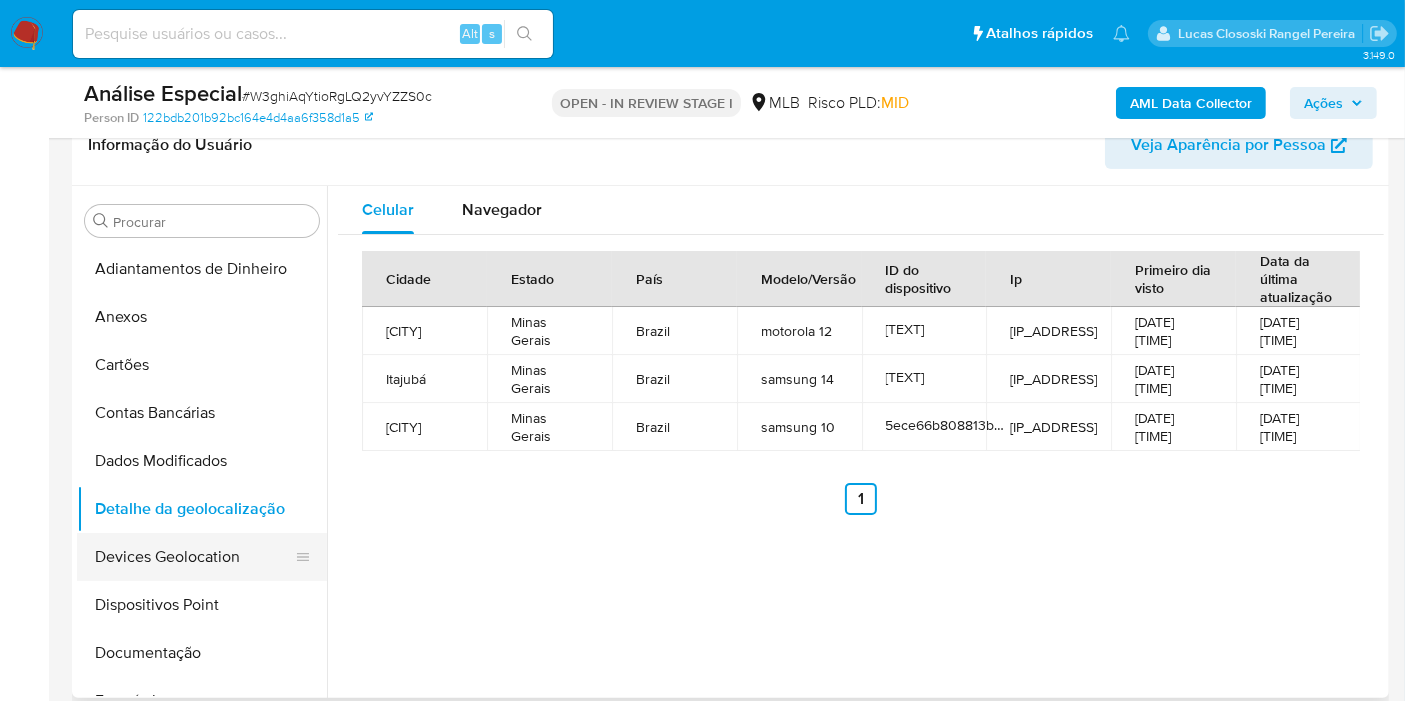 click on "Devices Geolocation" at bounding box center [194, 557] 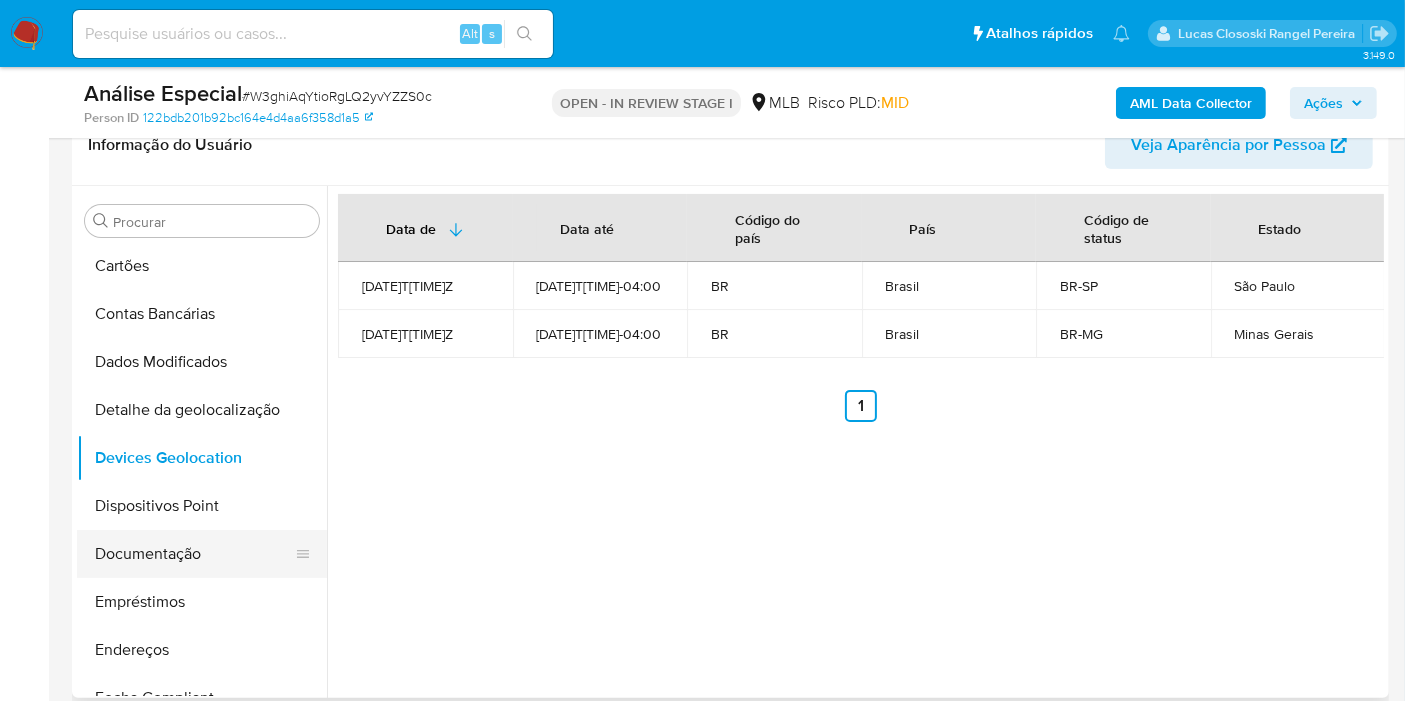 scroll, scrollTop: 222, scrollLeft: 0, axis: vertical 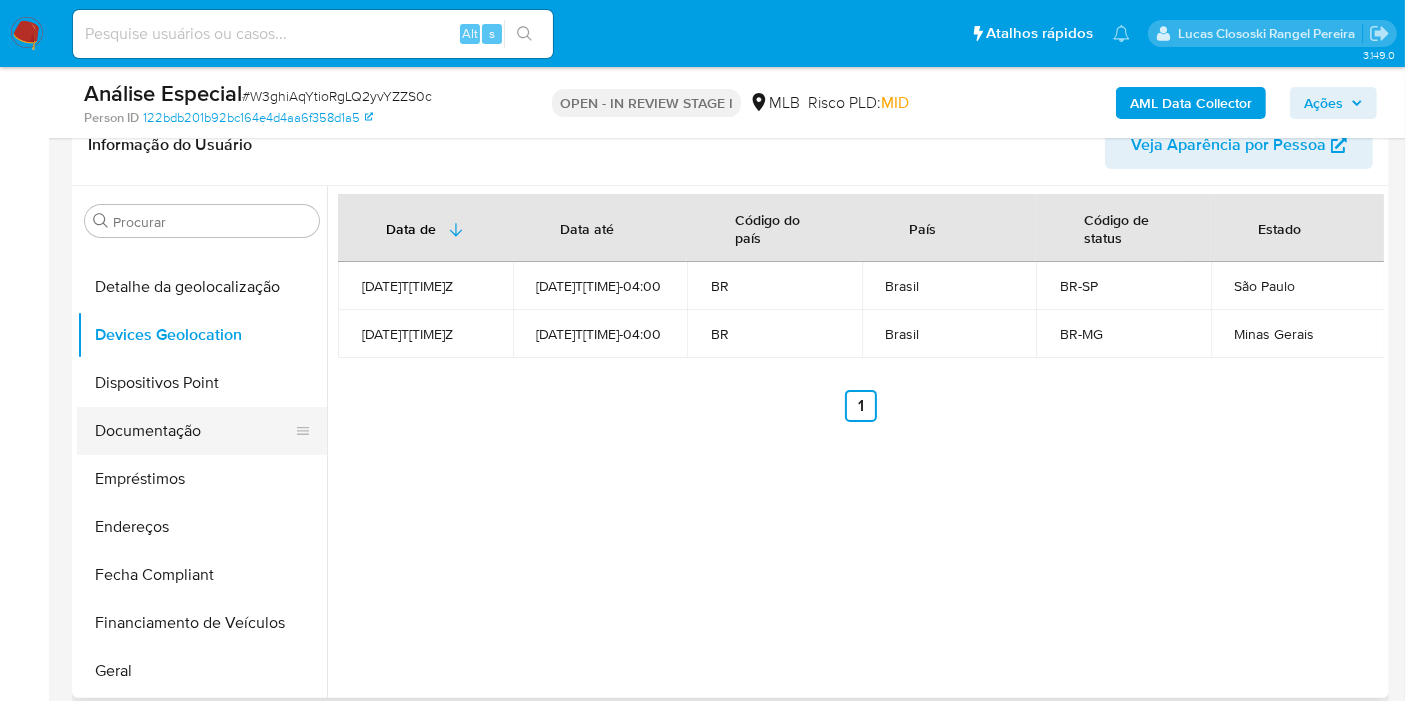 click on "Documentação" at bounding box center (194, 431) 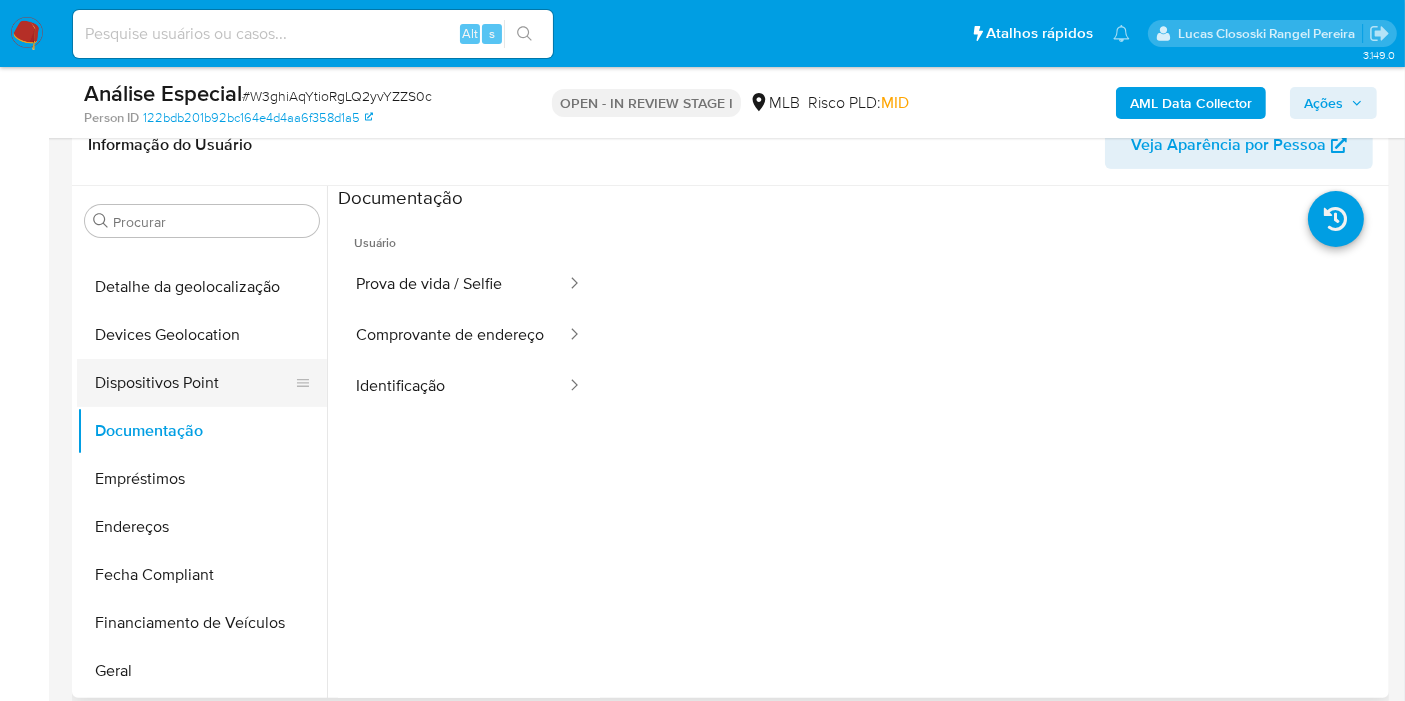 click on "Dispositivos Point" at bounding box center [194, 383] 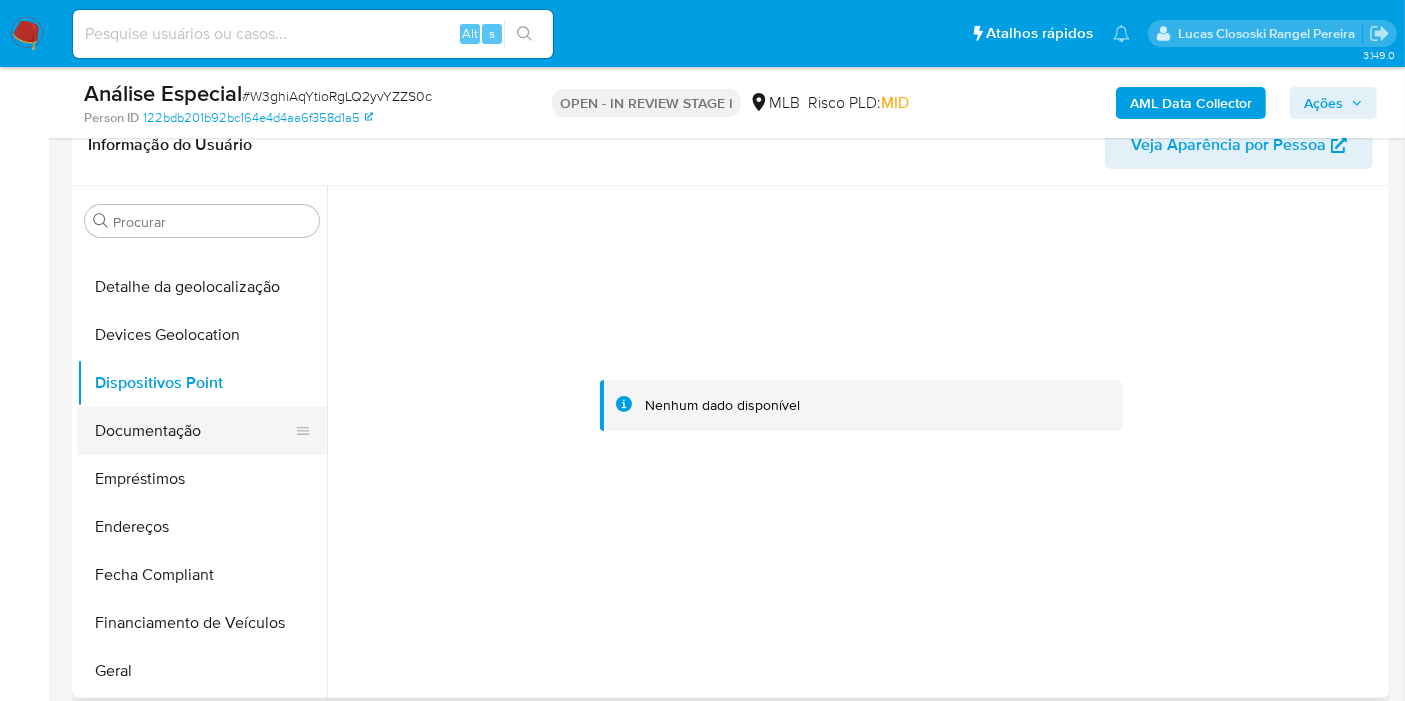 click on "Documentação" at bounding box center (194, 431) 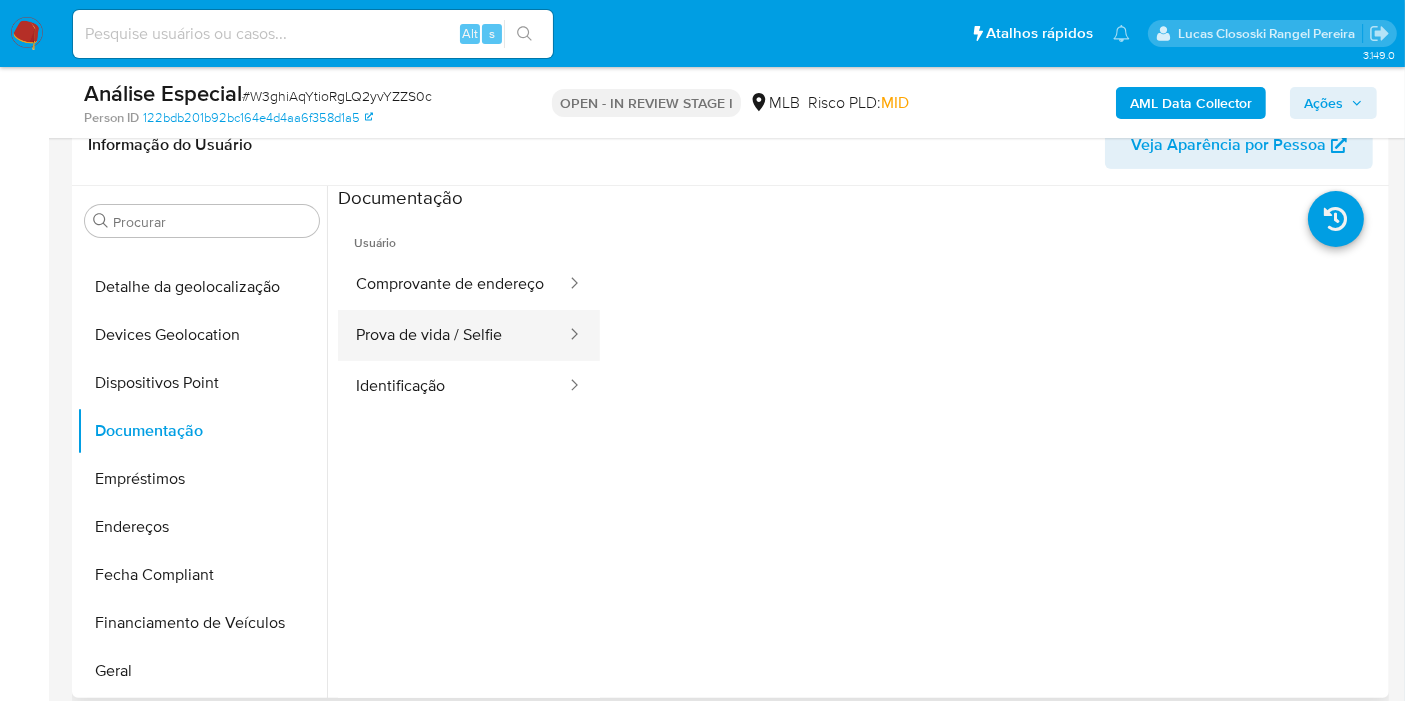click on "Prova de vida / Selfie" at bounding box center [453, 335] 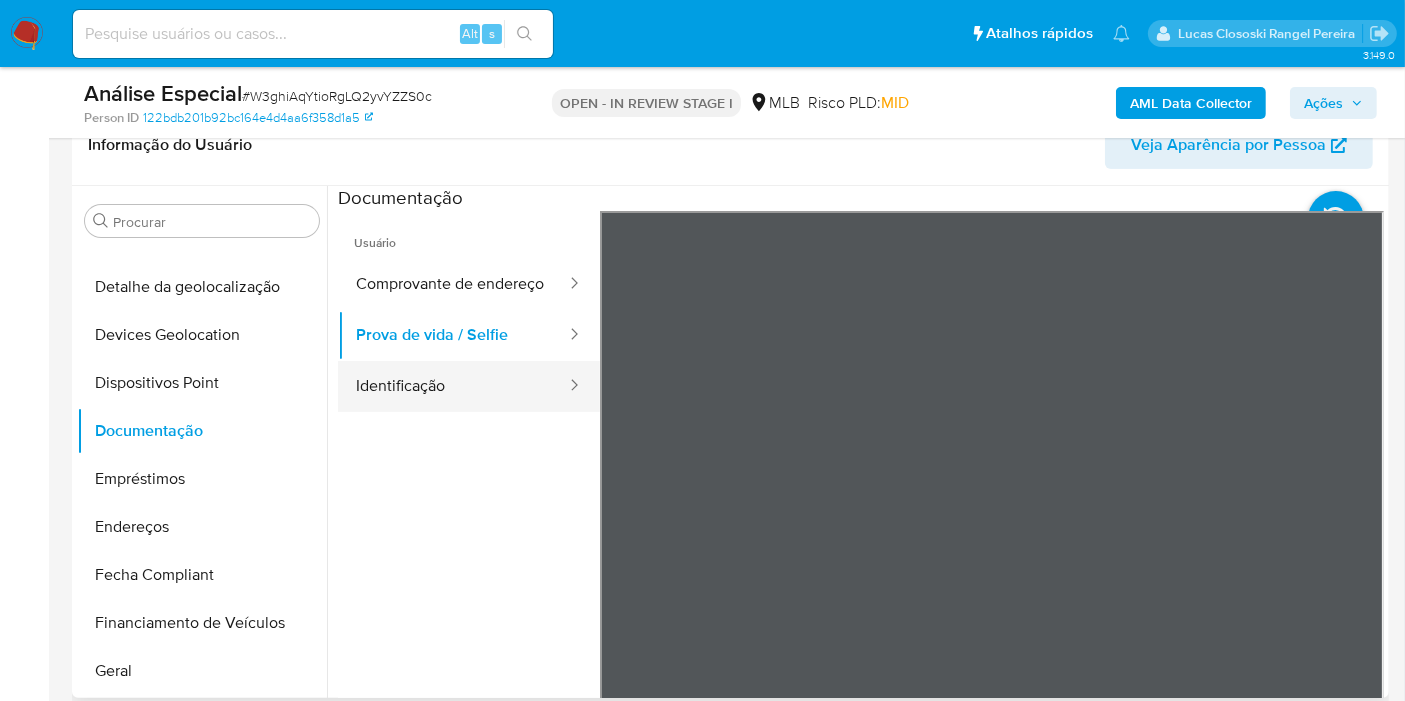click on "Identificação" at bounding box center (453, 386) 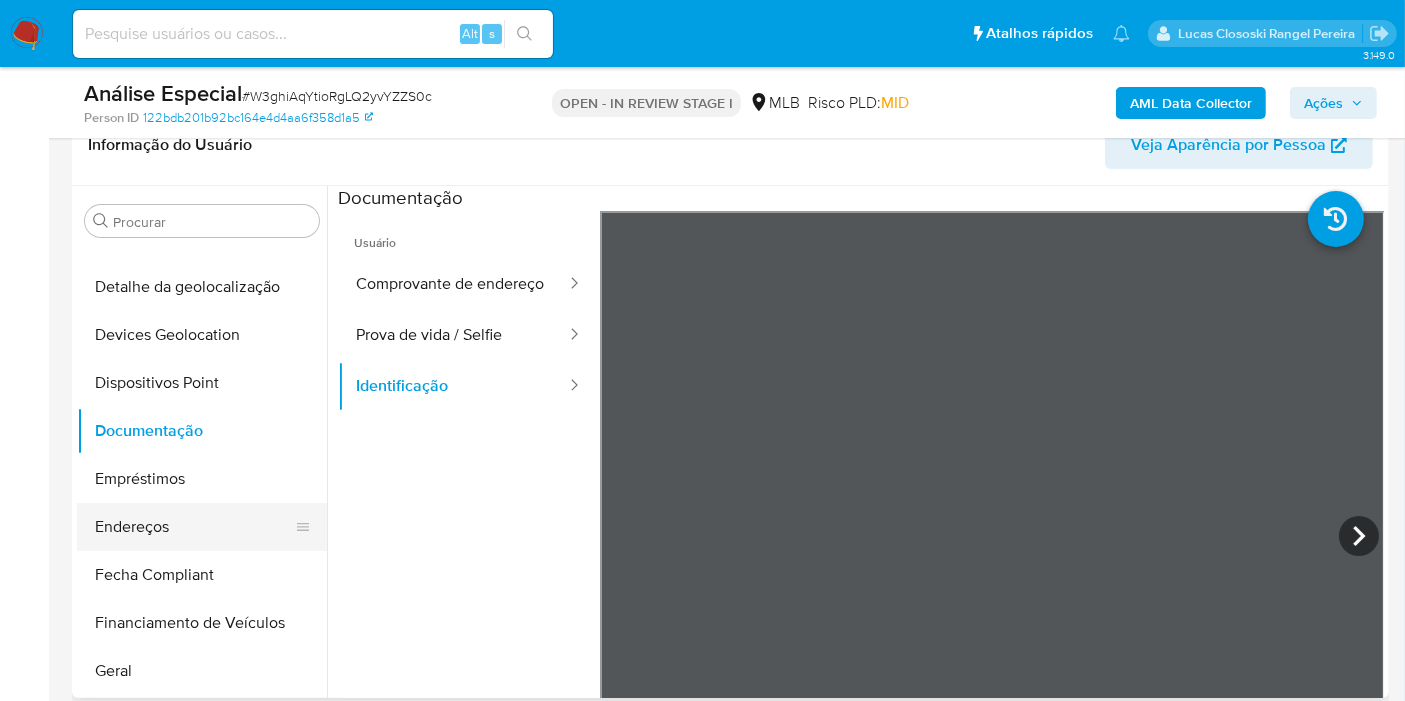 click on "Endereços" at bounding box center [194, 527] 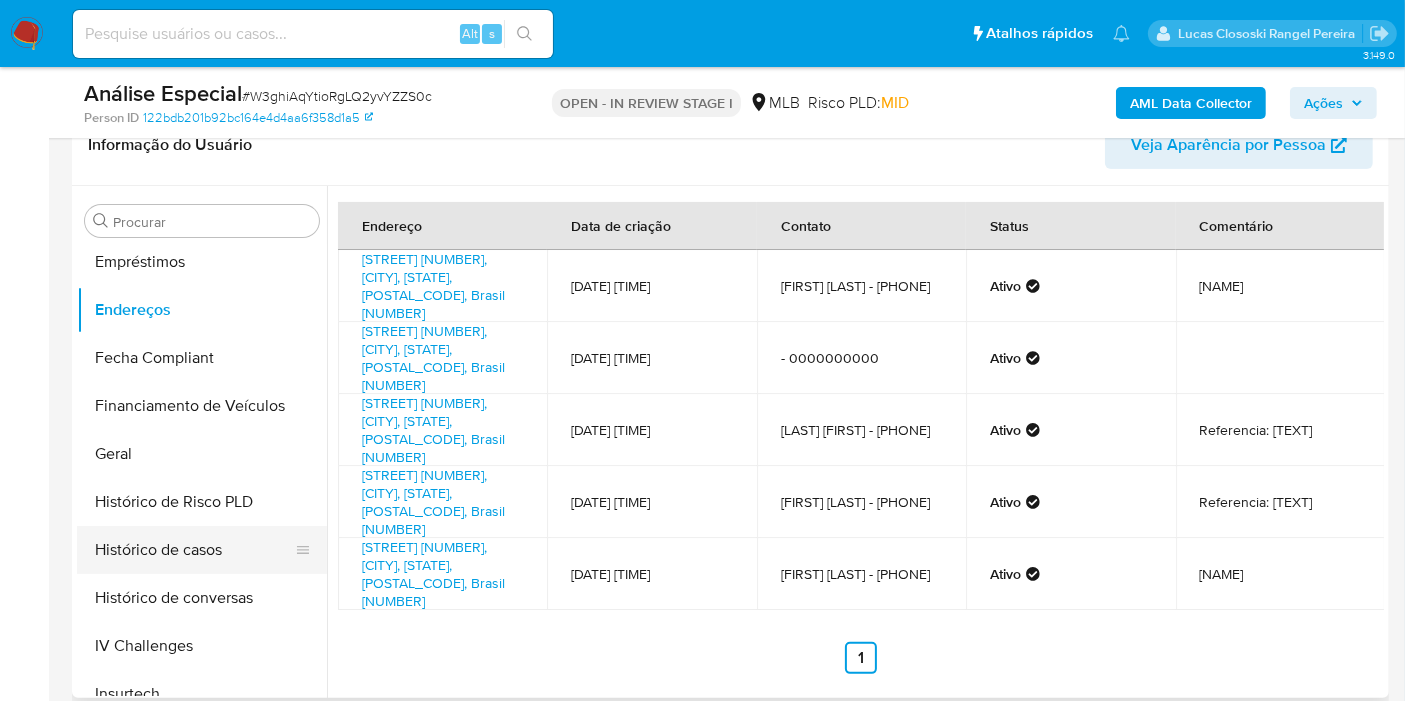scroll, scrollTop: 444, scrollLeft: 0, axis: vertical 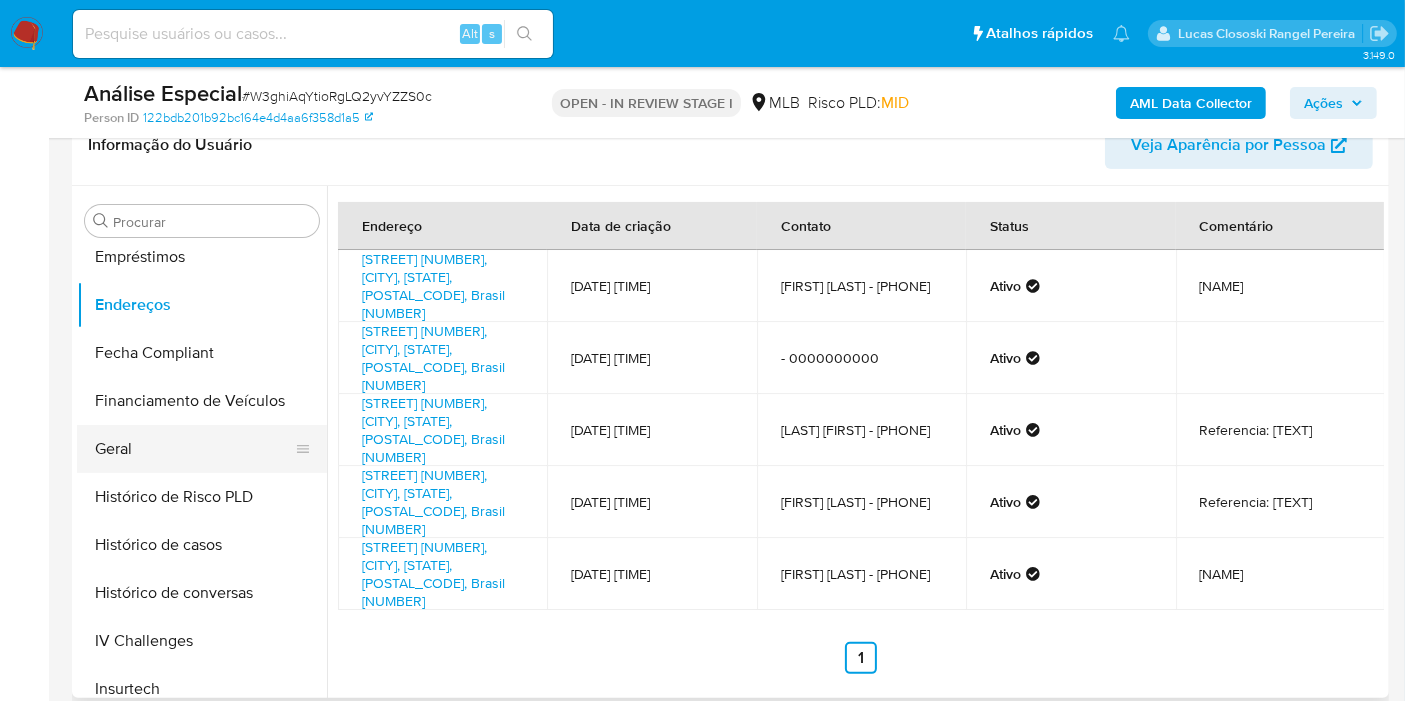click on "Geral" at bounding box center [194, 449] 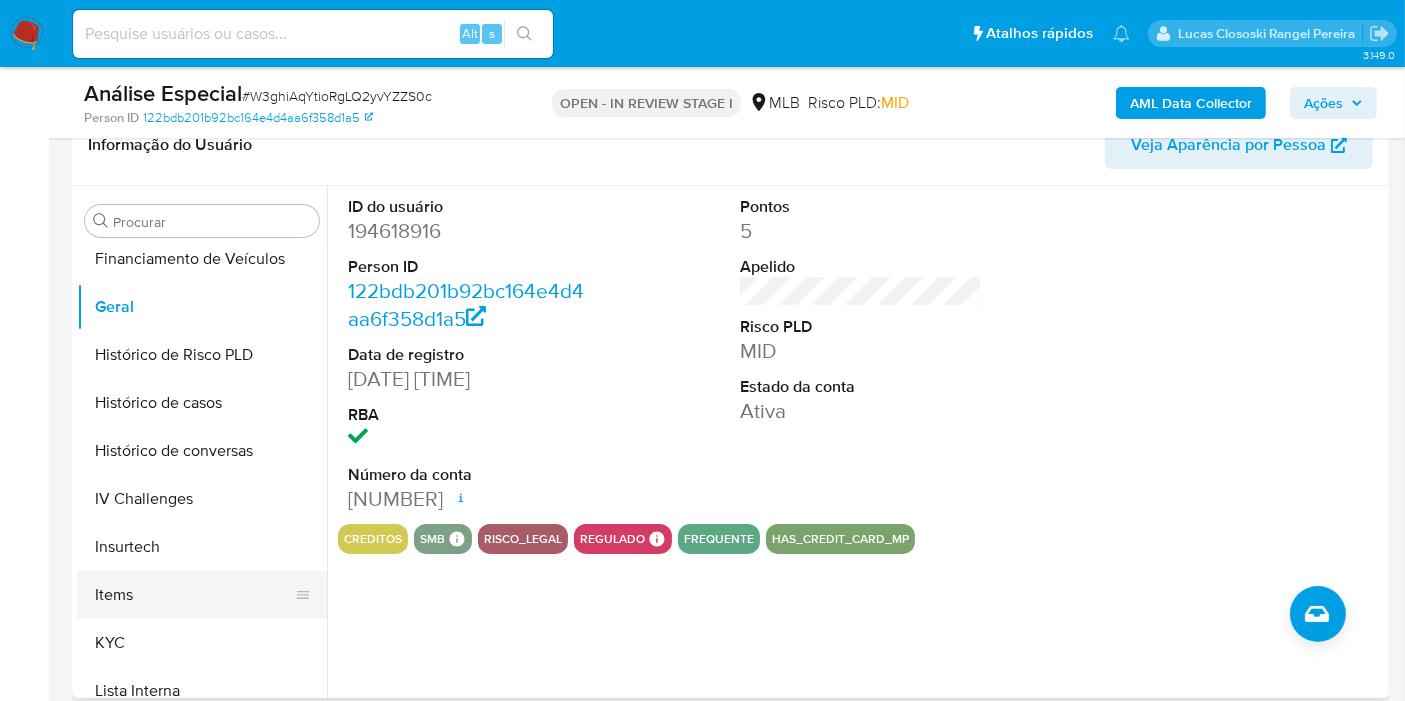 scroll, scrollTop: 666, scrollLeft: 0, axis: vertical 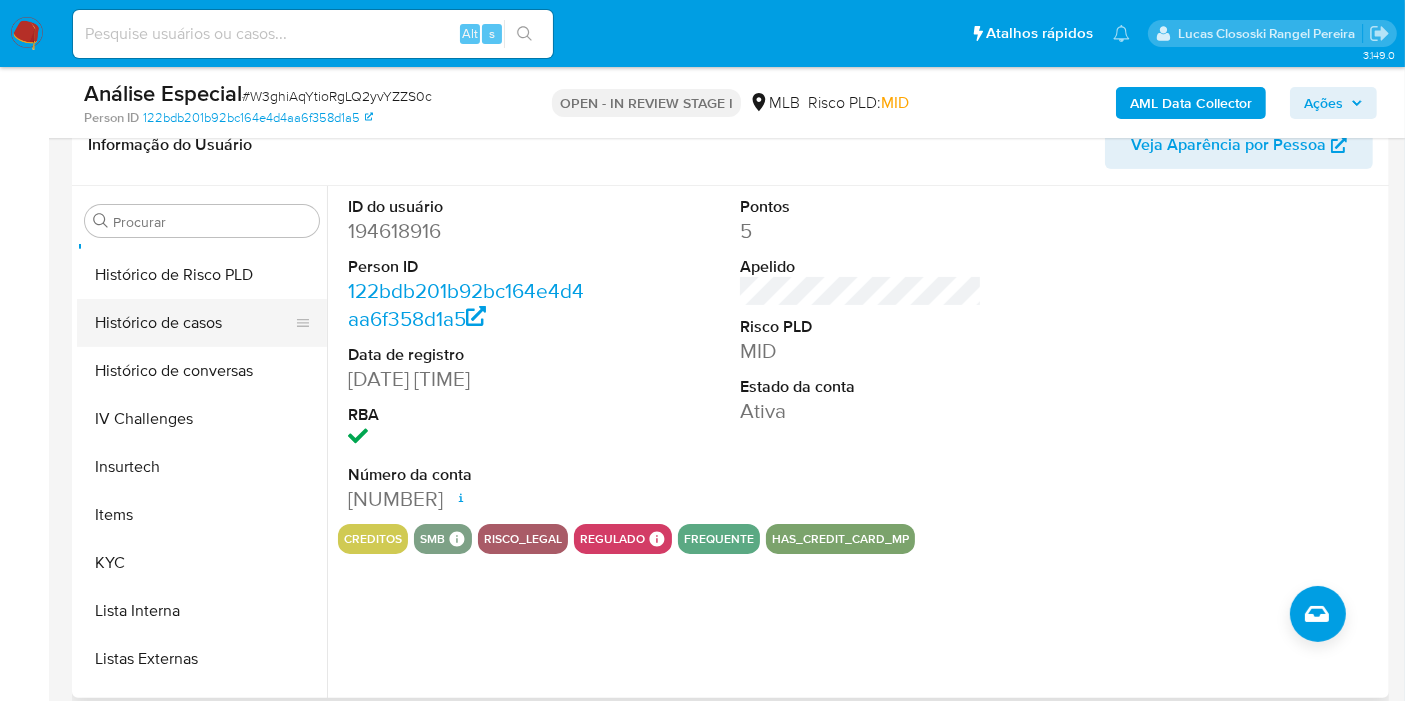 click on "Histórico de casos" at bounding box center [194, 323] 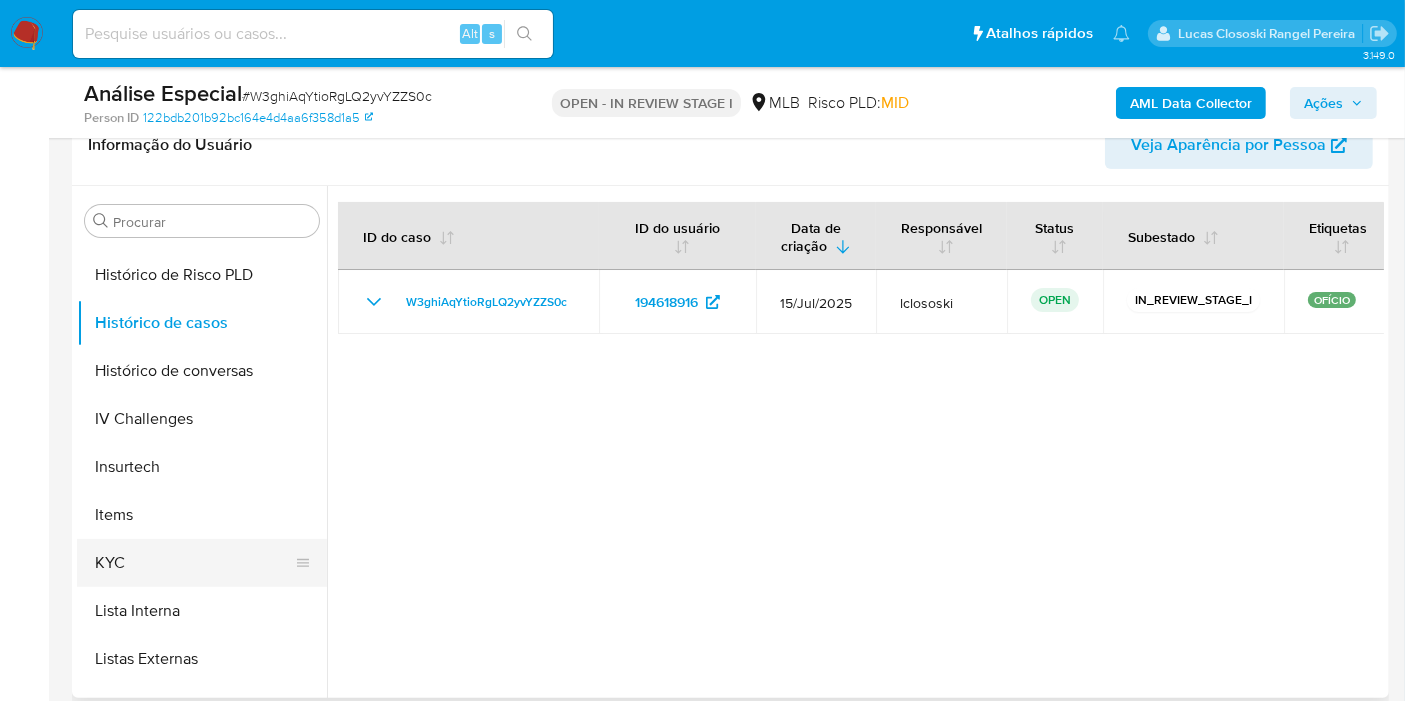 click on "KYC" at bounding box center [194, 563] 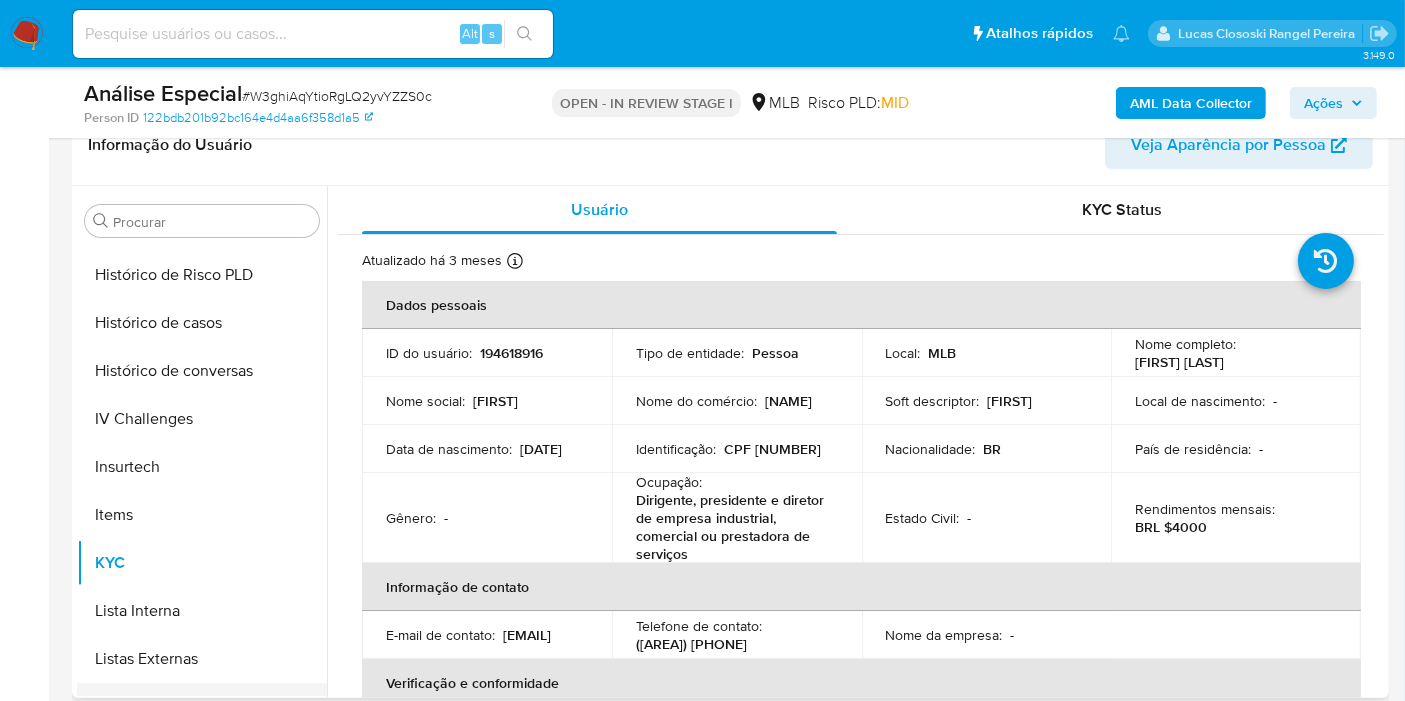 scroll, scrollTop: 844, scrollLeft: 0, axis: vertical 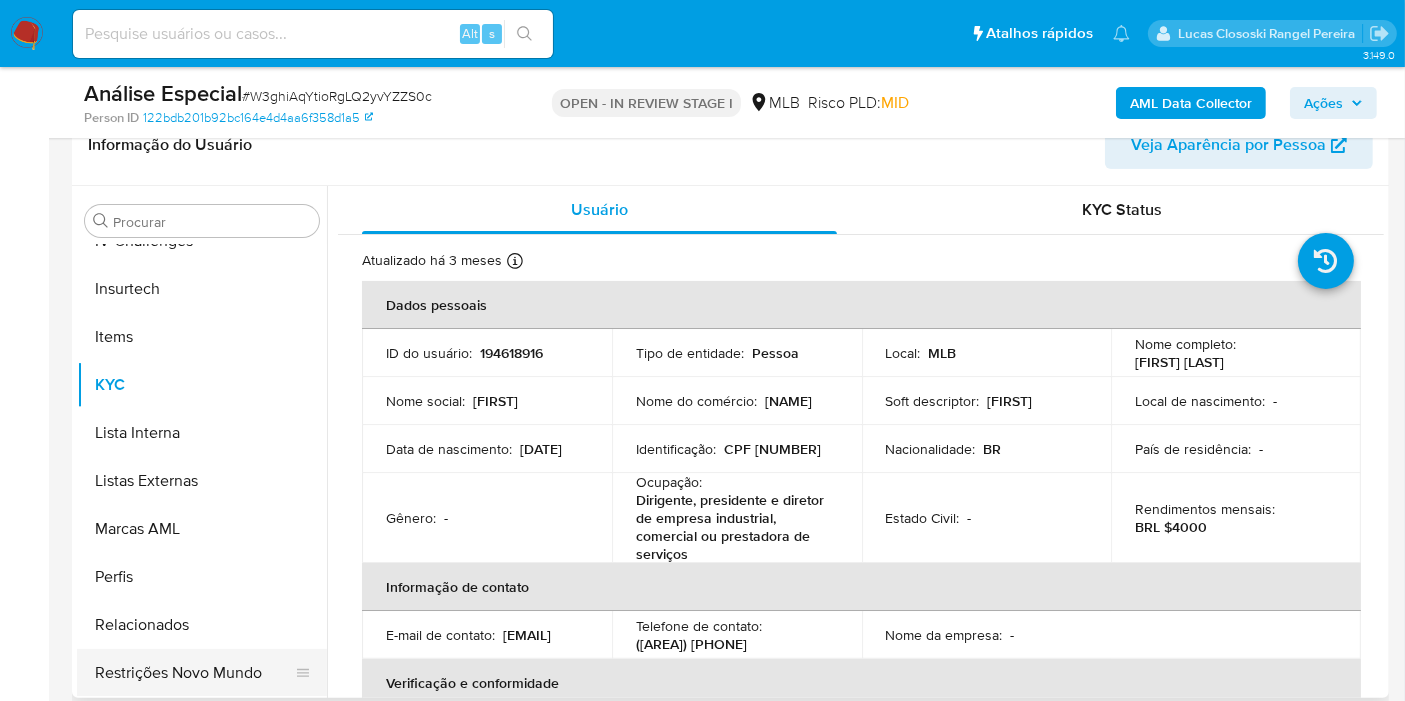 click on "Restrições Novo Mundo" at bounding box center (194, 673) 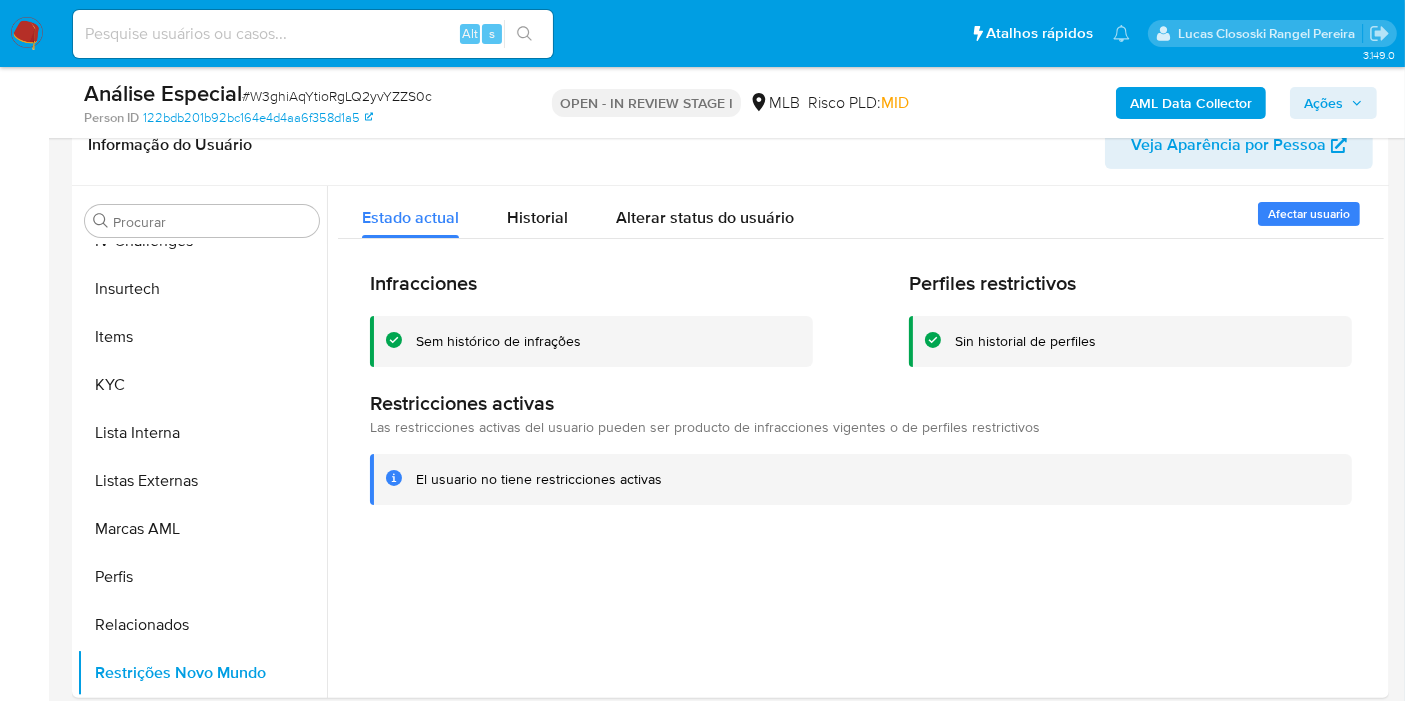 click on "Análise Especial # W3ghiAqYtioRgLQ2yvYZZS0c" at bounding box center (296, 94) 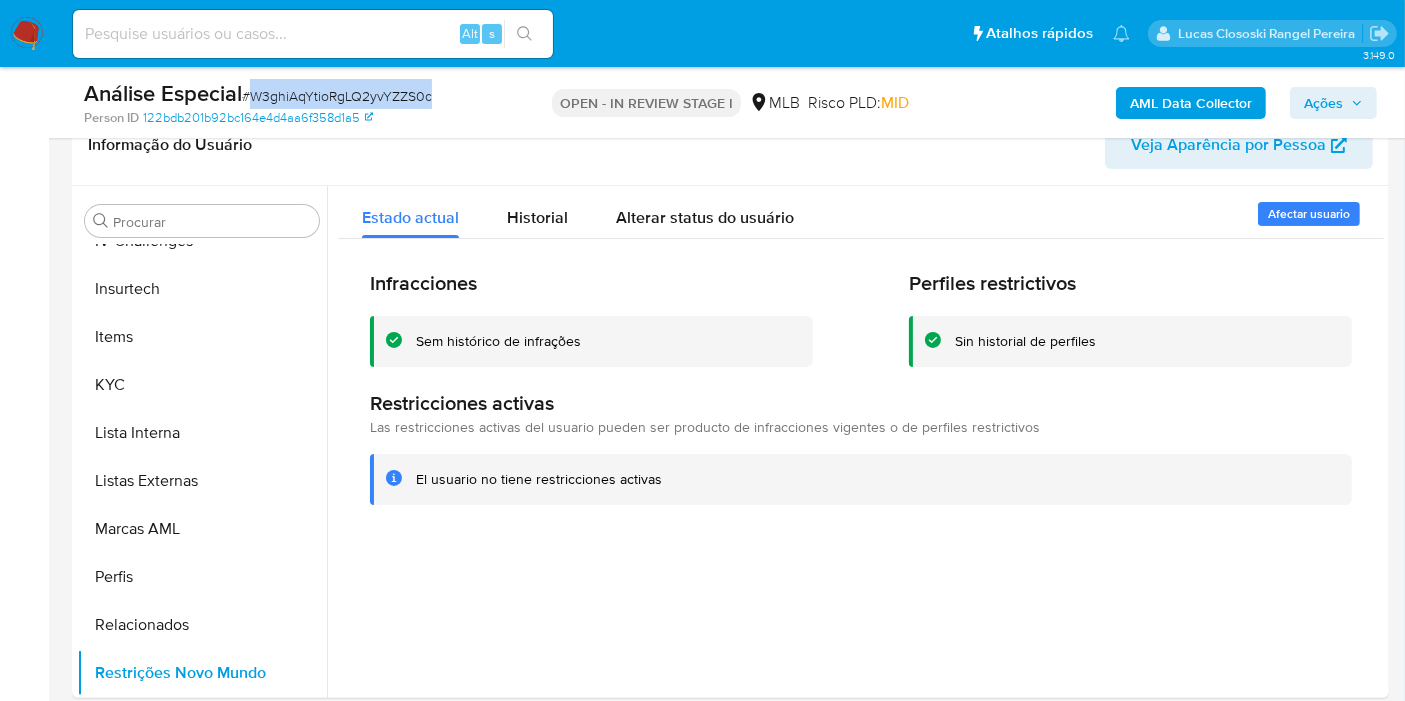 click on "# W3ghiAqYtioRgLQ2yvYZZS0c" at bounding box center (337, 96) 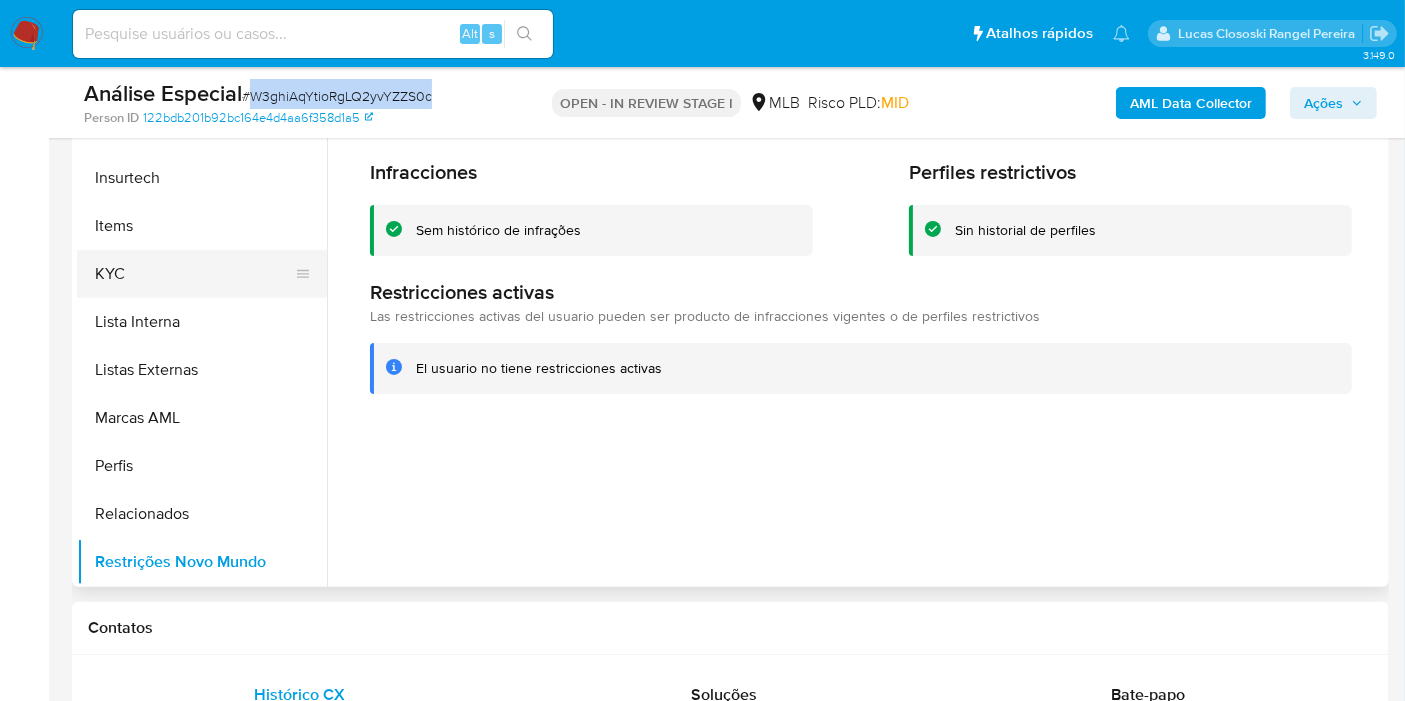 click on "KYC" at bounding box center (194, 274) 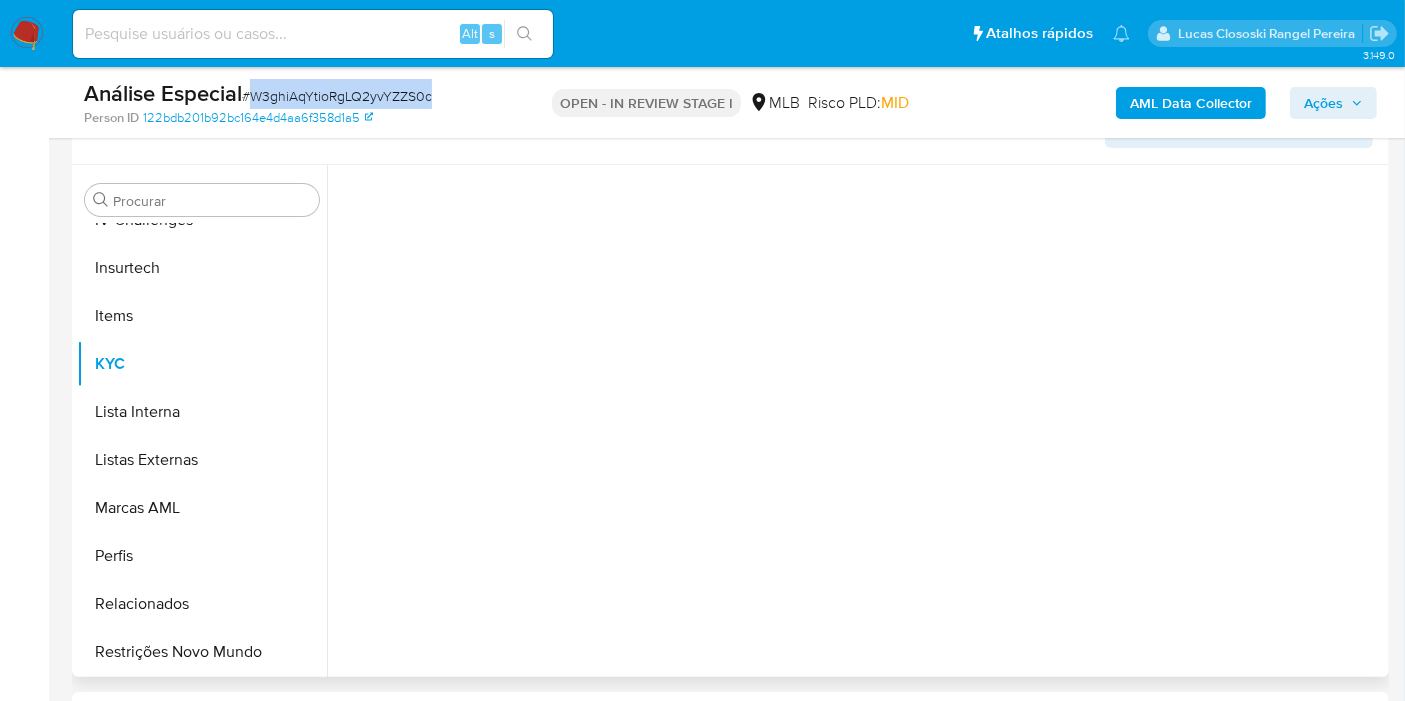 scroll, scrollTop: 333, scrollLeft: 0, axis: vertical 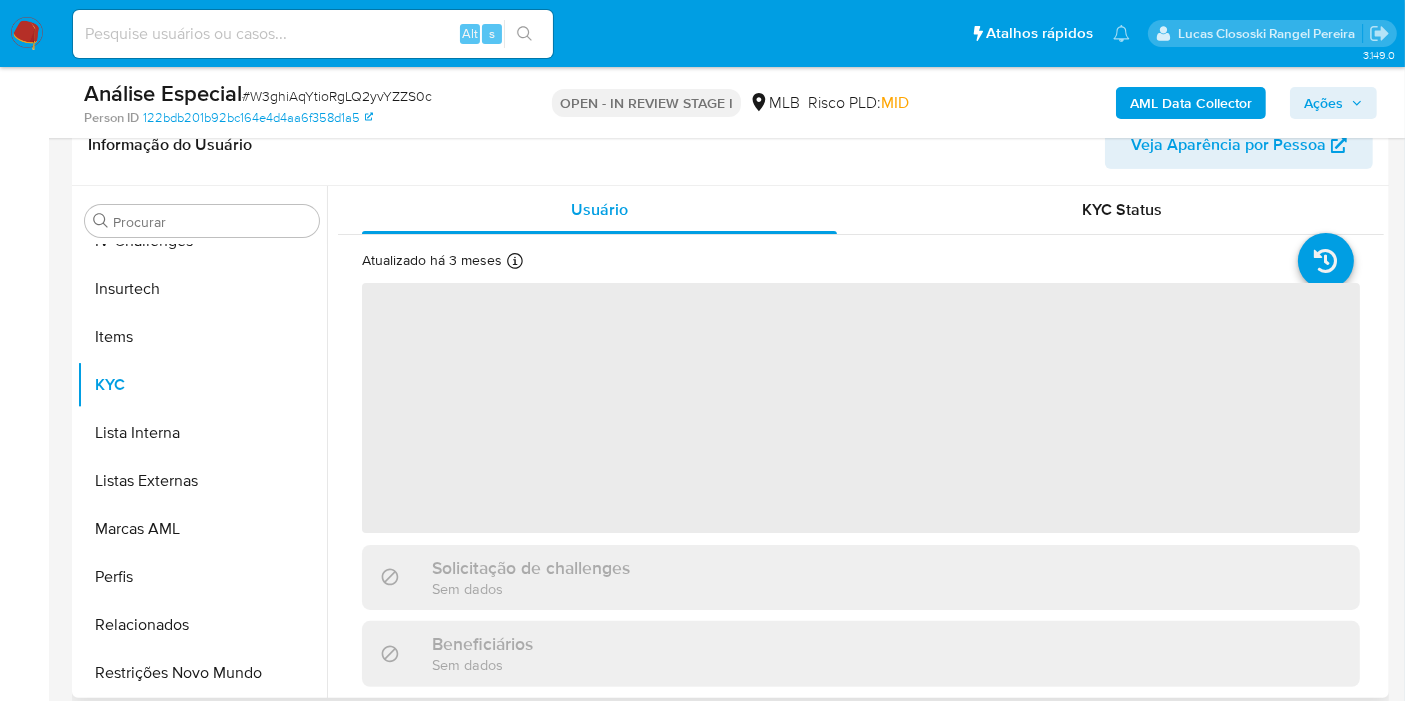 click on "Atualizado há 3 meses   Criado: 23/05/2020 17:35:39 Atualizado: 20/05/2025 02:16:40" at bounding box center (472, 264) 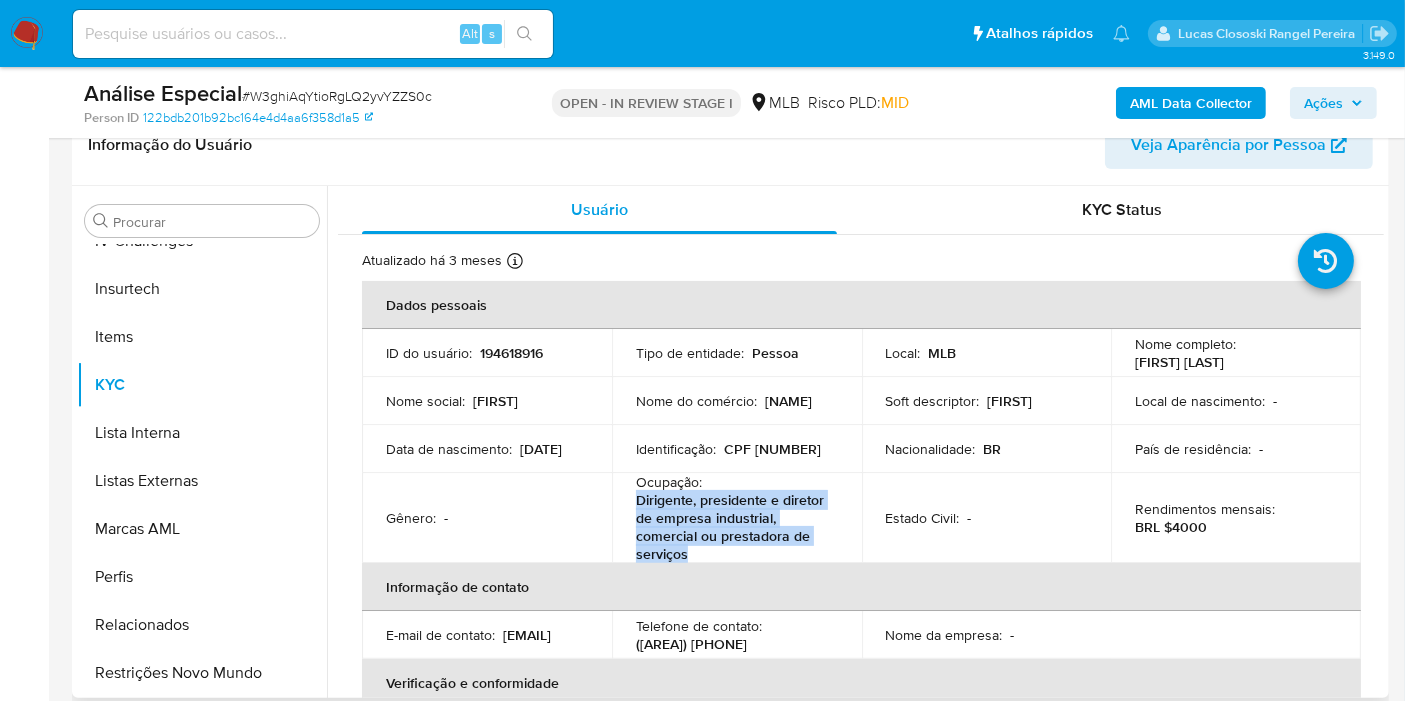 drag, startPoint x: 691, startPoint y: 558, endPoint x: 638, endPoint y: 501, distance: 77.83315 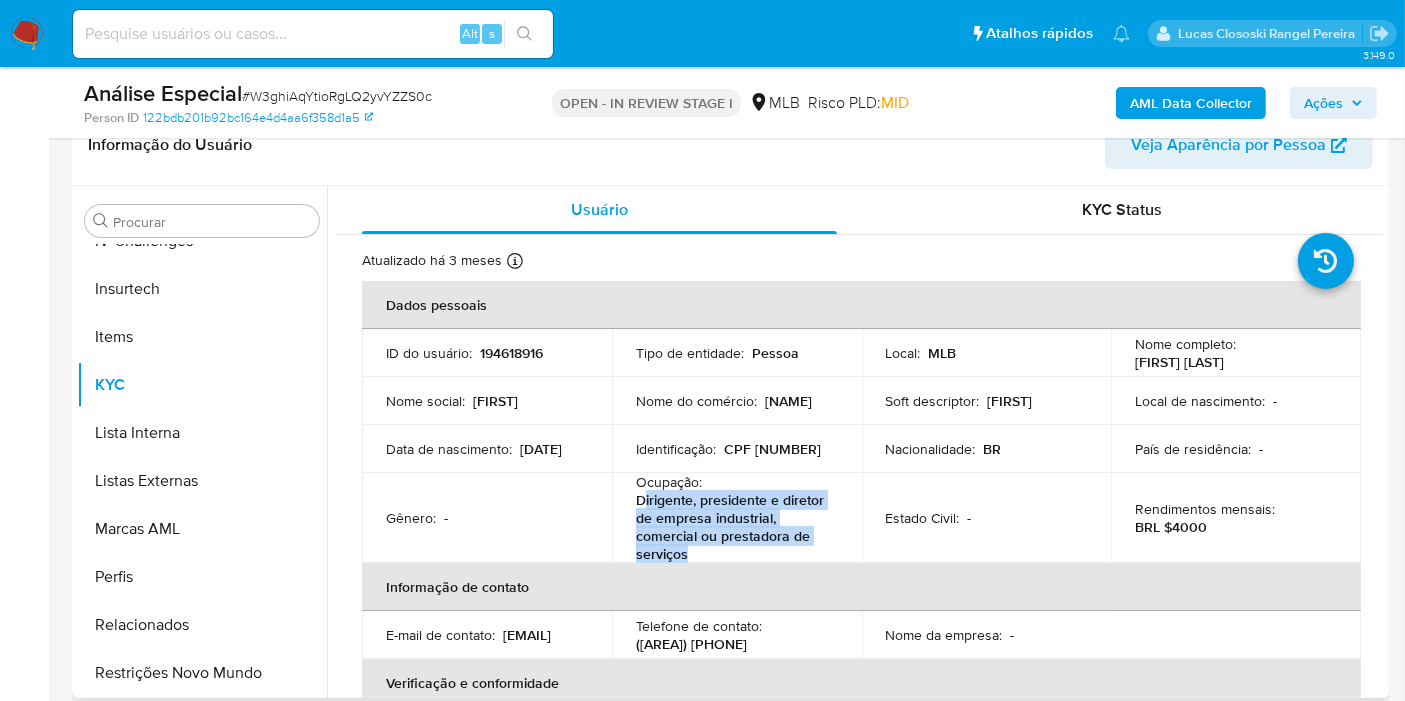 copy on "irigente, presidente e diretor de empresa industrial, comercial ou prestadora de serviços" 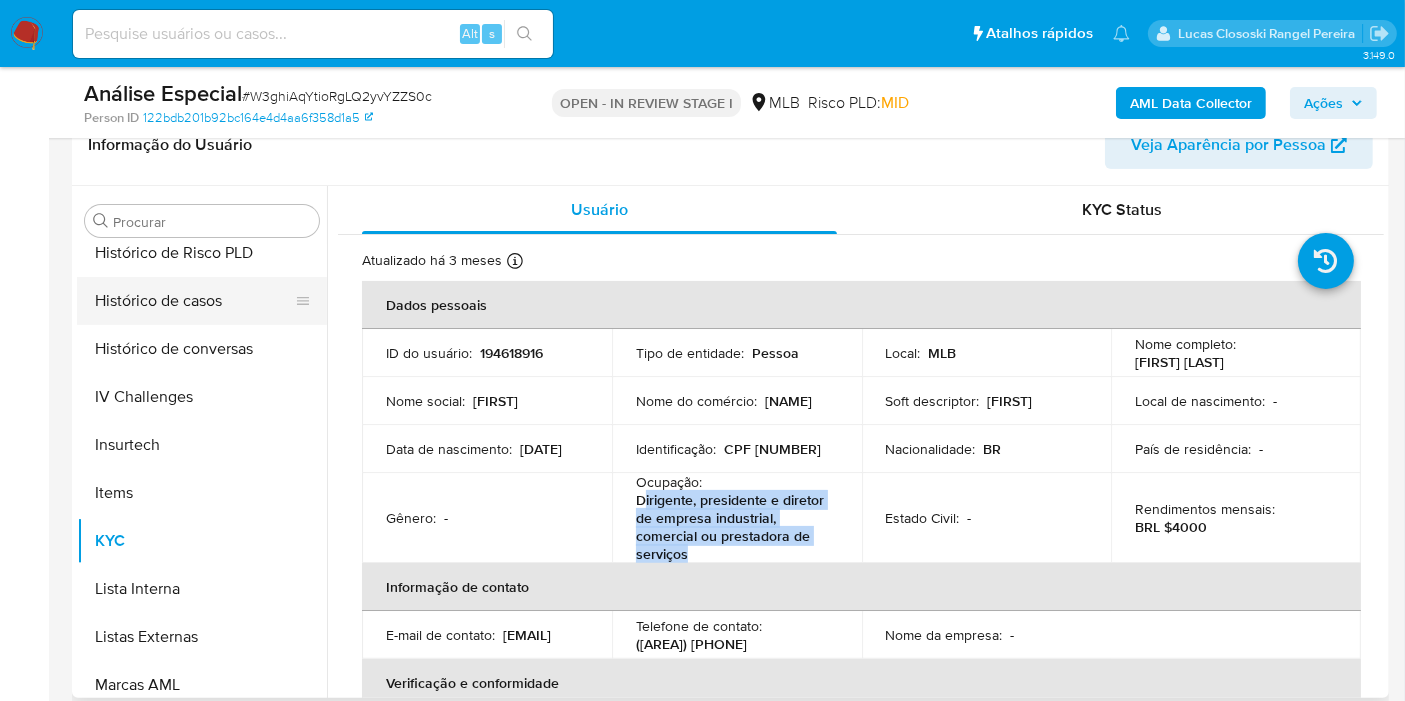 scroll, scrollTop: 622, scrollLeft: 0, axis: vertical 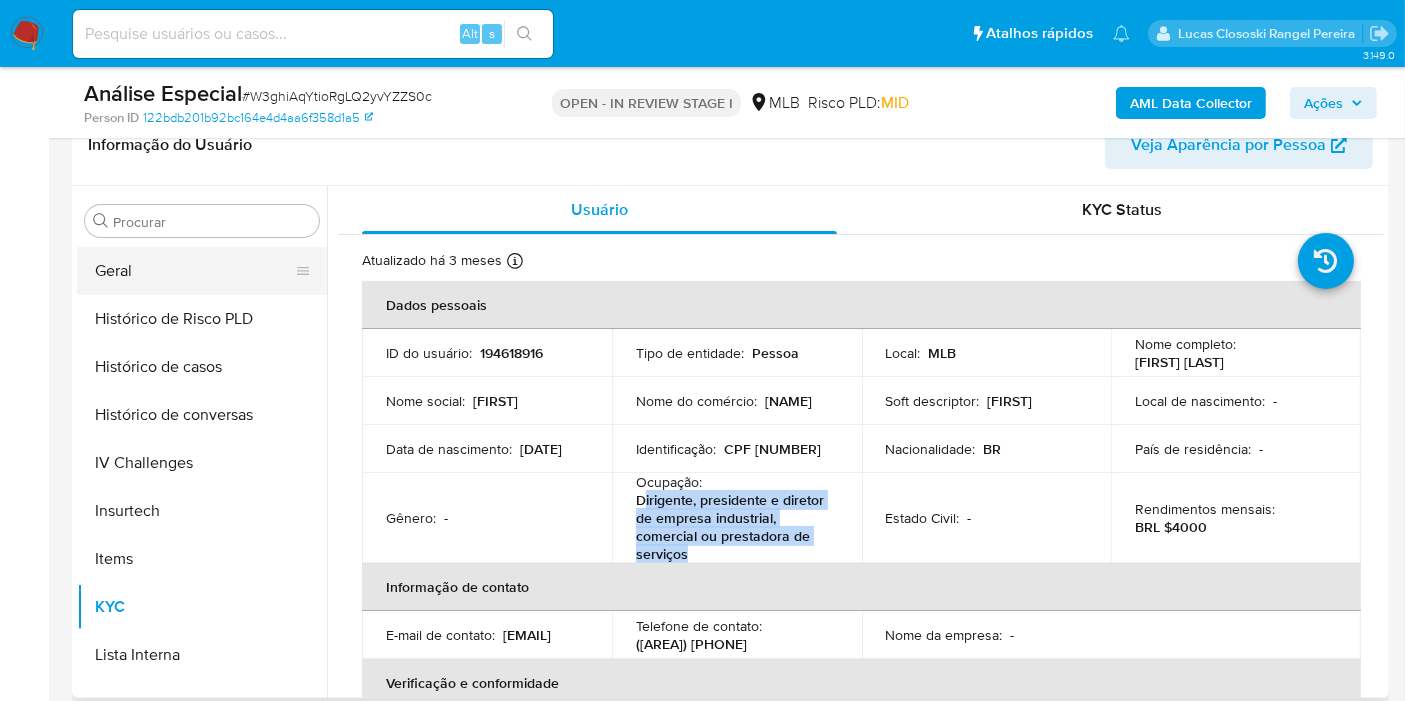 click on "Geral" at bounding box center (194, 271) 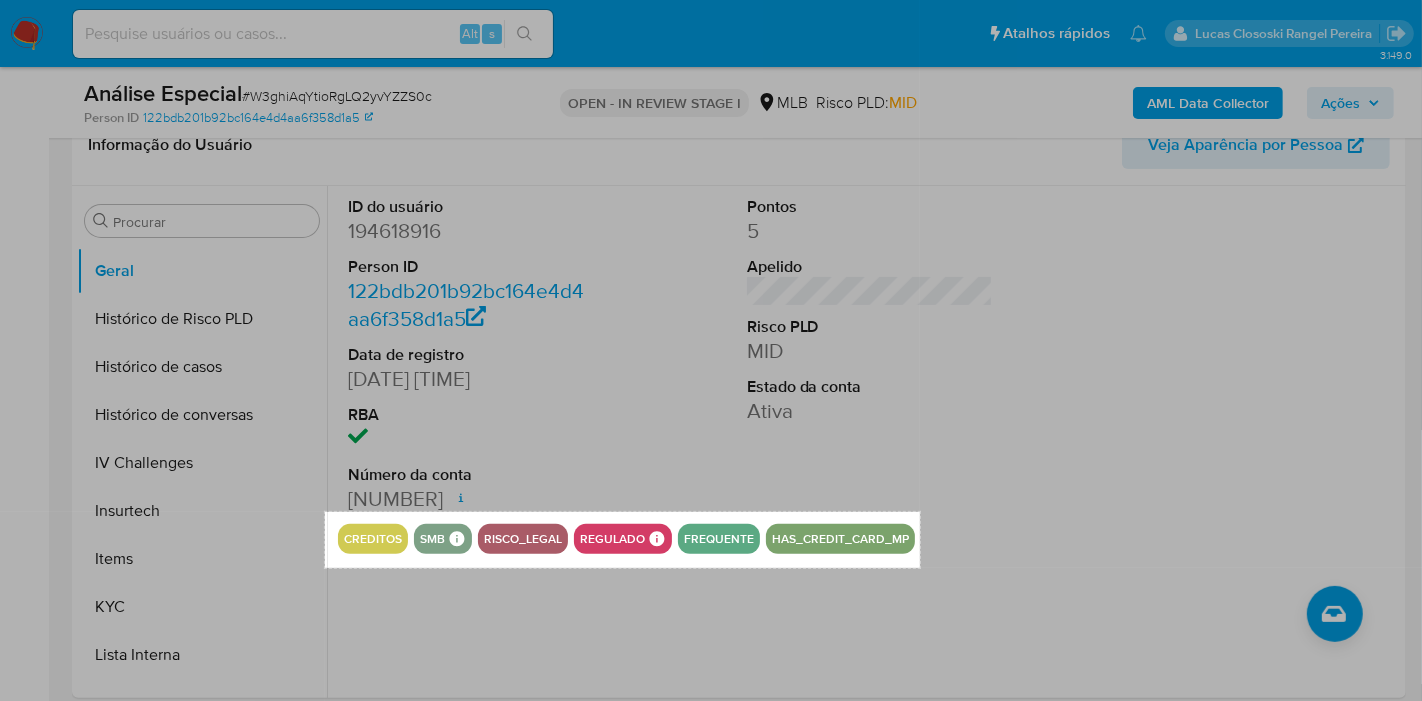 drag, startPoint x: 325, startPoint y: 512, endPoint x: 920, endPoint y: 568, distance: 597.62946 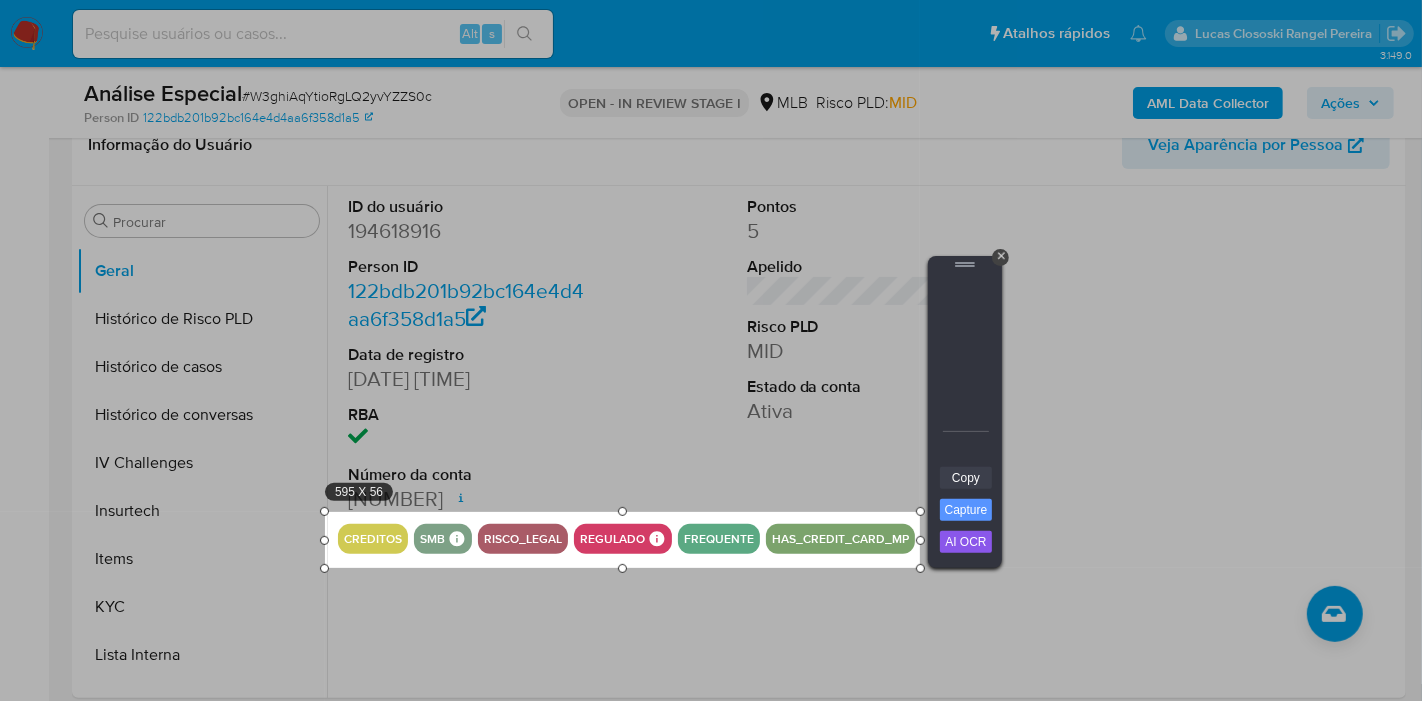 click on "Copy" at bounding box center (966, 478) 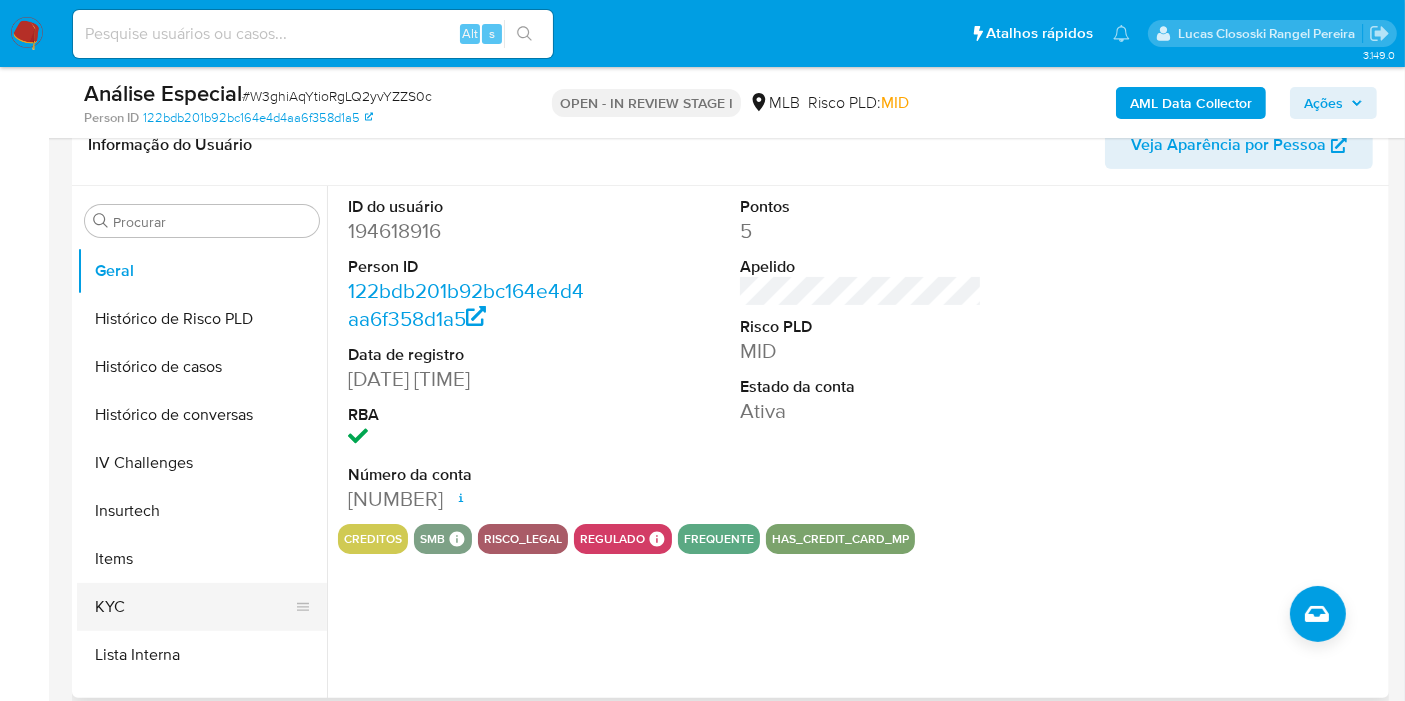 click on "KYC" at bounding box center [194, 607] 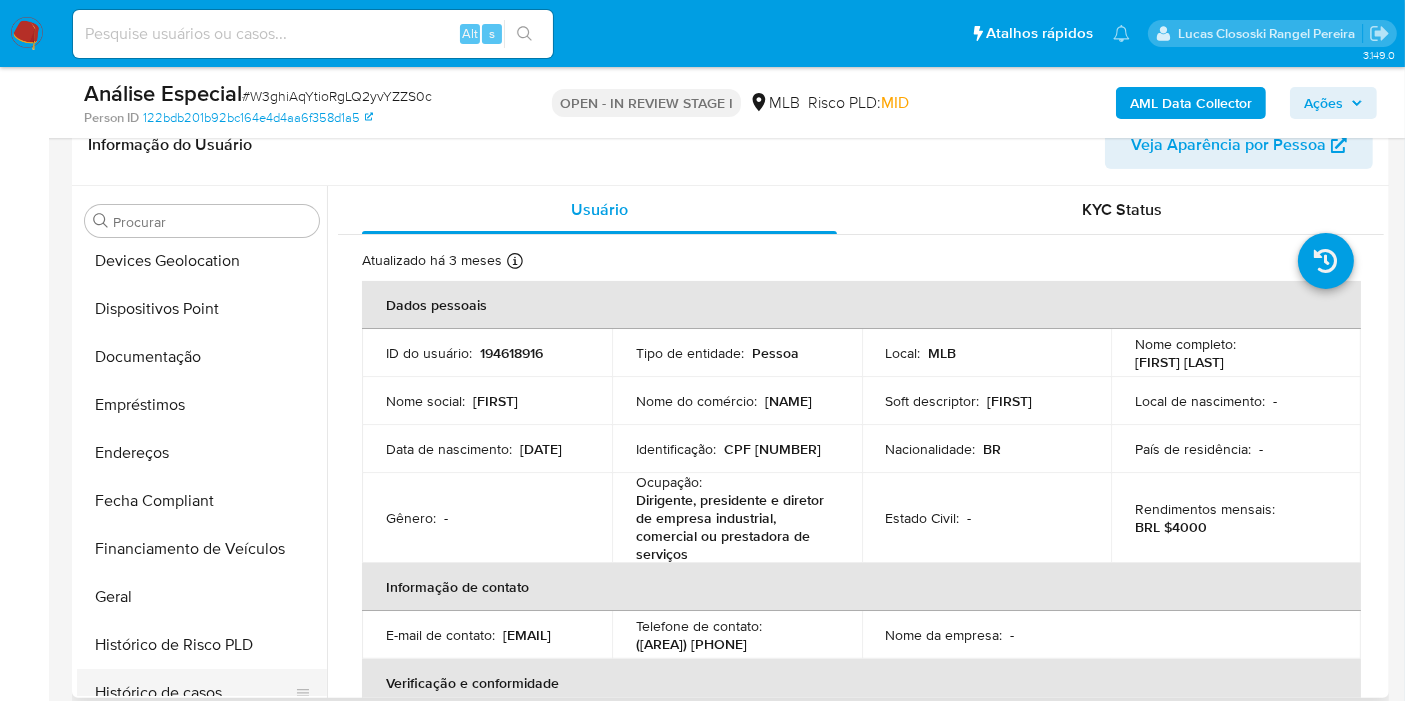 scroll, scrollTop: 177, scrollLeft: 0, axis: vertical 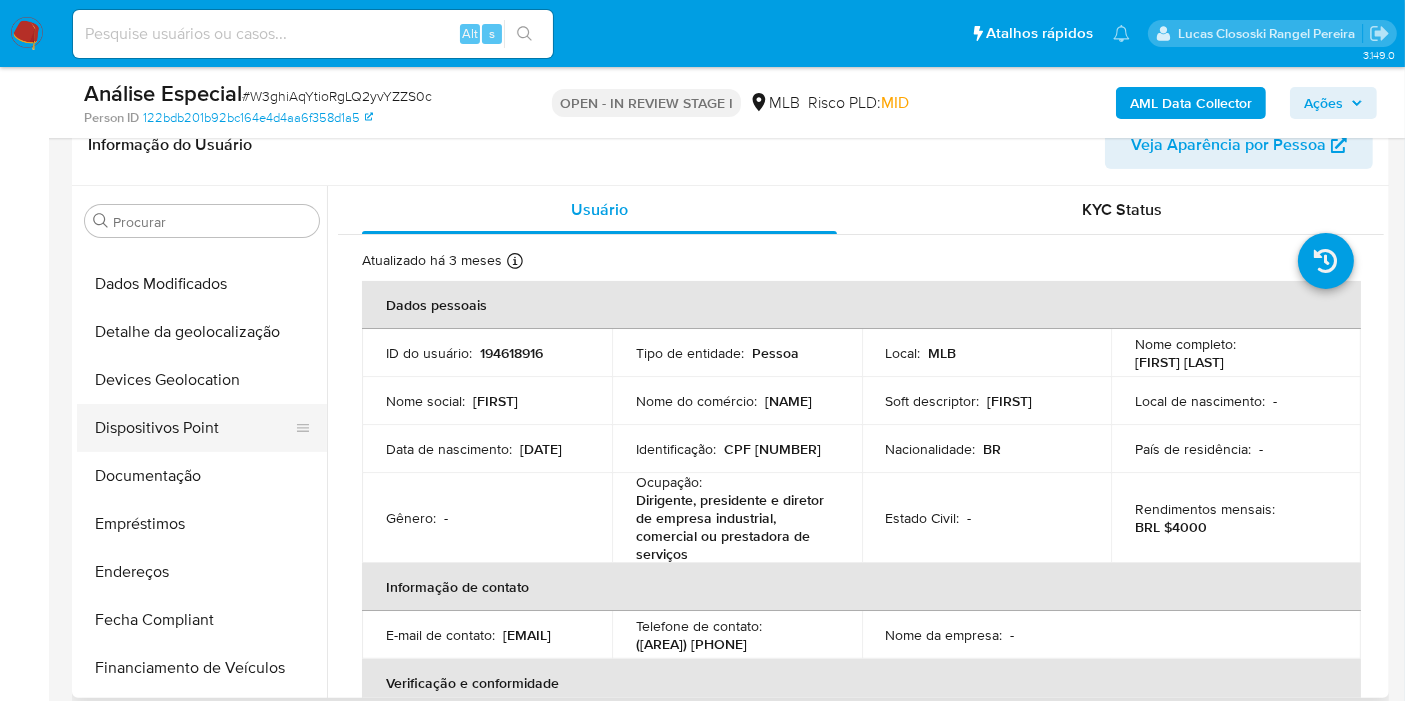 click on "Dispositivos Point" at bounding box center (194, 428) 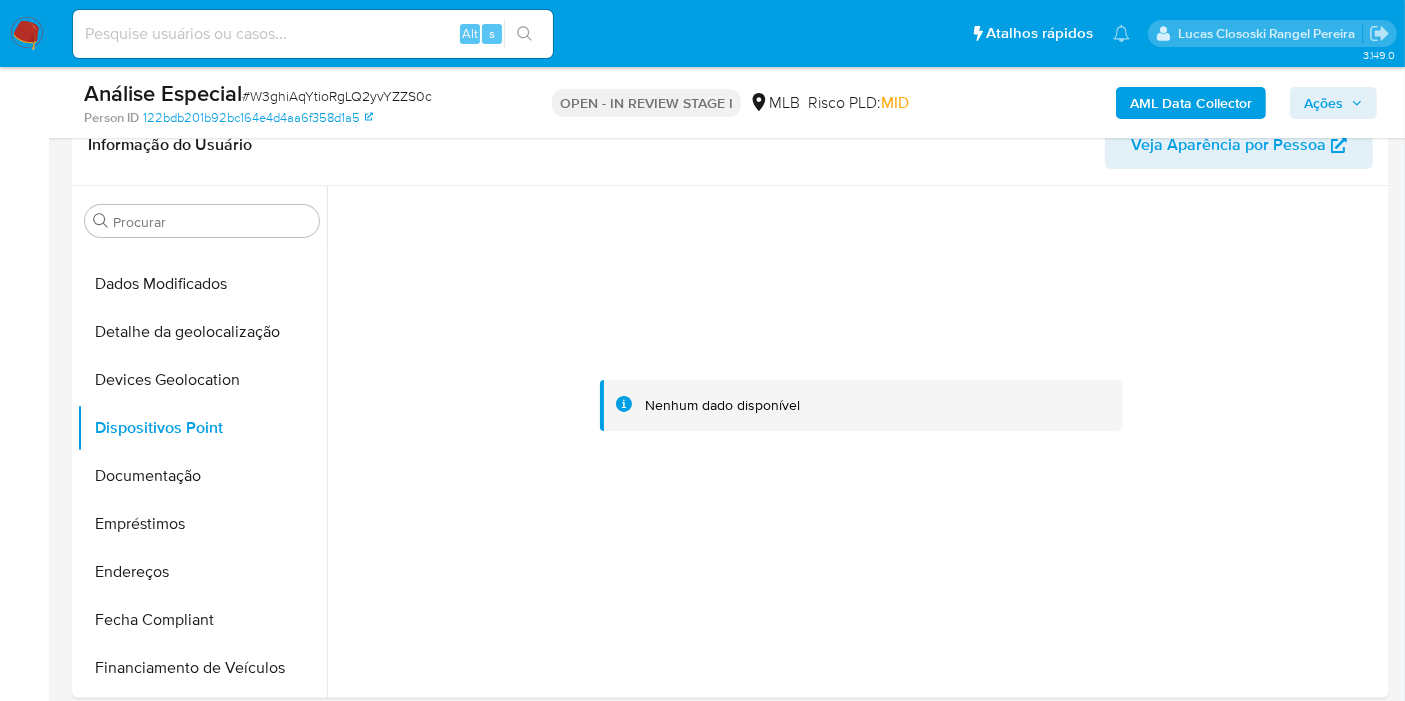 drag, startPoint x: 1342, startPoint y: 106, endPoint x: 1285, endPoint y: 121, distance: 58.940647 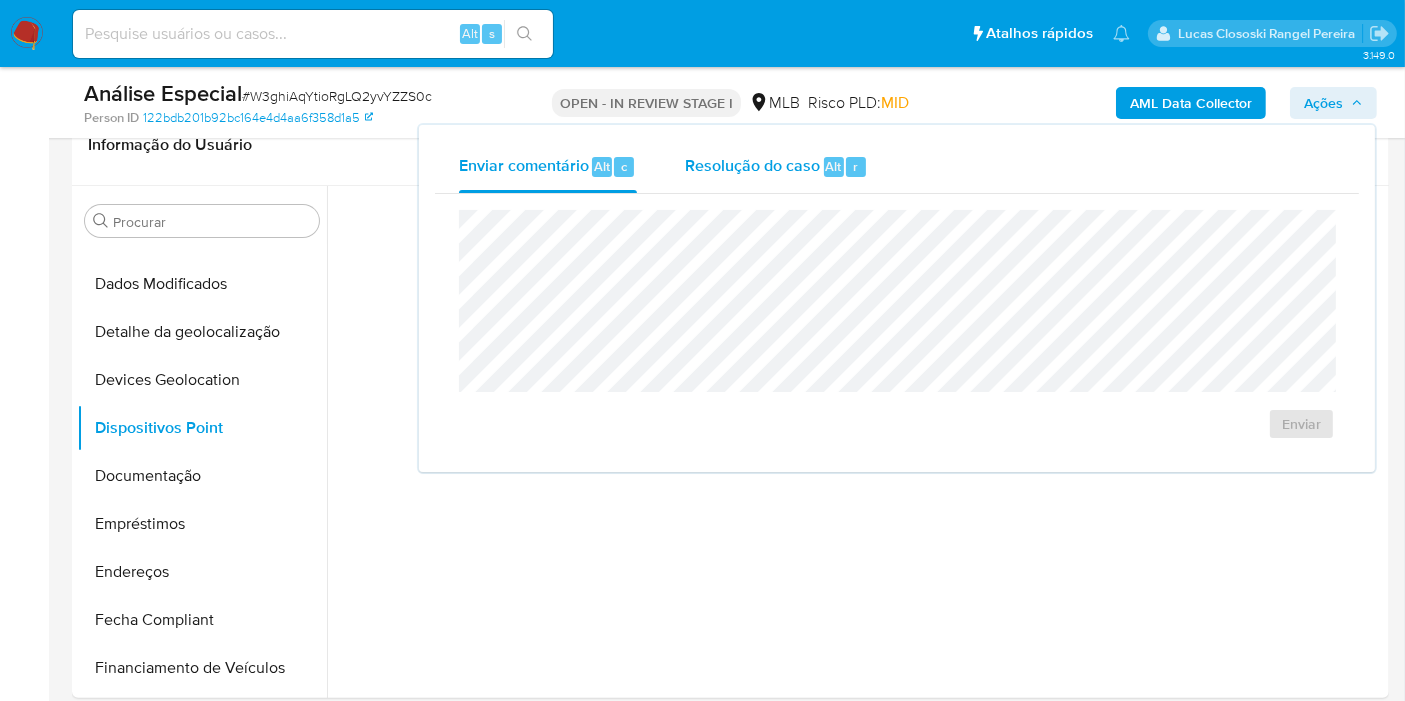 click on "Resolução do caso Alt r" at bounding box center [776, 167] 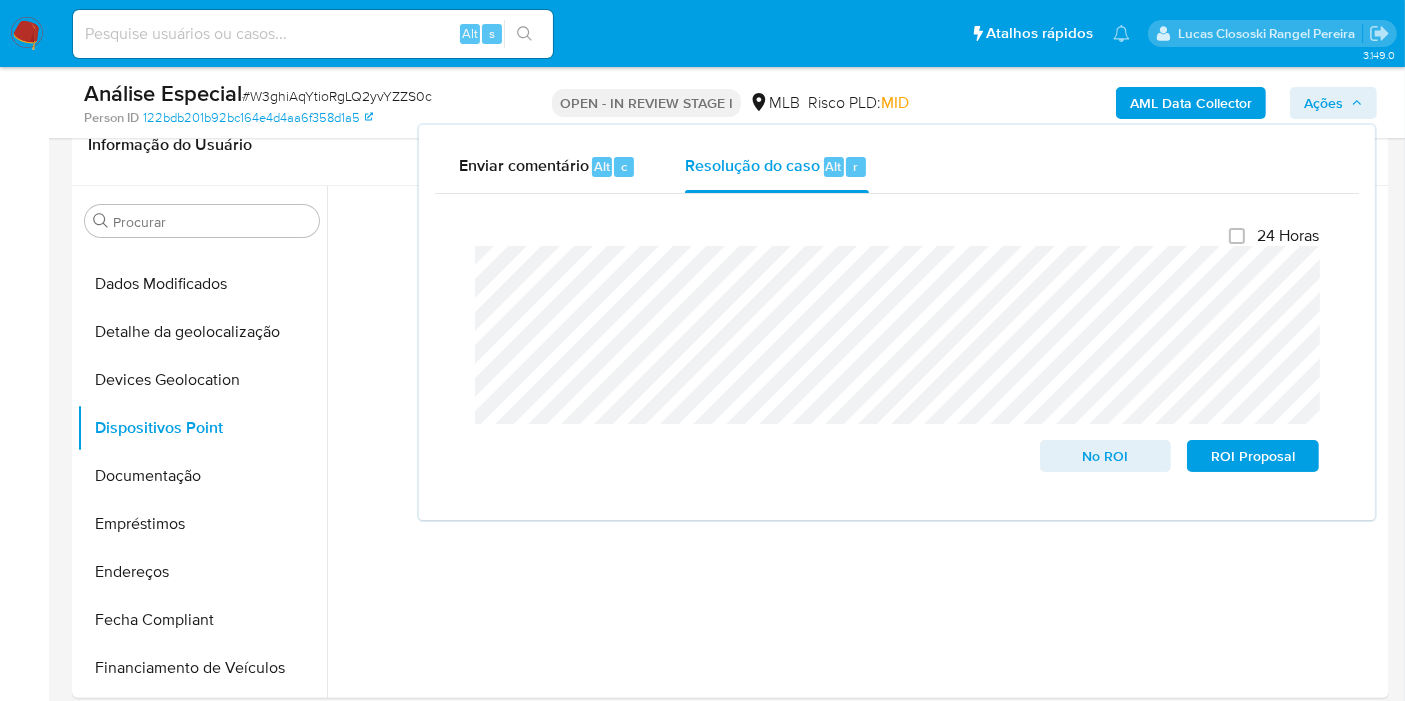 click on "Ações" at bounding box center [1323, 103] 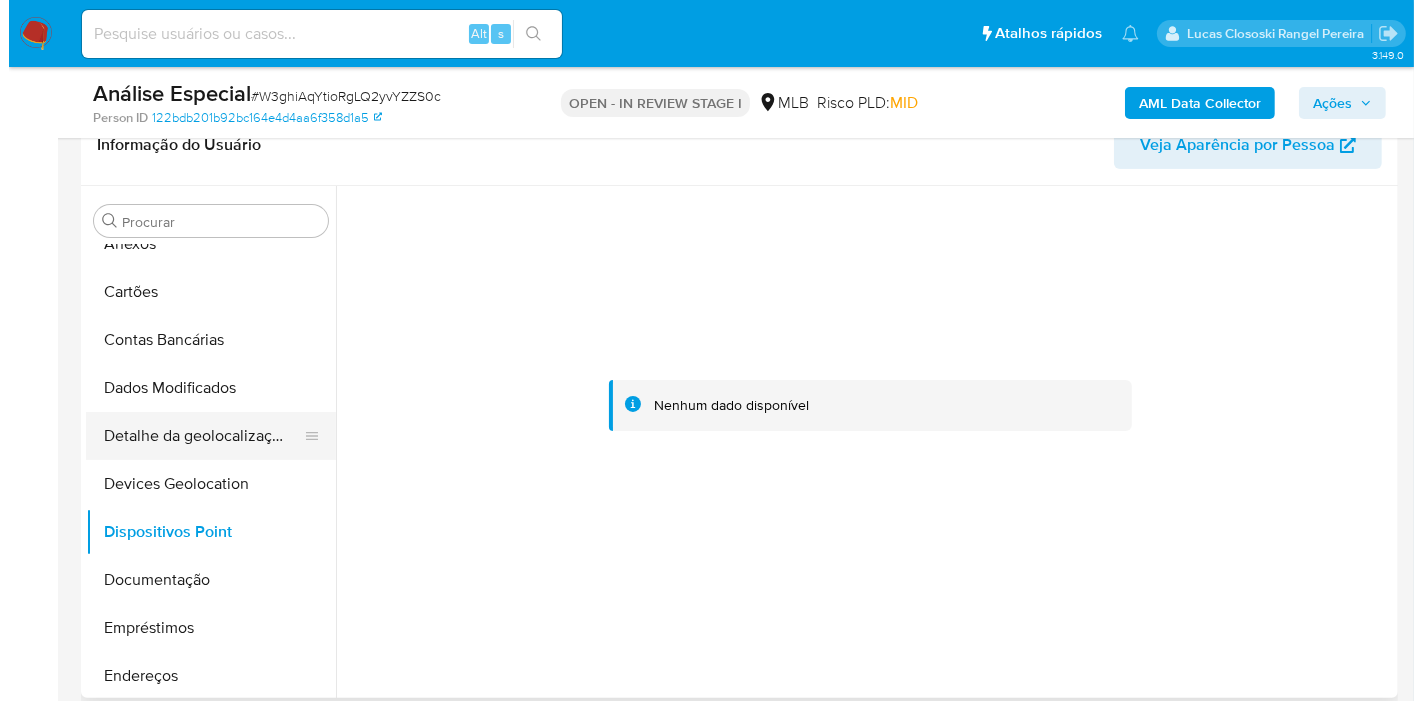 scroll, scrollTop: 0, scrollLeft: 0, axis: both 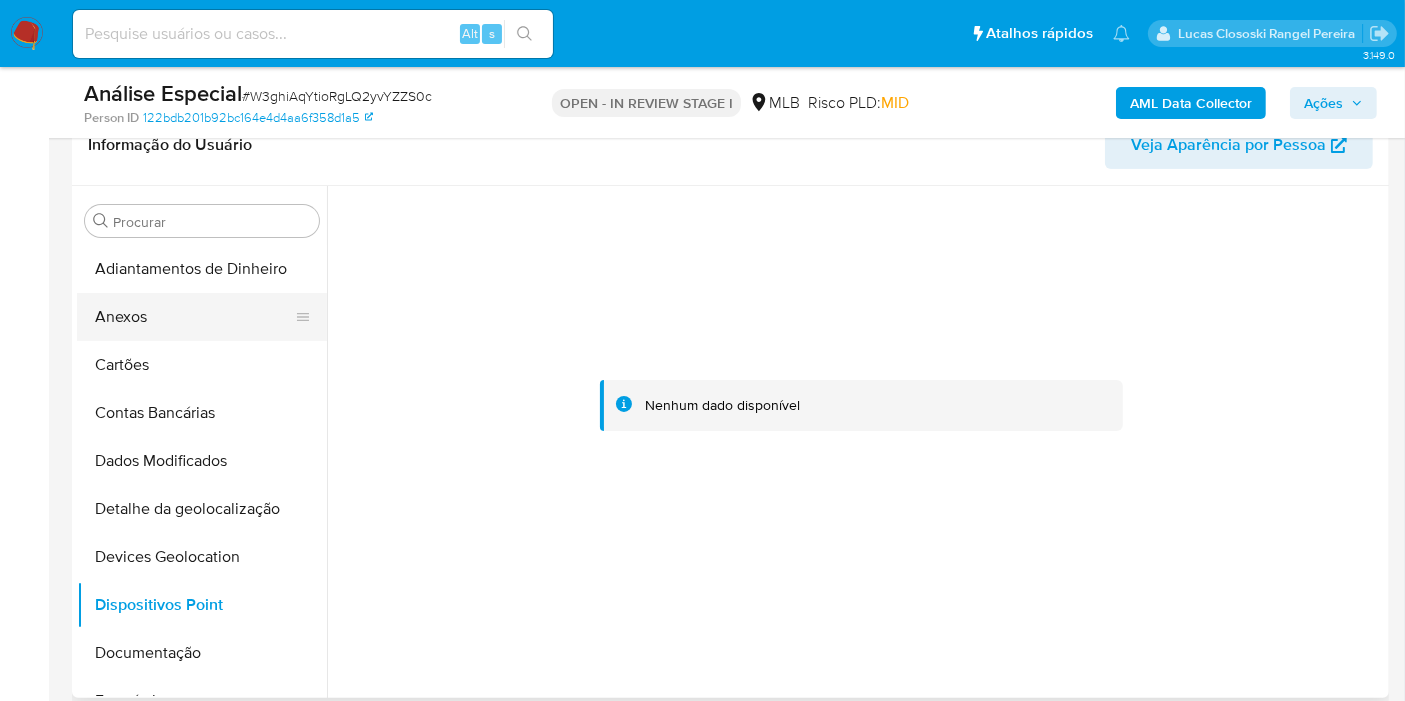 click on "Anexos" at bounding box center [194, 317] 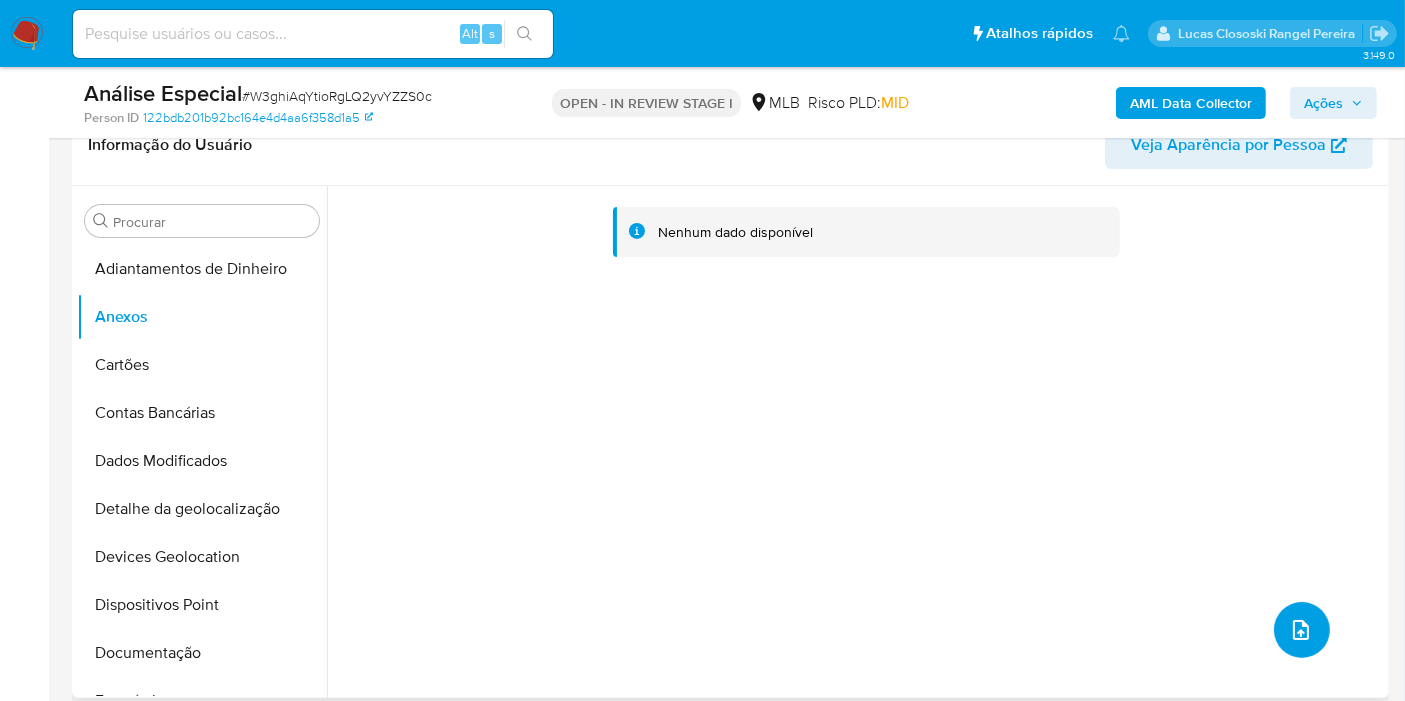 click 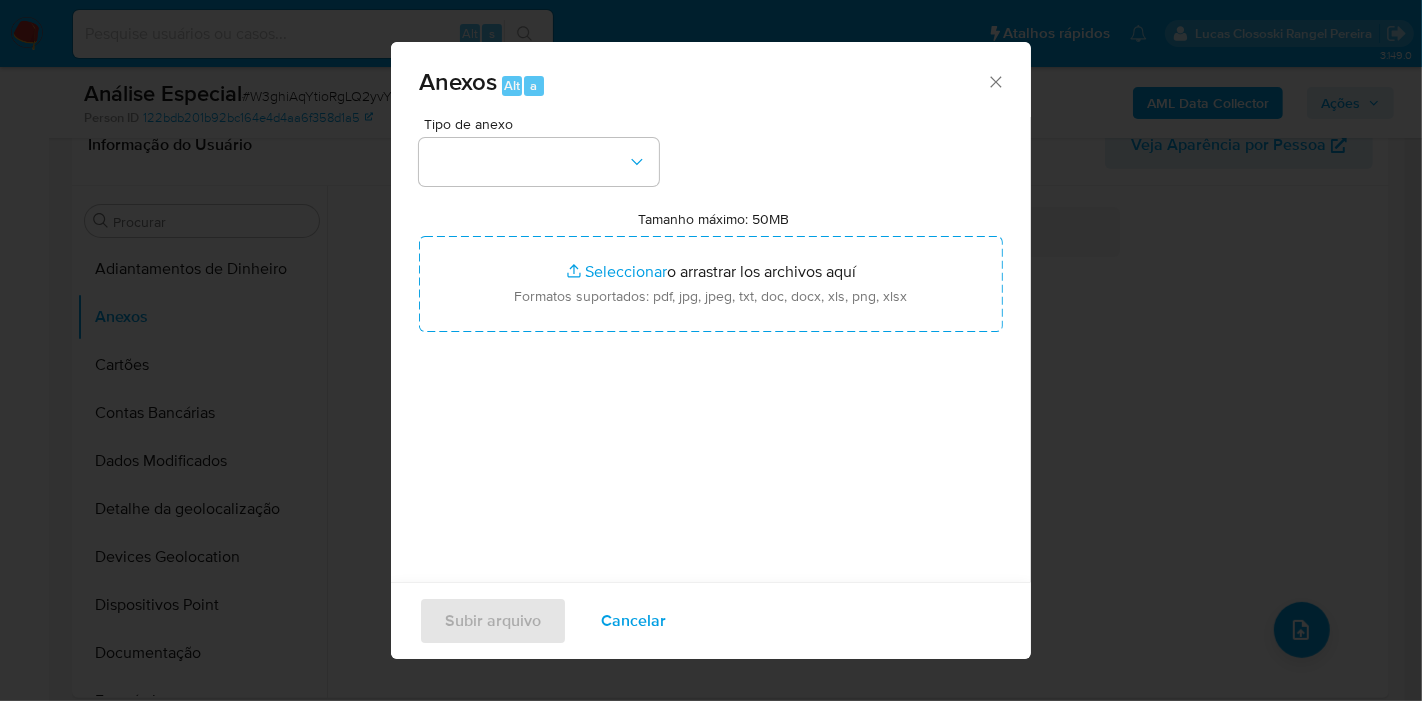 click at bounding box center (539, 162) 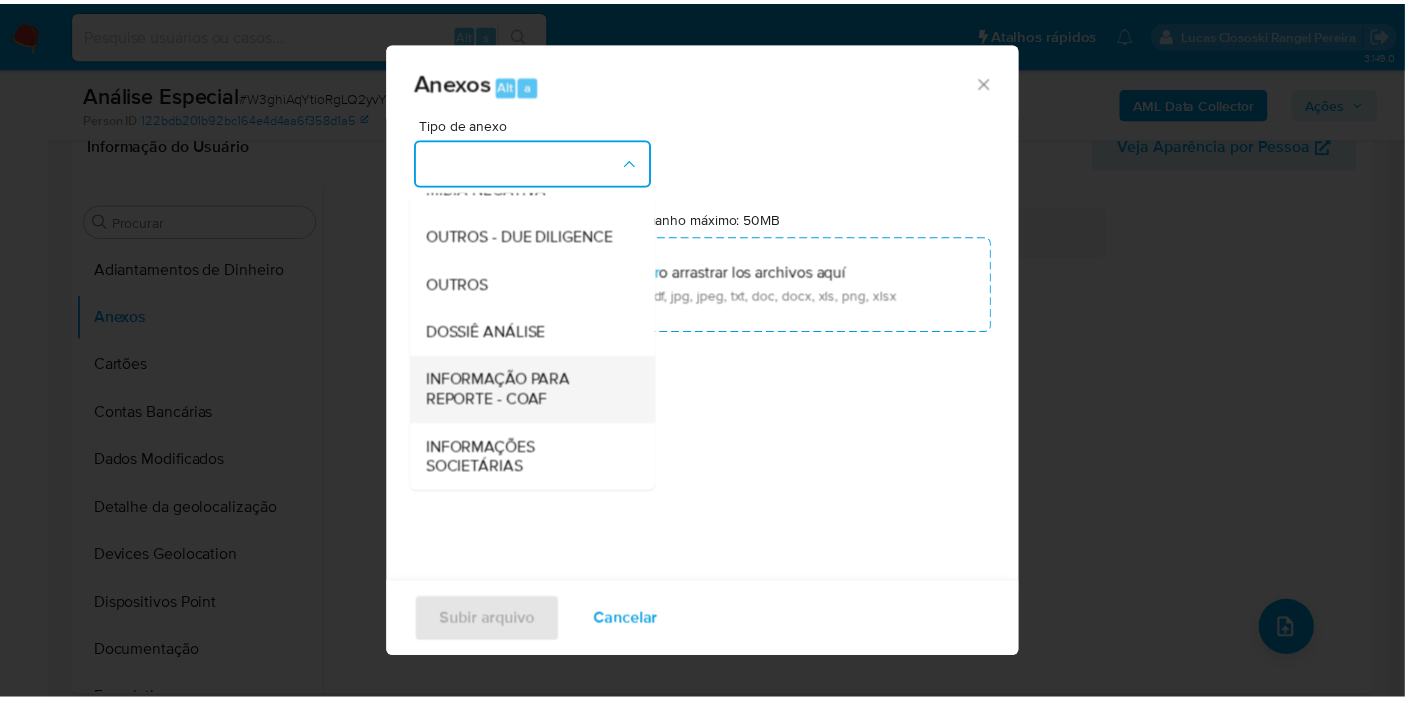 scroll, scrollTop: 307, scrollLeft: 0, axis: vertical 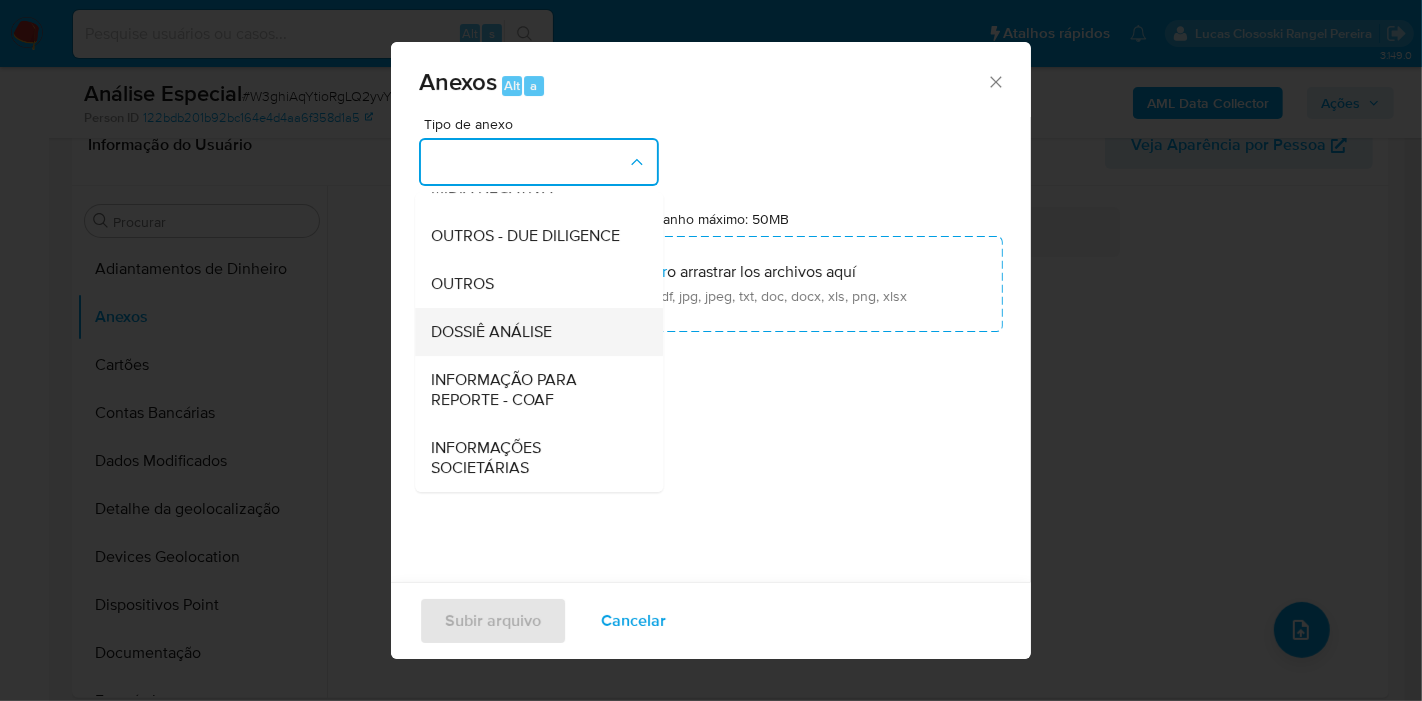 click on "DOSSIÊ ANÁLISE" at bounding box center (491, 332) 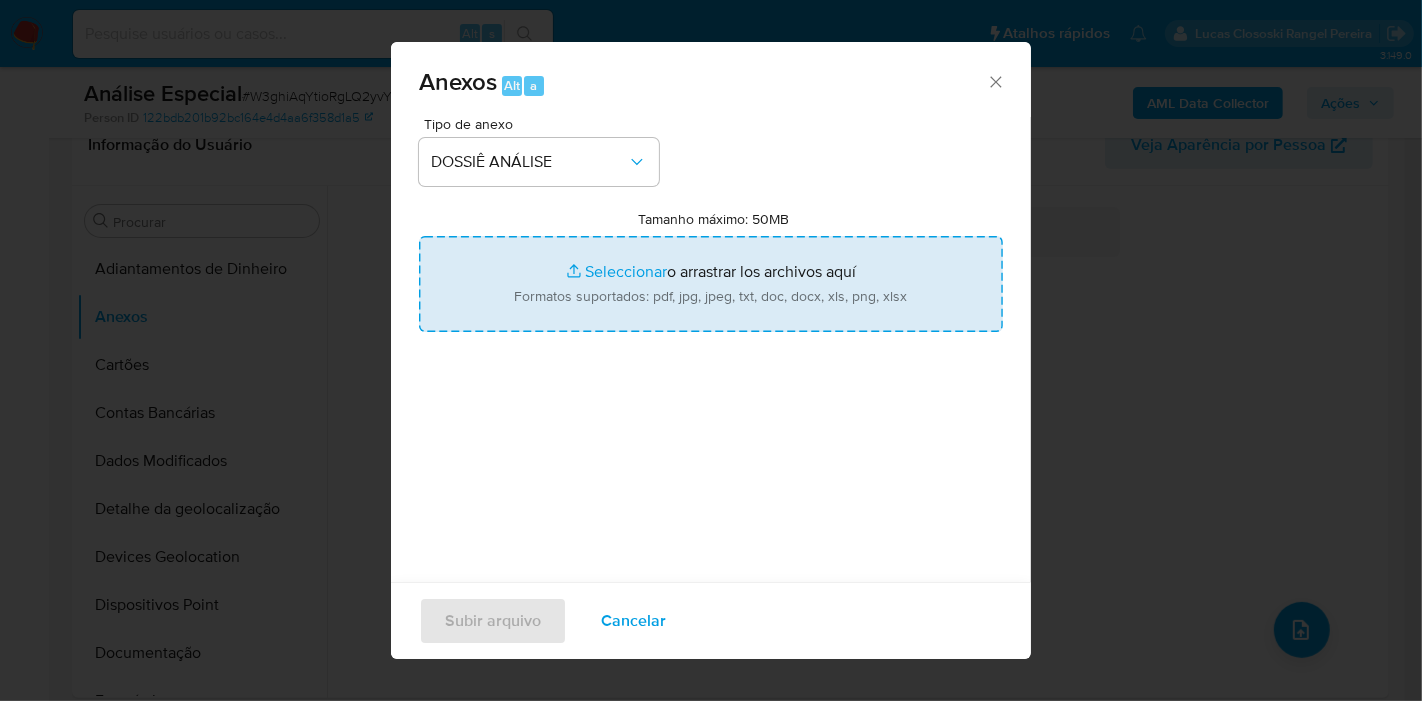 click on "Tamanho máximo: 50MB Seleccionar archivos" at bounding box center (711, 284) 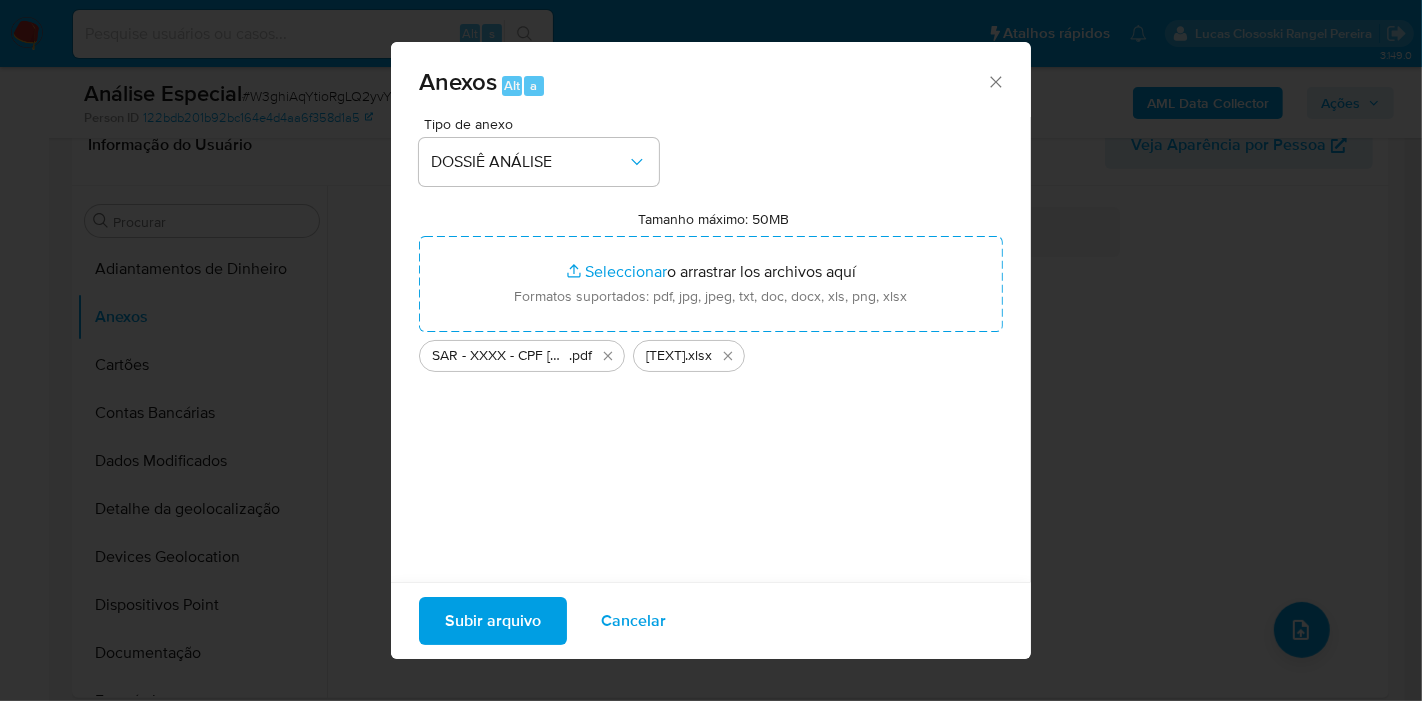 click on "Subir arquivo" at bounding box center [493, 621] 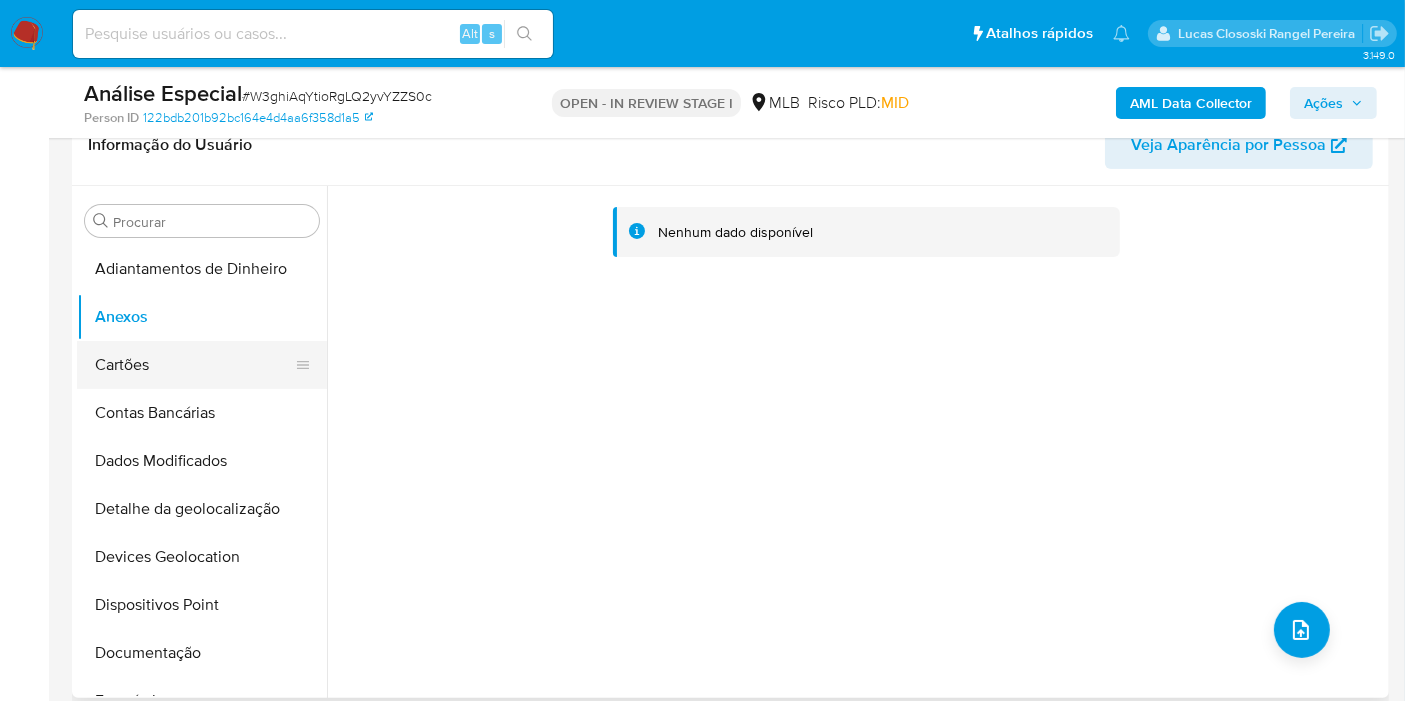 click on "Cartões" at bounding box center (194, 365) 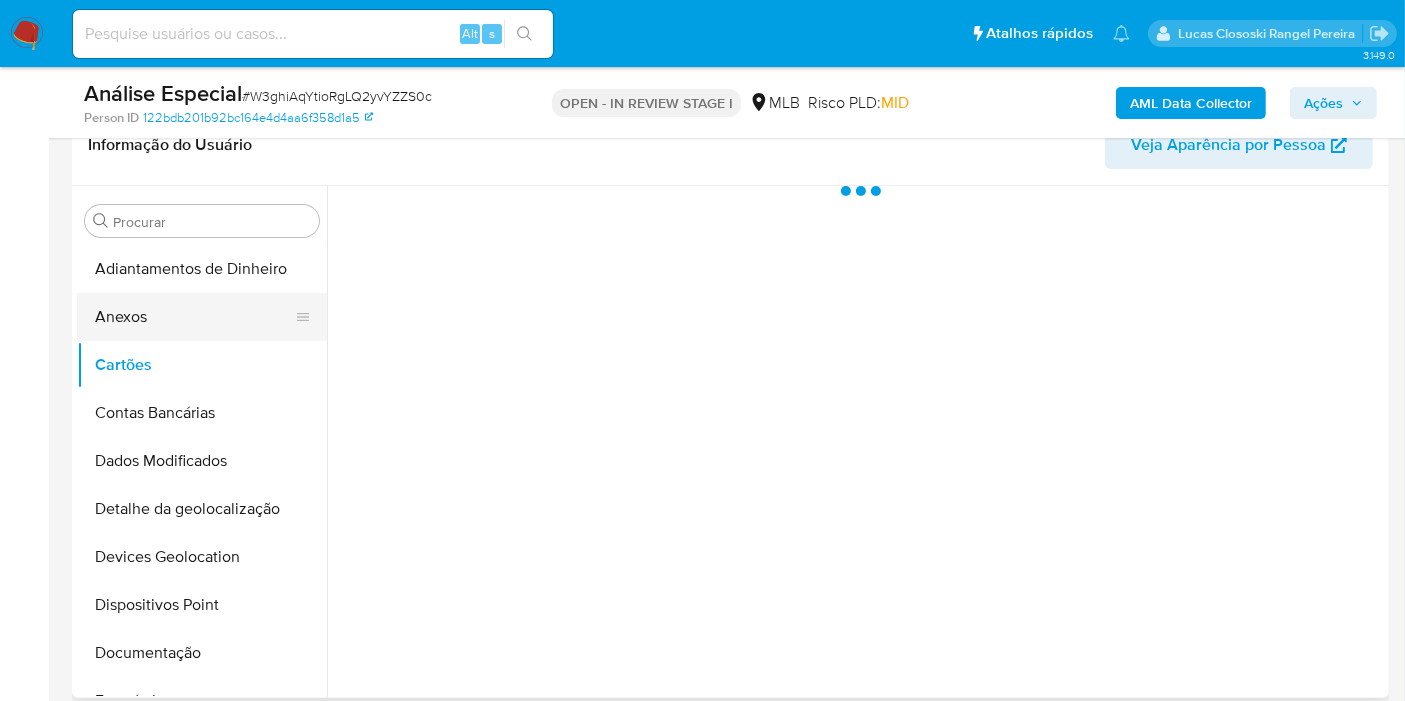 click on "Anexos" at bounding box center [194, 317] 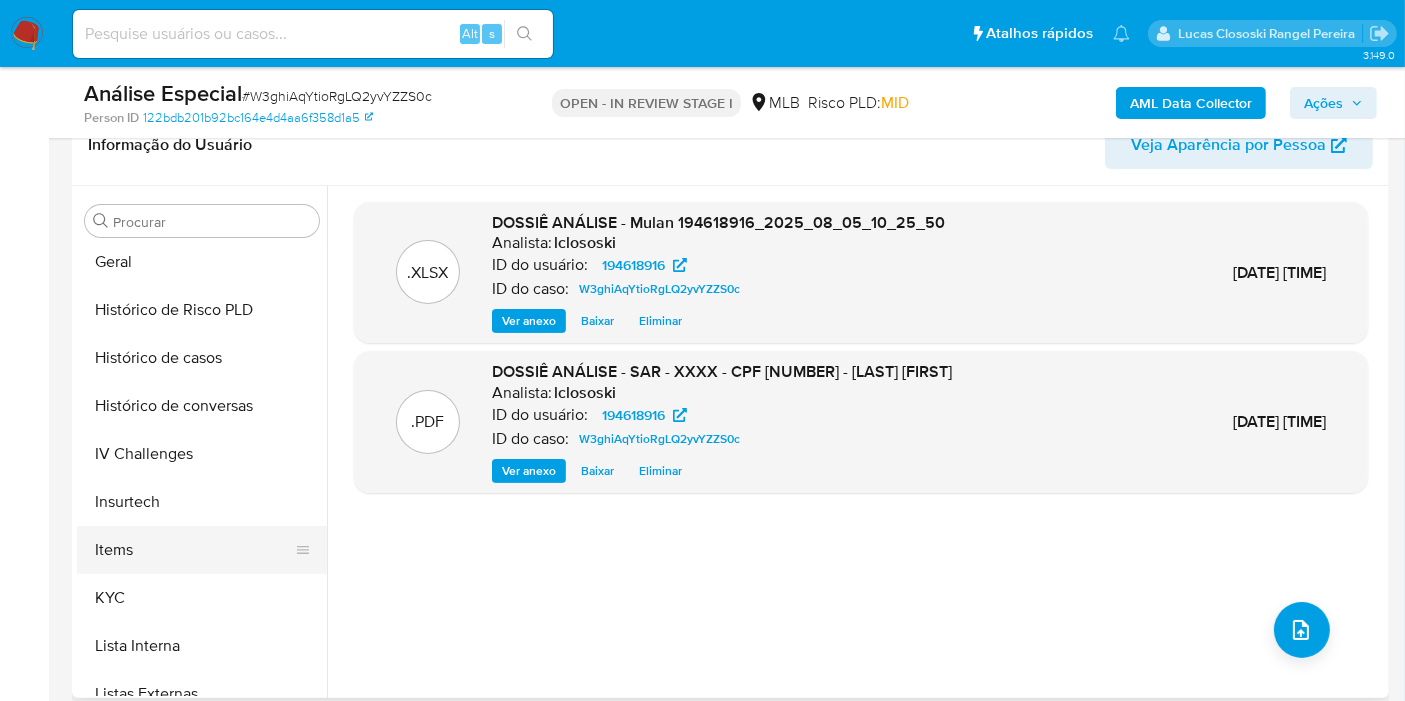 scroll, scrollTop: 666, scrollLeft: 0, axis: vertical 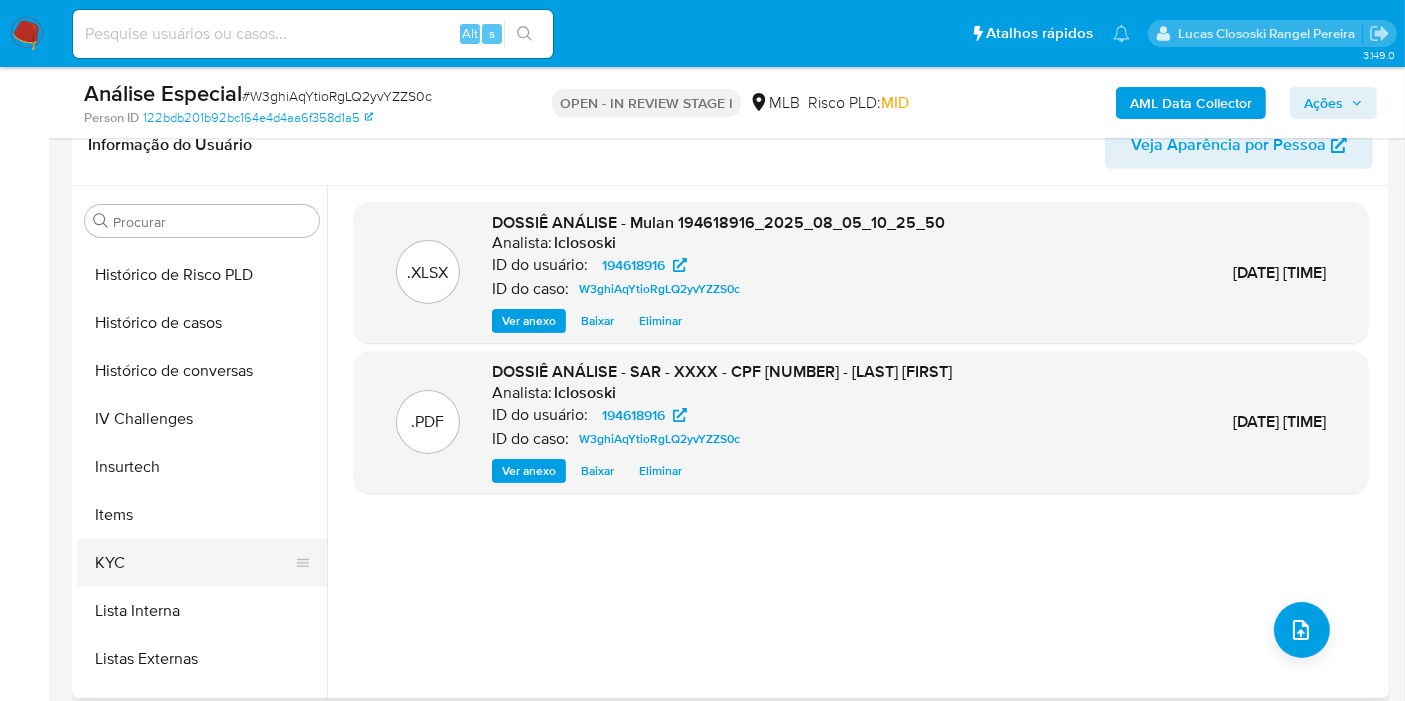 click on "KYC" at bounding box center [194, 563] 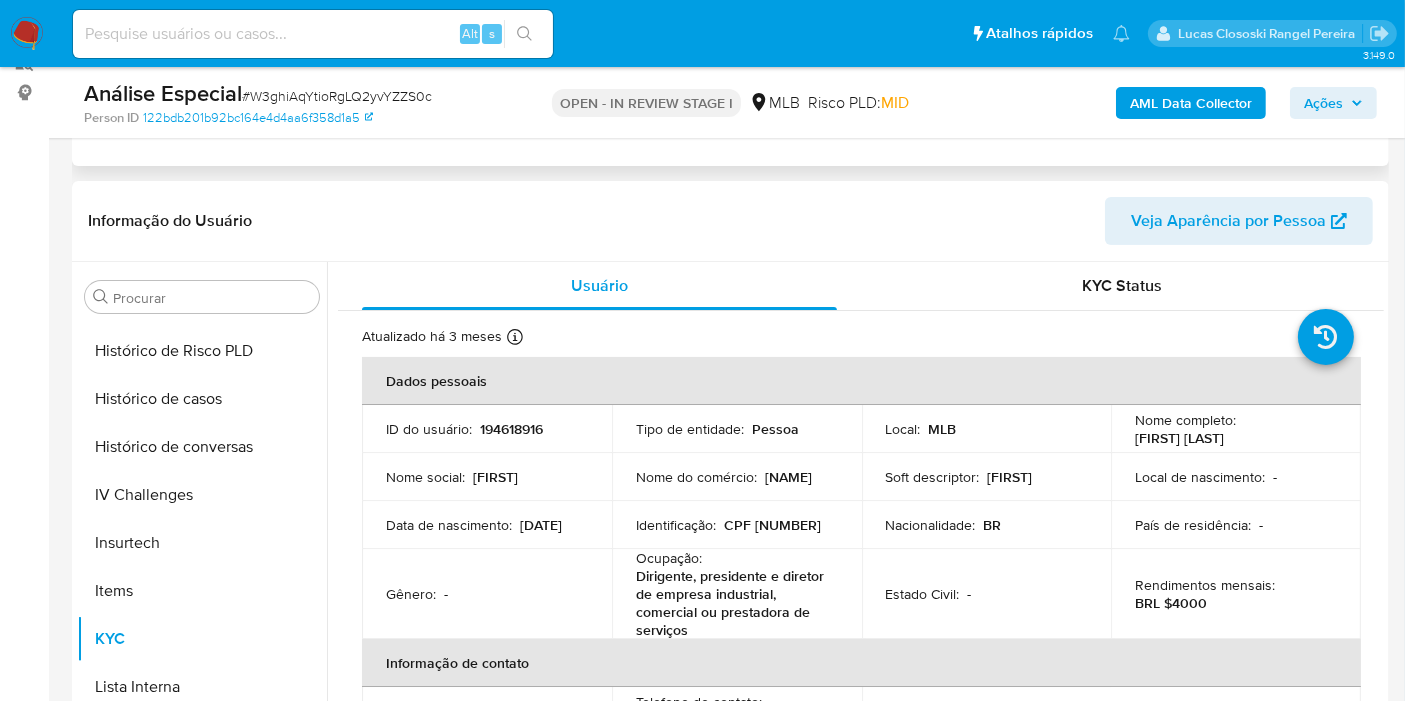 scroll, scrollTop: 222, scrollLeft: 0, axis: vertical 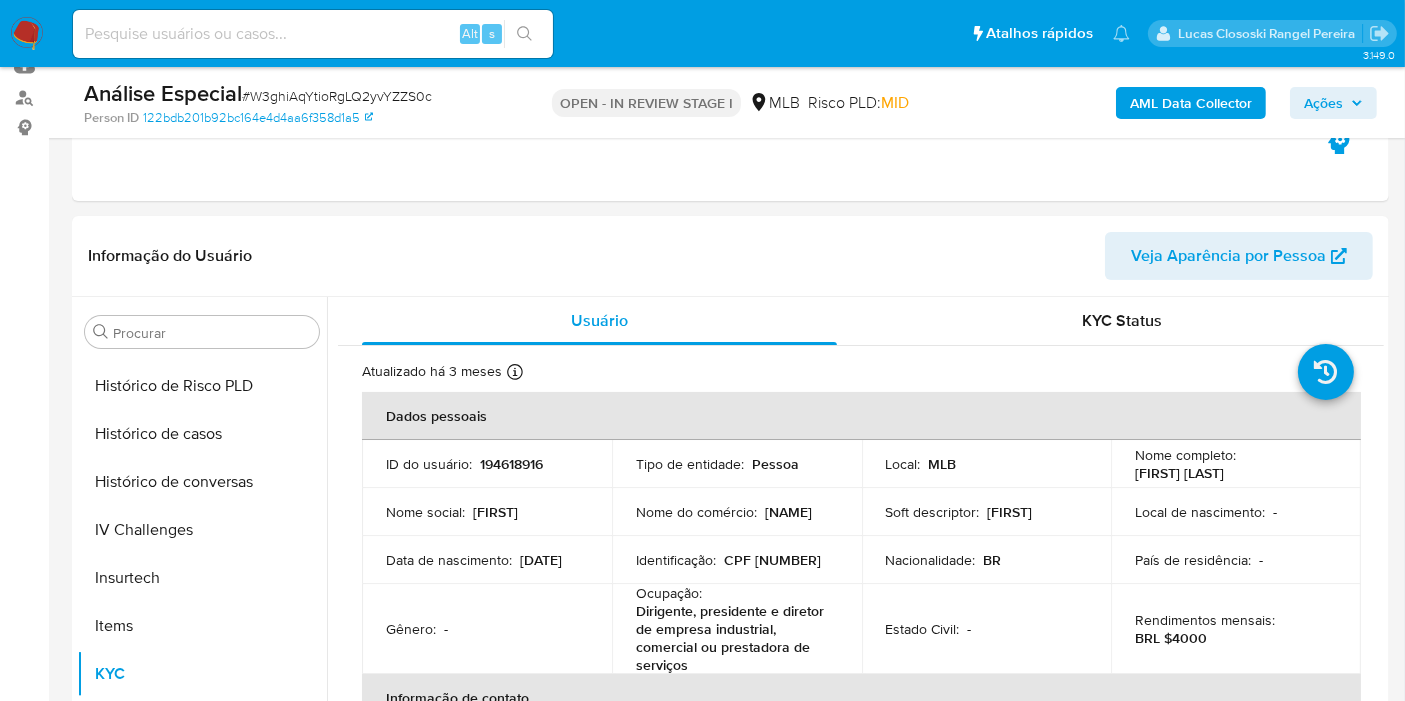 click on "Ações" at bounding box center [1323, 103] 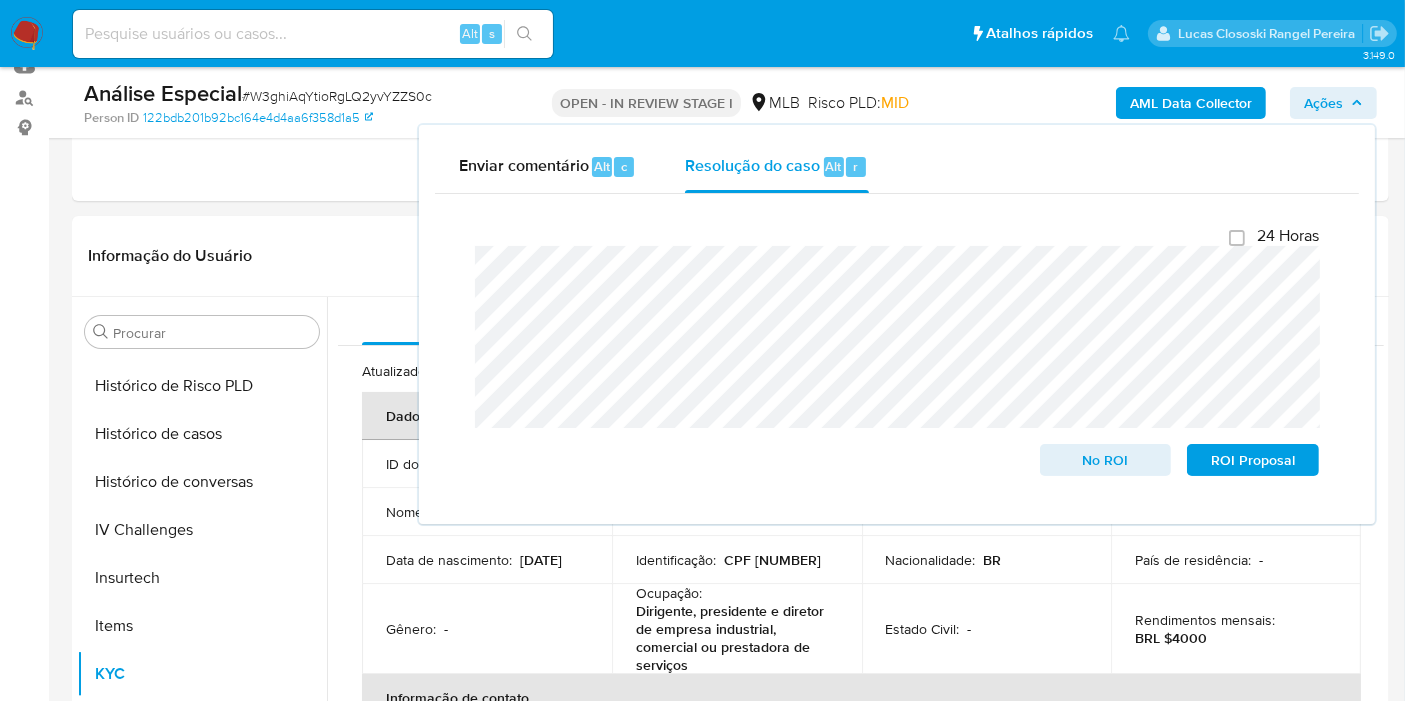 click on "Ações" at bounding box center [1333, 103] 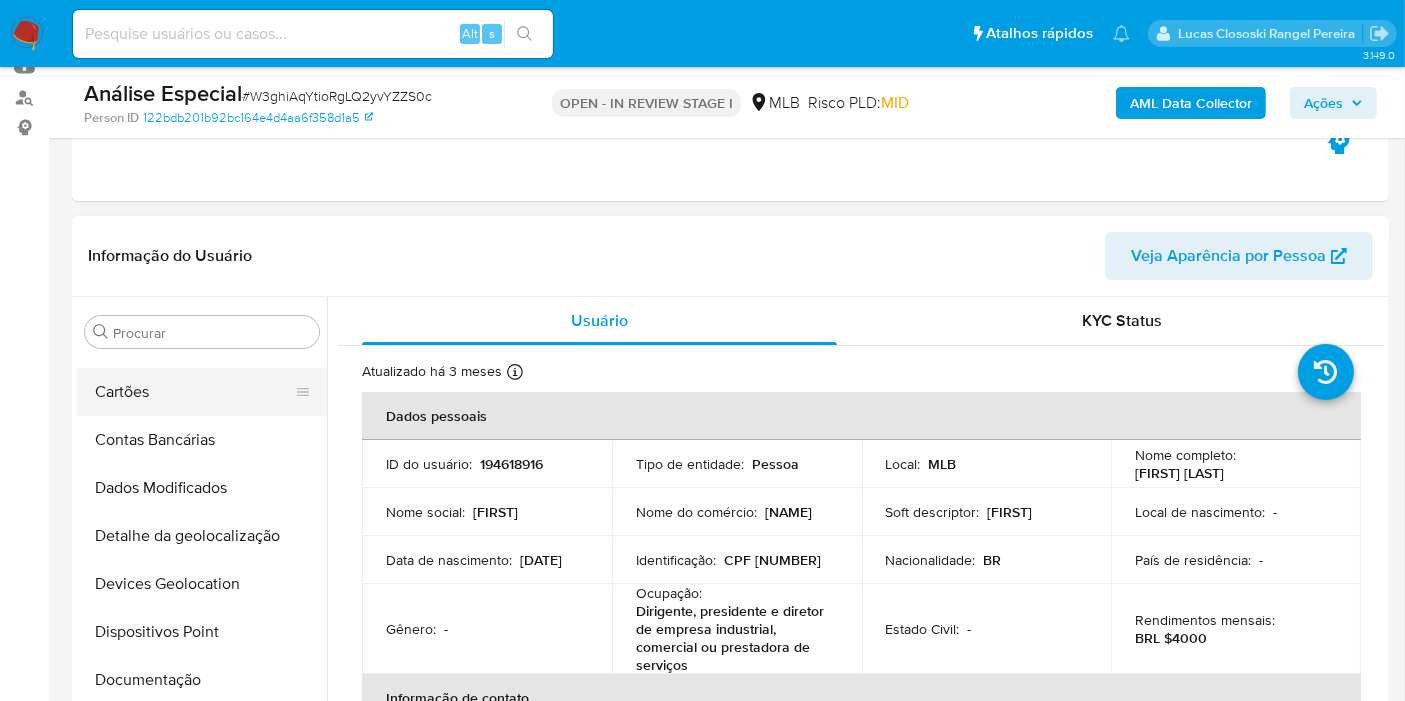 scroll, scrollTop: 0, scrollLeft: 0, axis: both 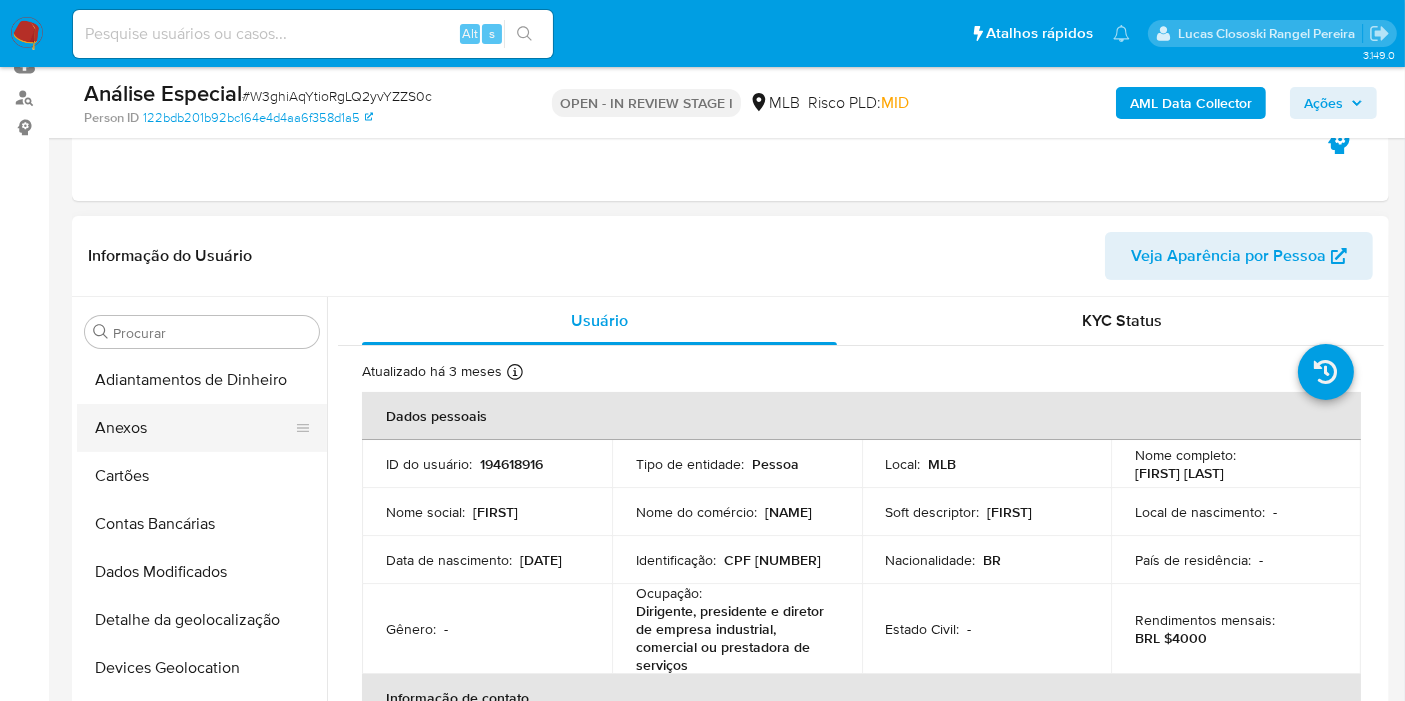 click on "Anexos" at bounding box center [194, 428] 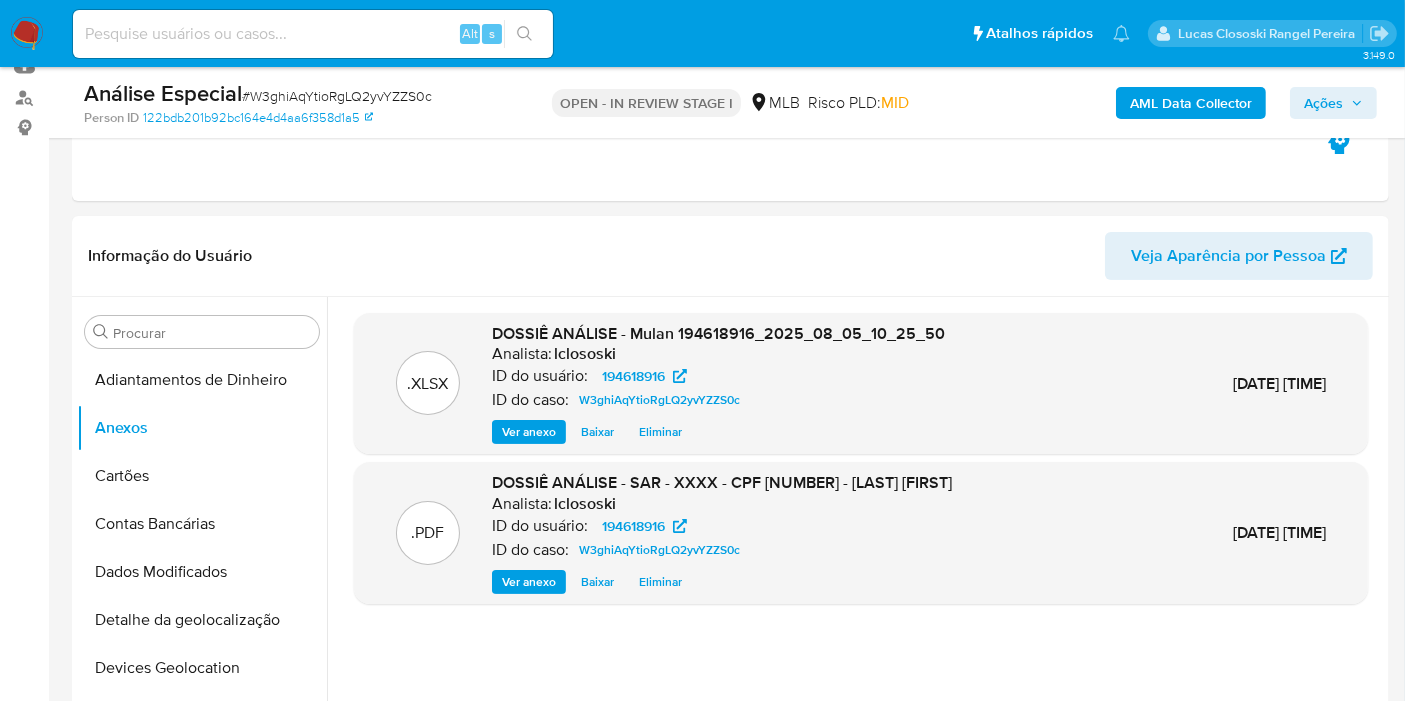 click on "Ações" at bounding box center (1323, 103) 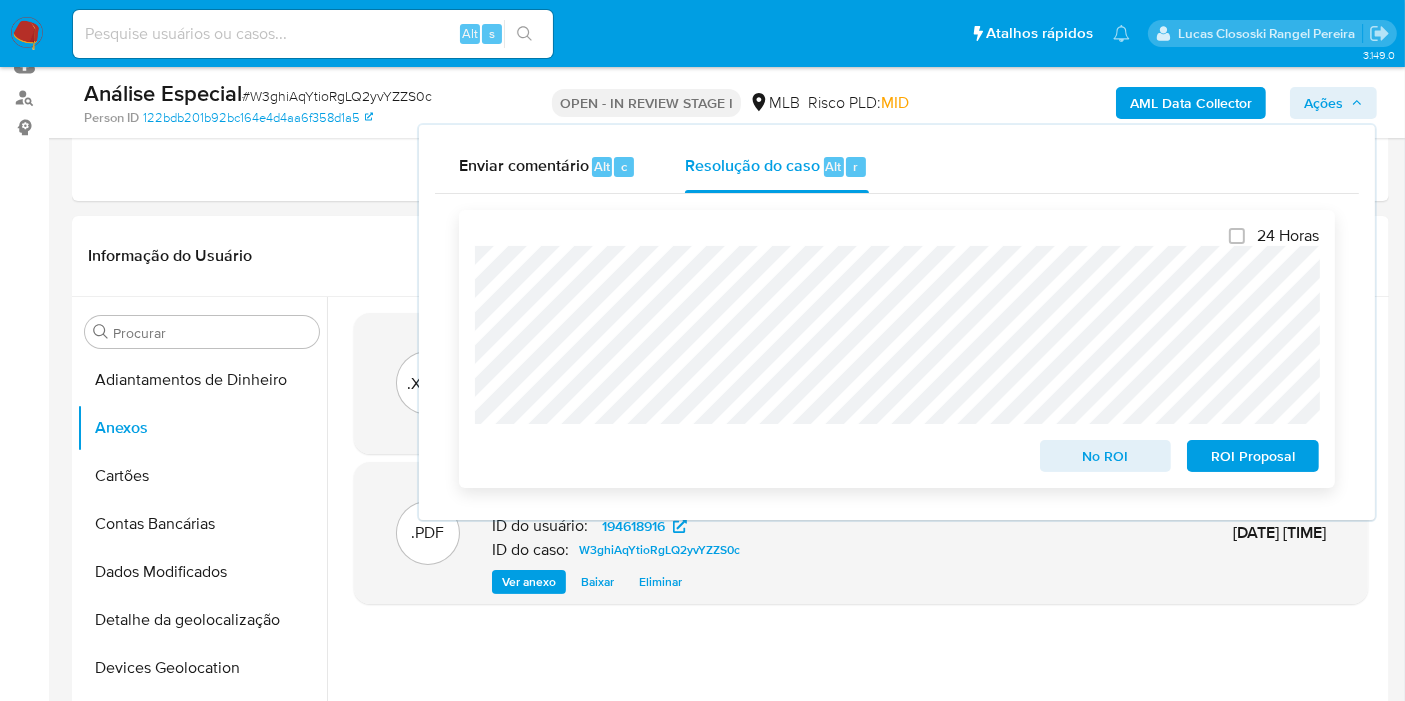 click on "ROI Proposal" at bounding box center [1253, 456] 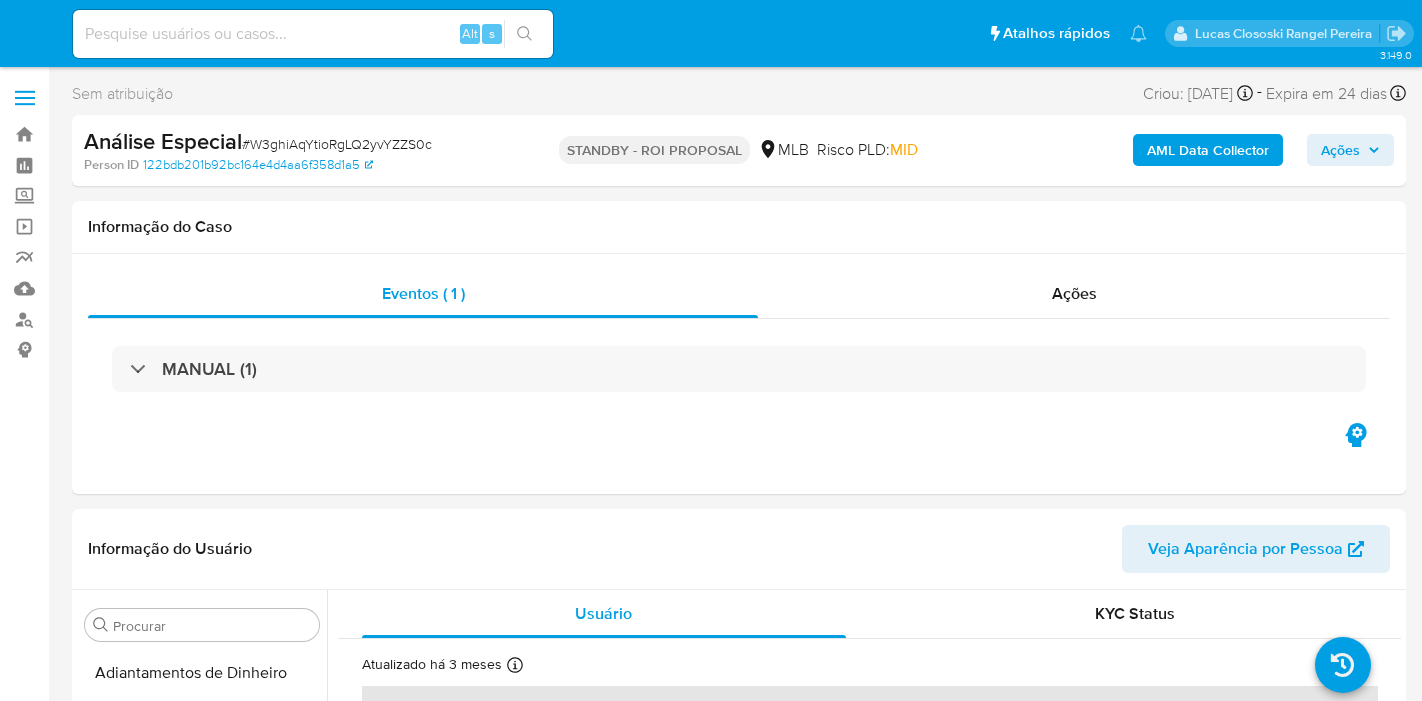 select on "10" 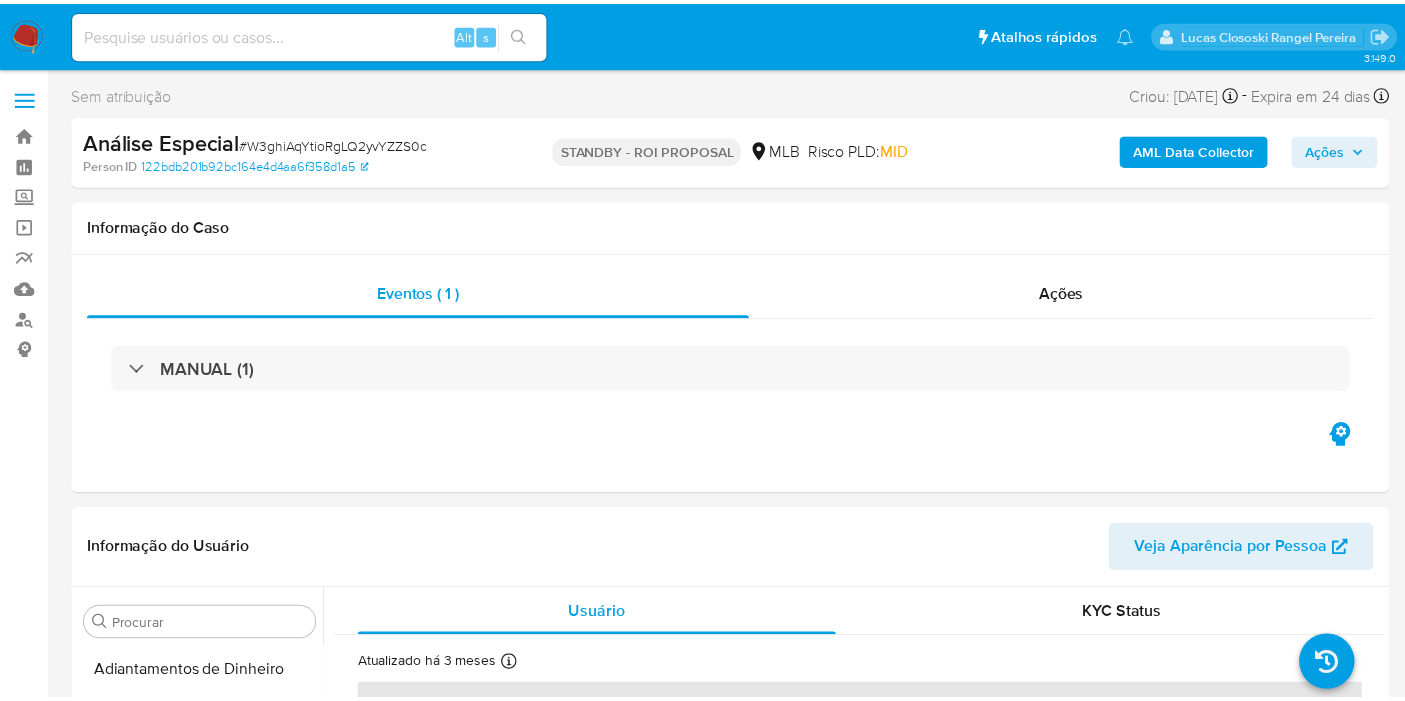 scroll, scrollTop: 0, scrollLeft: 0, axis: both 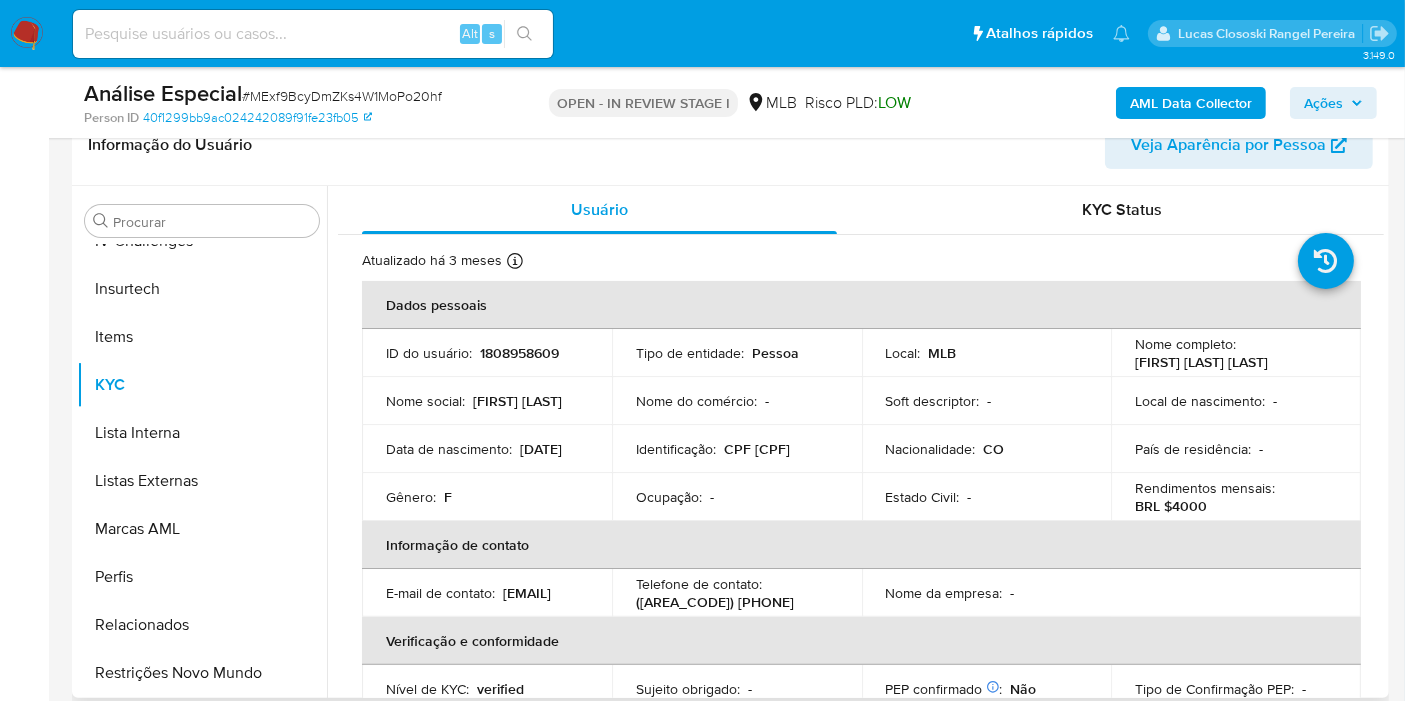type 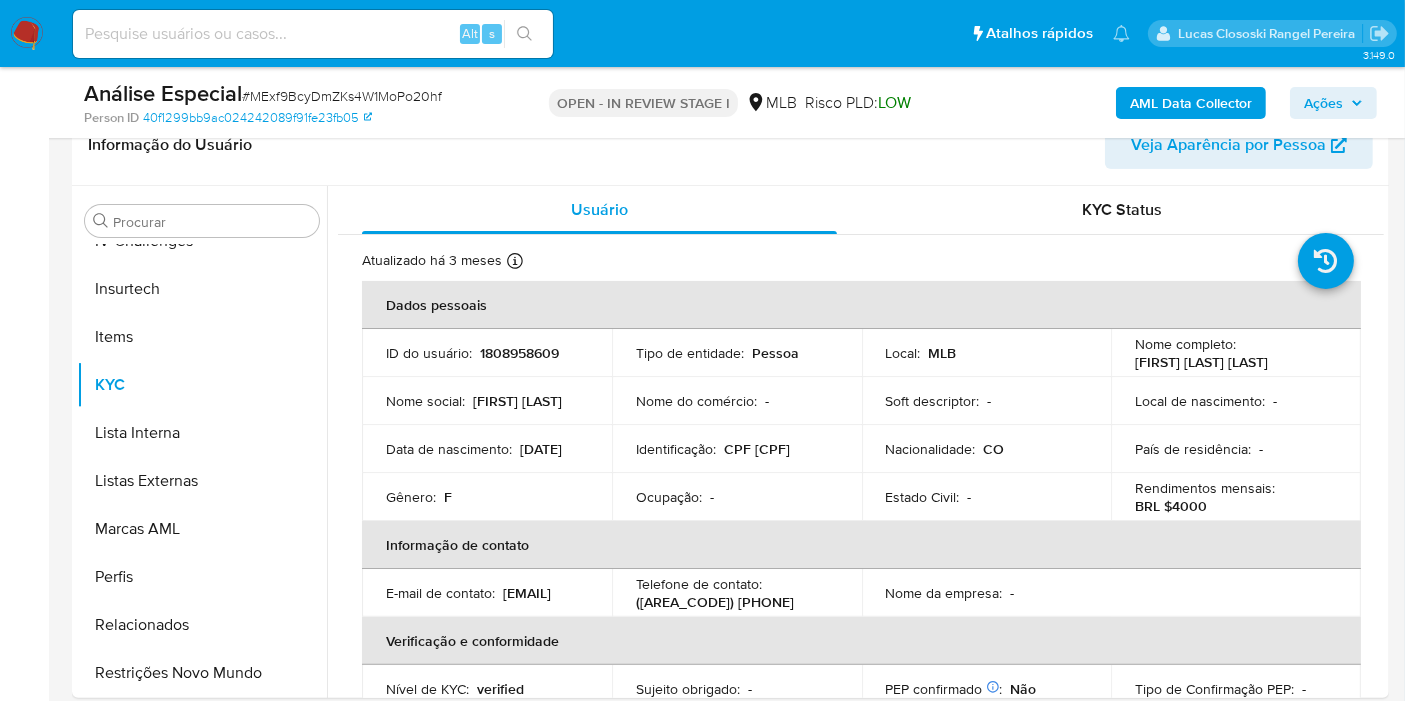 copy on "71832755150" 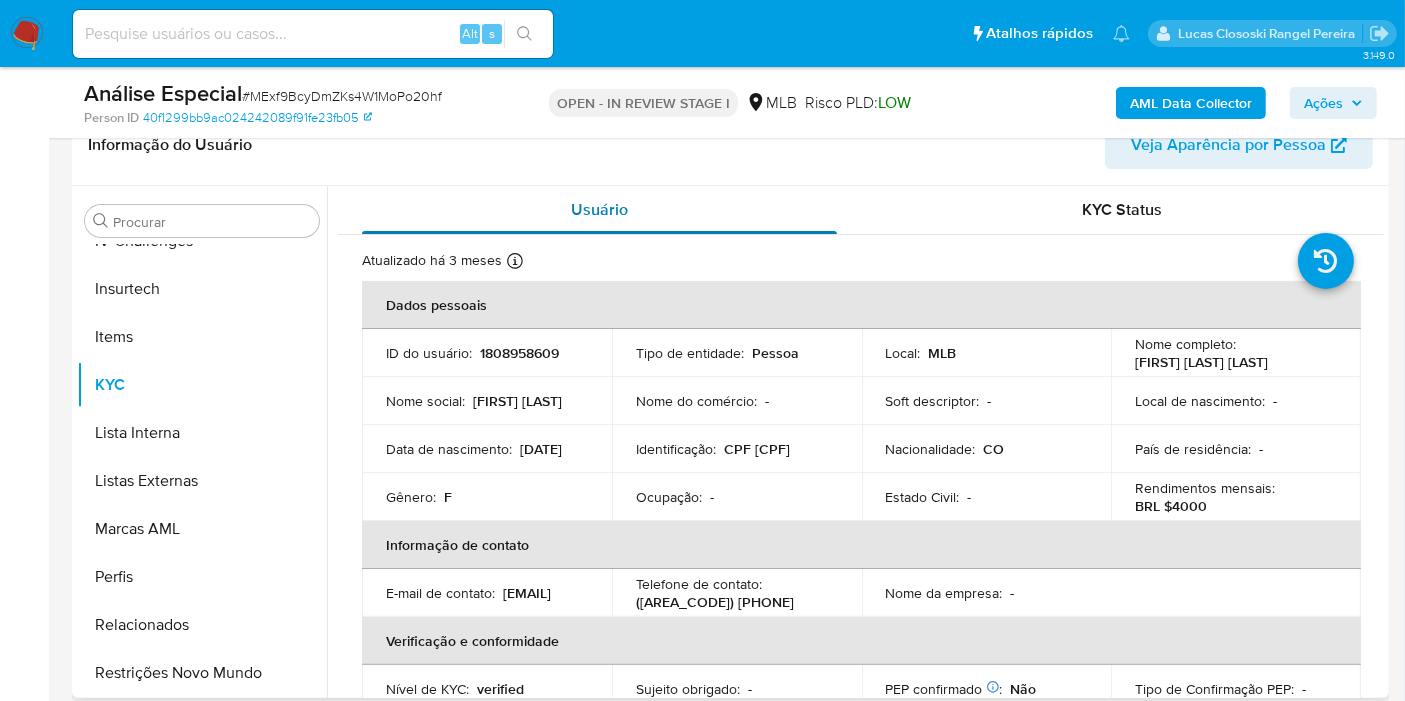 copy on "71832755150" 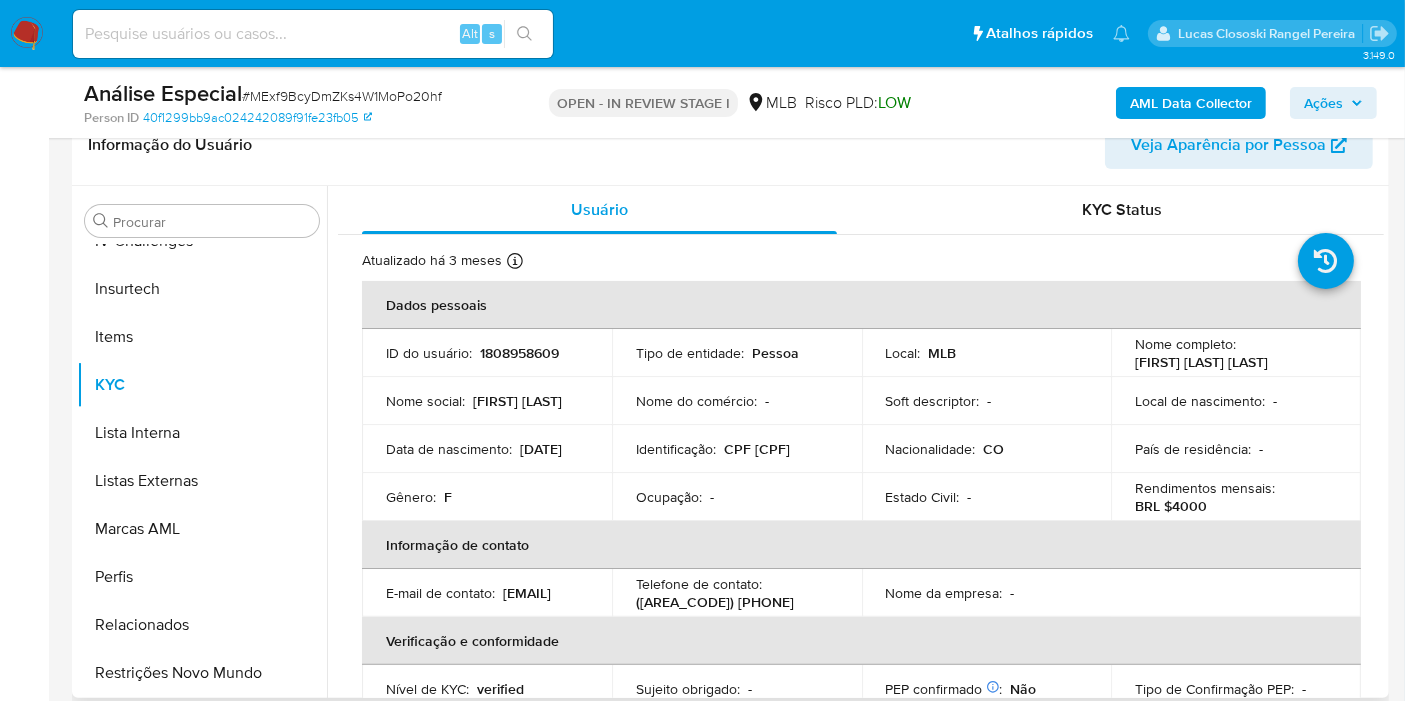 click on "[DATE]" at bounding box center [541, 449] 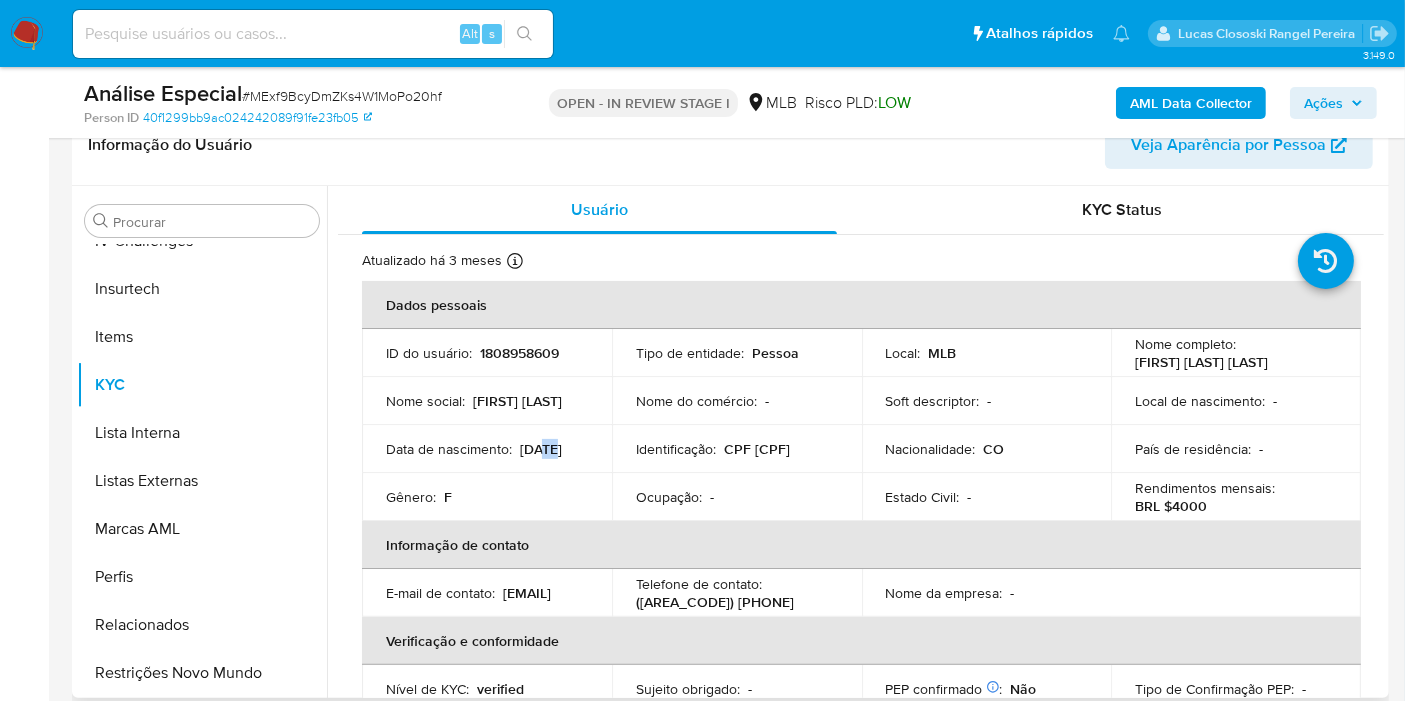 click on "[DATE]" at bounding box center [541, 449] 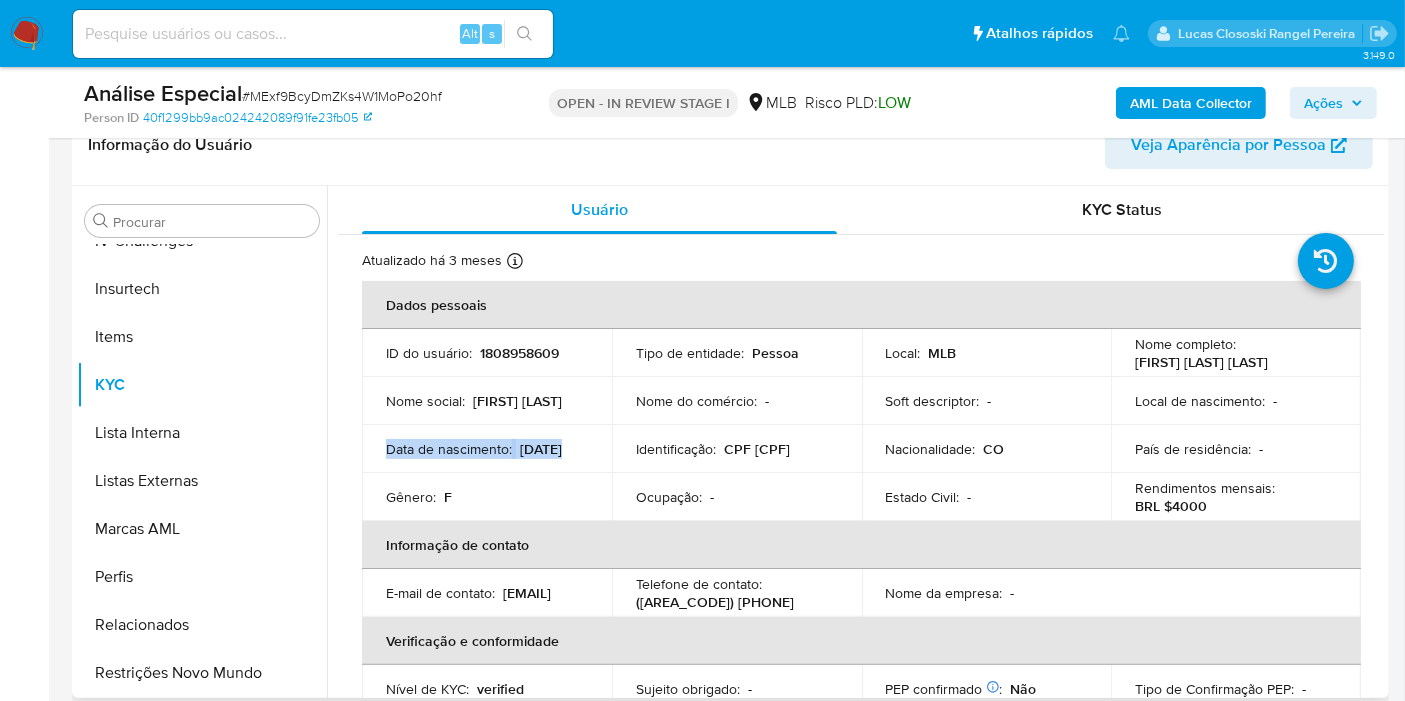 click on "[DATE]" at bounding box center (541, 449) 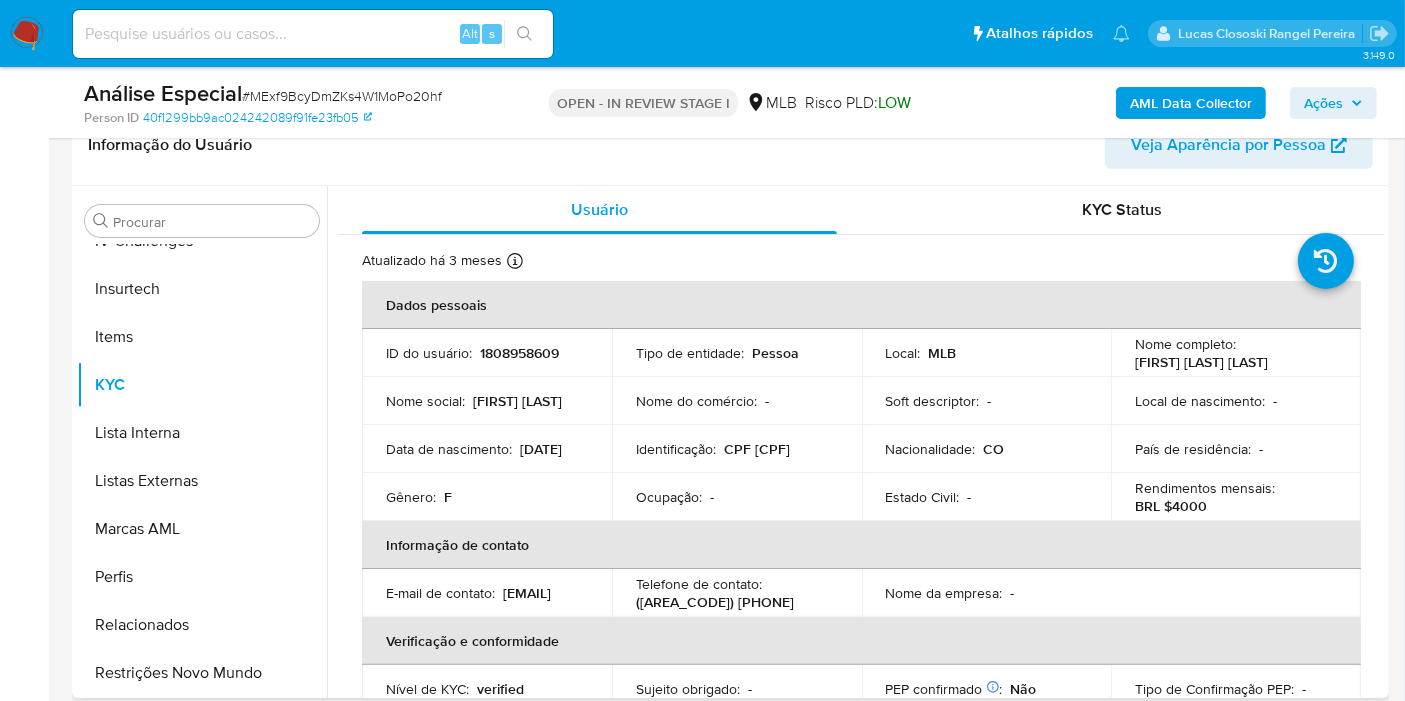 drag, startPoint x: 385, startPoint y: 463, endPoint x: 494, endPoint y: 410, distance: 121.20231 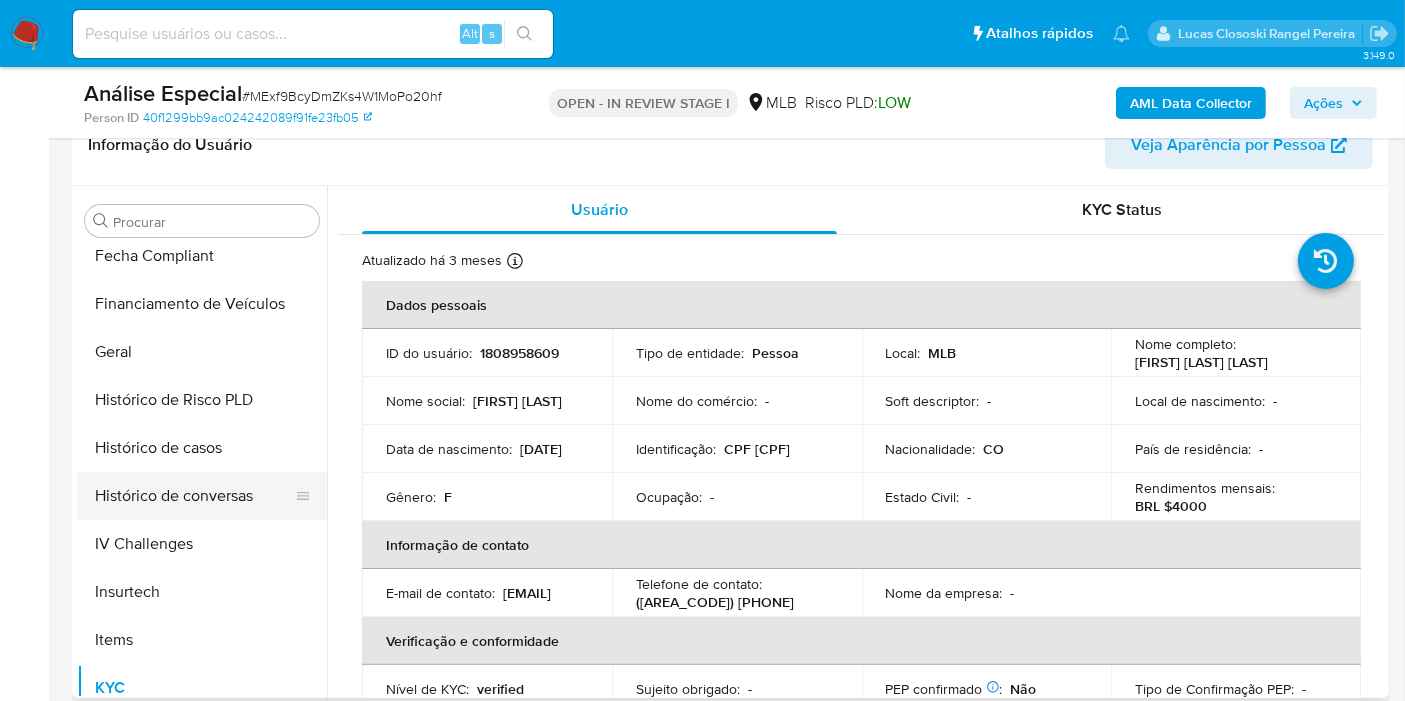 scroll, scrollTop: 621, scrollLeft: 0, axis: vertical 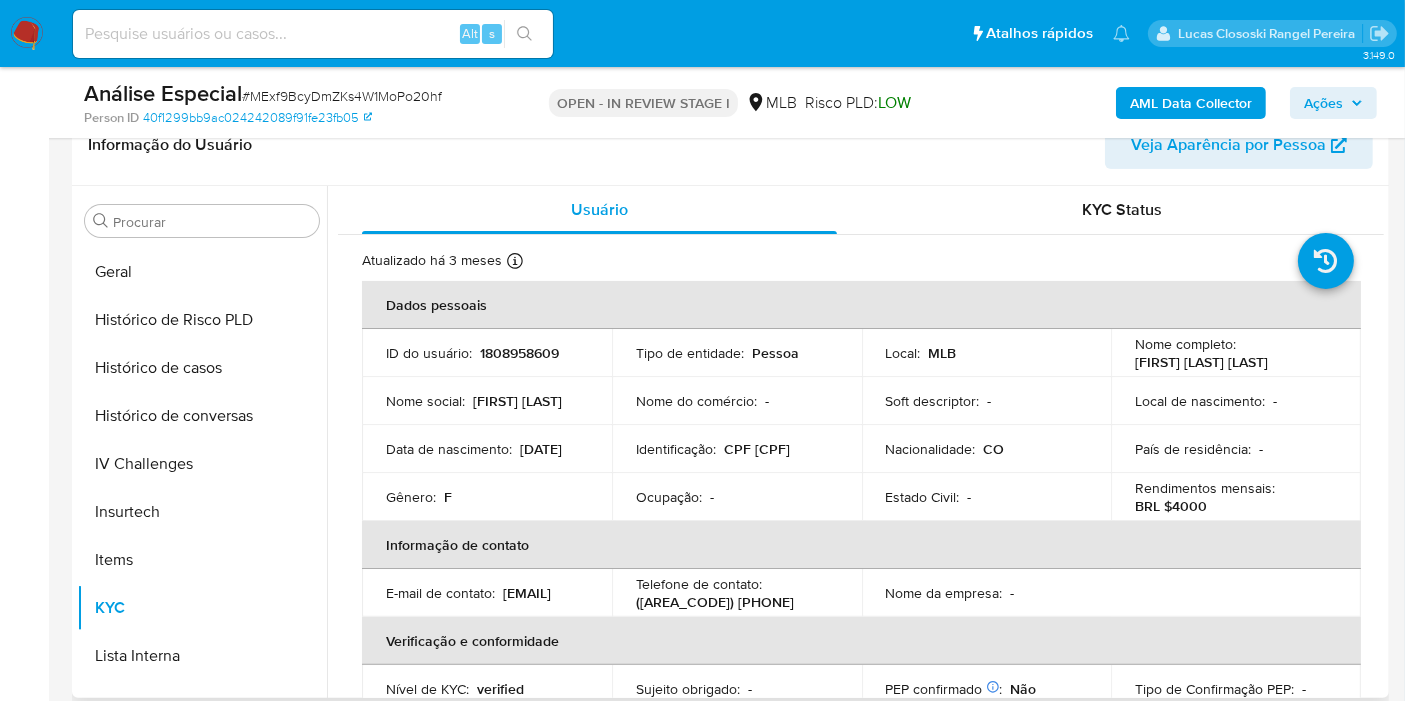 click on "Identificação :    CPF [CPF]" at bounding box center (737, 449) 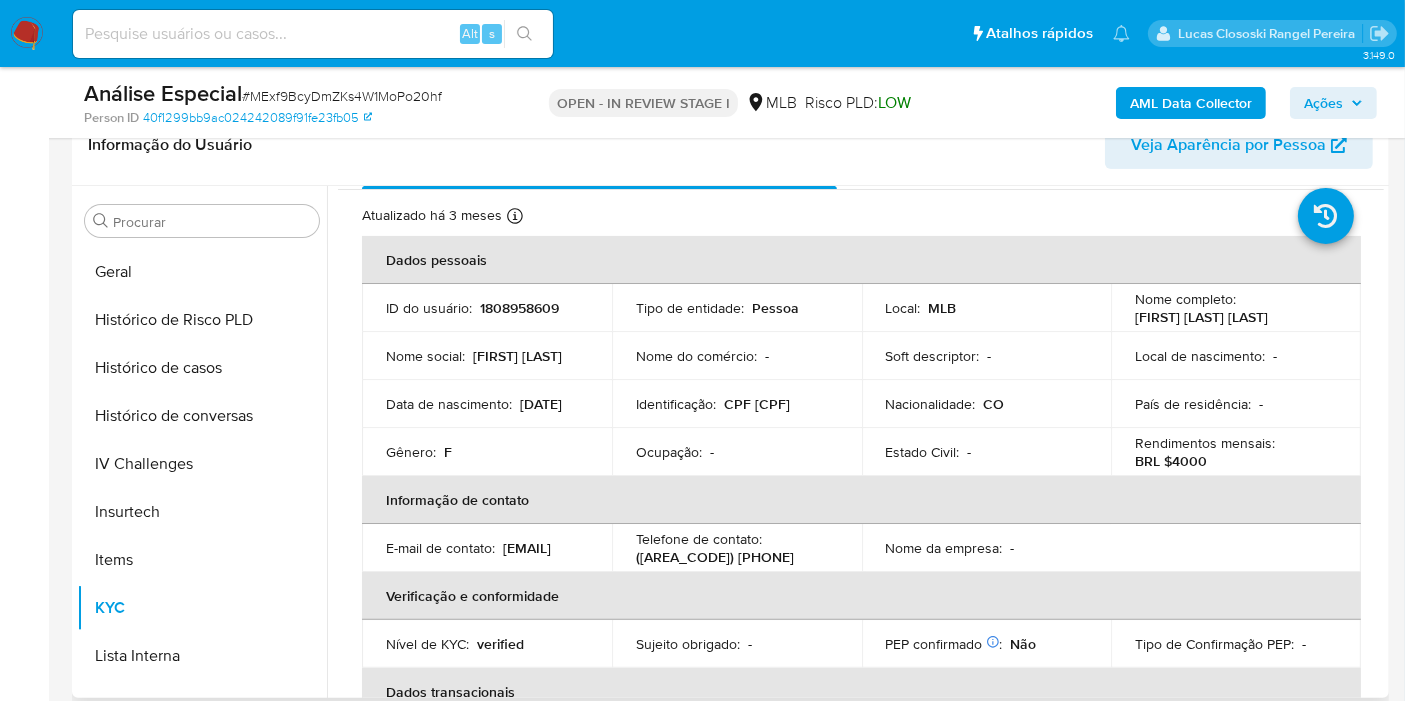 scroll, scrollTop: 0, scrollLeft: 0, axis: both 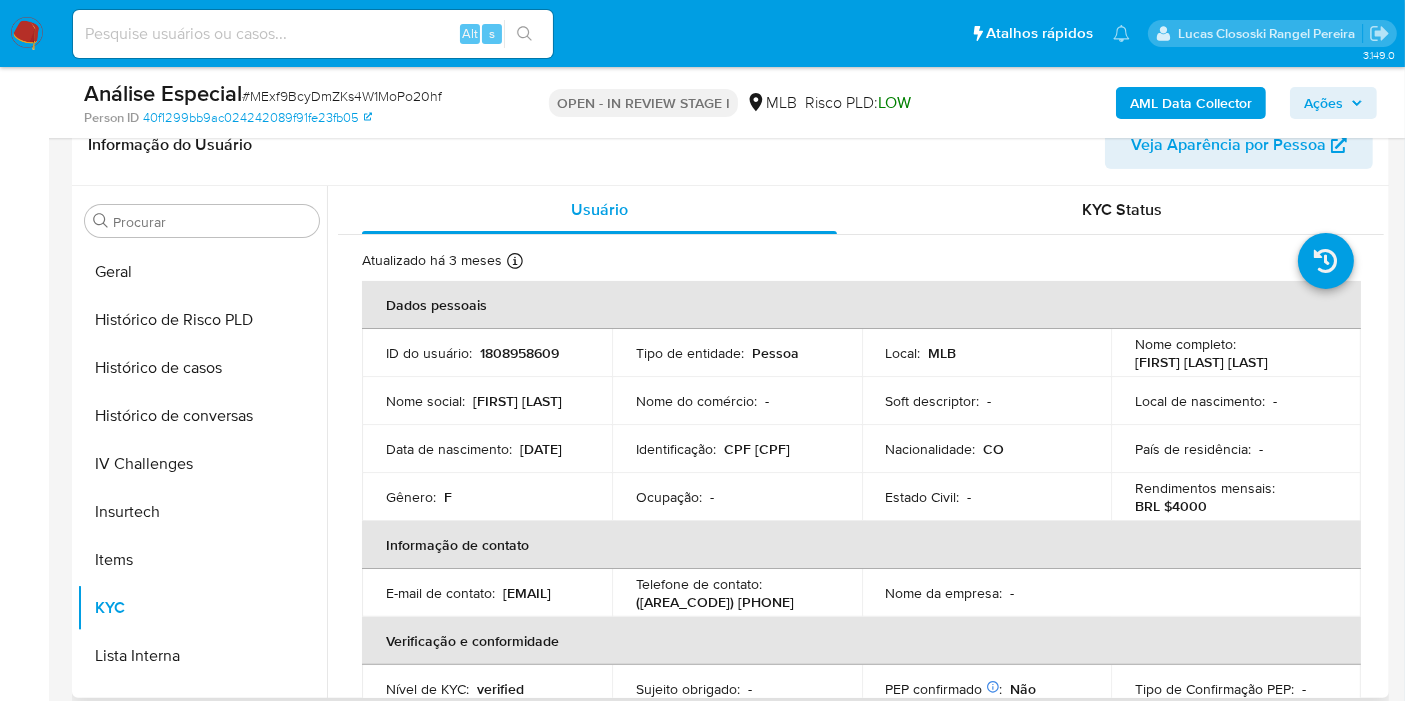 copy on "71832755150" 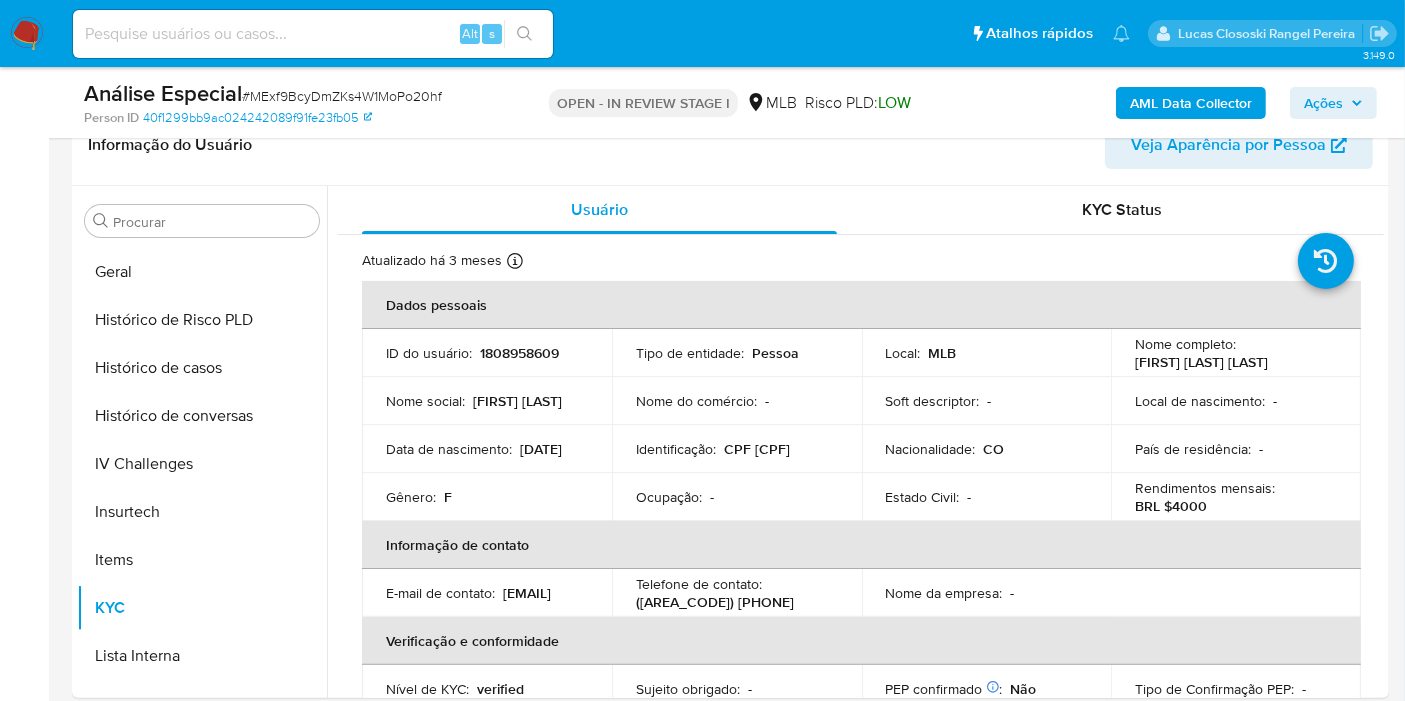 copy on "71832755150" 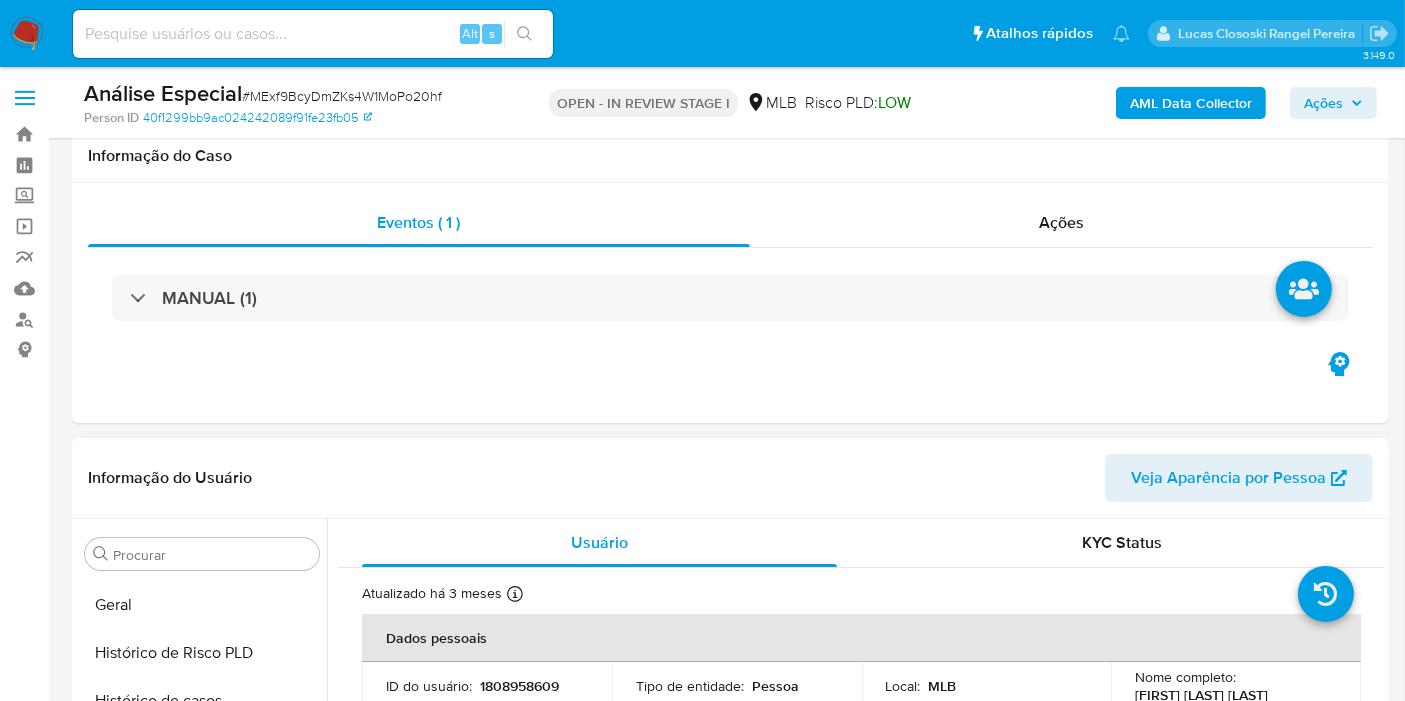 scroll, scrollTop: 222, scrollLeft: 0, axis: vertical 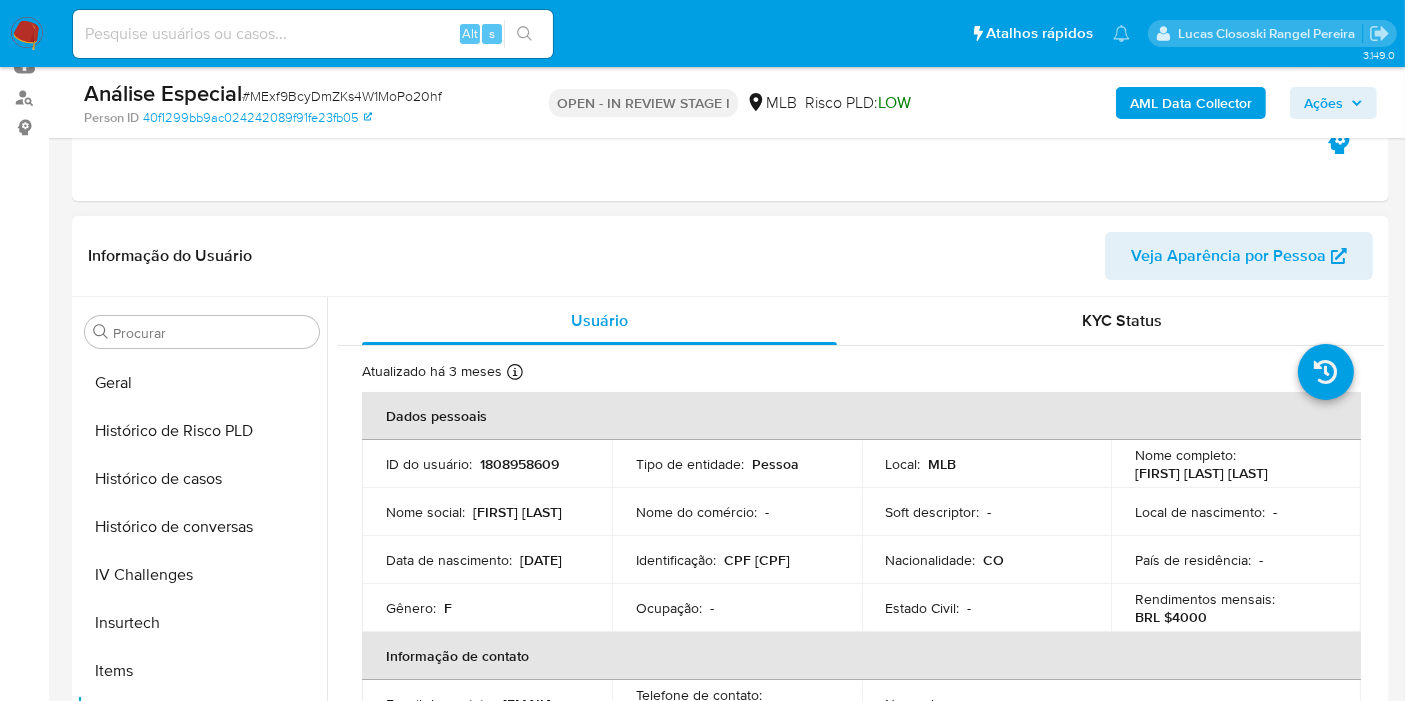 click on "Nome do comércio :" at bounding box center (696, 512) 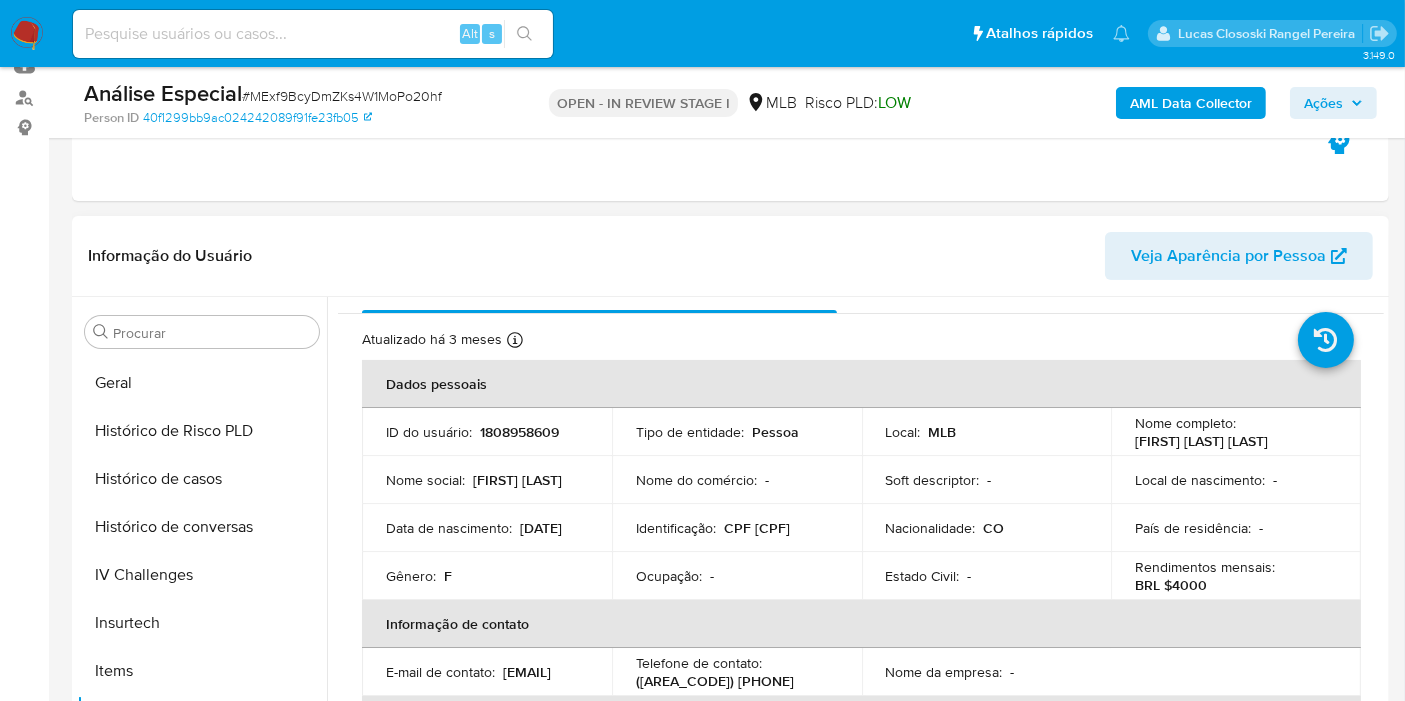 scroll, scrollTop: 0, scrollLeft: 0, axis: both 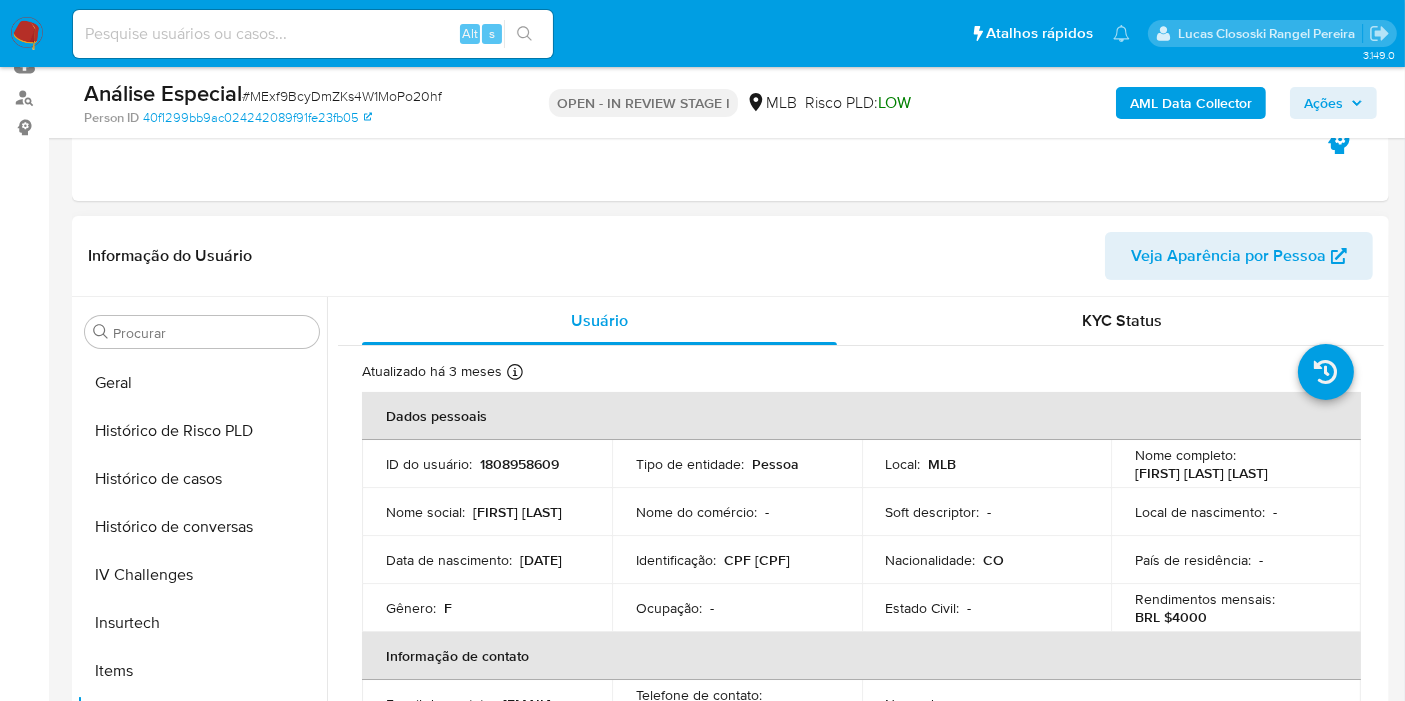 click on "Nome do comércio :    -" at bounding box center [737, 512] 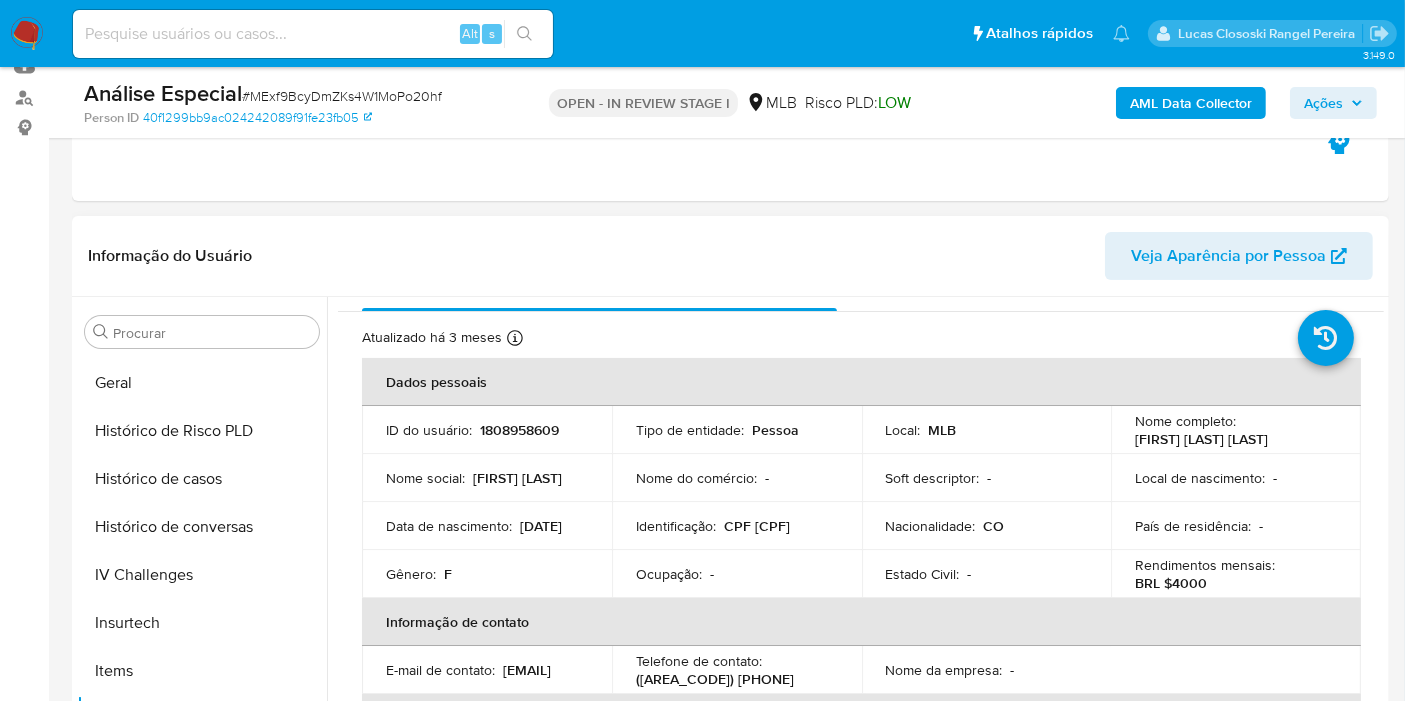 scroll, scrollTop: 0, scrollLeft: 0, axis: both 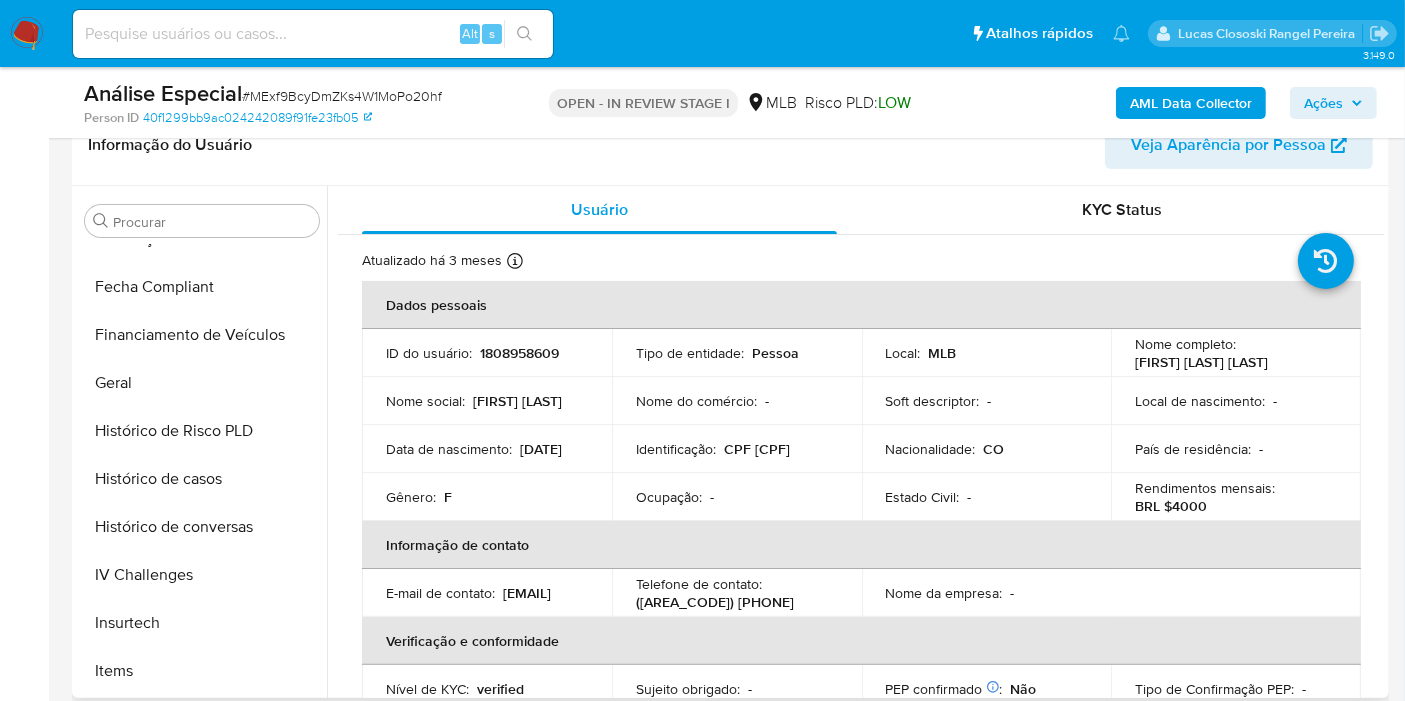 click on "Dados pessoais" at bounding box center [861, 305] 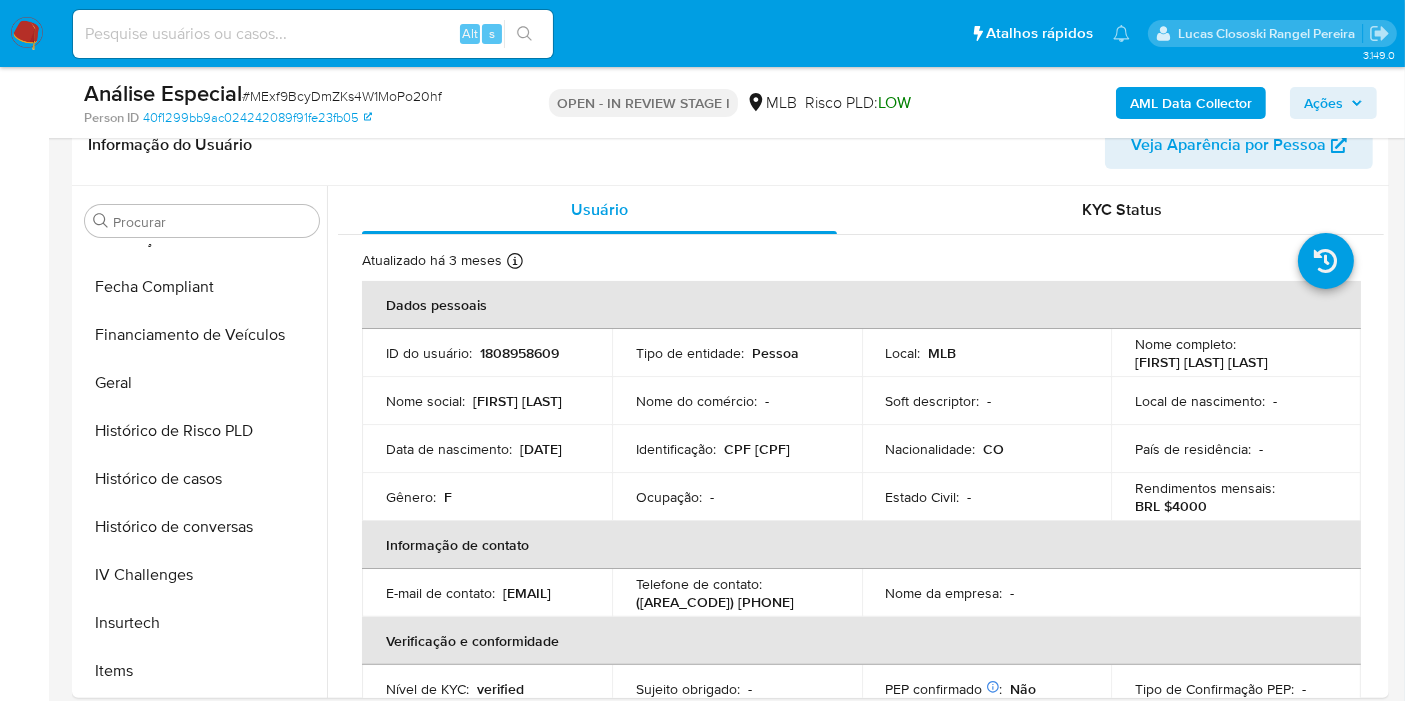 copy on "71832755150" 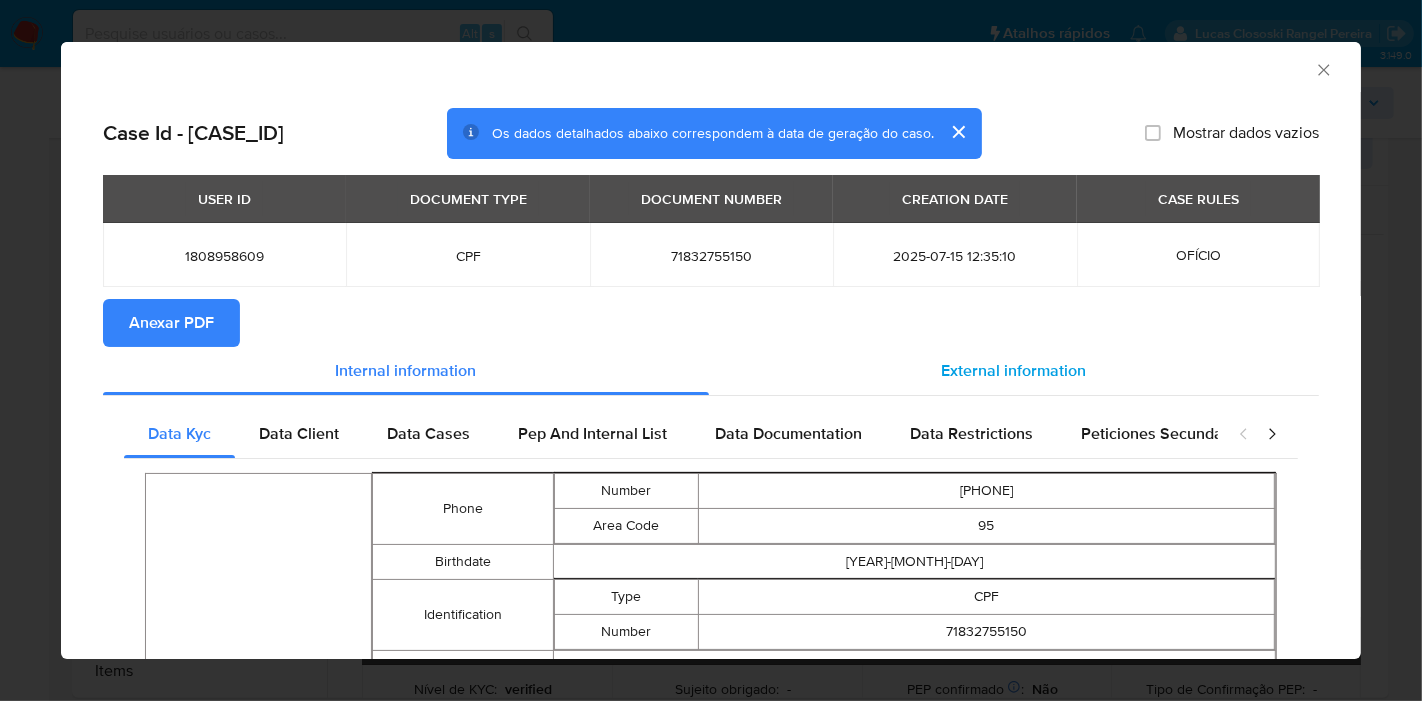 click on "External information" at bounding box center [1014, 370] 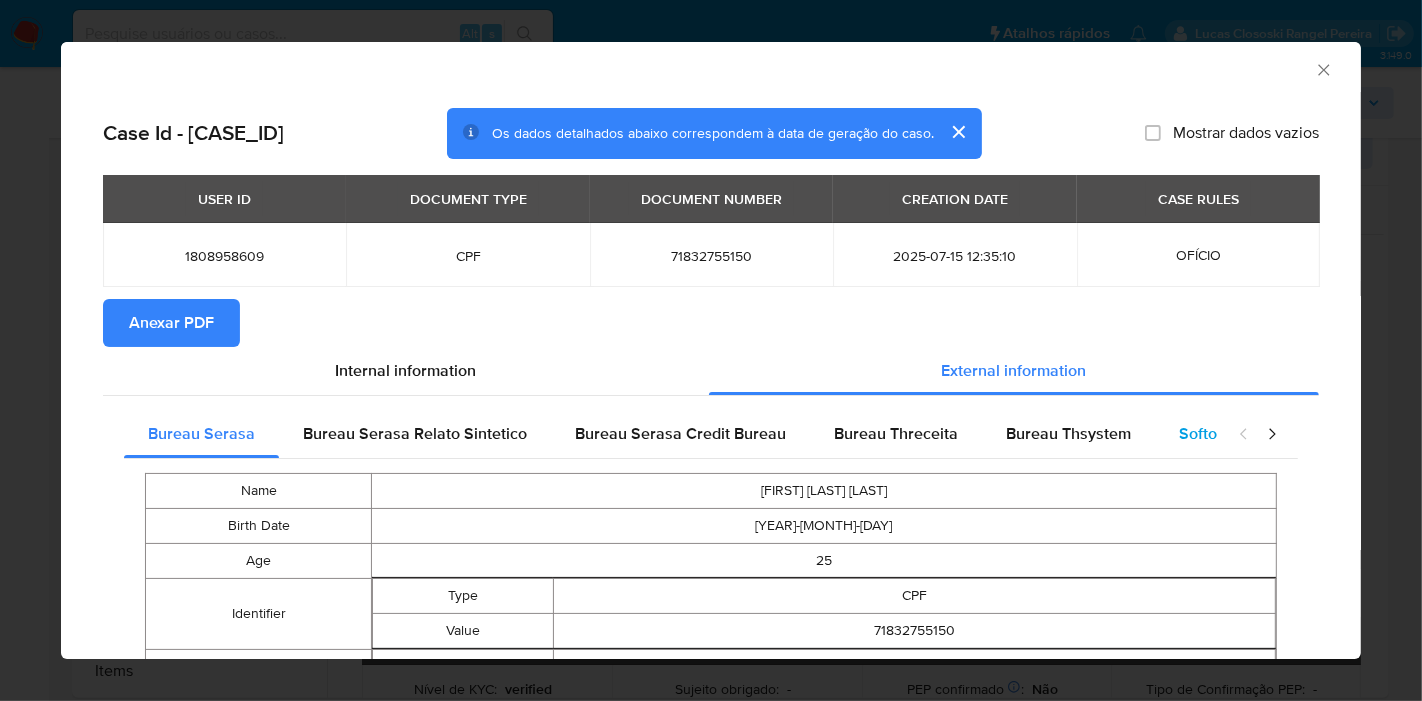 click on "Softon" at bounding box center [1202, 434] 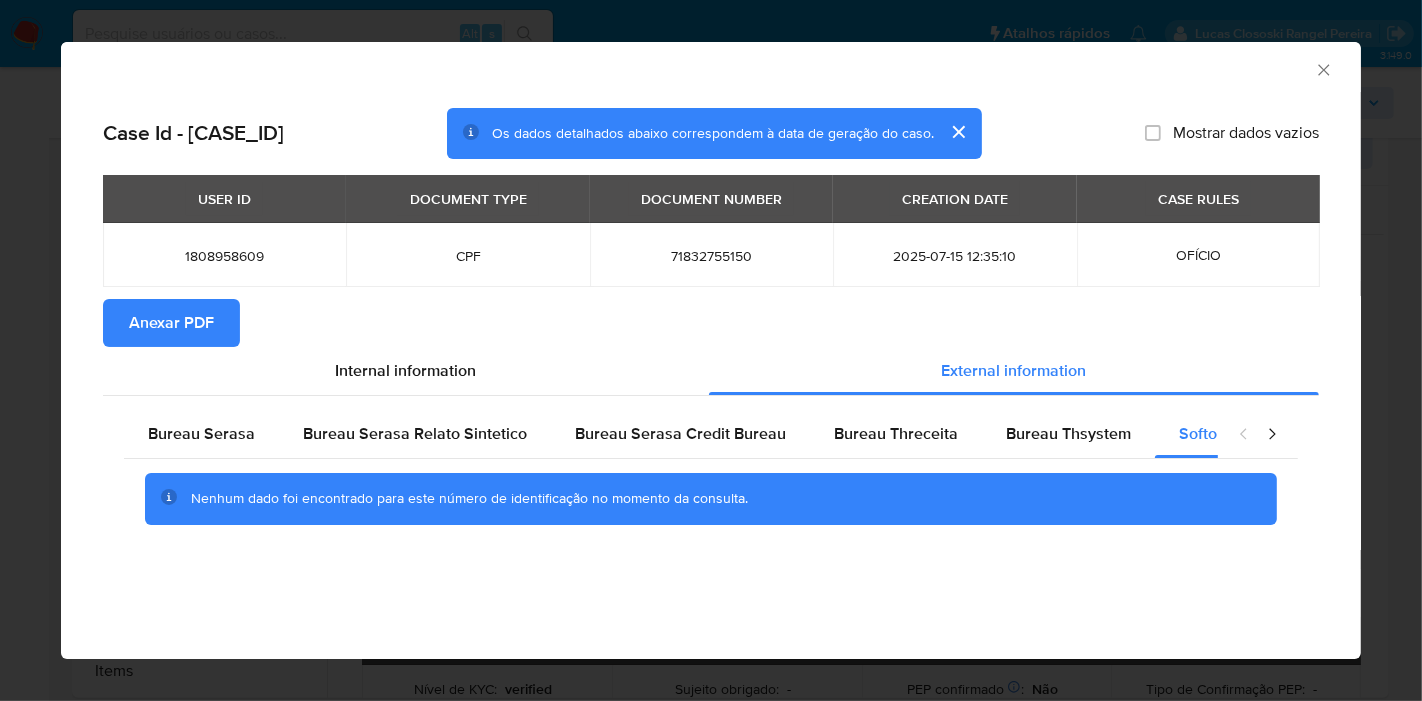 click 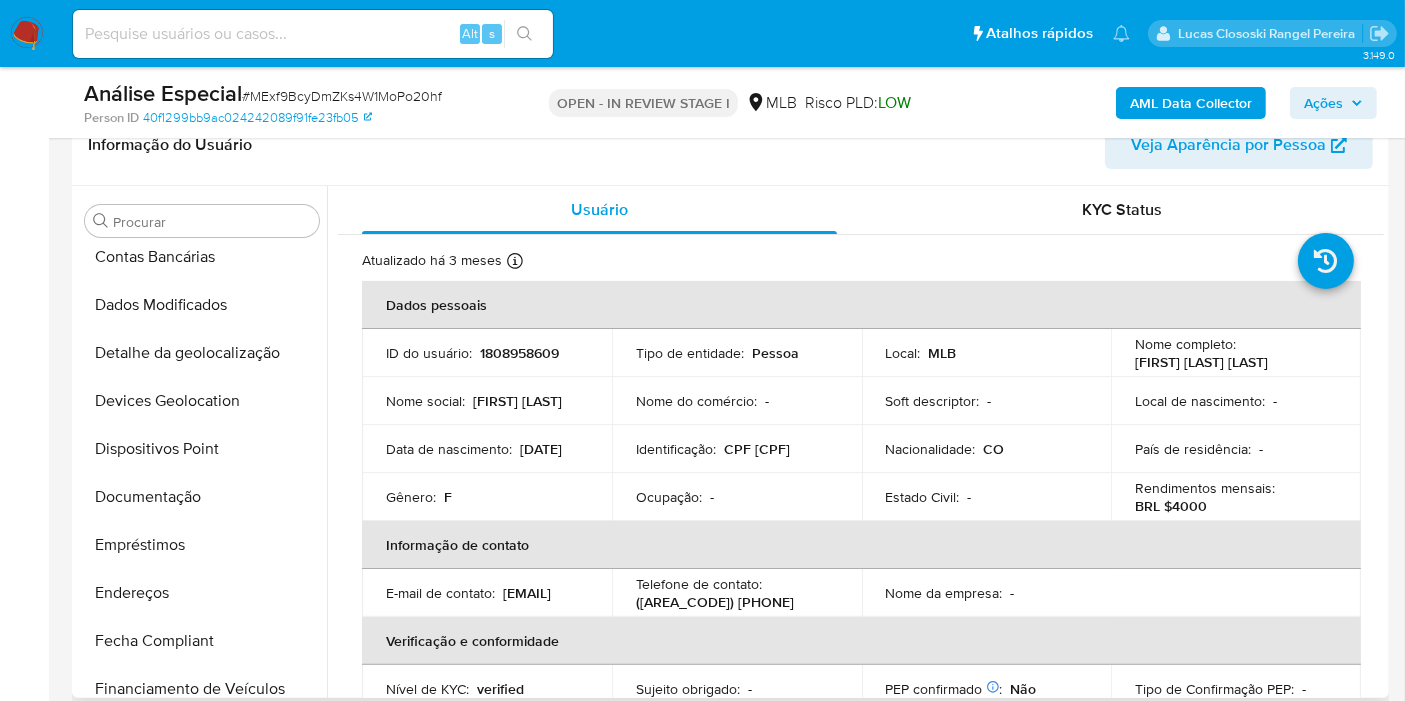 scroll, scrollTop: 0, scrollLeft: 0, axis: both 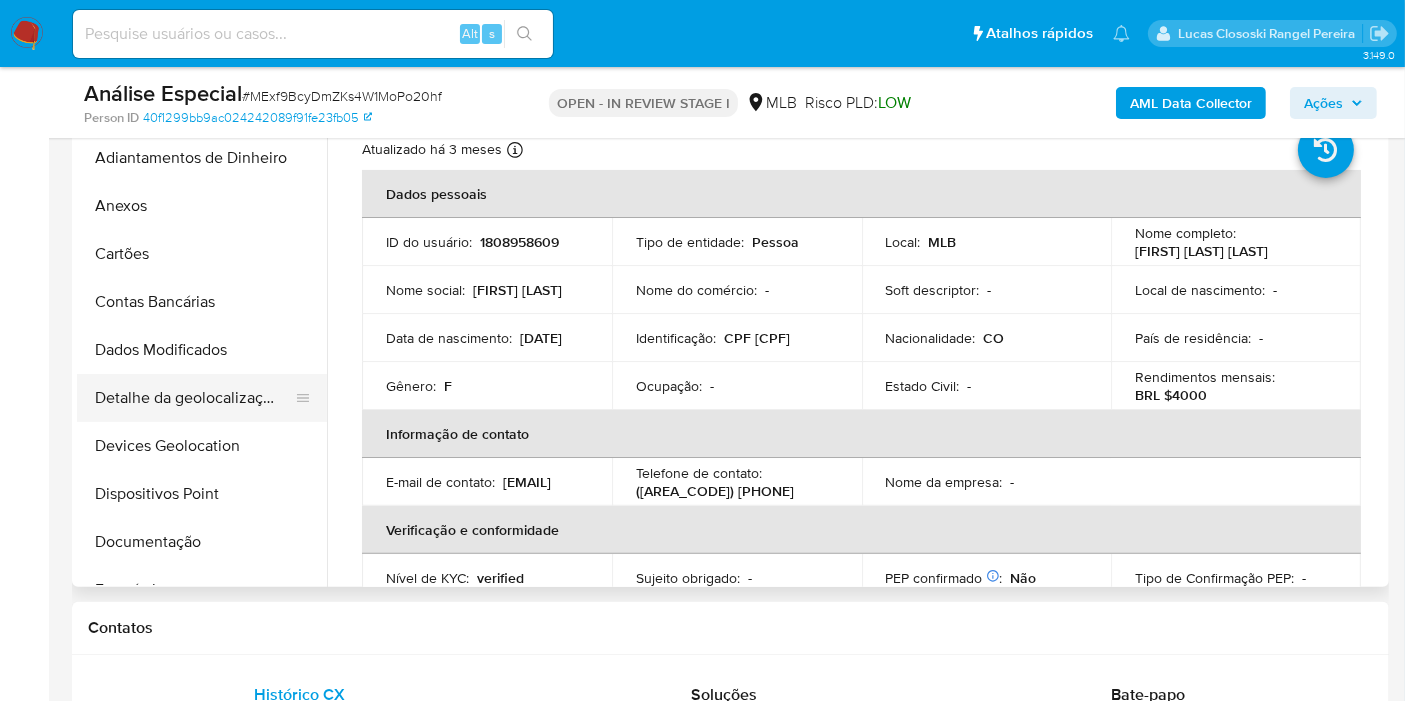 click on "Detalhe da geolocalização" at bounding box center [194, 398] 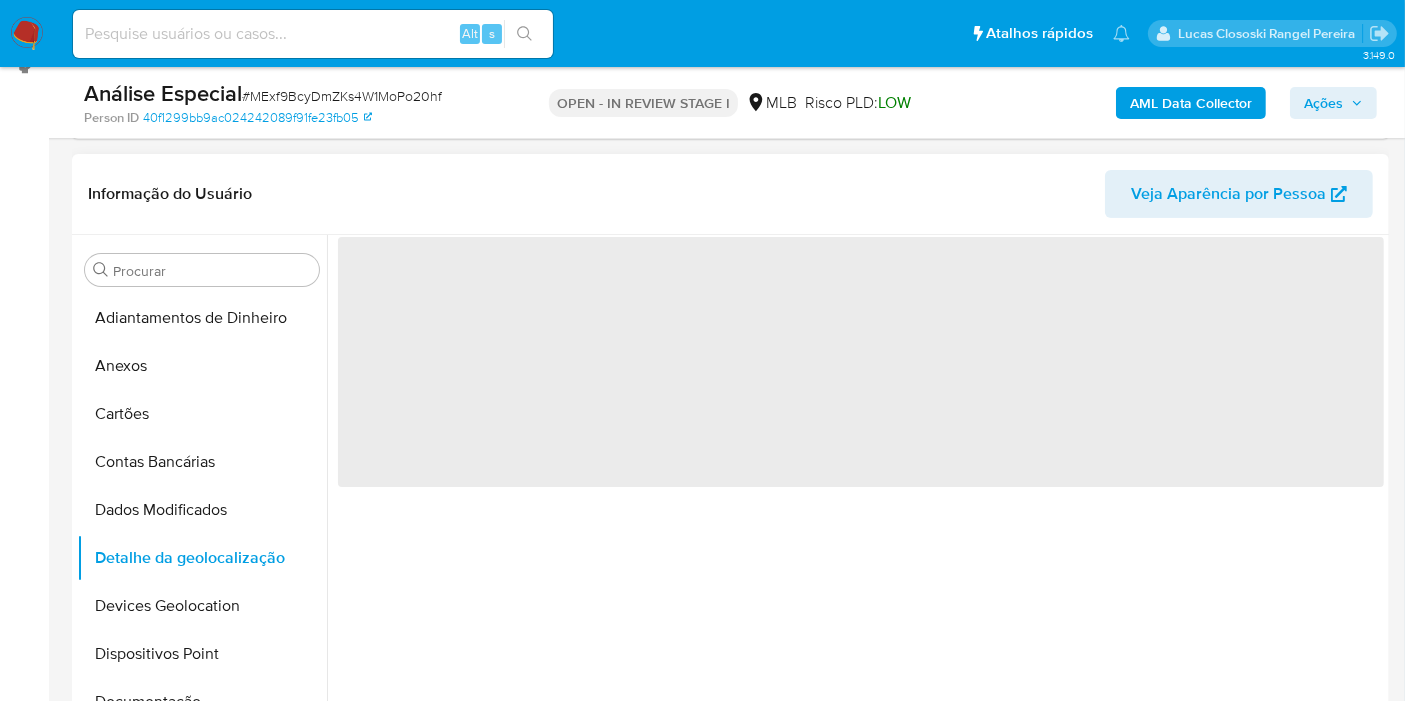 scroll, scrollTop: 333, scrollLeft: 0, axis: vertical 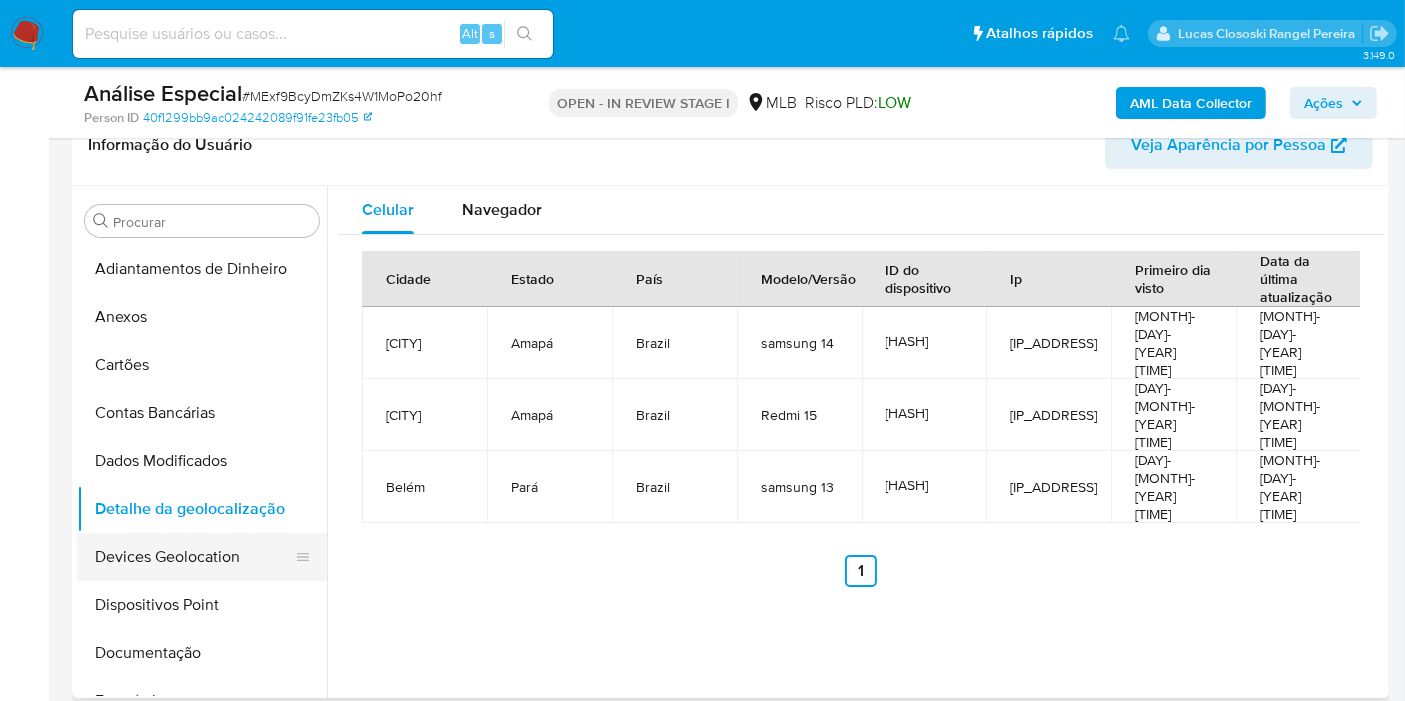click on "Devices Geolocation" at bounding box center [194, 557] 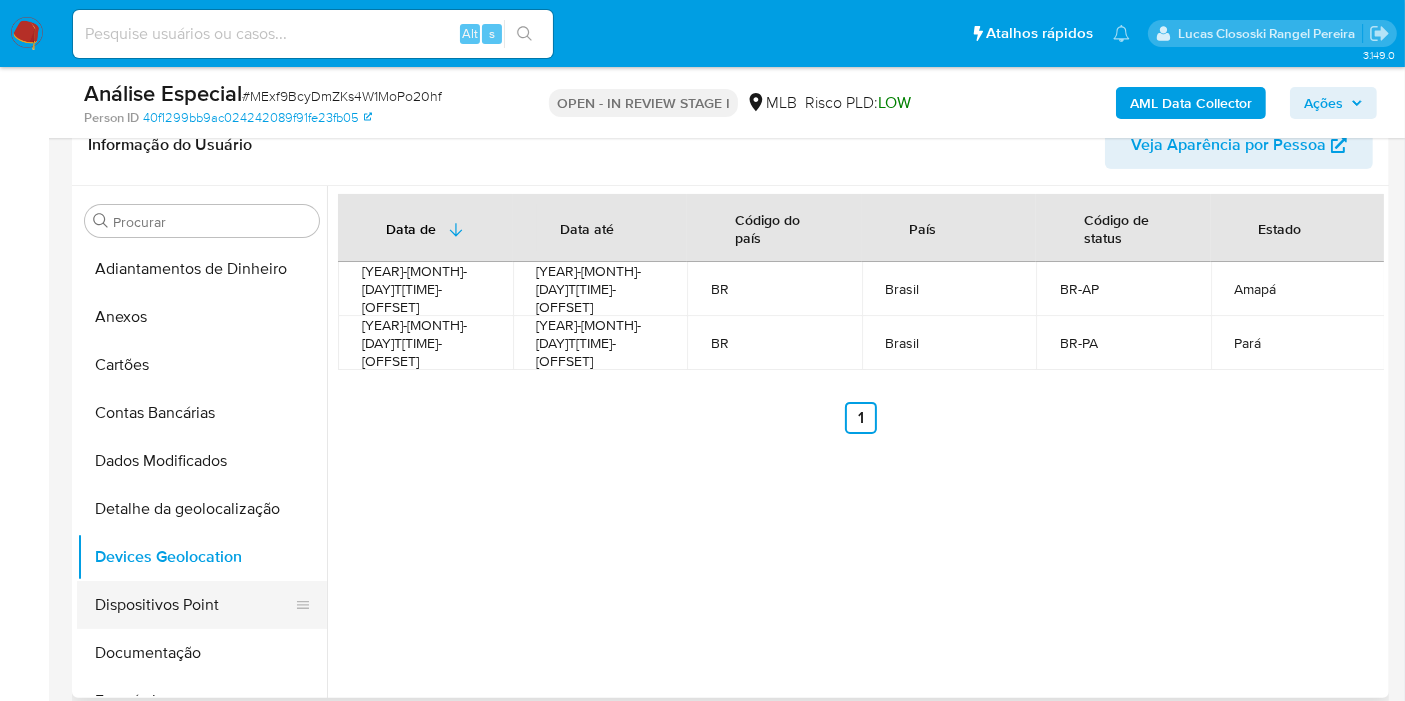 click on "Dispositivos Point" at bounding box center [194, 605] 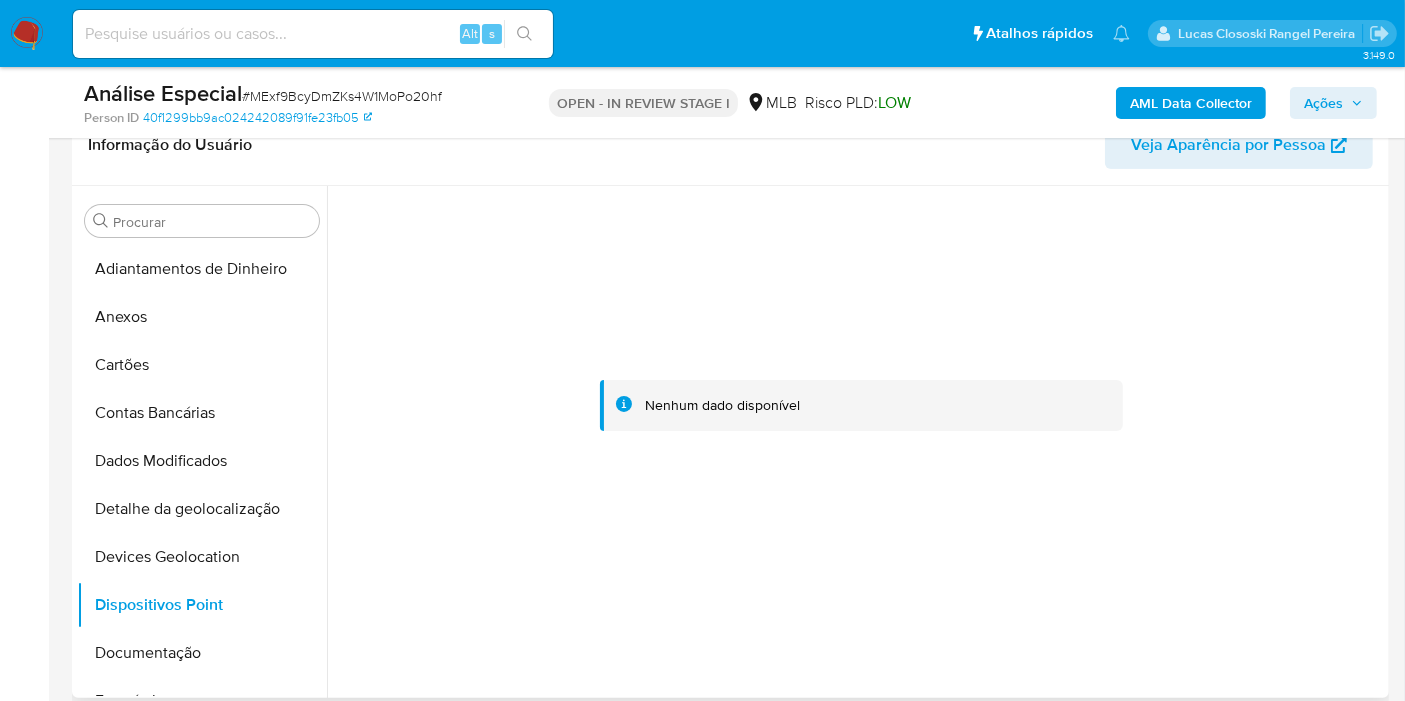 click at bounding box center [861, 406] 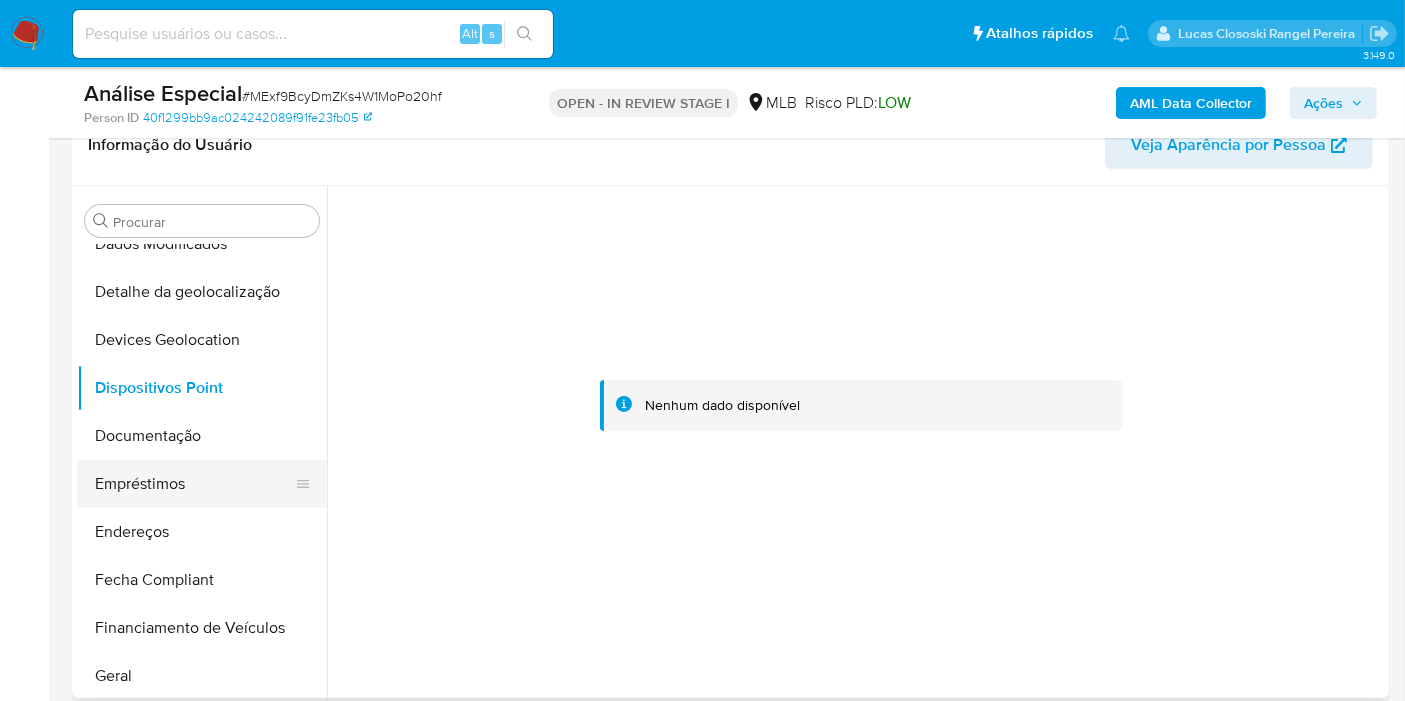 scroll, scrollTop: 222, scrollLeft: 0, axis: vertical 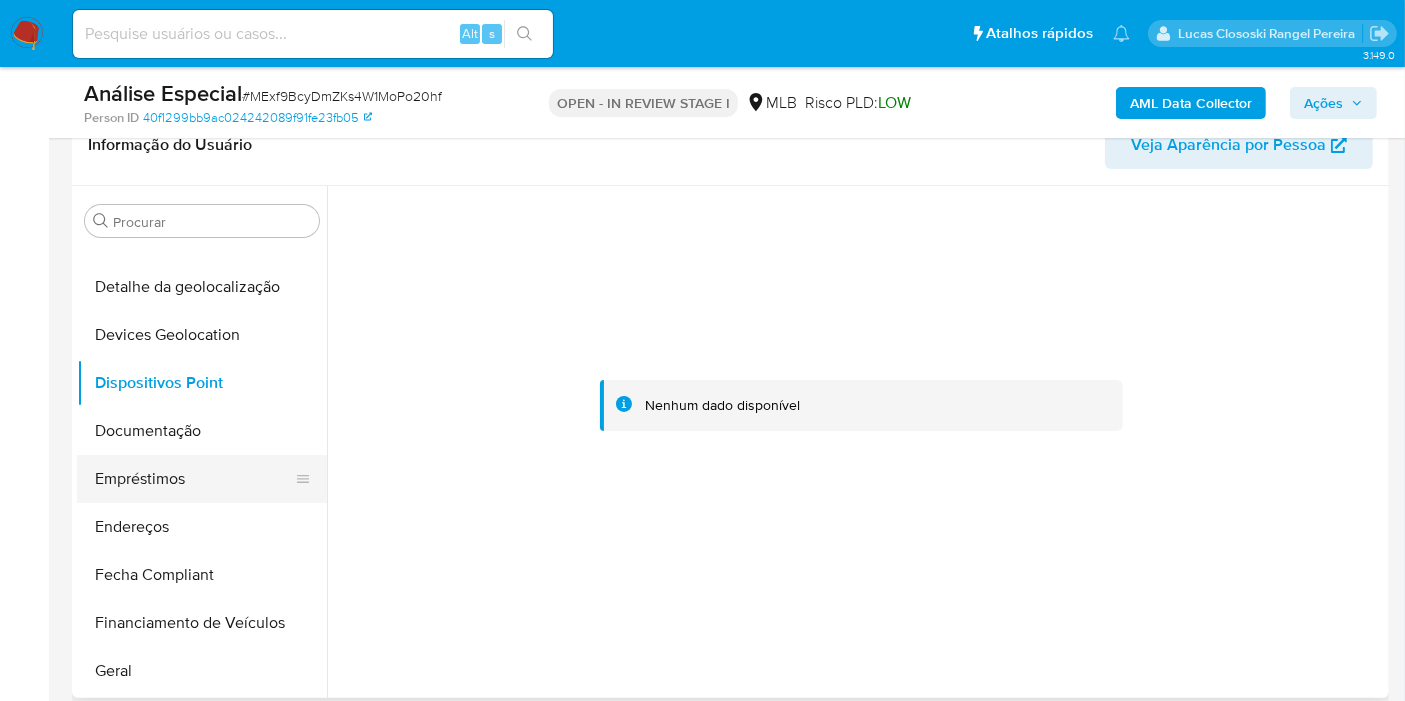 click on "Empréstimos" at bounding box center (194, 479) 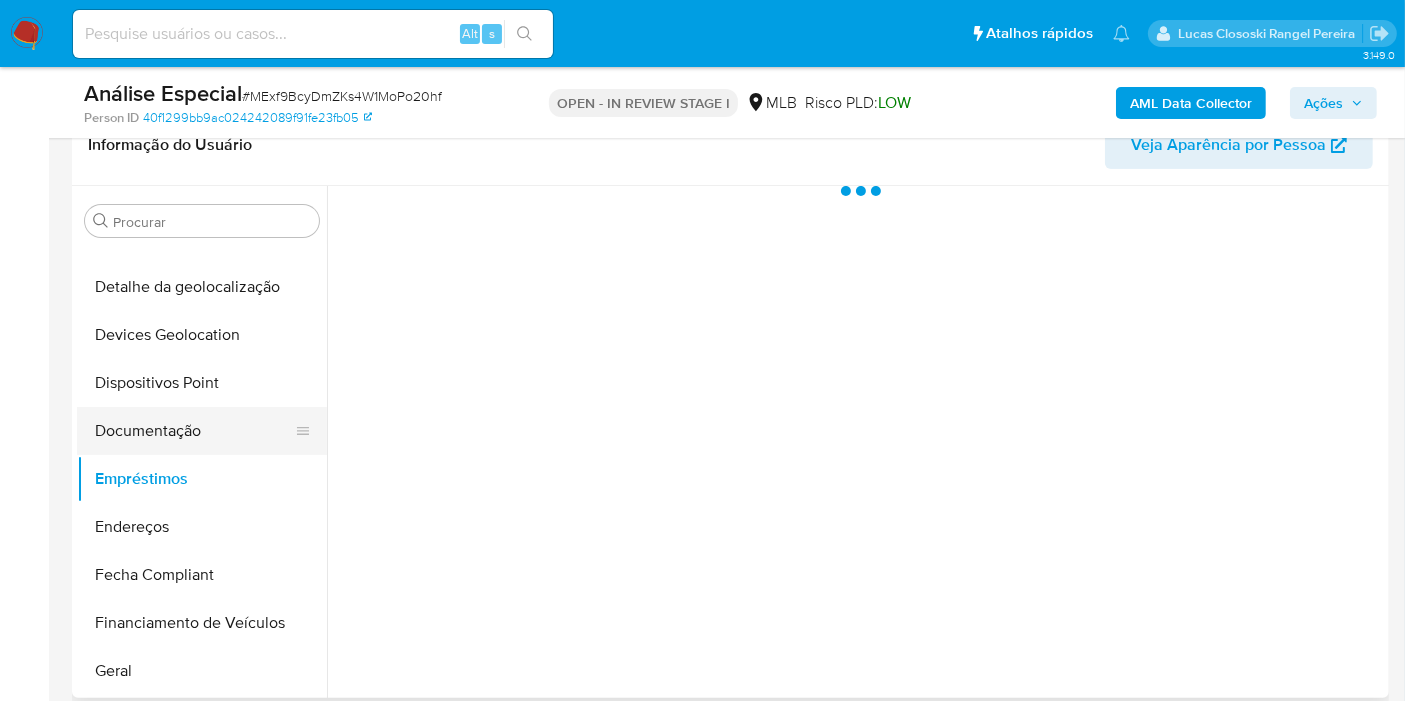 click on "Documentação" at bounding box center (194, 431) 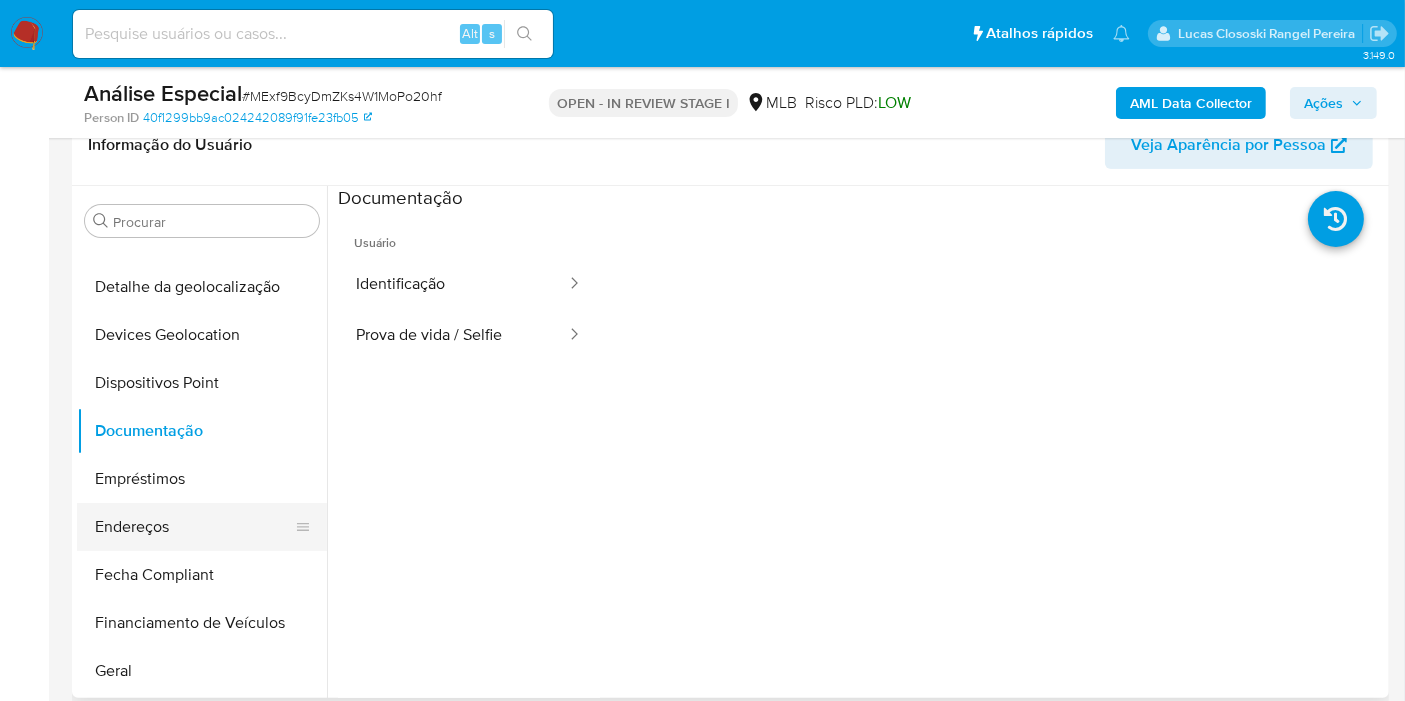 click on "Endereços" at bounding box center [194, 527] 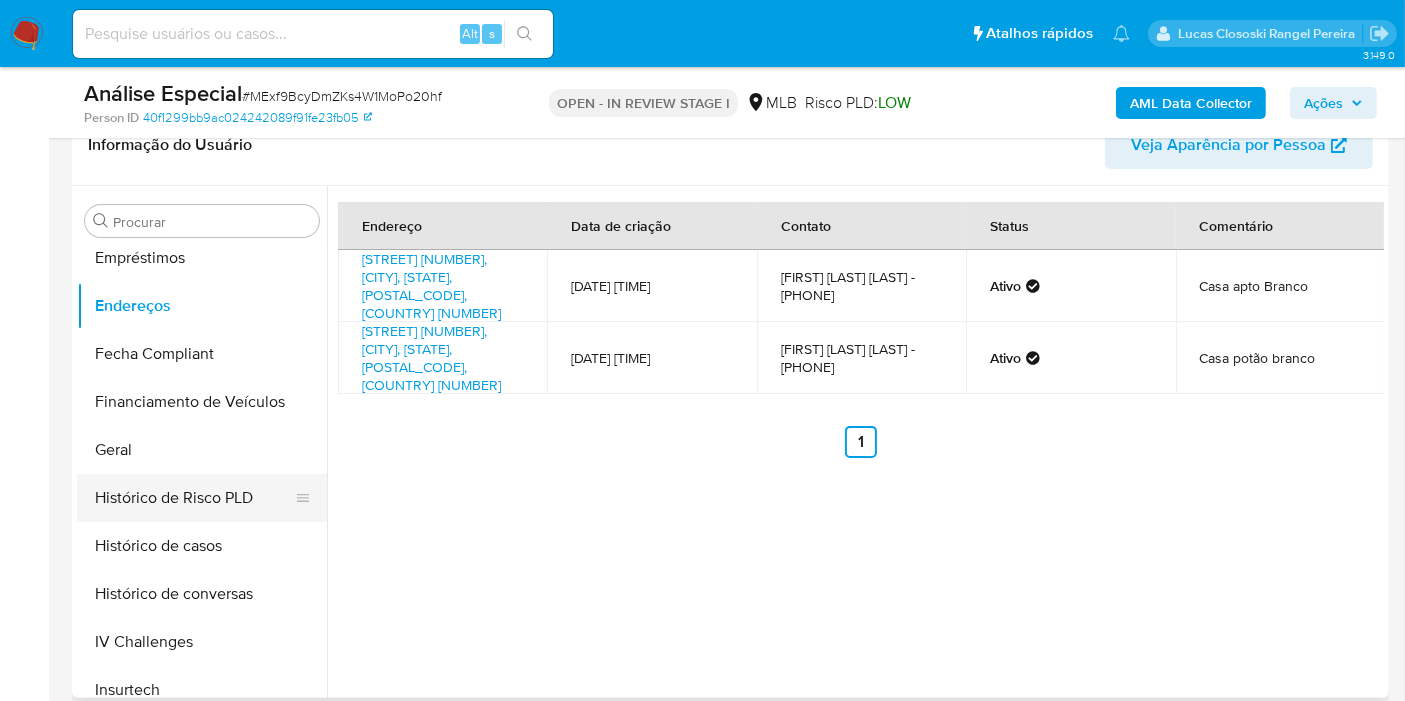 scroll, scrollTop: 444, scrollLeft: 0, axis: vertical 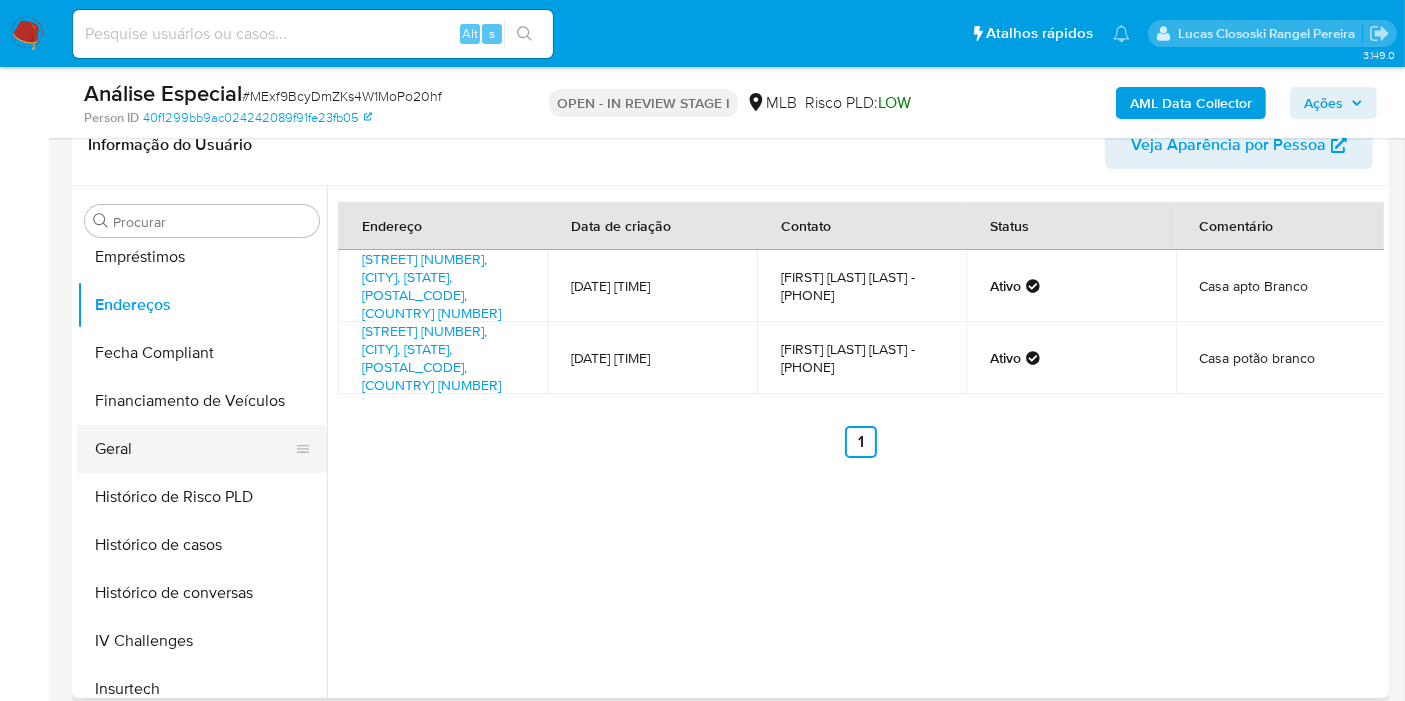 click on "Geral" at bounding box center [194, 449] 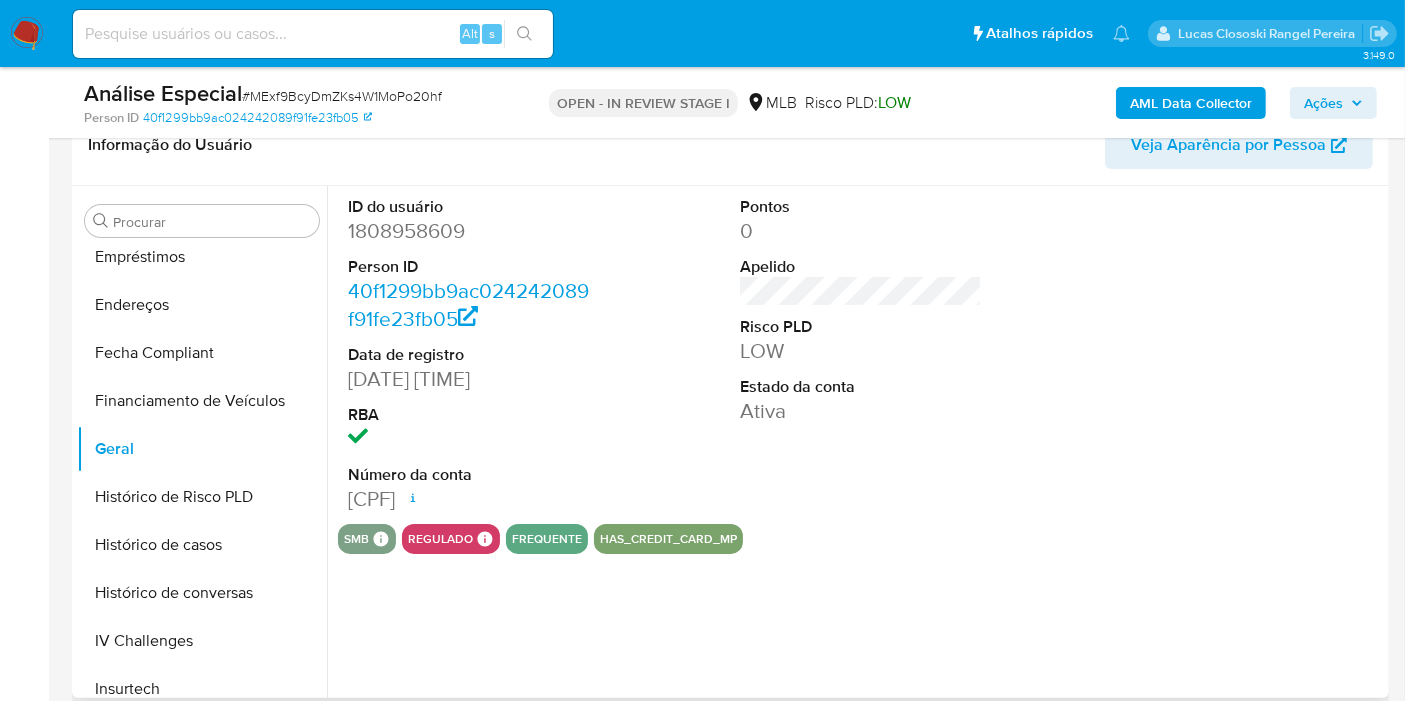 click on "smb   SMB SMB Advisor Email - Advisor Name - regulado   Regulado MLB BACEN COMPLIES Mark Id MLB_BACEN Compliant is_compliant Created At 2024-06-19T17:27:25.077515421Z frequente has_credit_card_mp" at bounding box center [861, 539] 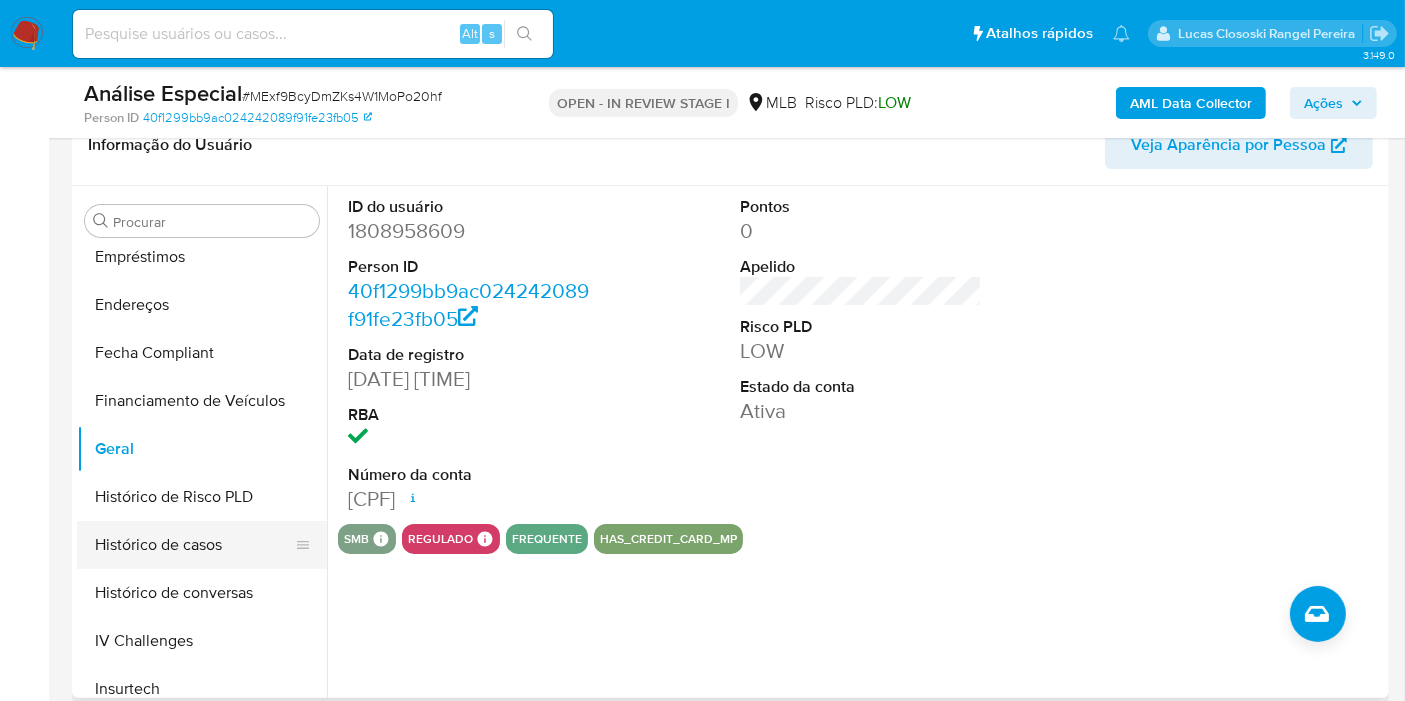 click on "Histórico de casos" at bounding box center [194, 545] 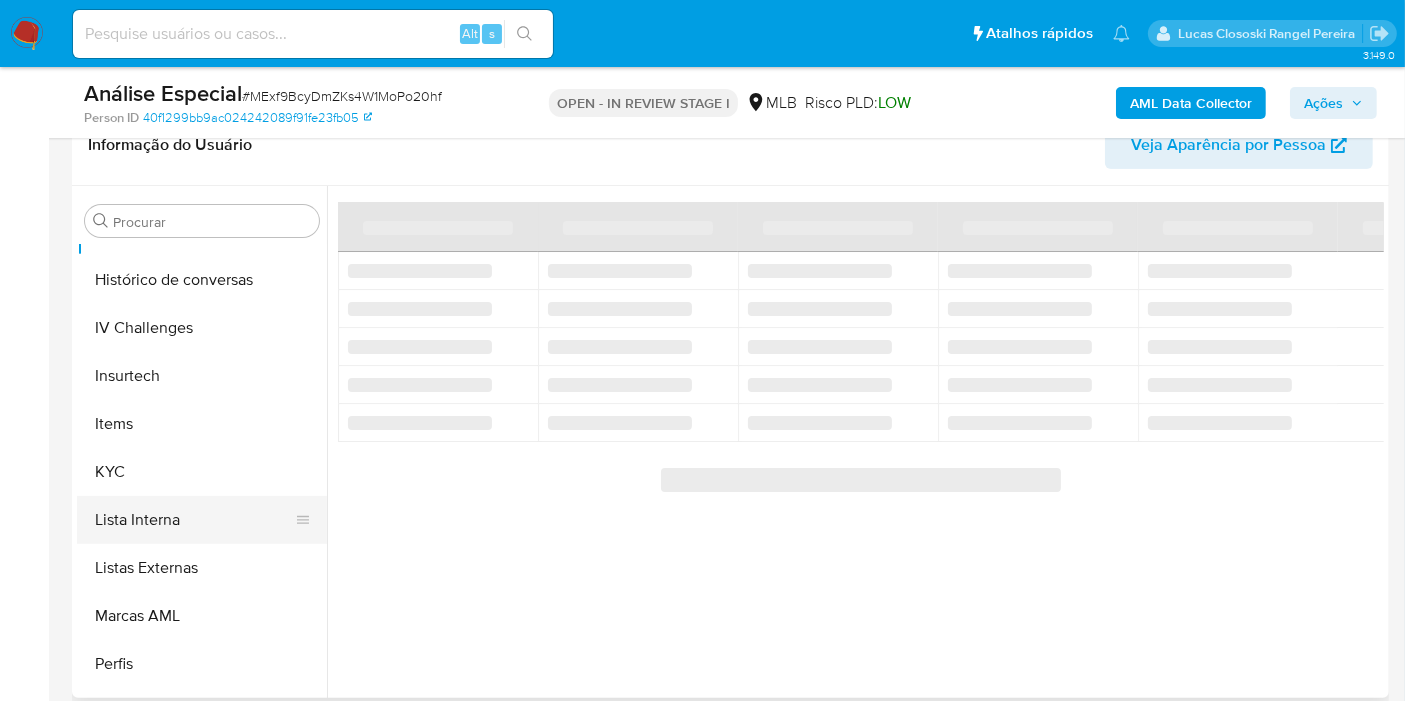 scroll, scrollTop: 777, scrollLeft: 0, axis: vertical 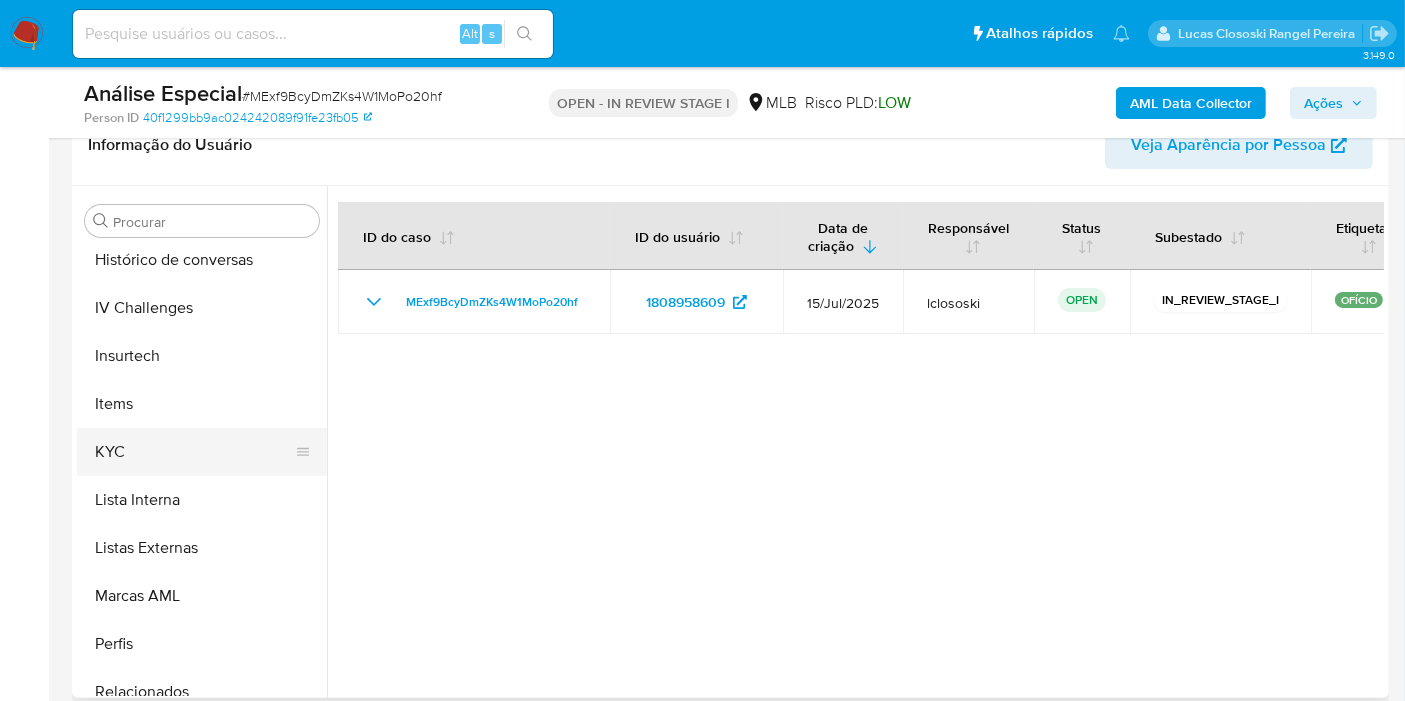 click on "KYC" at bounding box center [194, 452] 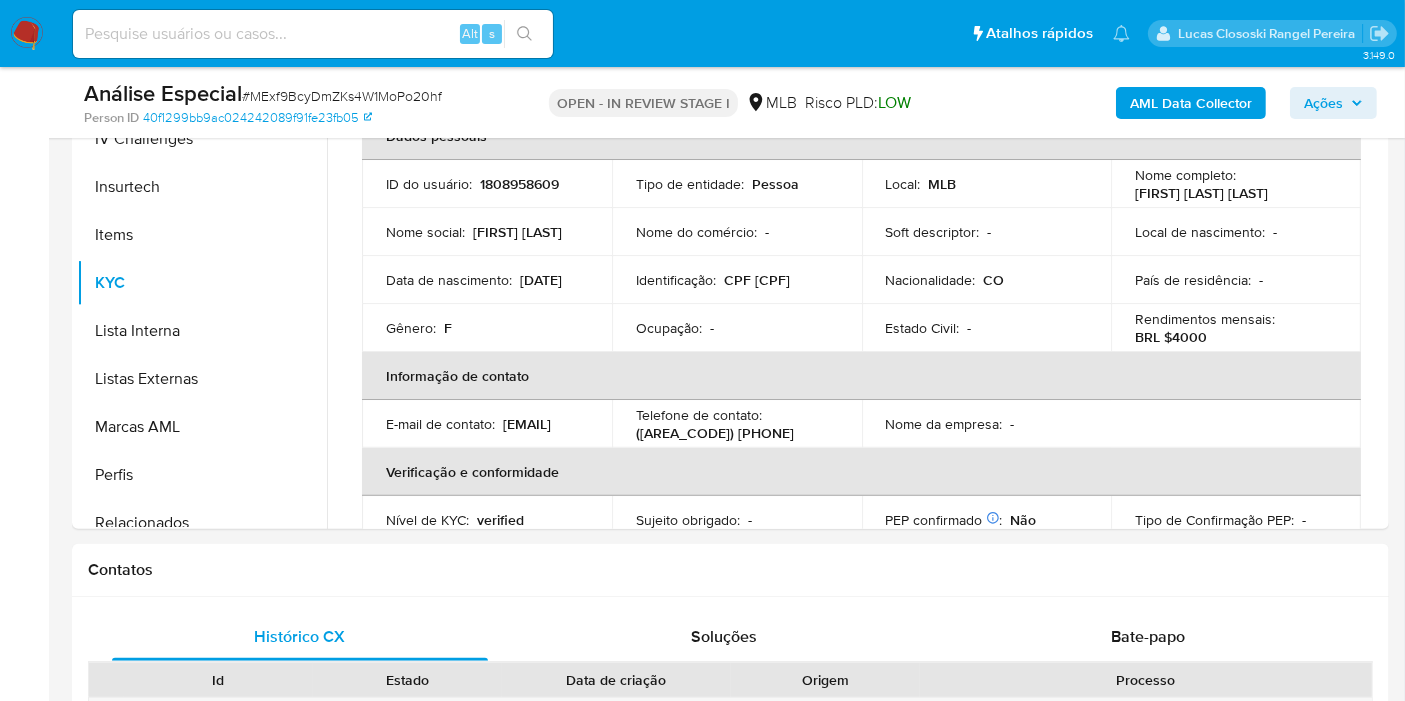 scroll, scrollTop: 555, scrollLeft: 0, axis: vertical 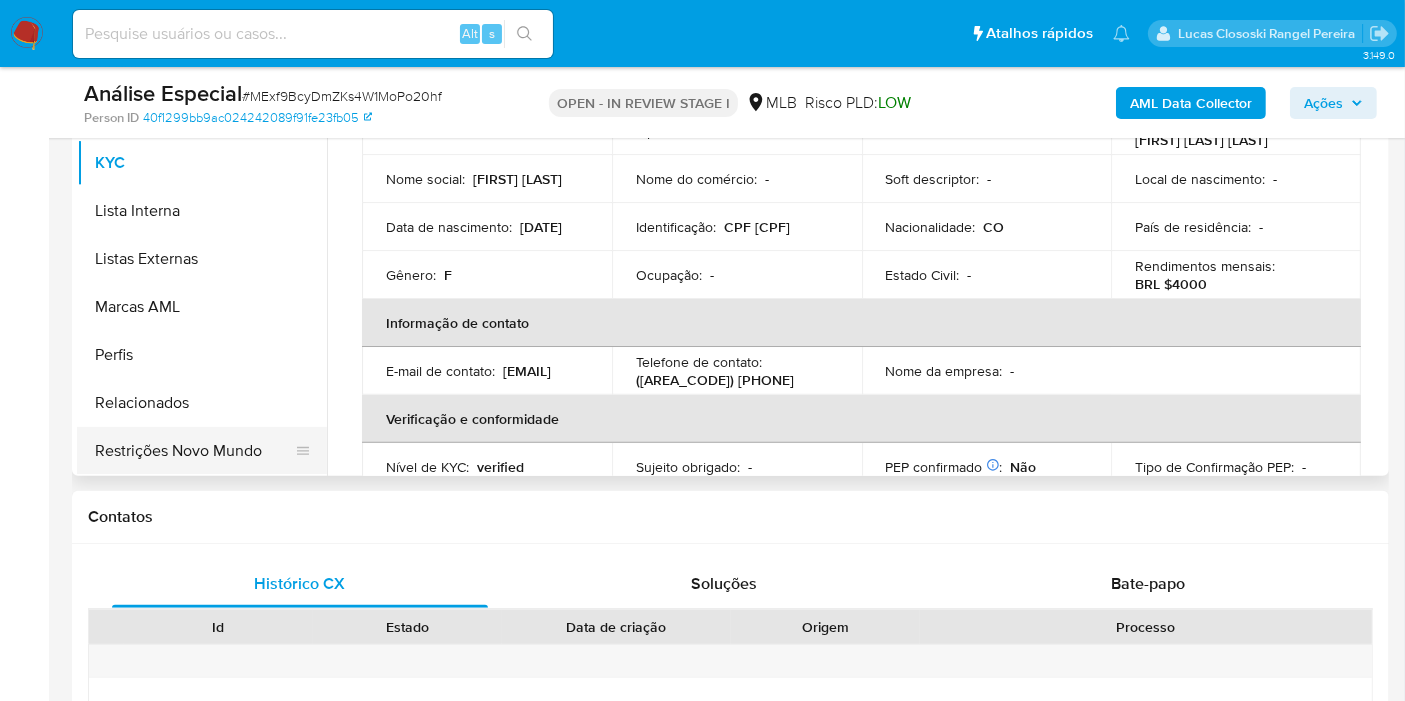 click on "Restrições Novo Mundo" at bounding box center (194, 451) 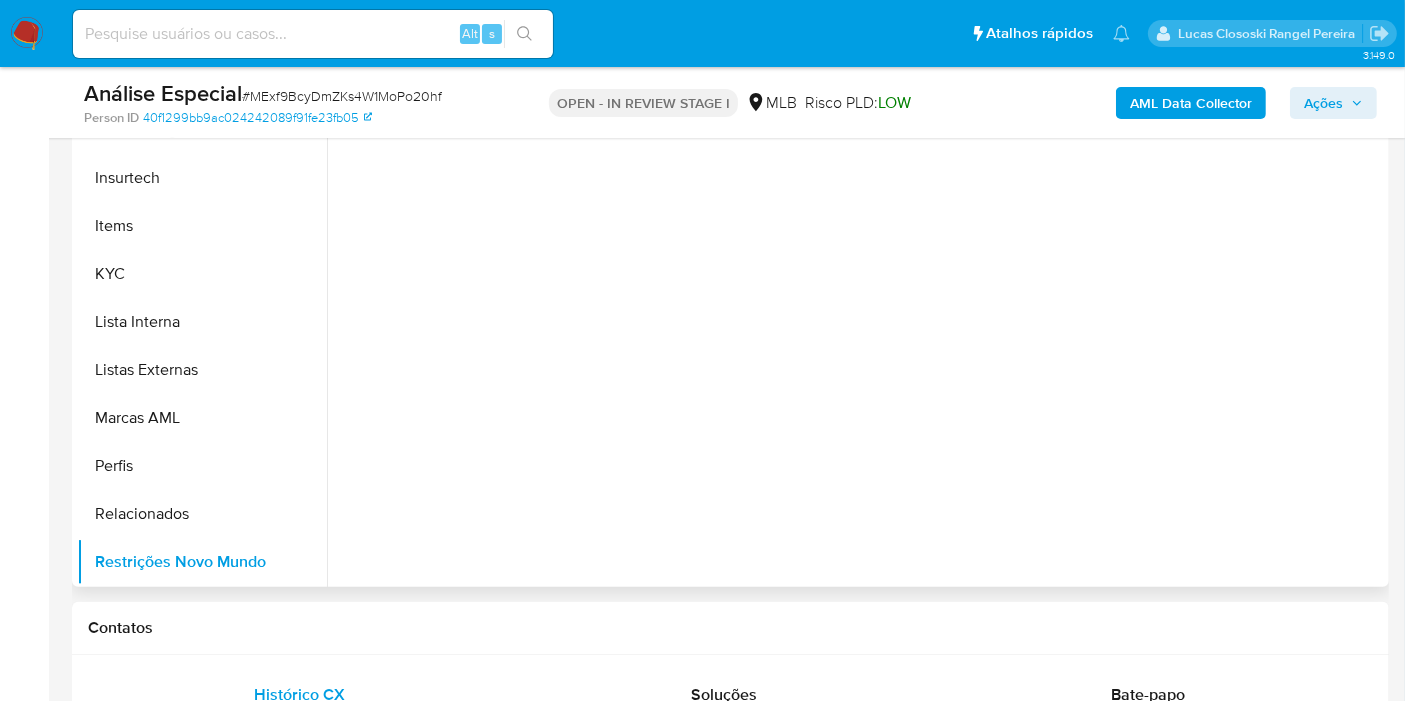 scroll, scrollTop: 333, scrollLeft: 0, axis: vertical 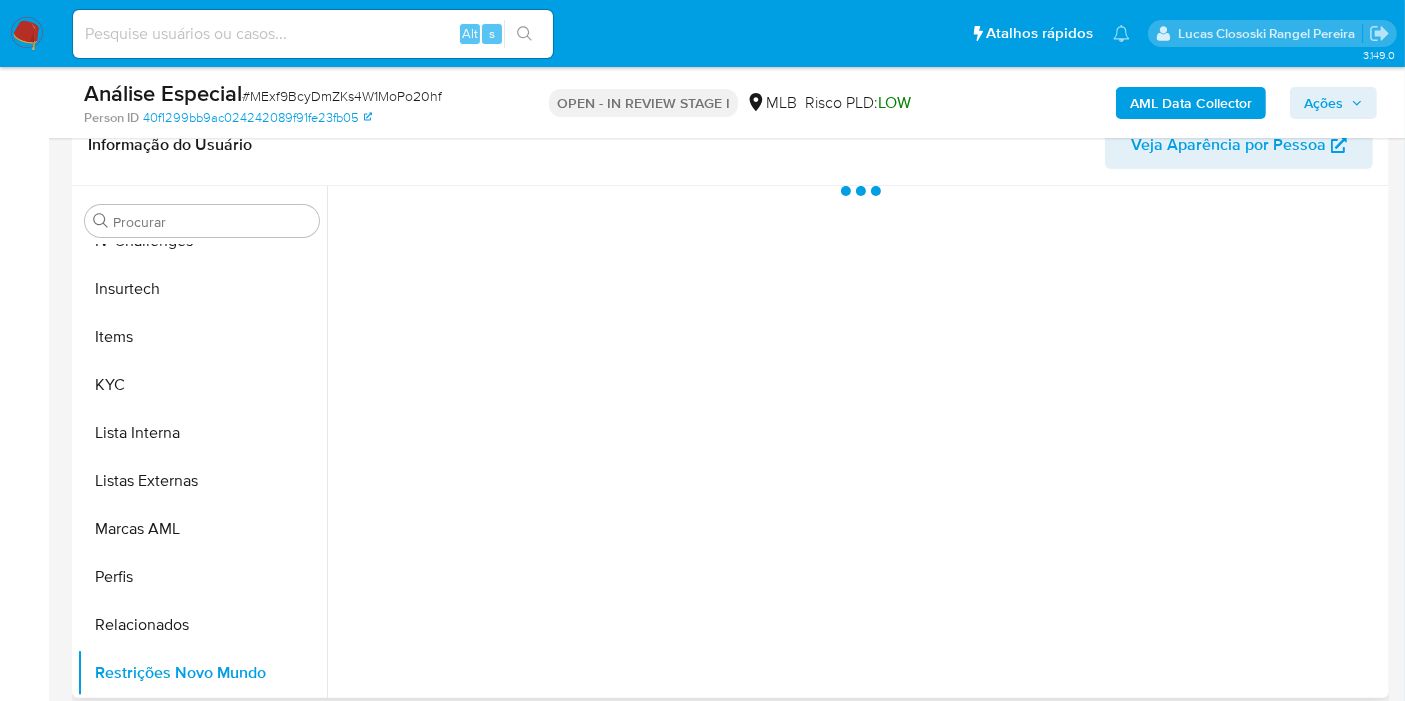 click at bounding box center [855, 442] 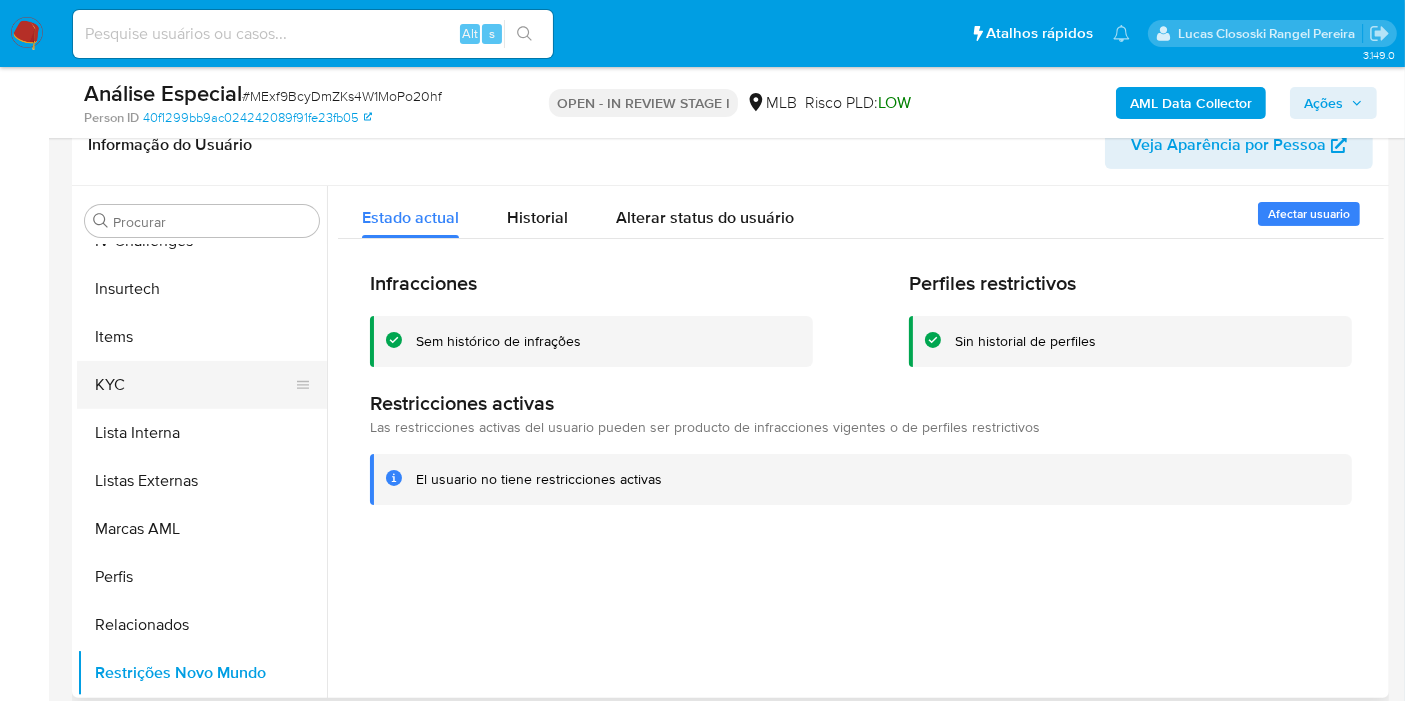 click on "KYC" at bounding box center (194, 385) 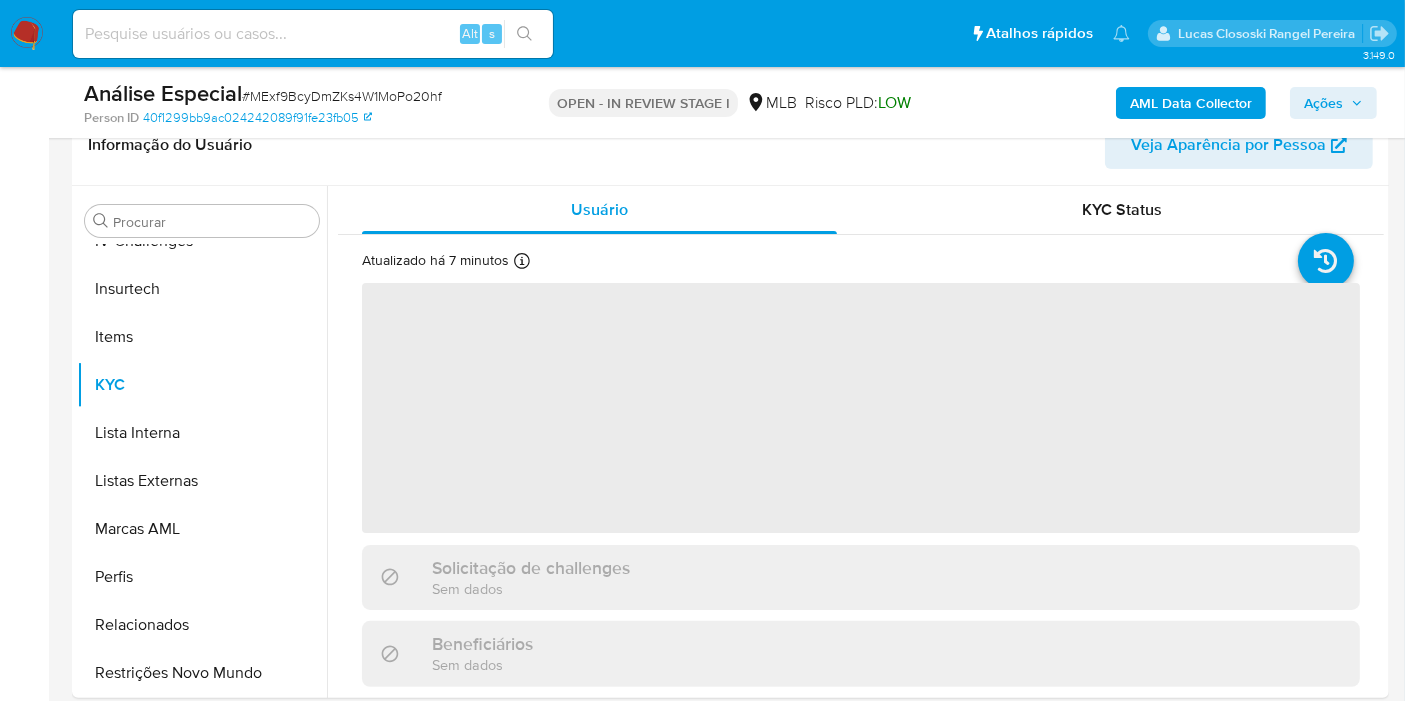 click on "# MExf9BcyDmZKs4W1MoPo20hf" at bounding box center [342, 96] 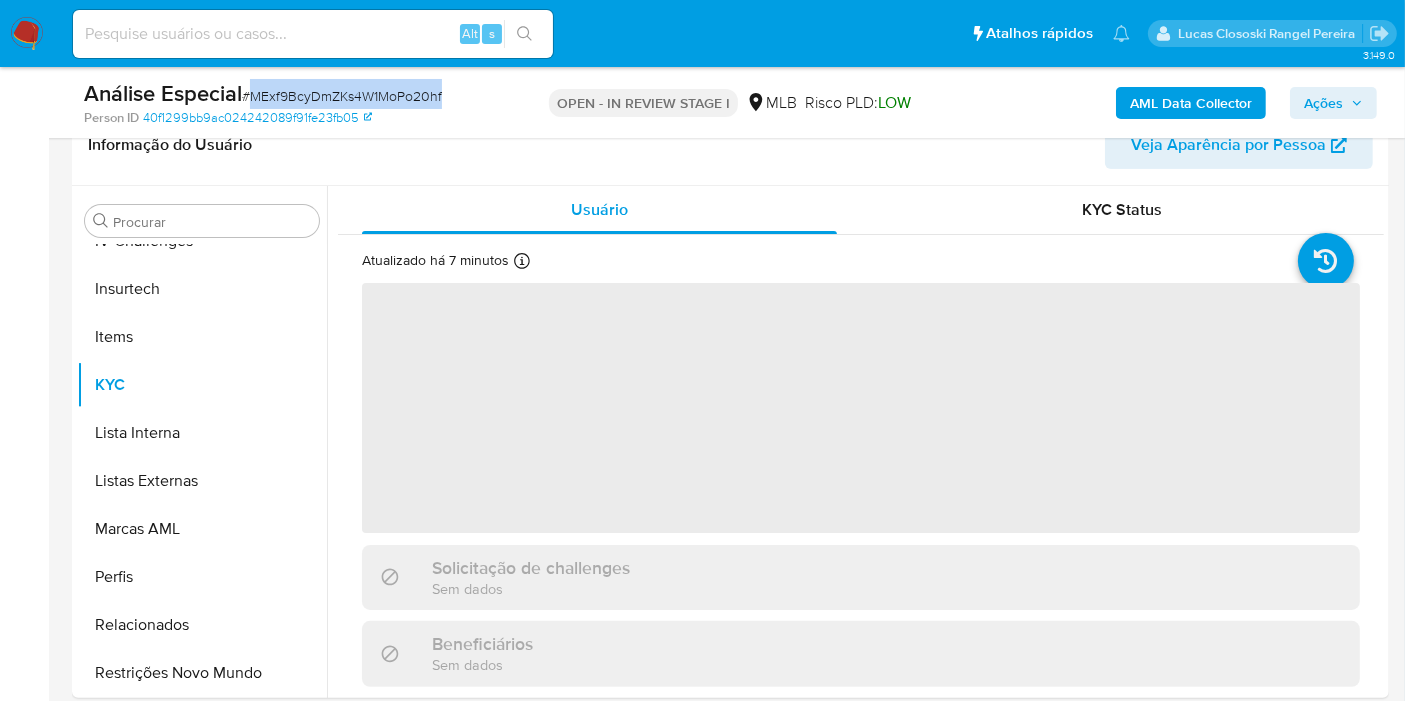 click on "# MExf9BcyDmZKs4W1MoPo20hf" at bounding box center (342, 96) 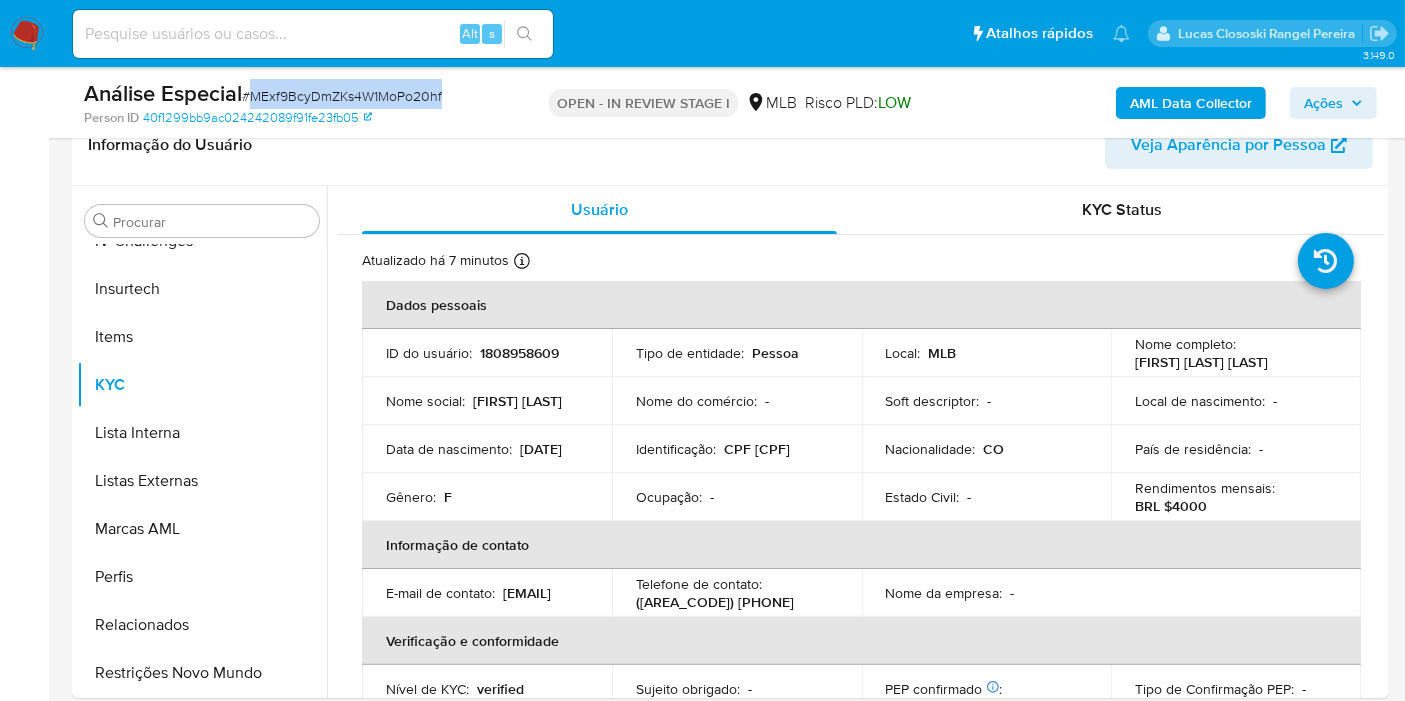 copy on "MExf9BcyDmZKs4W1MoPo20hf" 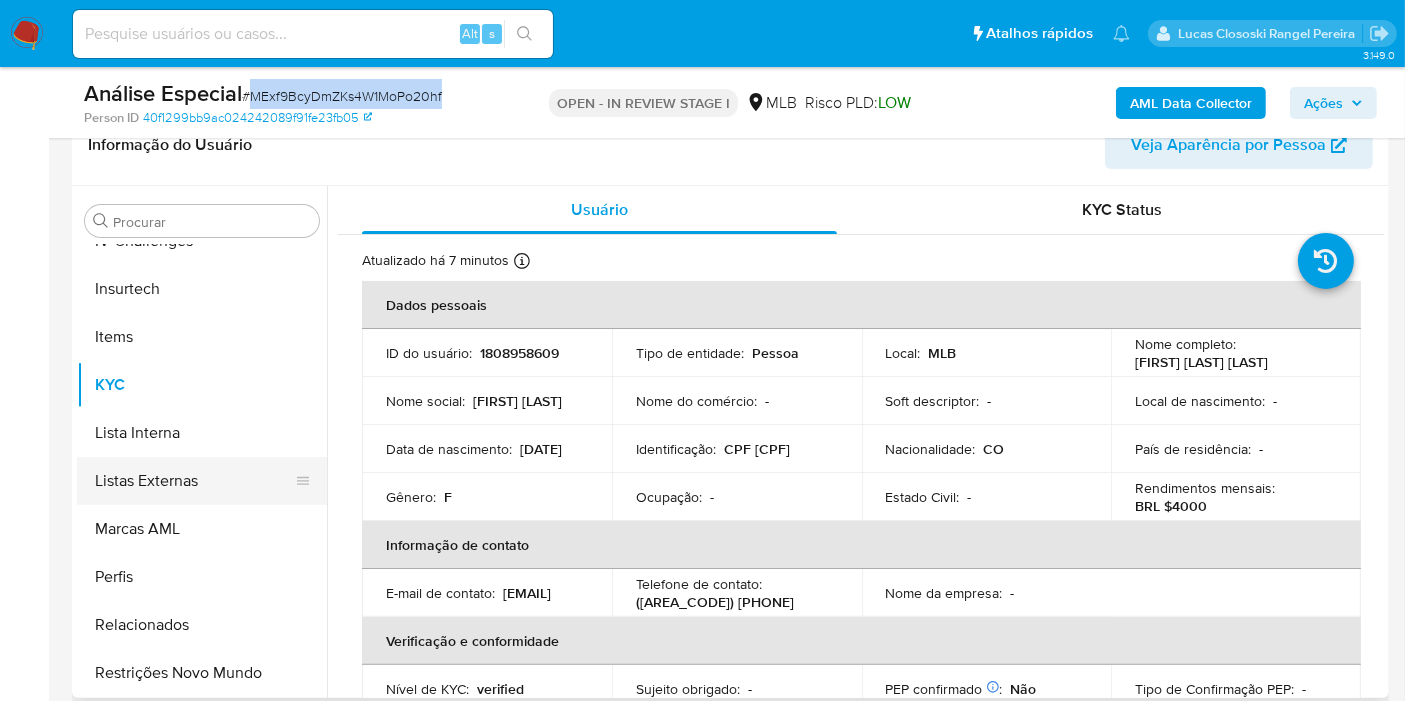 scroll, scrollTop: 511, scrollLeft: 0, axis: vertical 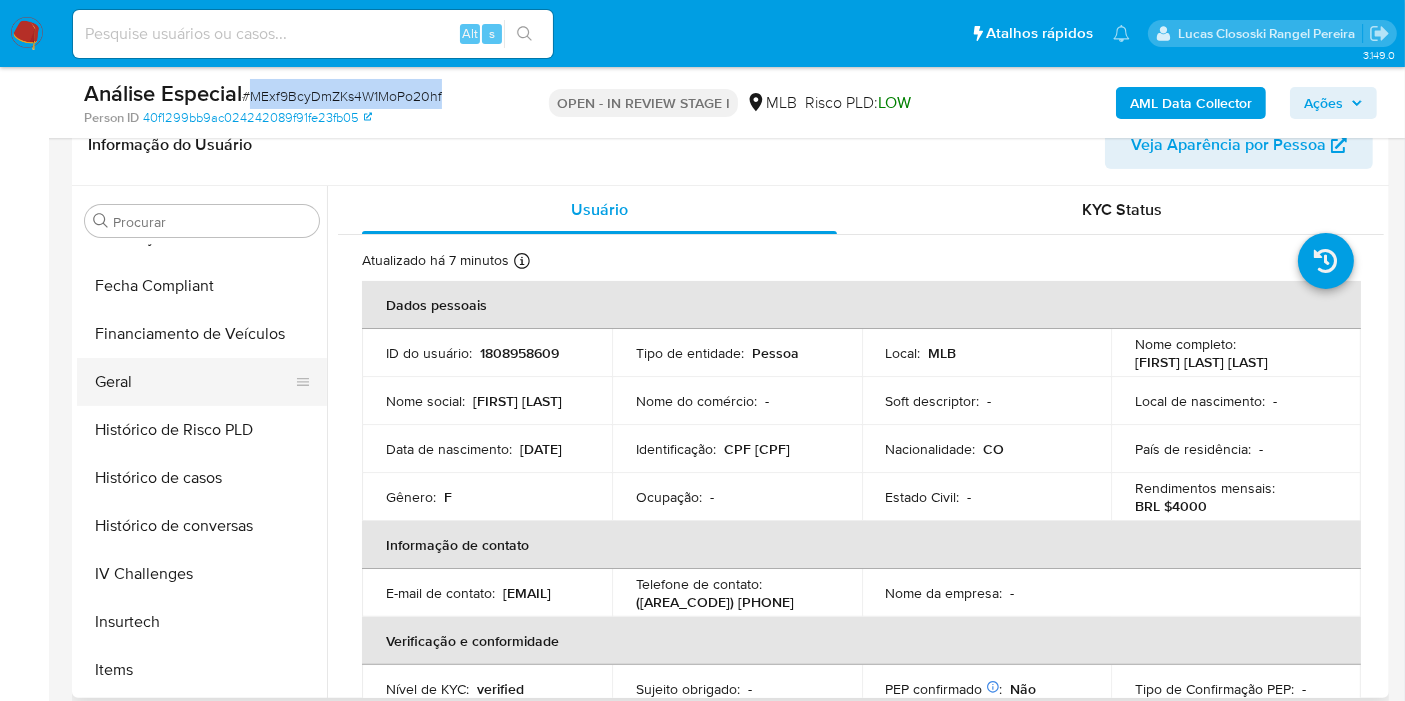 click on "Geral" at bounding box center (194, 382) 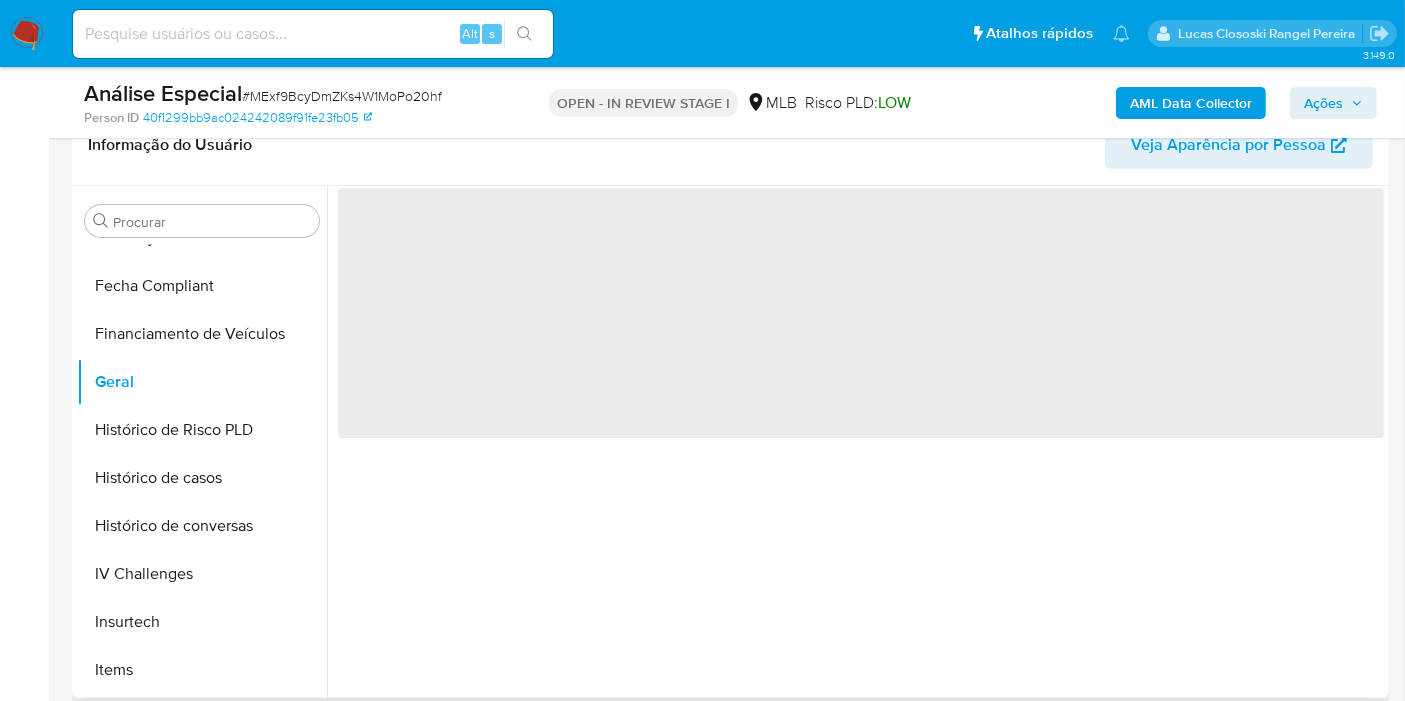 click on "Informação do Usuário Veja Aparência por Pessoa" at bounding box center (730, 145) 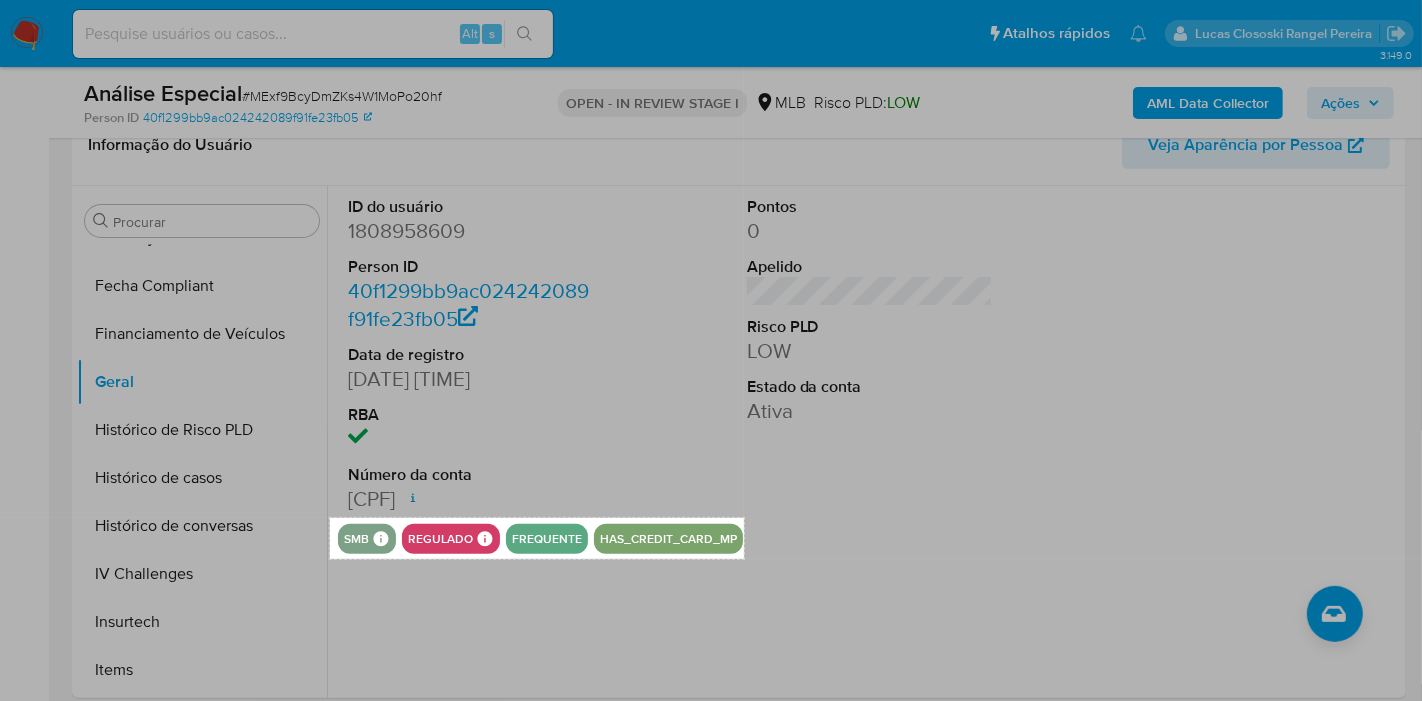 drag, startPoint x: 330, startPoint y: 518, endPoint x: 744, endPoint y: 558, distance: 415.9279 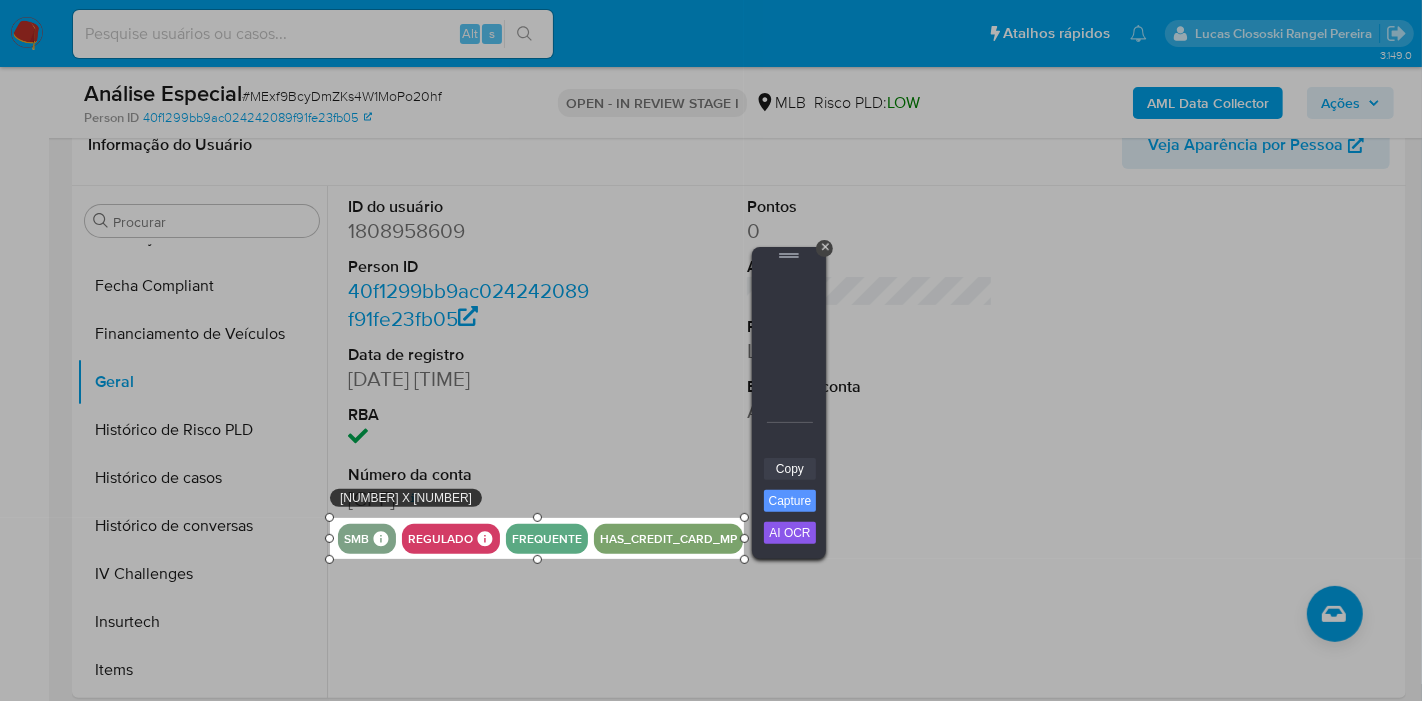 click on "Copy" at bounding box center (790, 469) 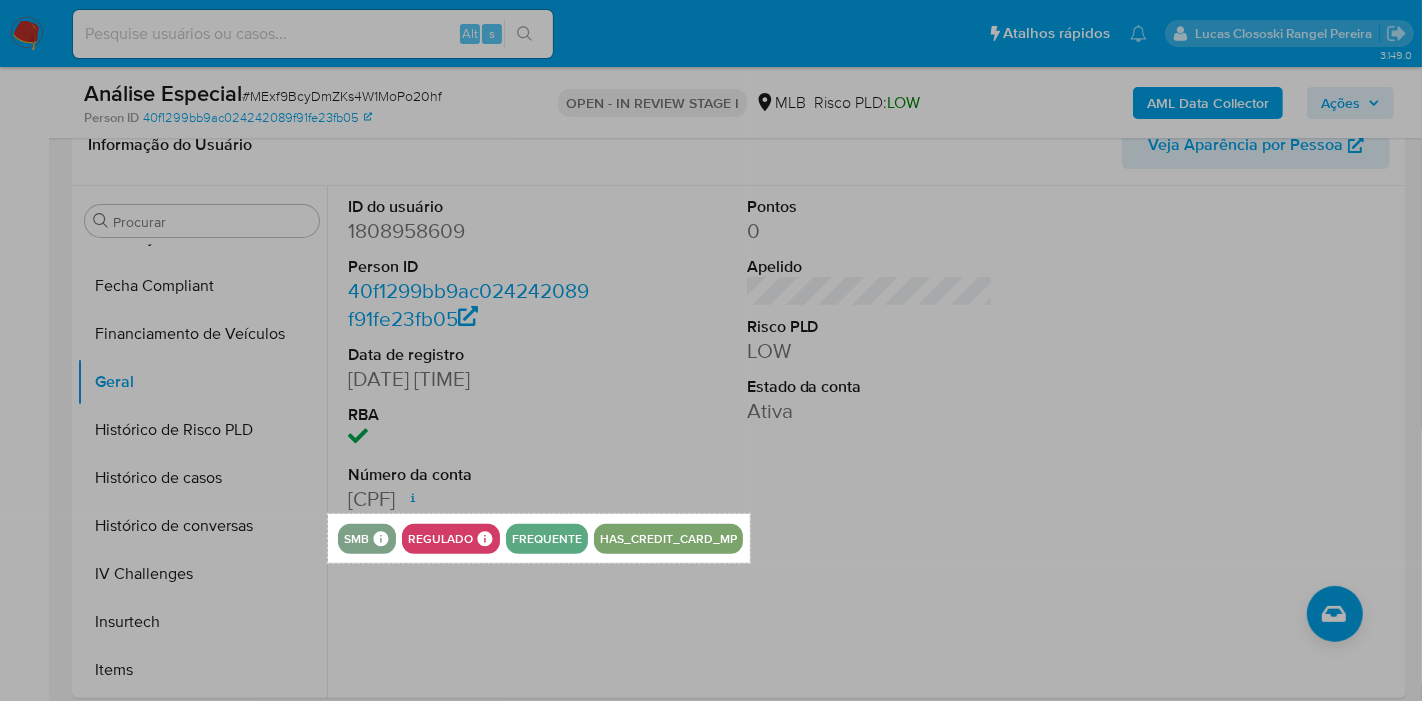 drag, startPoint x: 328, startPoint y: 514, endPoint x: 750, endPoint y: 563, distance: 424.83527 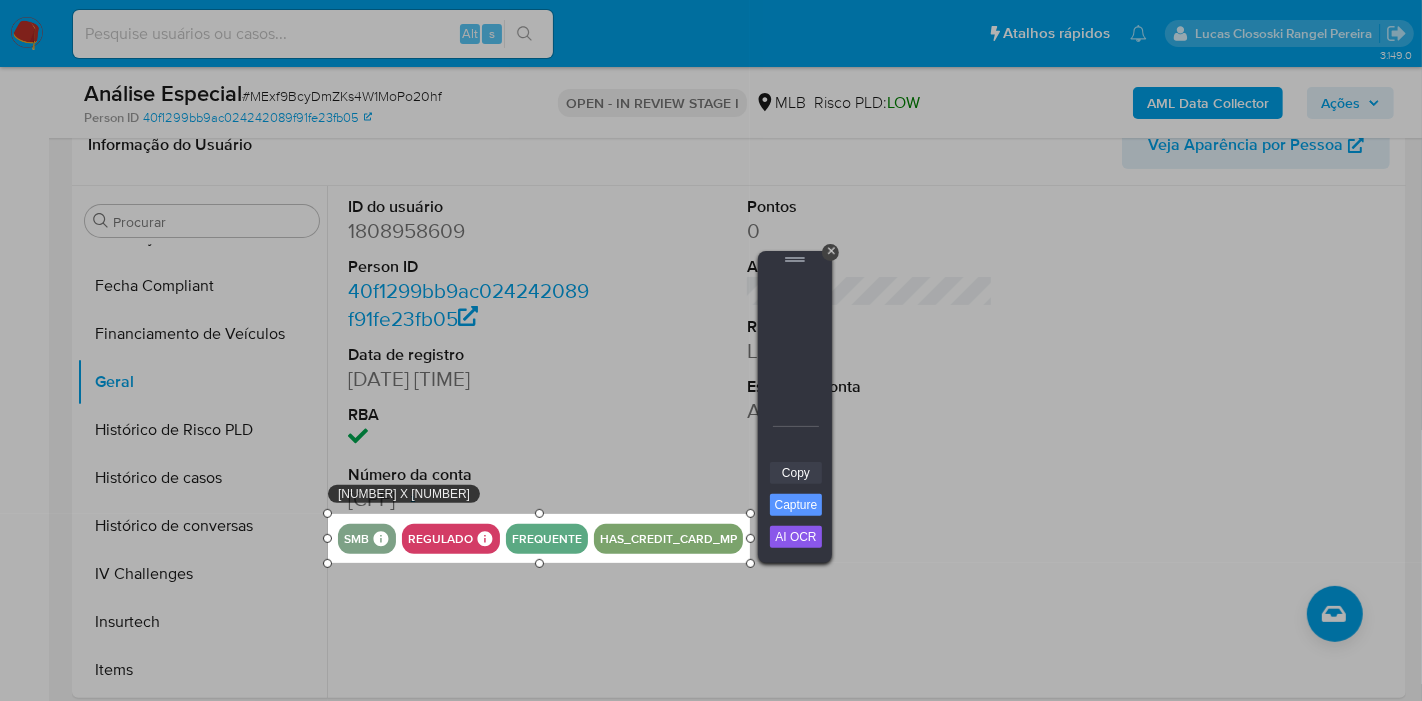 click on "Copy" at bounding box center (796, 473) 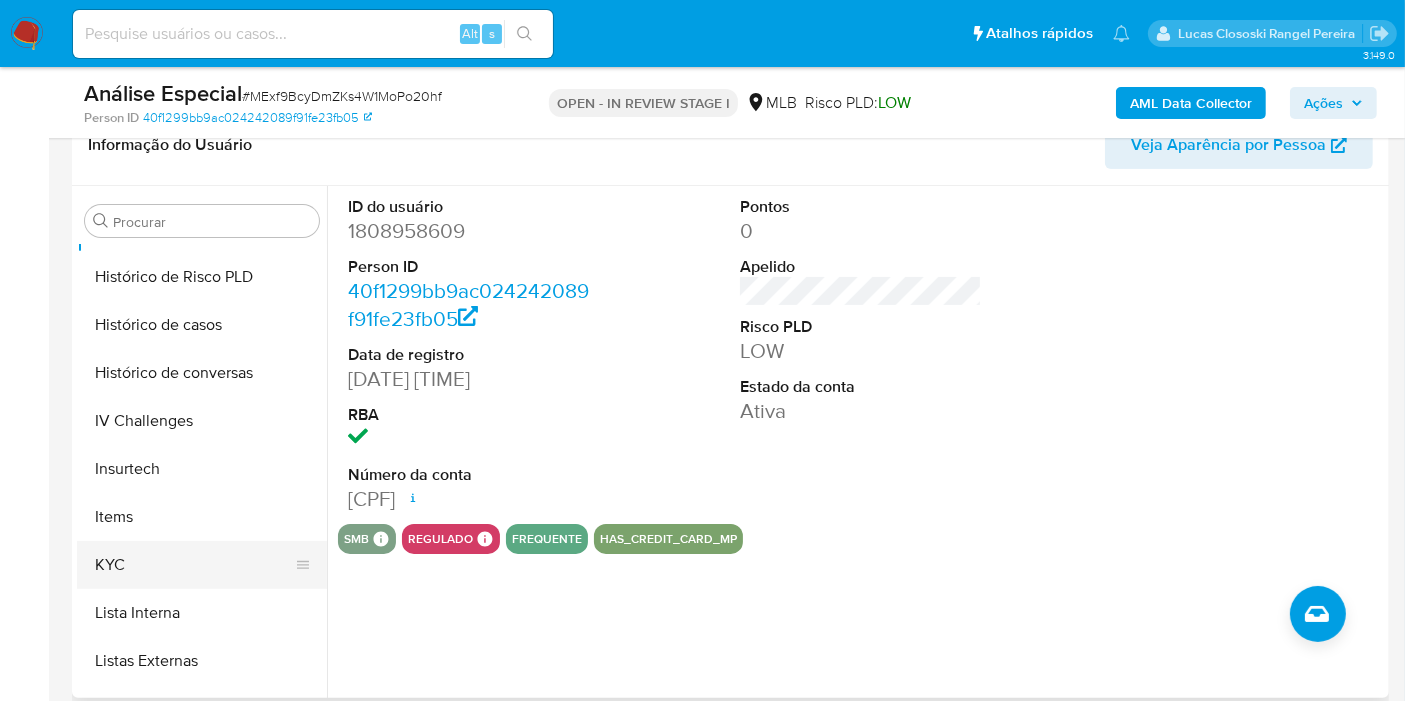 scroll, scrollTop: 733, scrollLeft: 0, axis: vertical 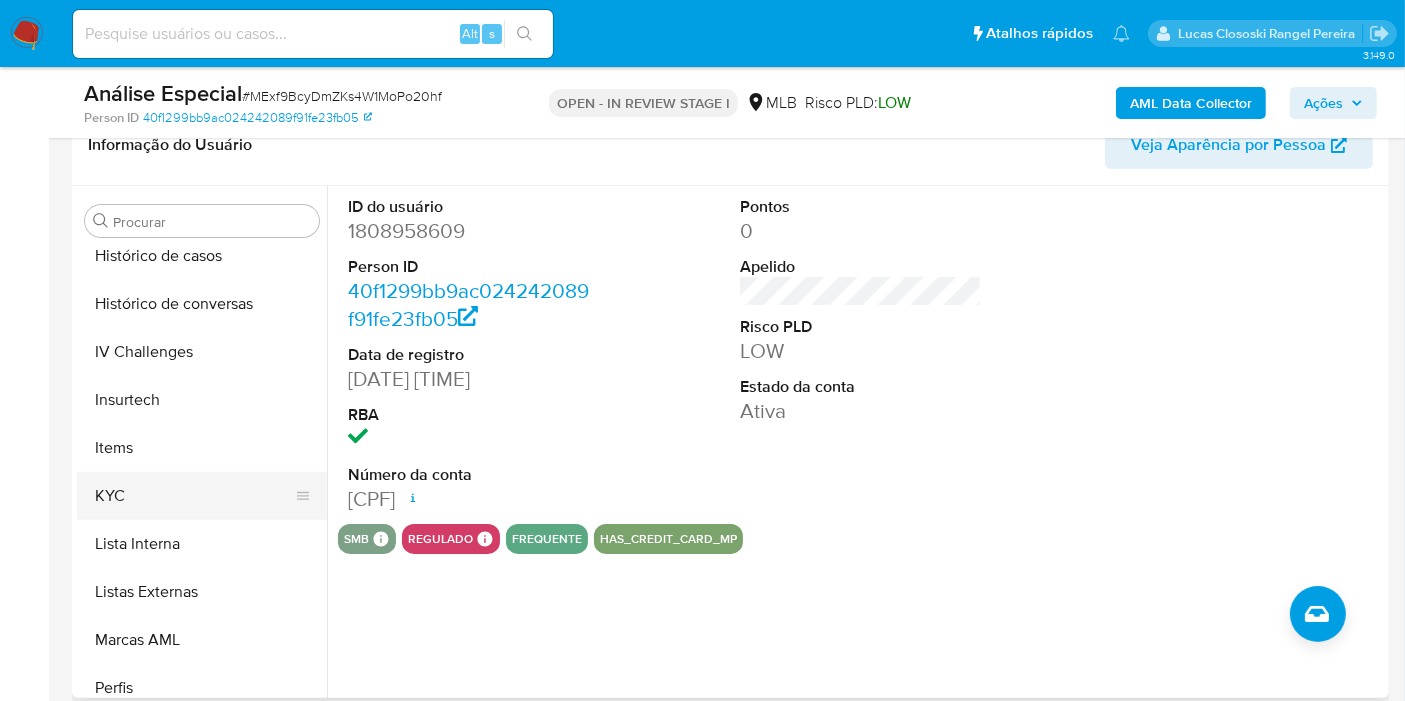 click on "KYC" at bounding box center (194, 496) 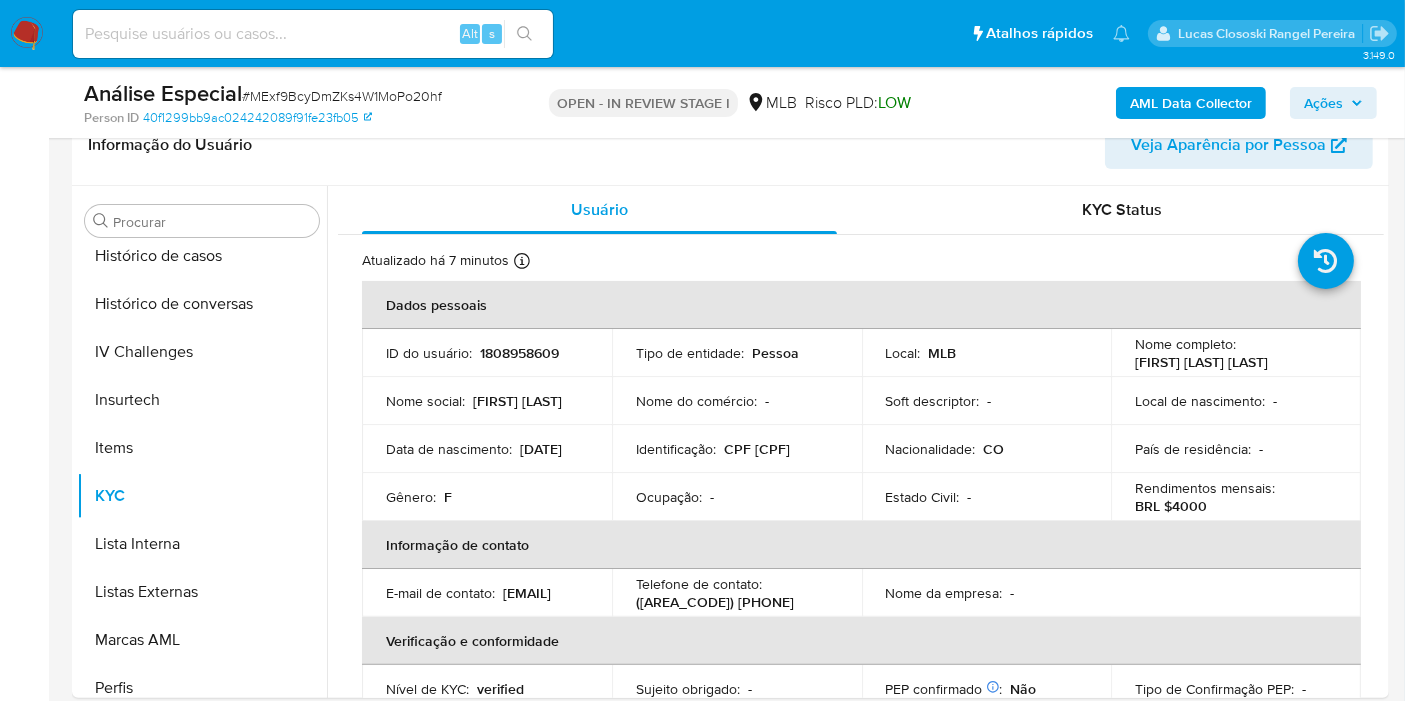 click 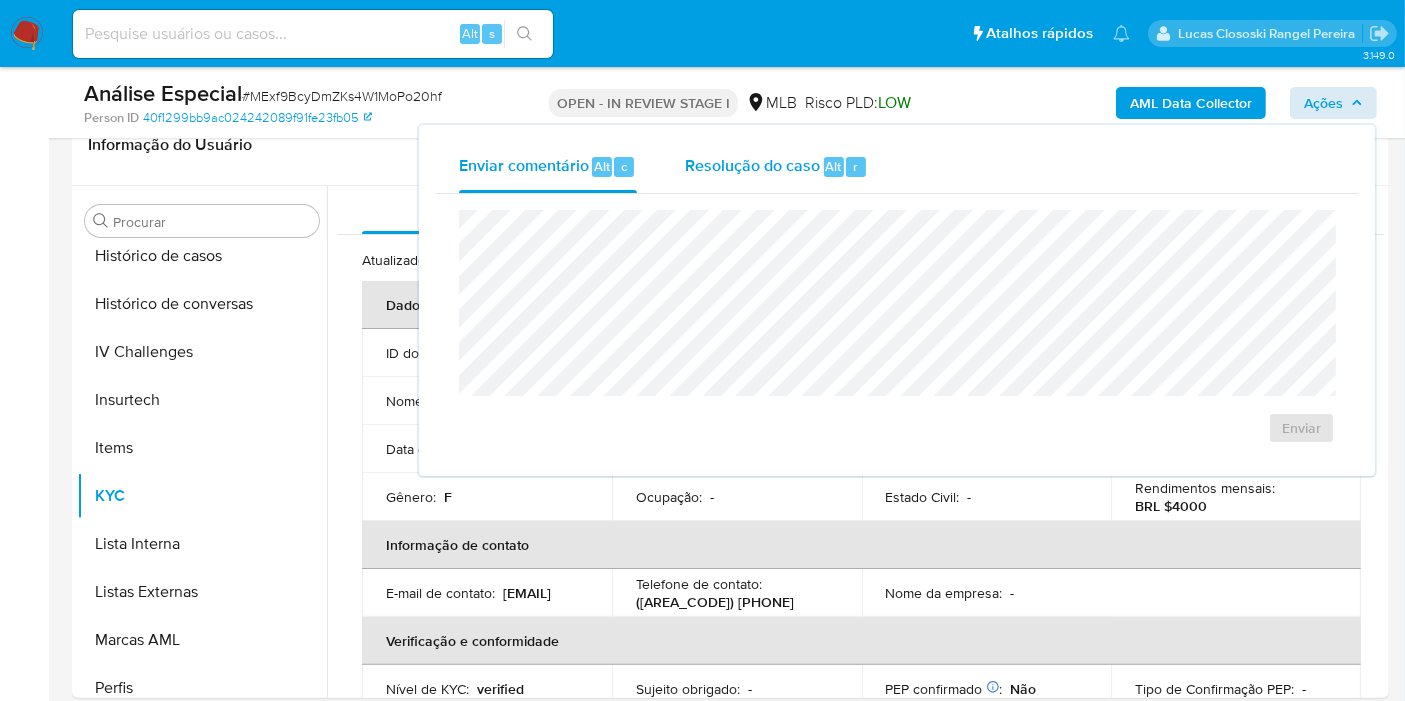 drag, startPoint x: 806, startPoint y: 158, endPoint x: 808, endPoint y: 174, distance: 16.124516 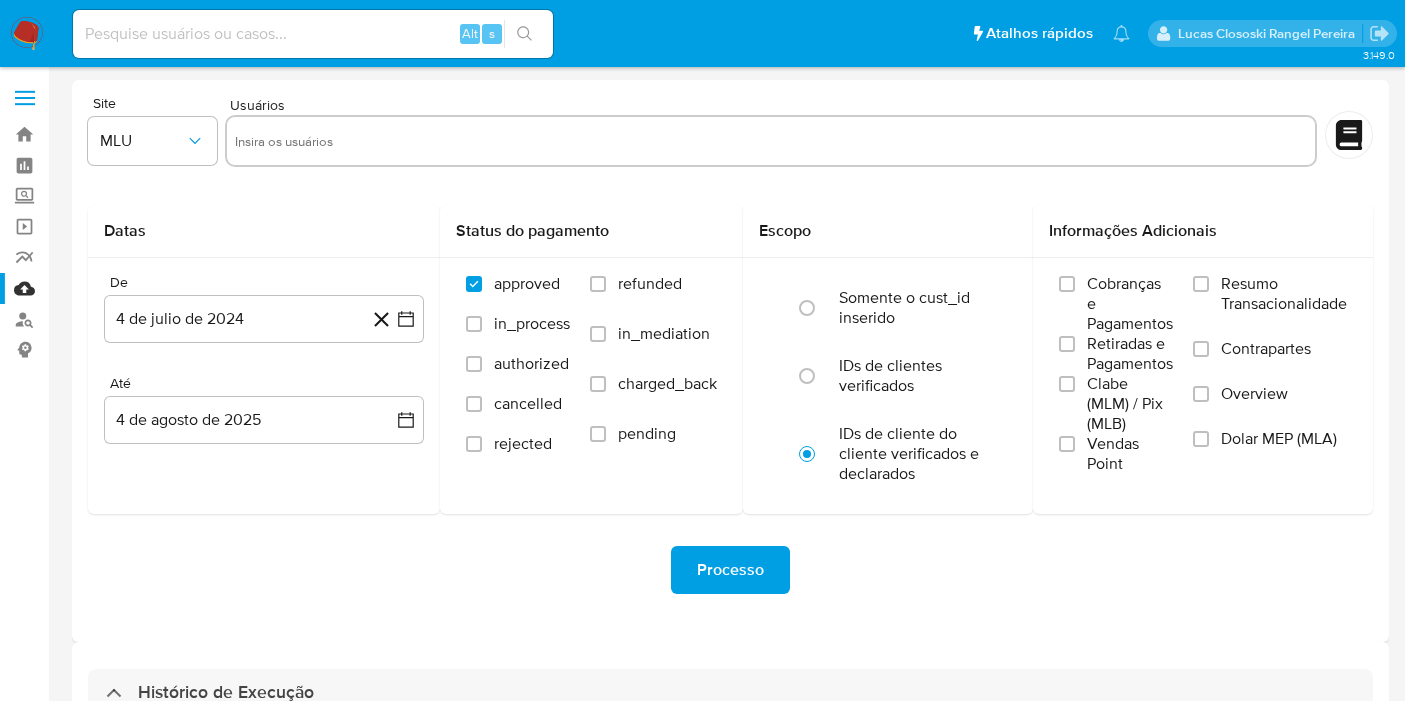 select on "10" 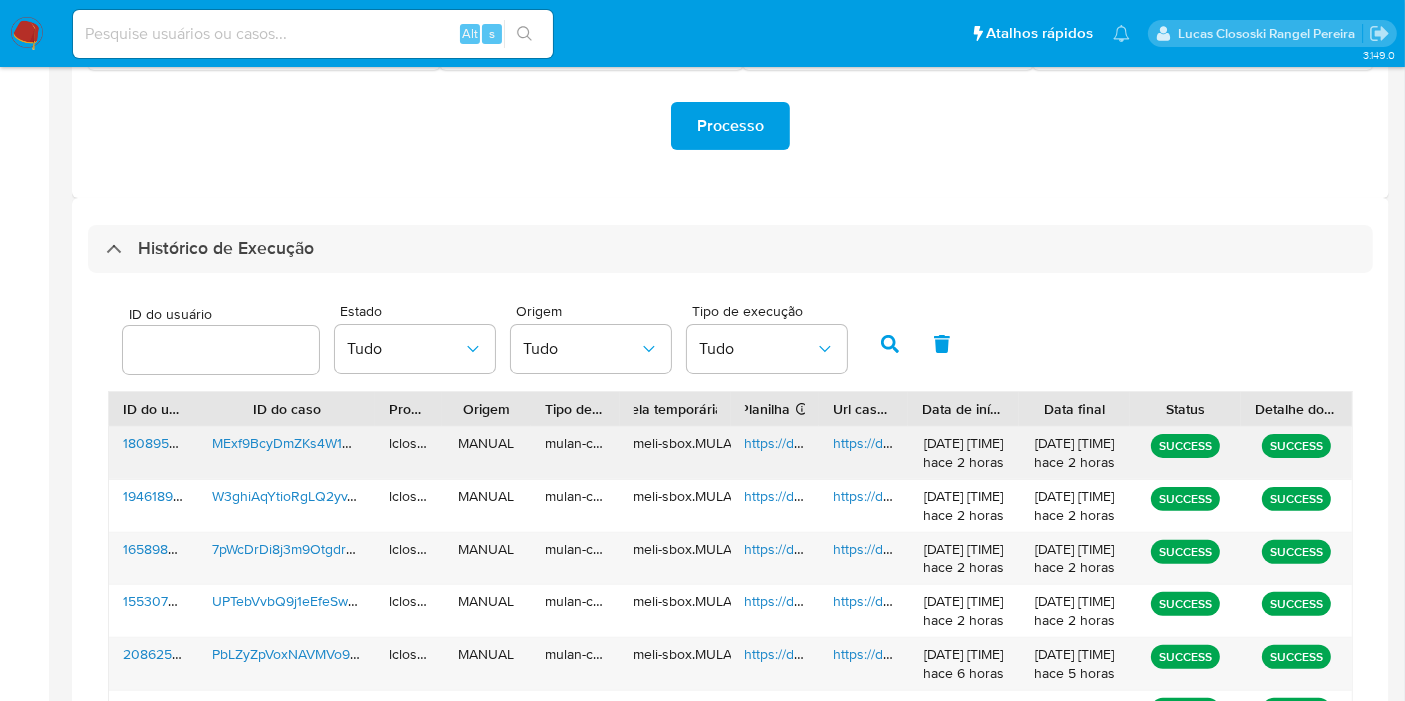 click on "https://docs.google.com/spreadsheets/d/1vNyLgKMFCkyyhM2YuyofmScFNp9awRISbJcY05wKtEA/edit" at bounding box center [1057, 443] 